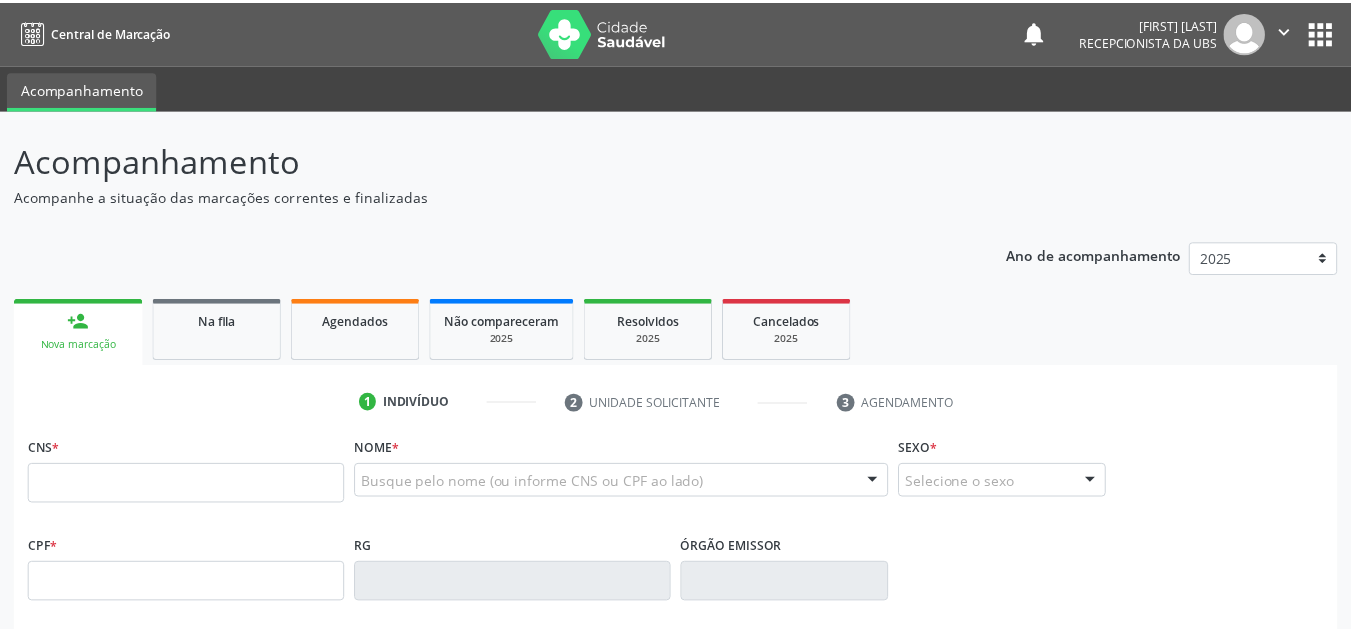scroll, scrollTop: 0, scrollLeft: 0, axis: both 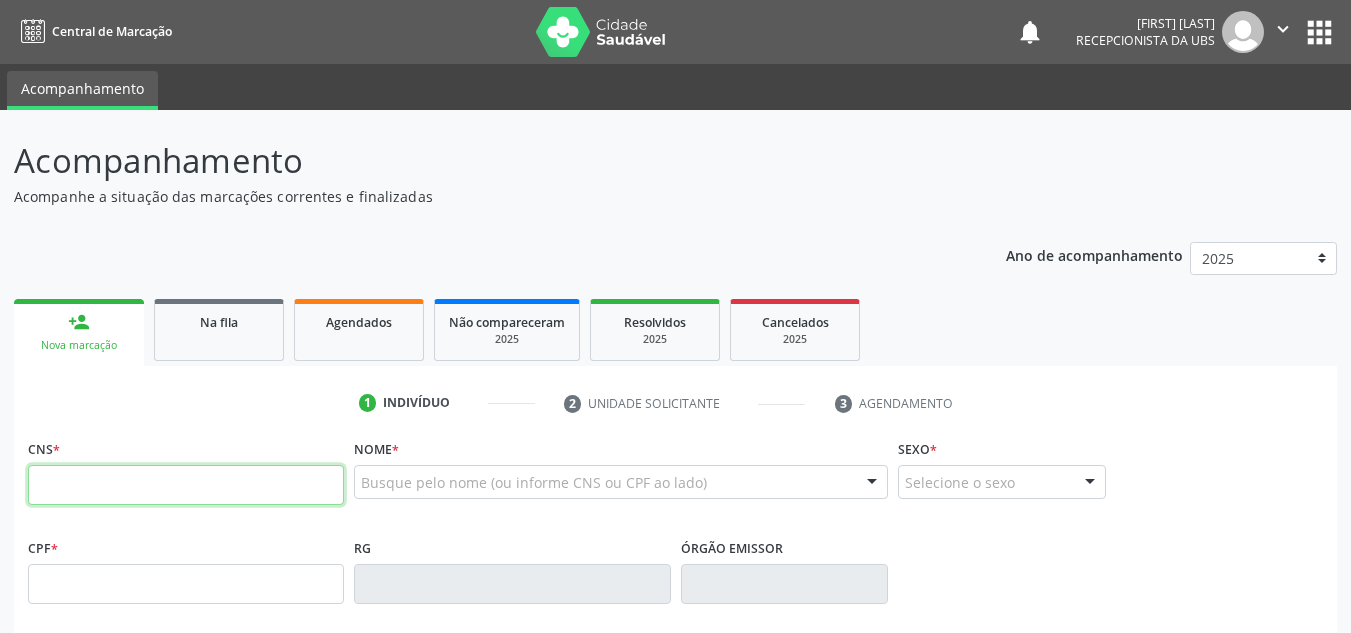 click at bounding box center [186, 485] 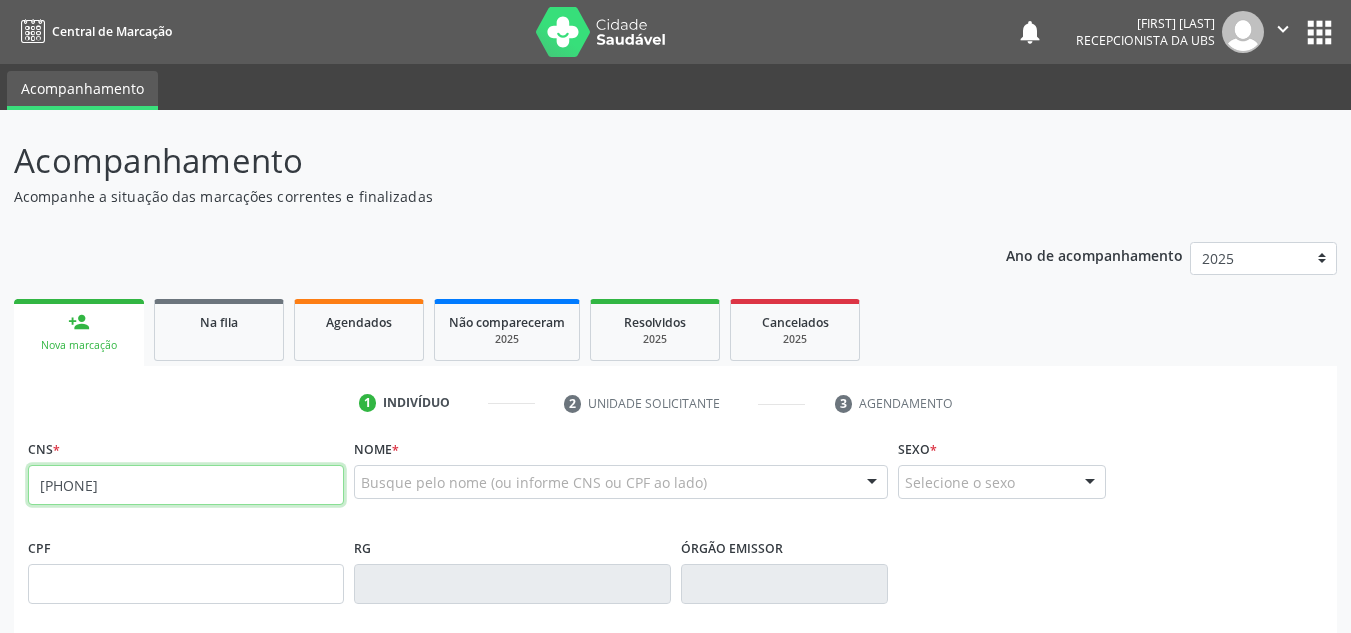 type on "898 0046 1786 1418" 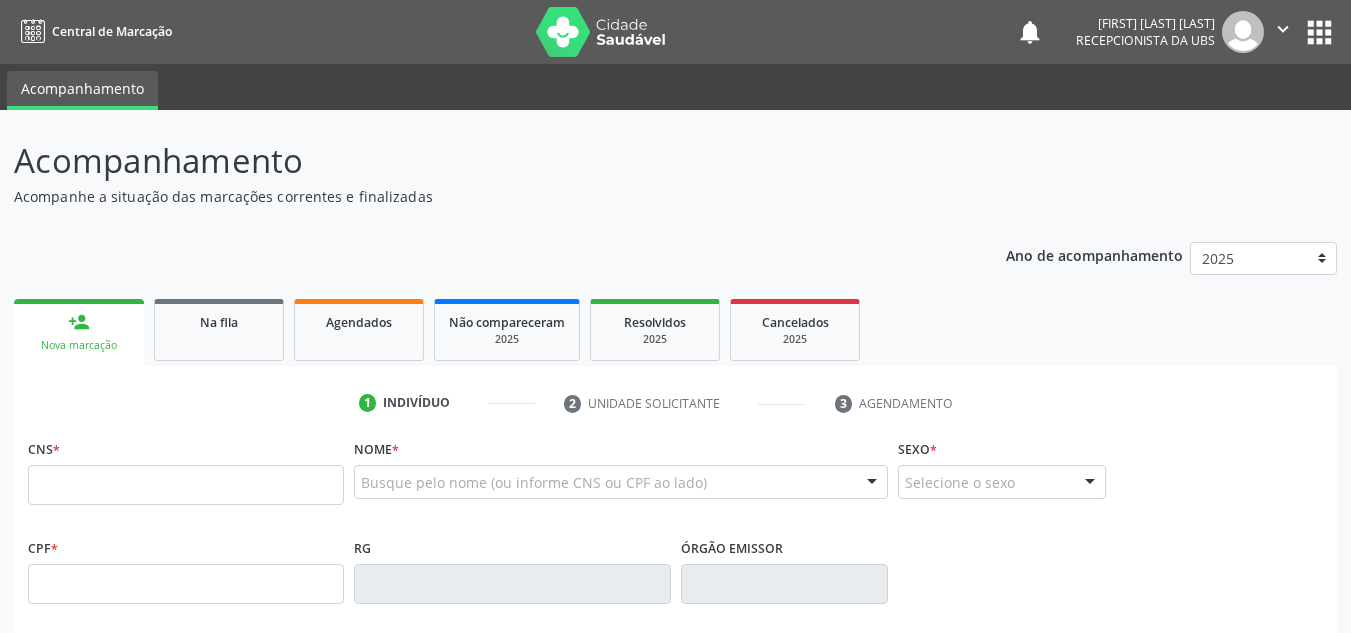 scroll, scrollTop: 0, scrollLeft: 0, axis: both 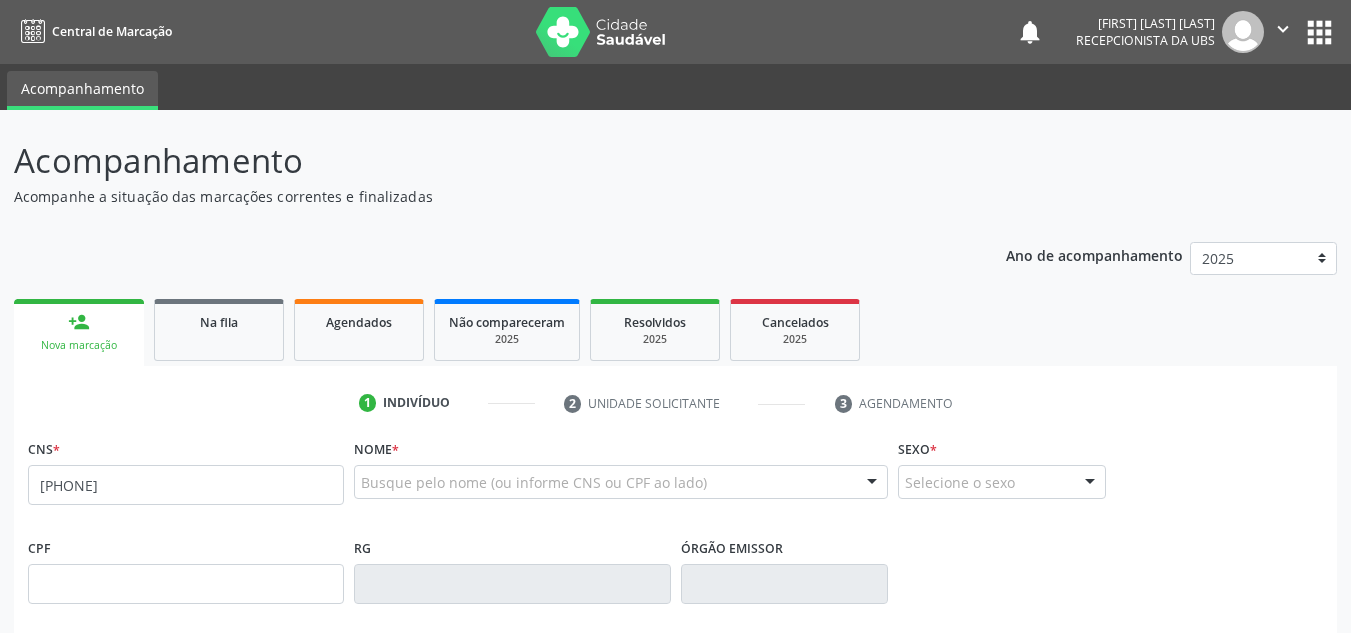 type on "[PHONE]" 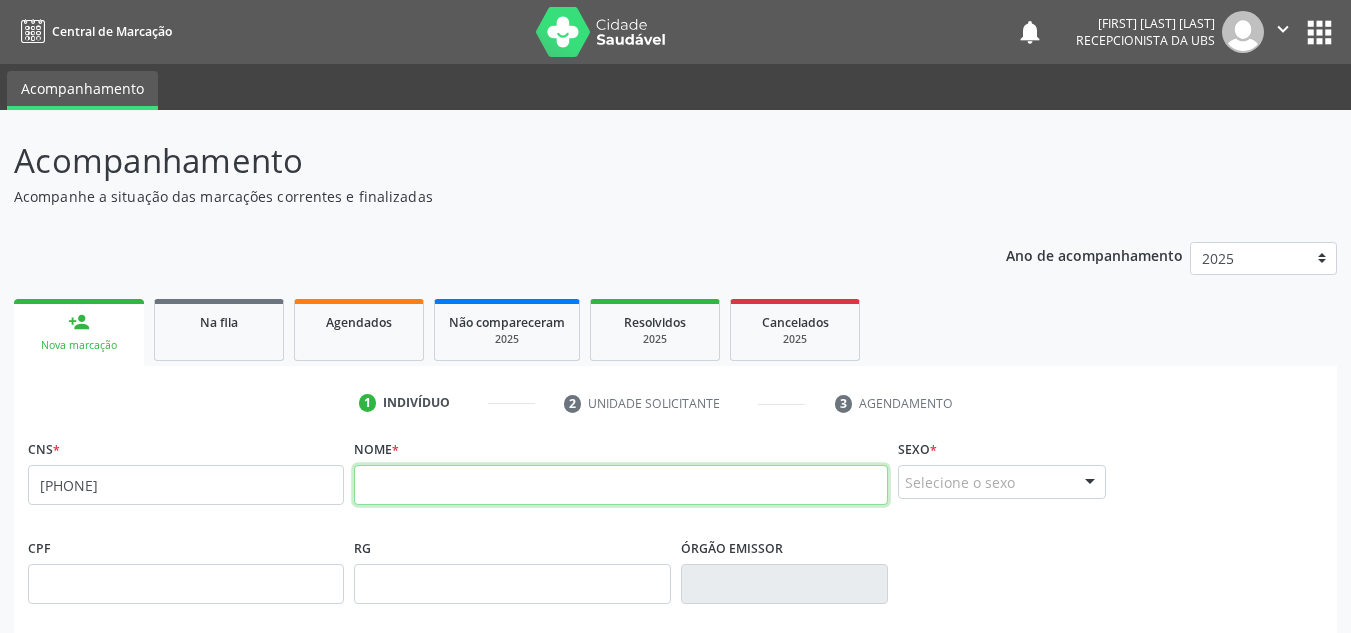 click at bounding box center [621, 485] 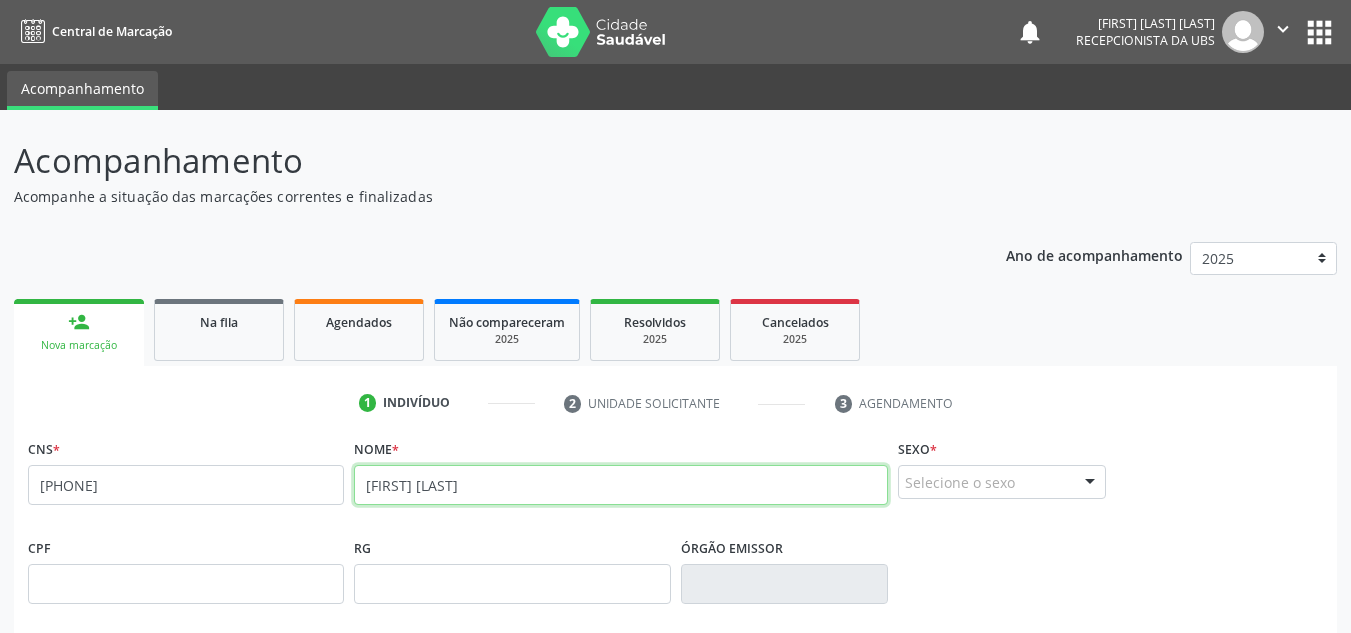 type on "ana clara gomes almeida" 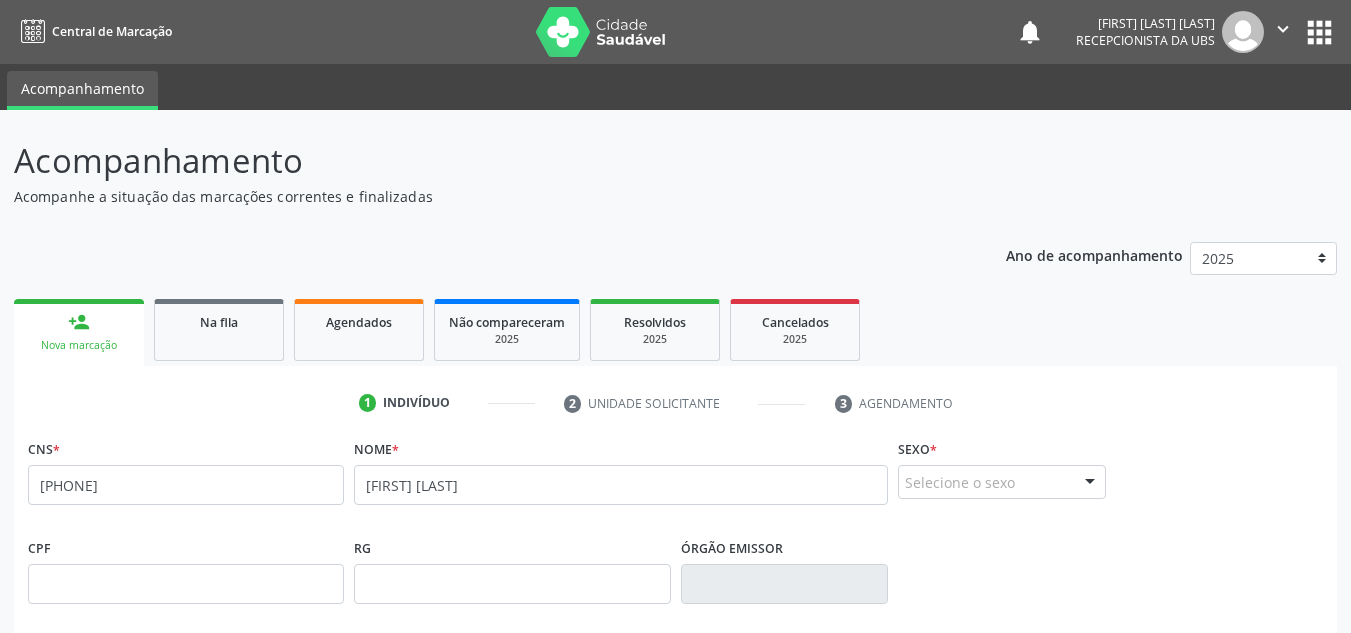 click on "Selecione o sexo" at bounding box center (1002, 482) 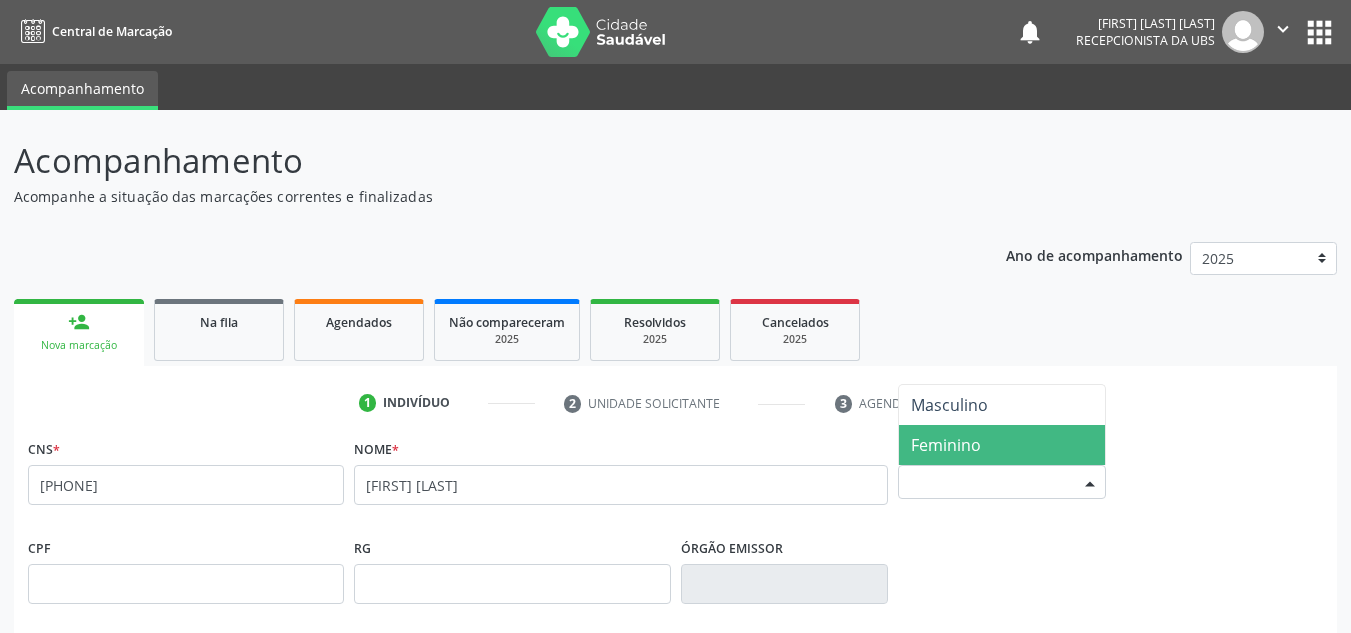 click on "Feminino" at bounding box center (946, 445) 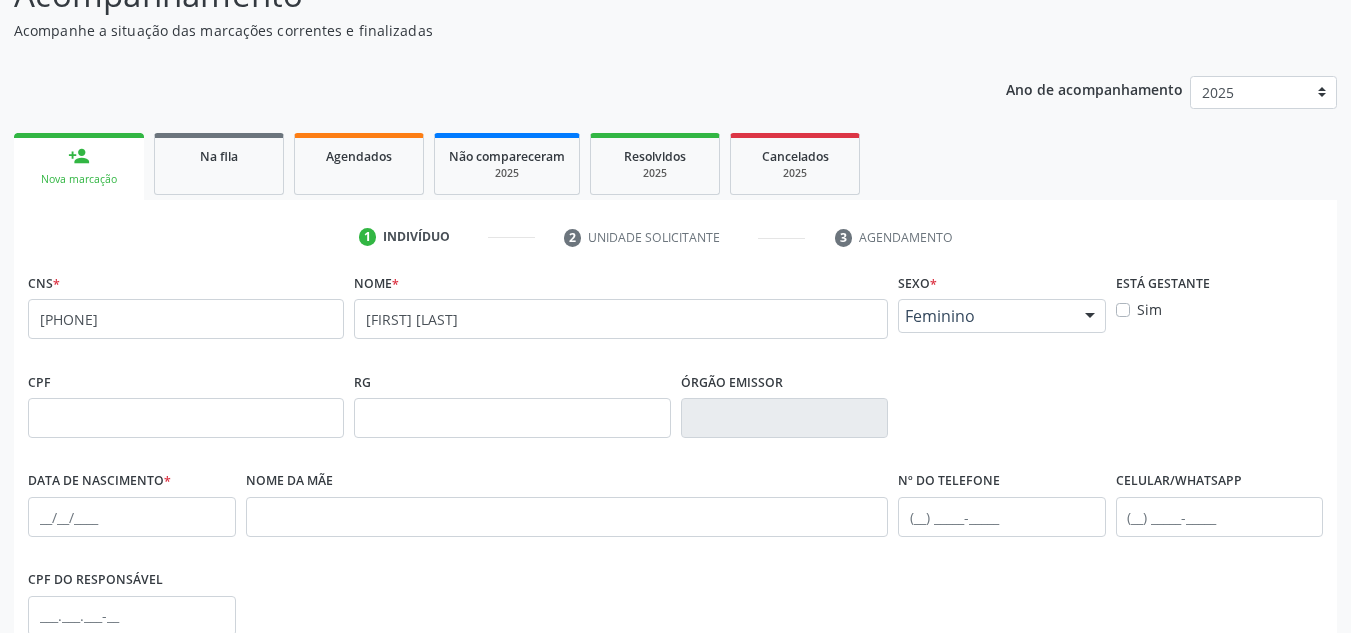 scroll, scrollTop: 300, scrollLeft: 0, axis: vertical 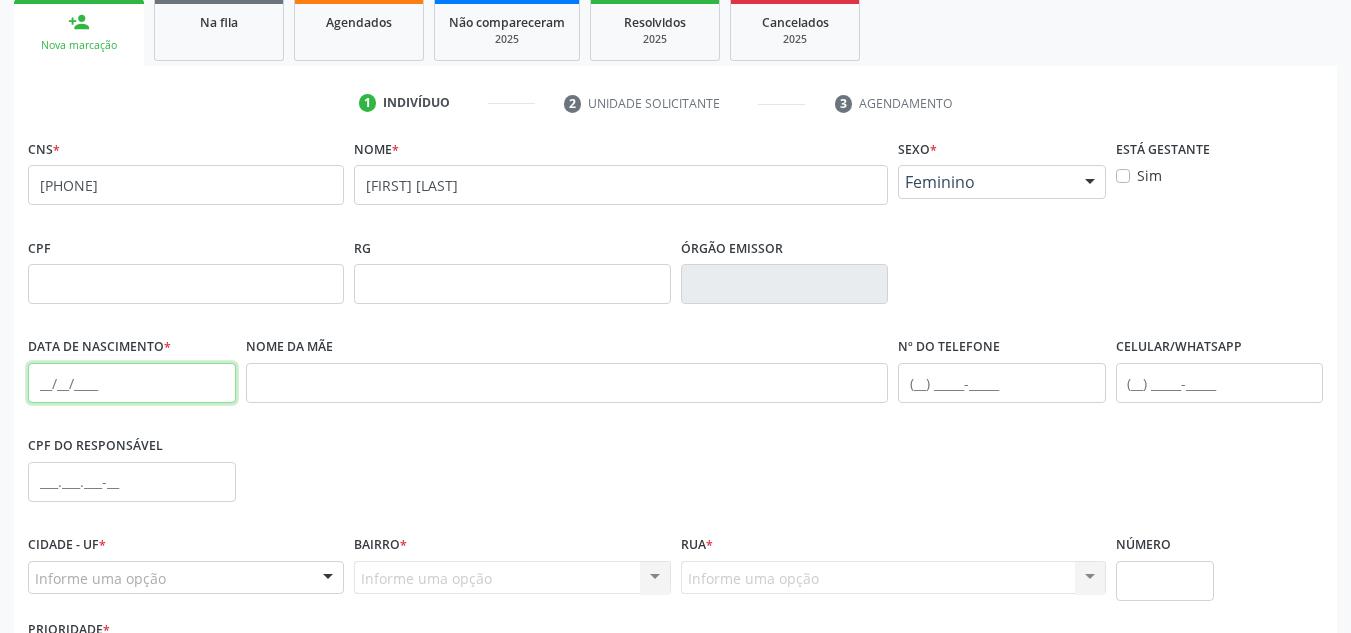 click at bounding box center (132, 383) 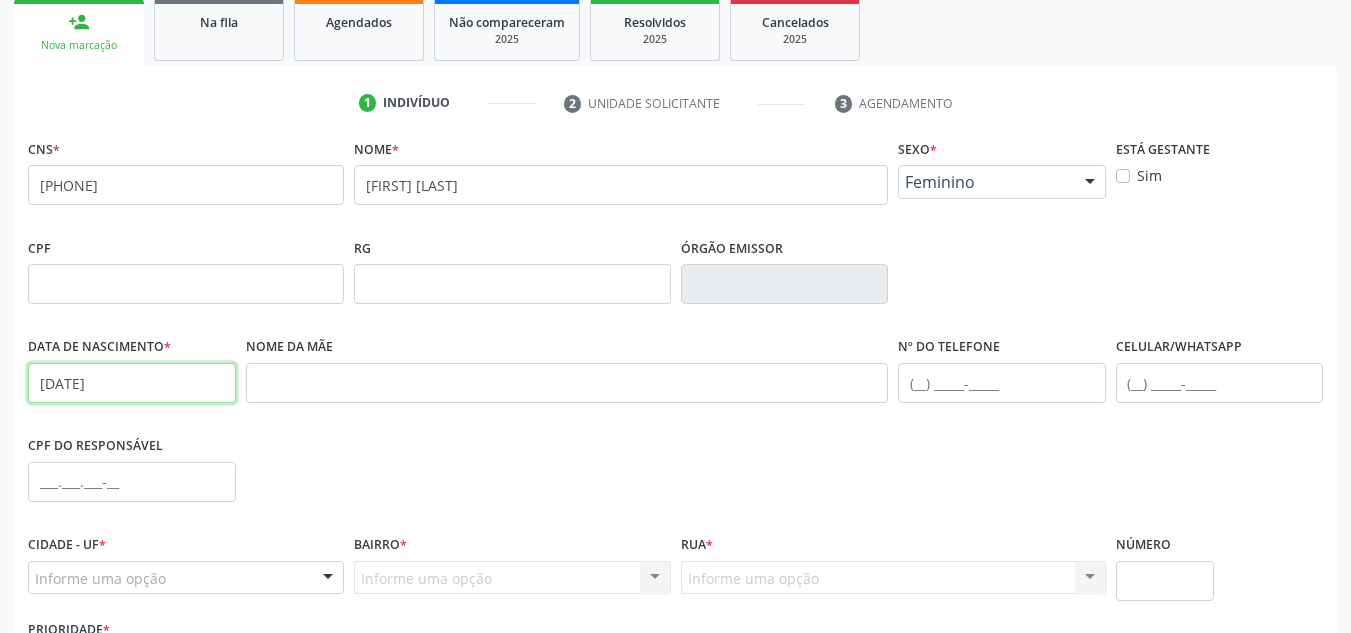 type on "04/04/2015" 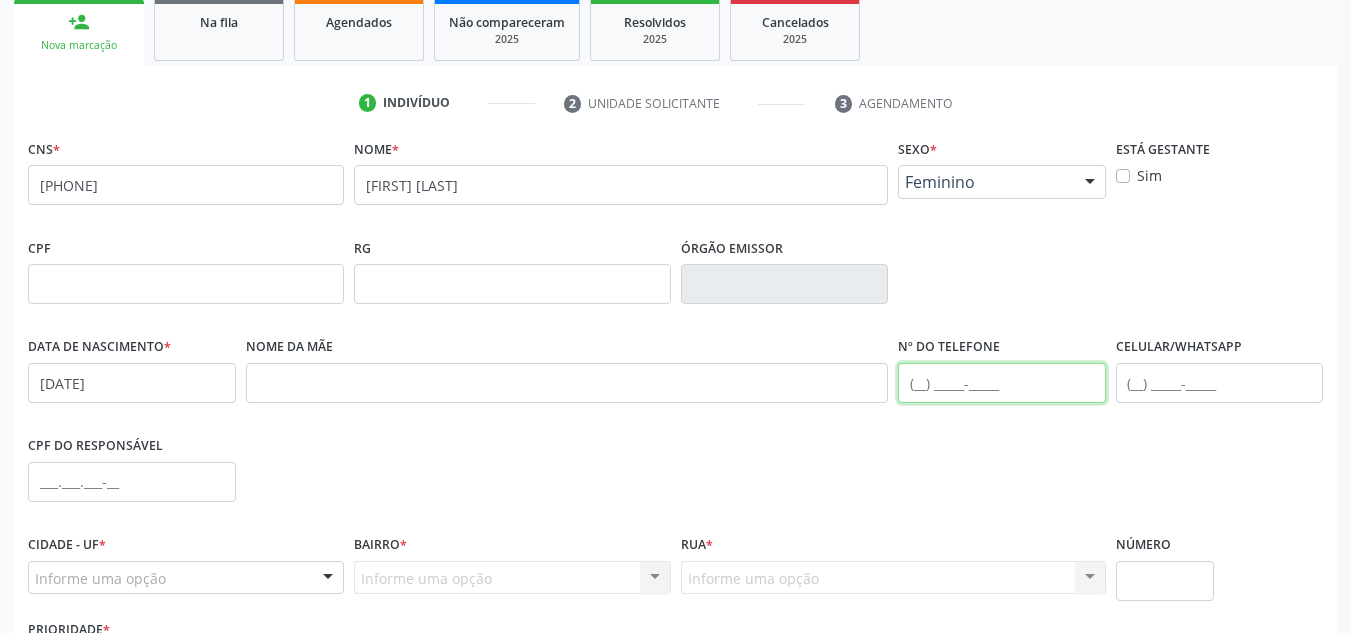 click at bounding box center [1002, 383] 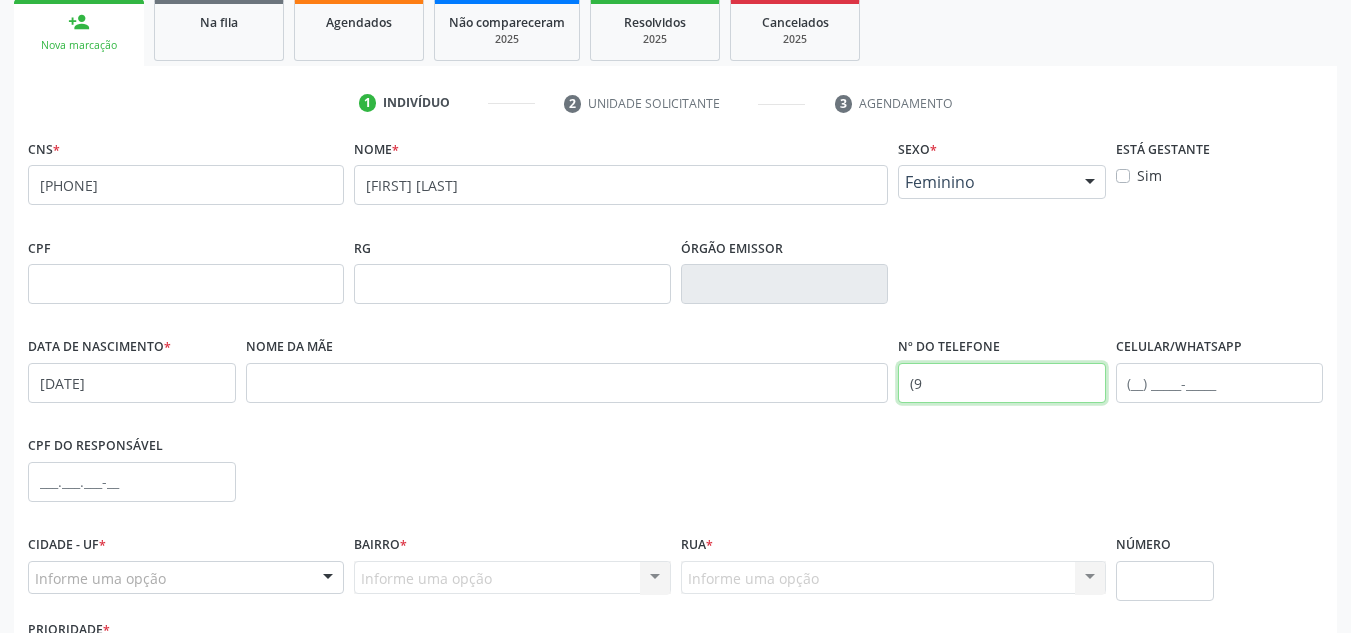 type on "(" 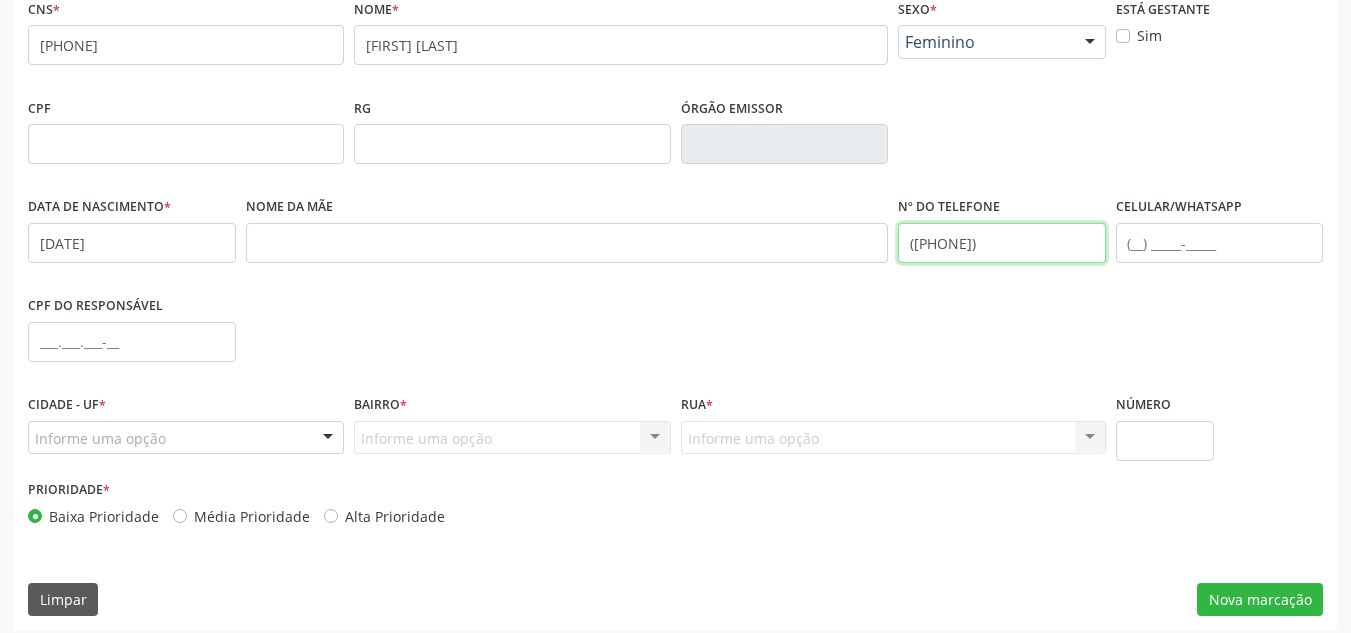 scroll, scrollTop: 451, scrollLeft: 0, axis: vertical 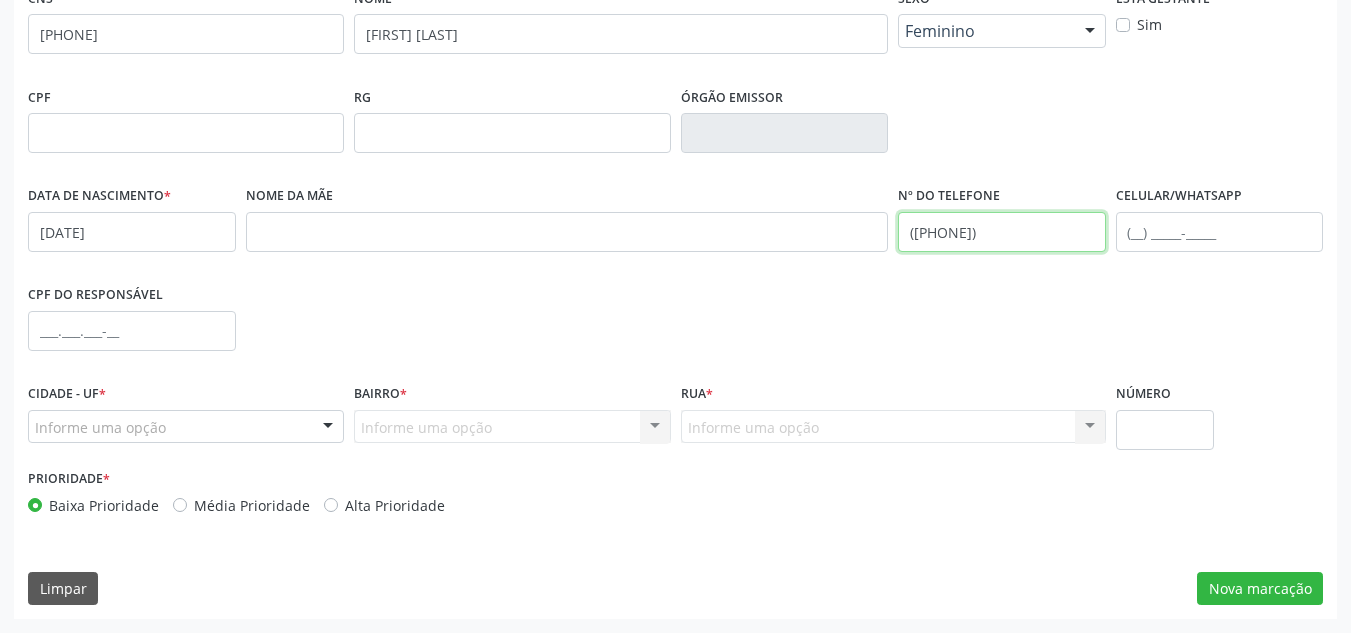 type on "(74) 99986-1167" 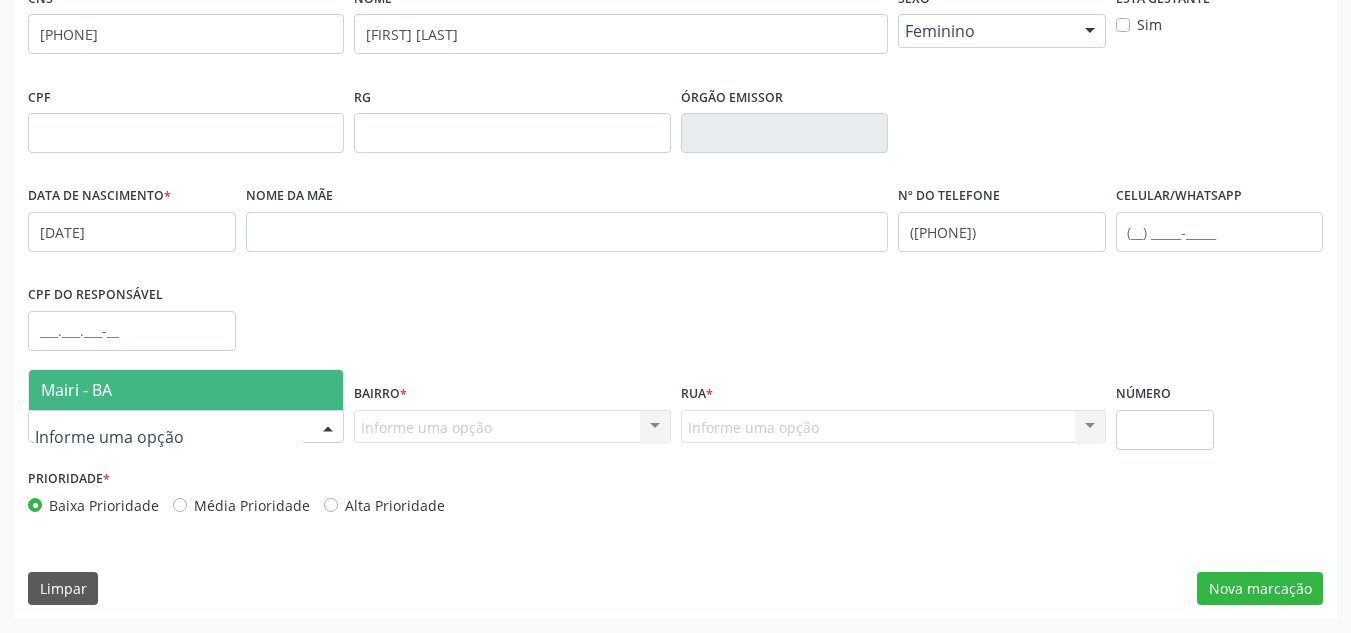 click on "Mairi - BA" at bounding box center (186, 390) 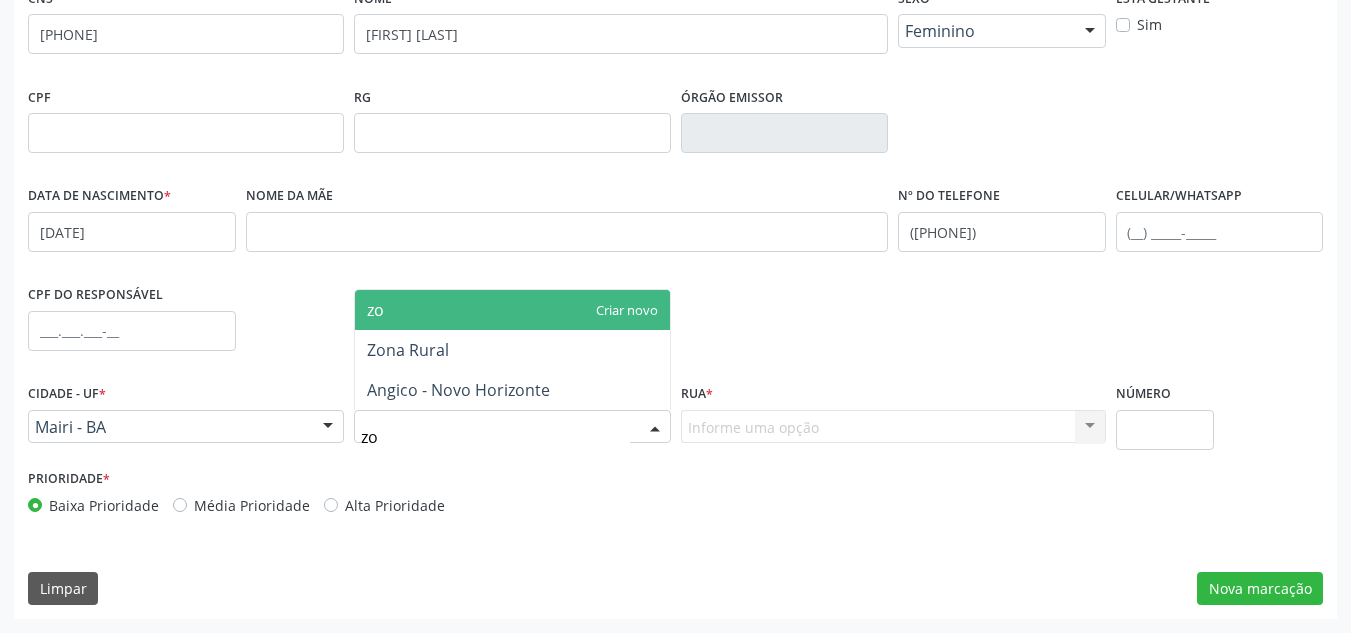 type on "zon" 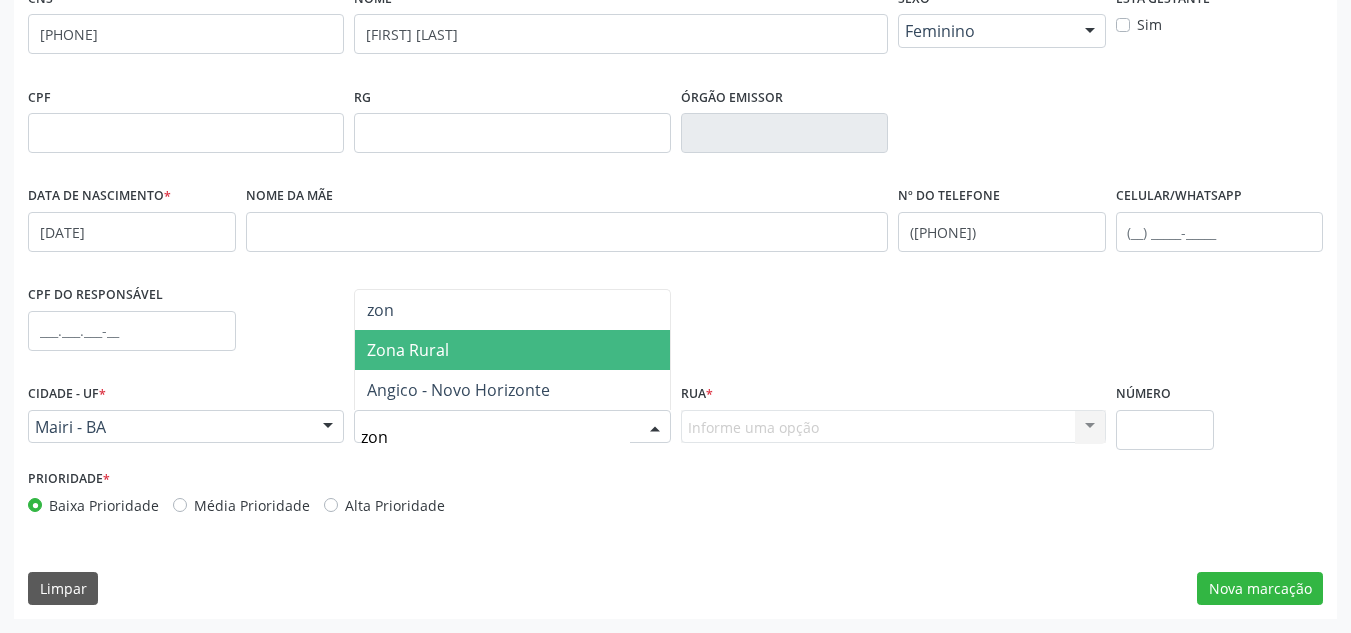 click on "Zona Rural" at bounding box center (408, 350) 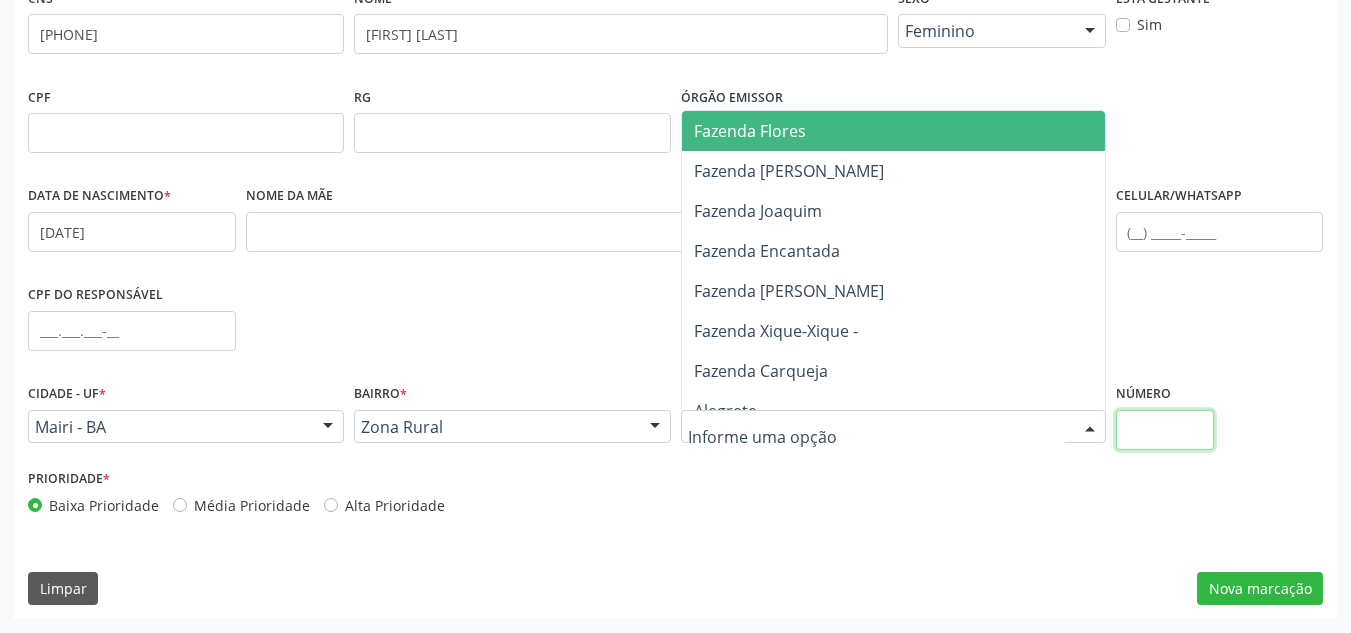 click at bounding box center (1165, 430) 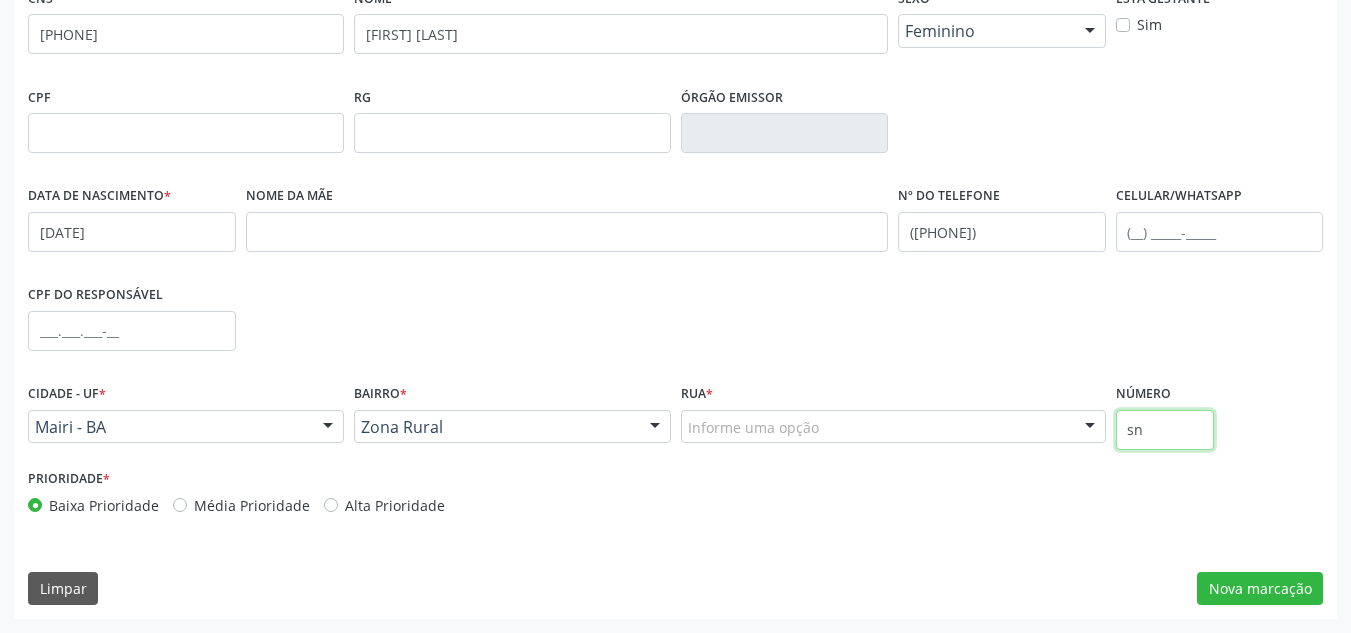 type on "sn" 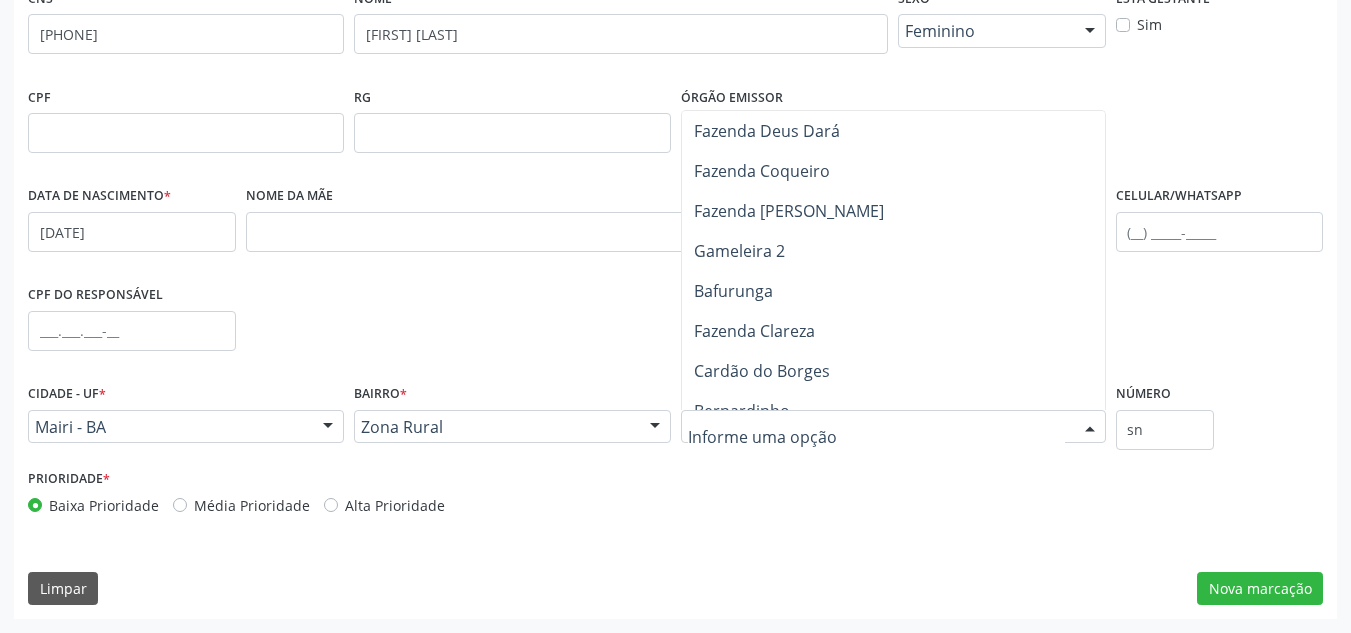 scroll, scrollTop: 0, scrollLeft: 0, axis: both 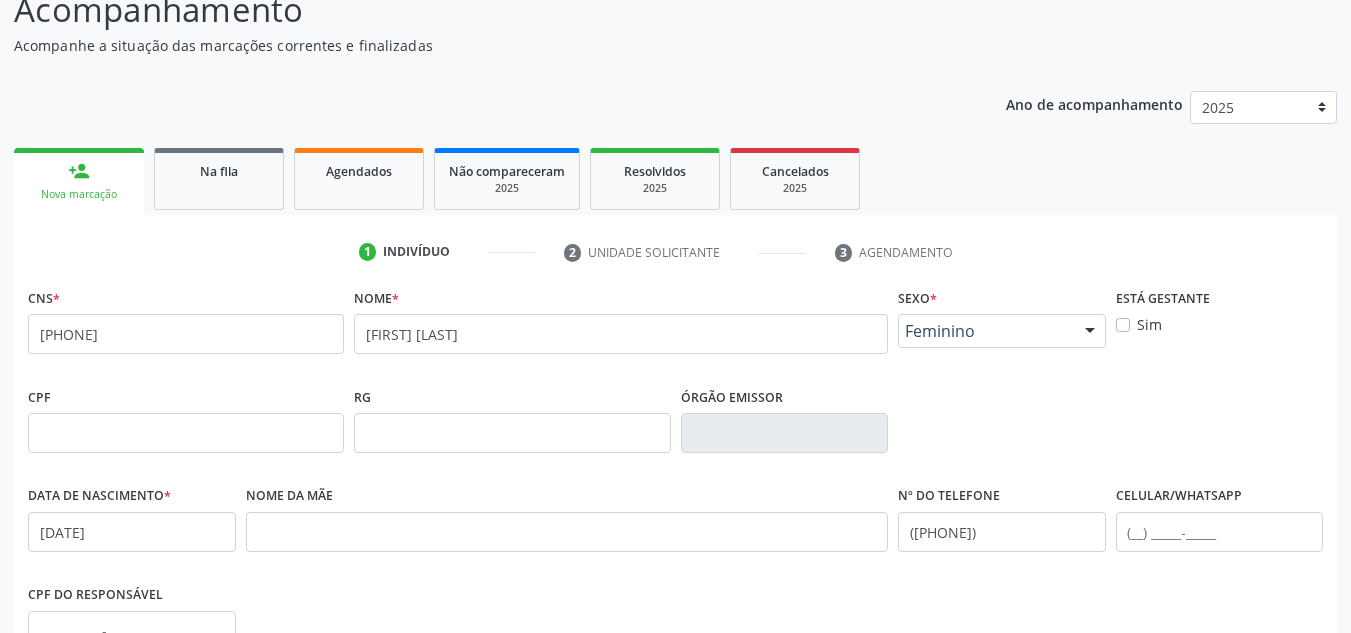 click on "Nome da mãe" at bounding box center (567, 530) 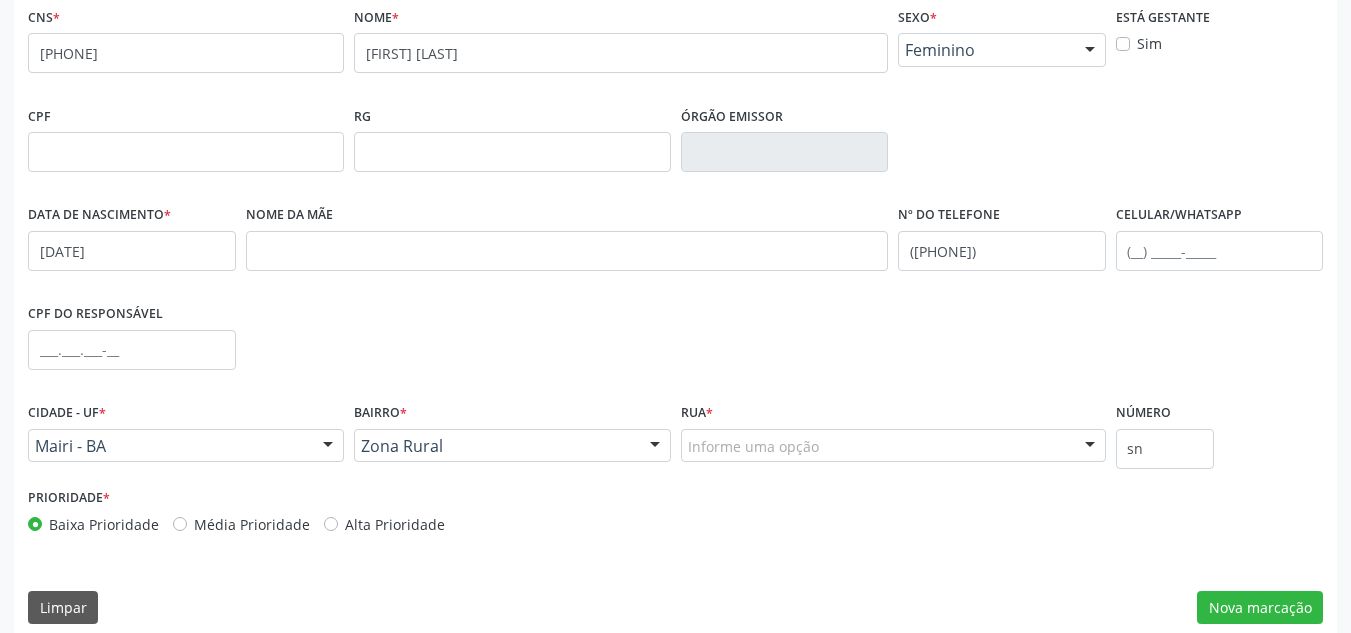 scroll, scrollTop: 451, scrollLeft: 0, axis: vertical 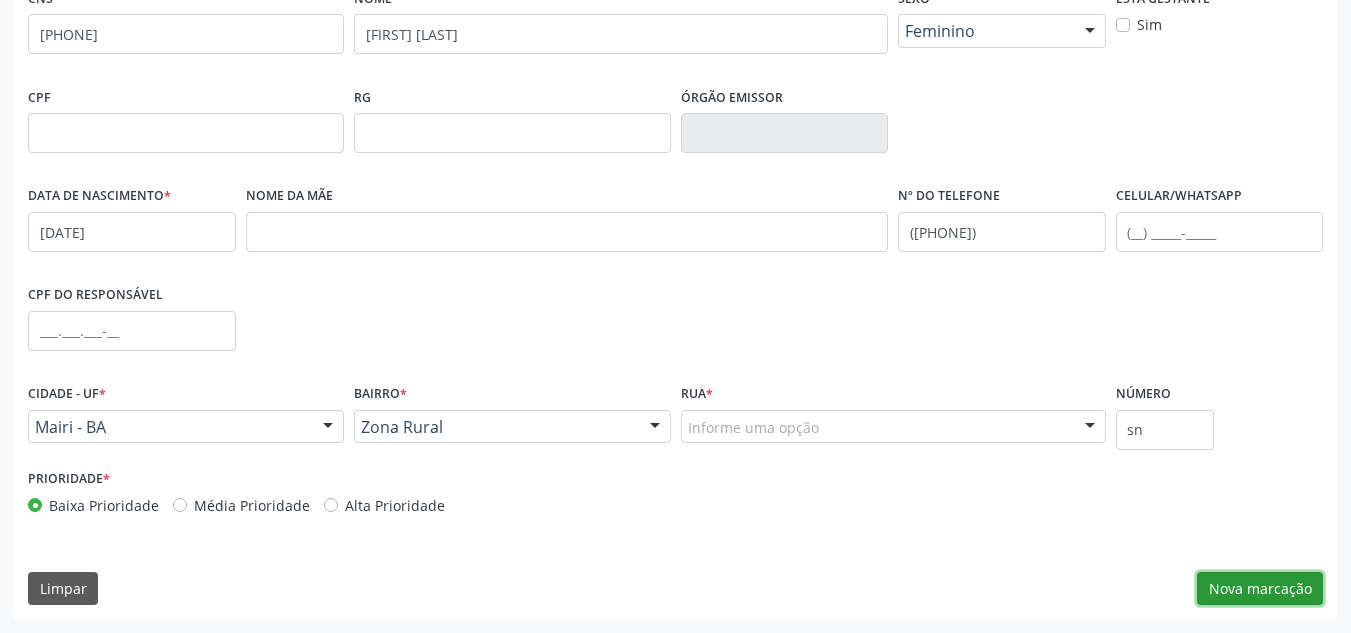 click on "Nova marcação" at bounding box center (1260, 589) 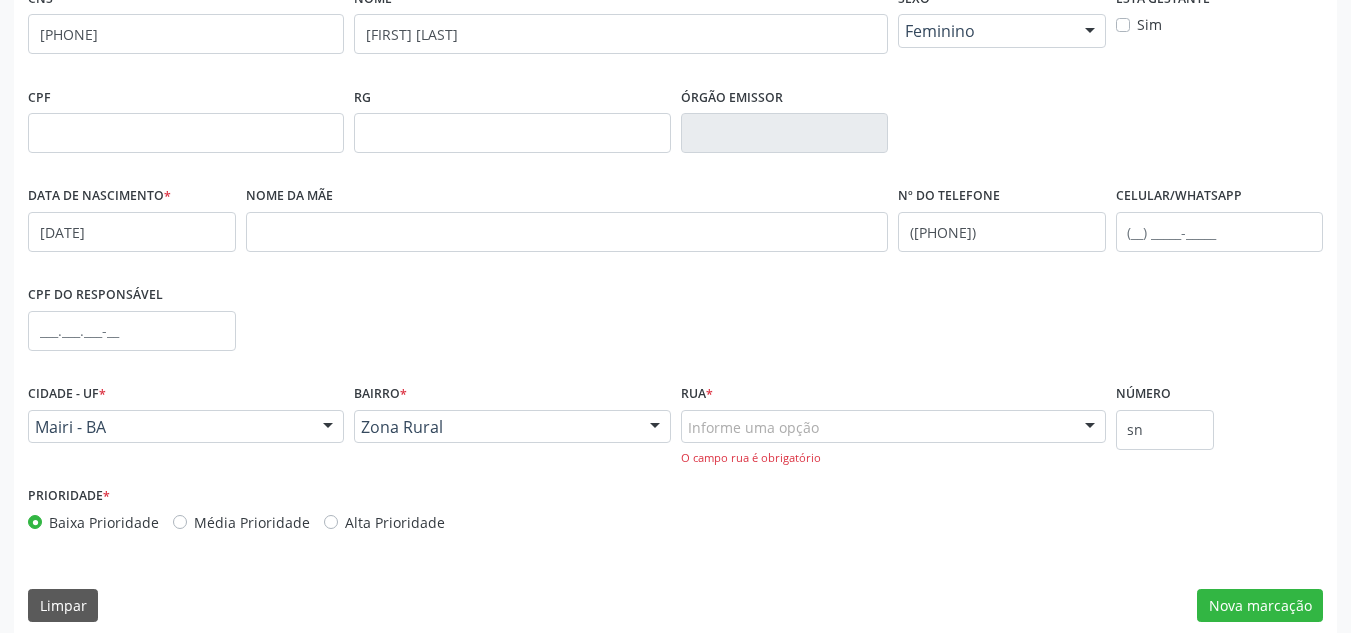 click on "Informe uma opção" at bounding box center (893, 427) 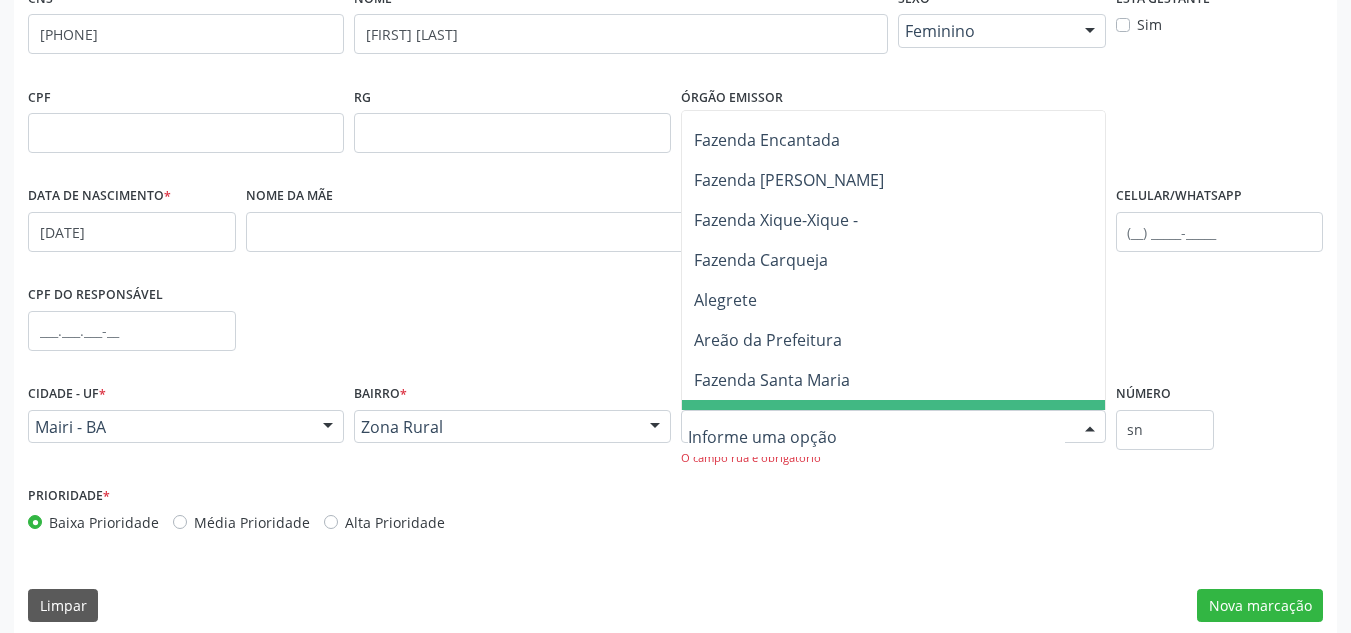 scroll, scrollTop: 0, scrollLeft: 0, axis: both 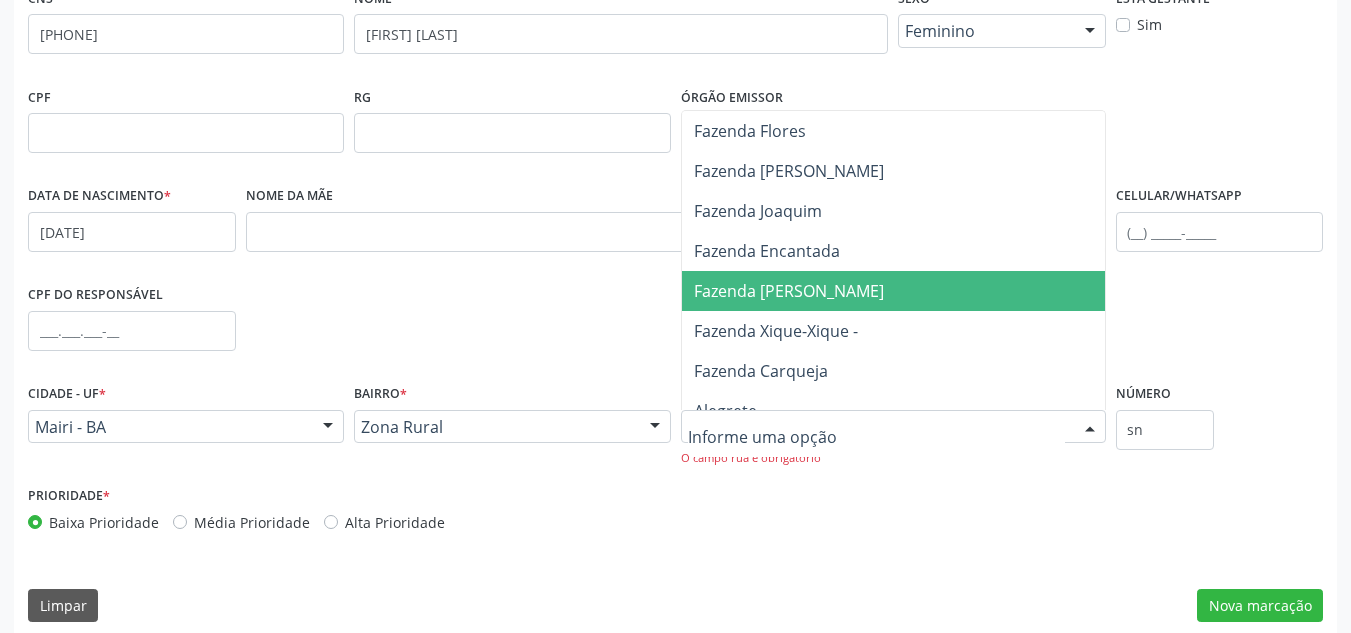 click on "Fazenda Maracujá" at bounding box center [789, 291] 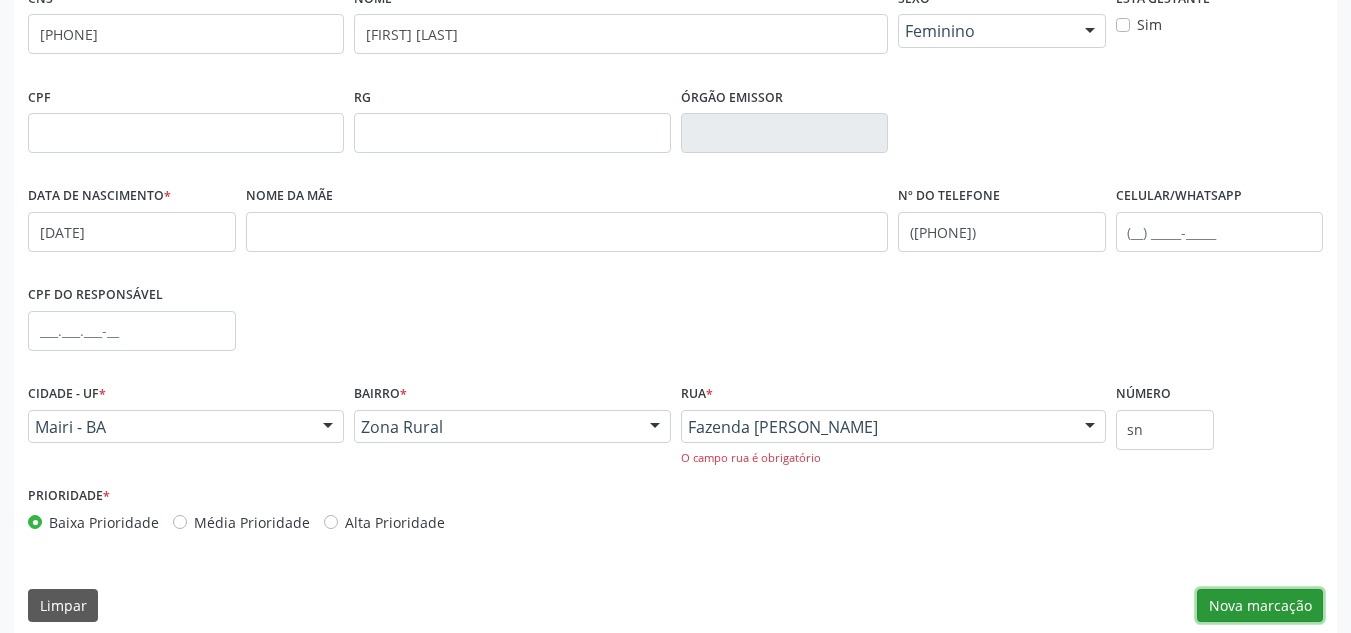 click on "Nova marcação" at bounding box center (1260, 606) 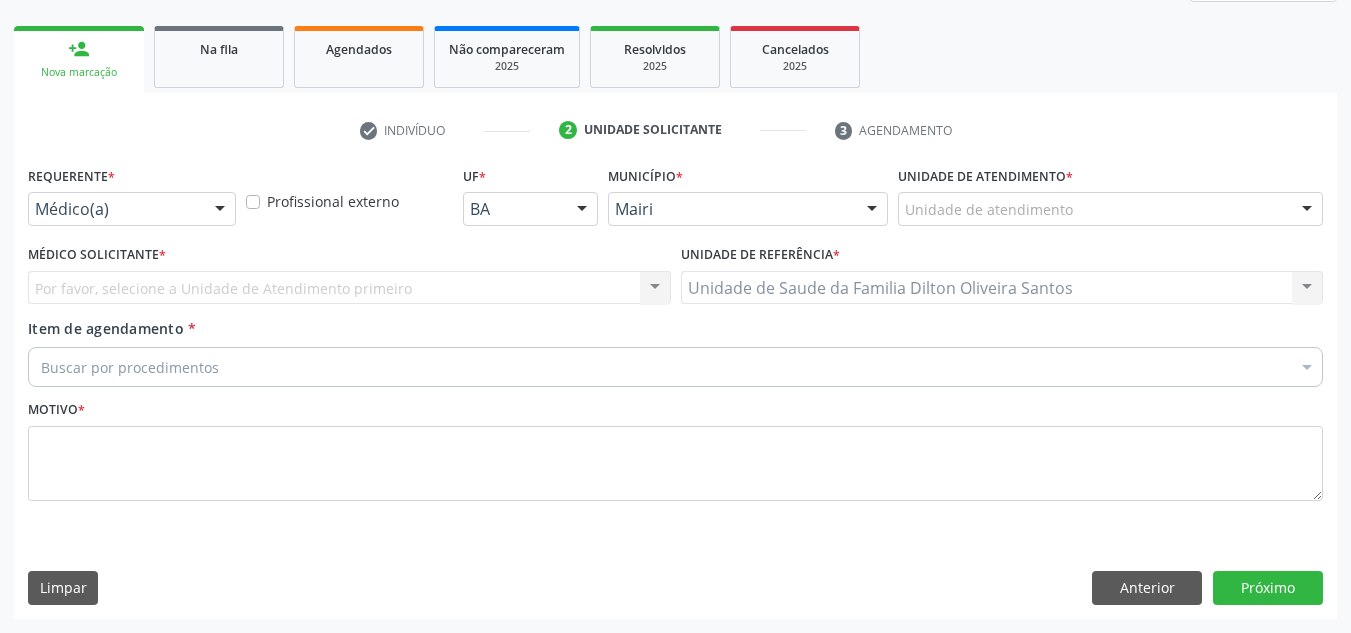 scroll, scrollTop: 273, scrollLeft: 0, axis: vertical 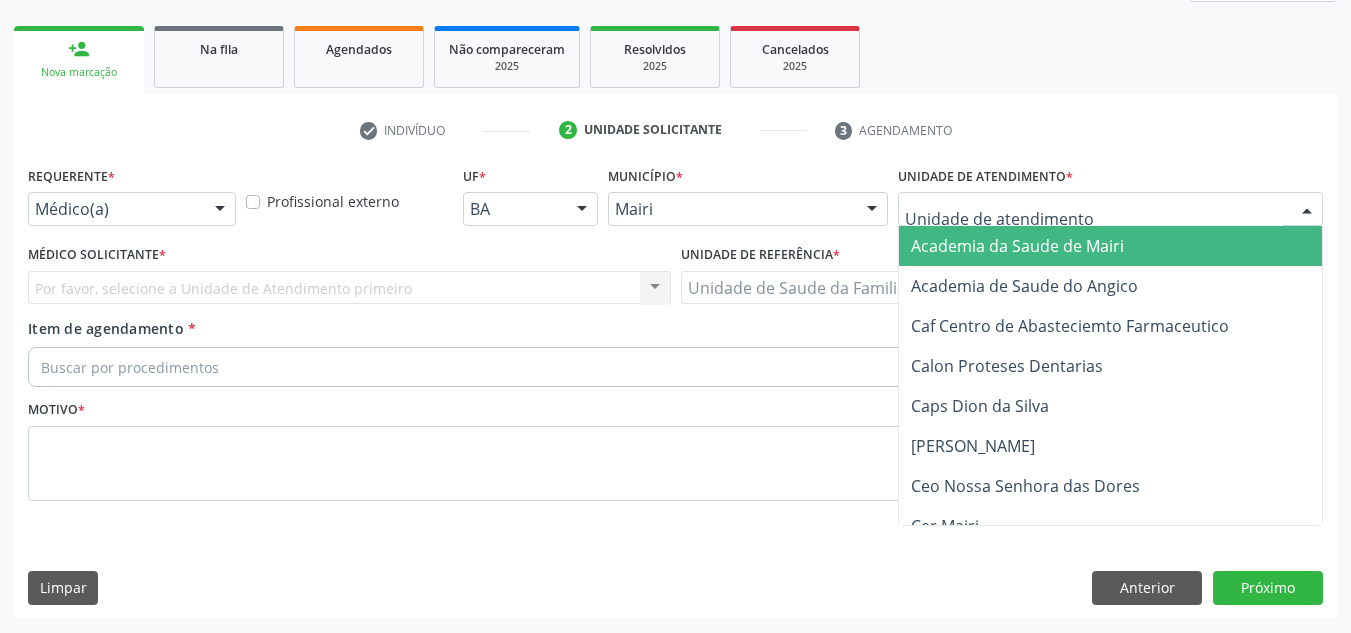 type on "j" 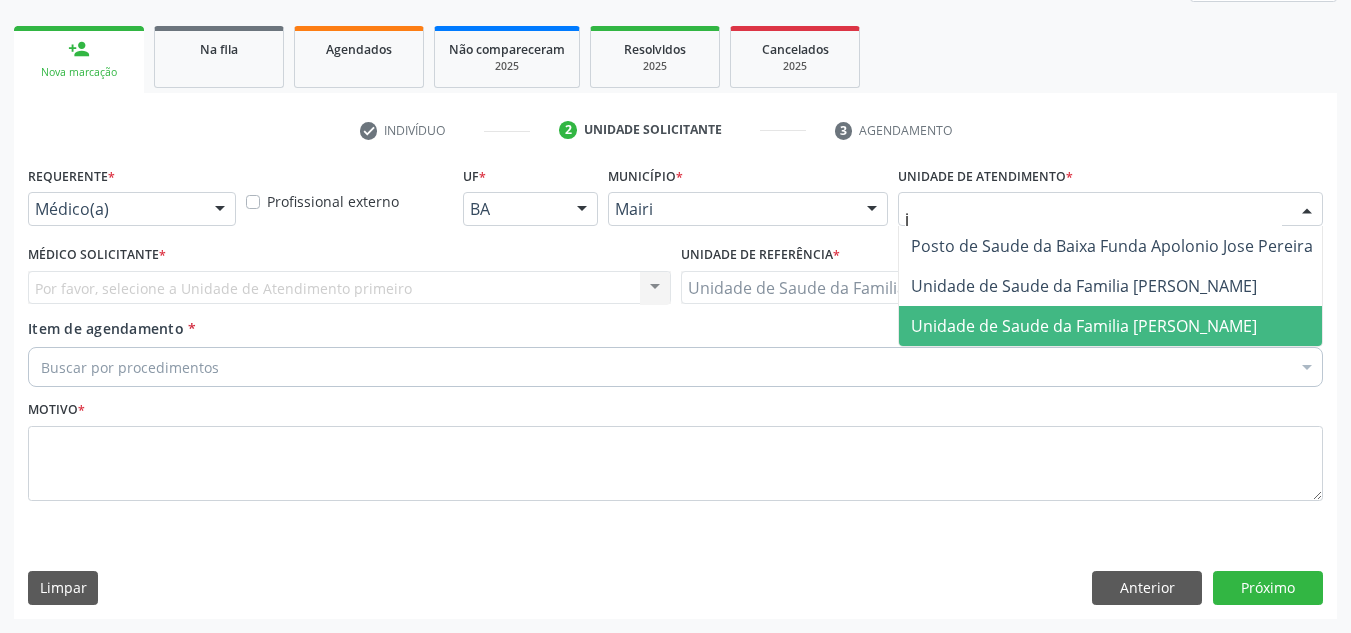 click on "Unidade de Saude da Familia Jonathas Laurentino de Santana" at bounding box center [1084, 326] 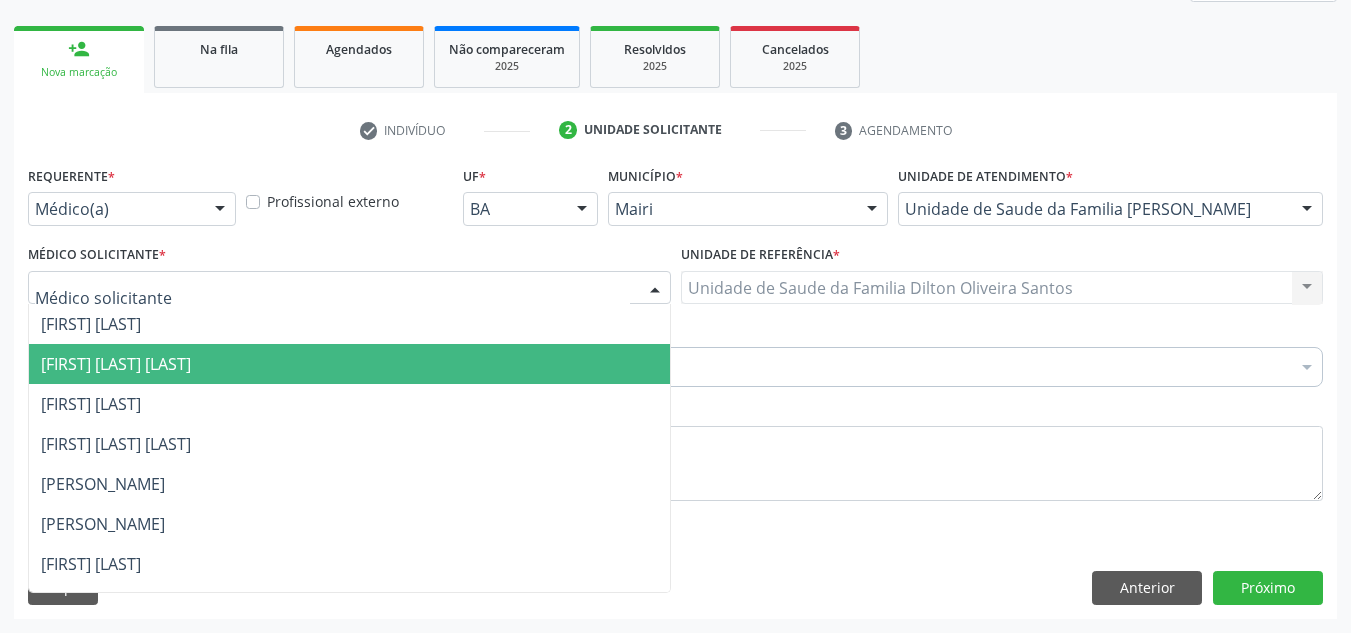 click on "Esther Dolores Martinez Valdes" at bounding box center (116, 364) 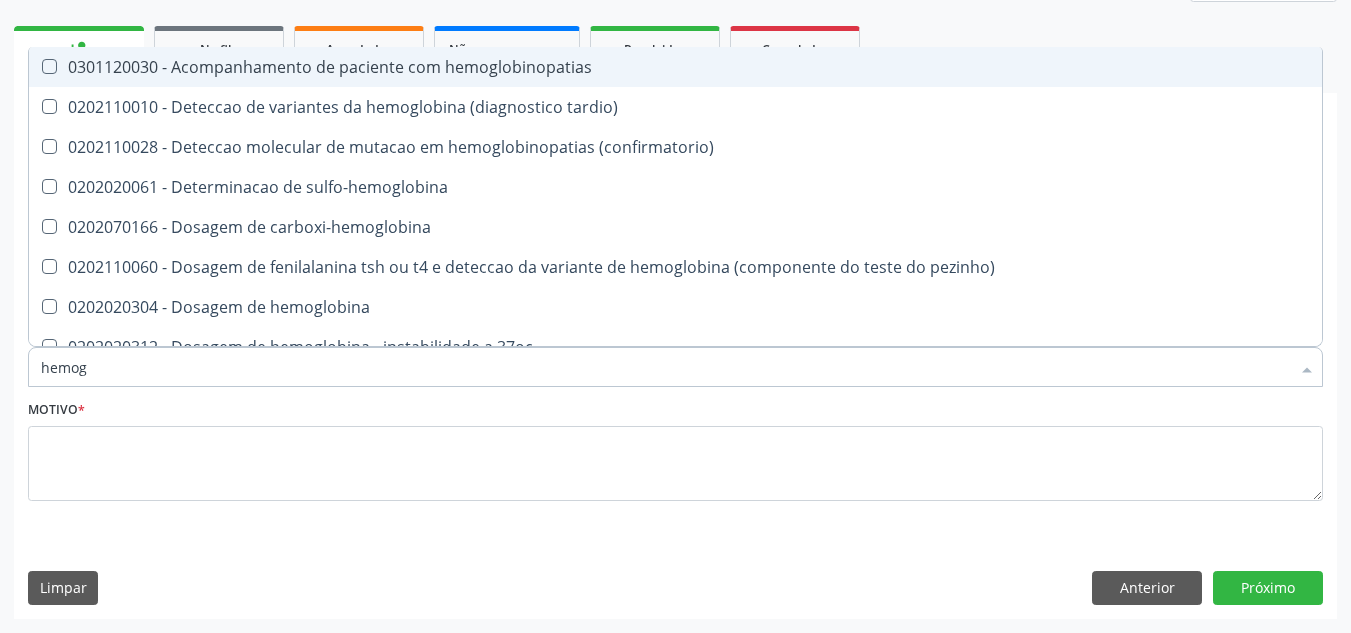 type on "hemogr" 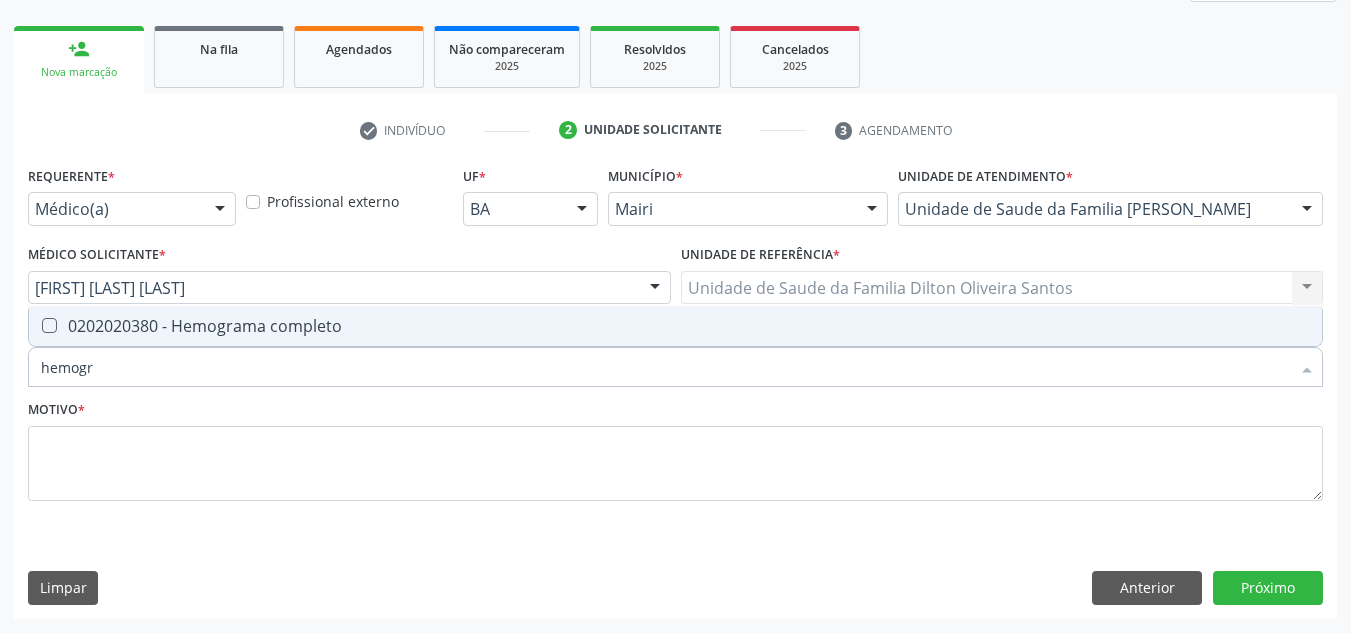click on "0202020380 - Hemograma completo" at bounding box center [675, 326] 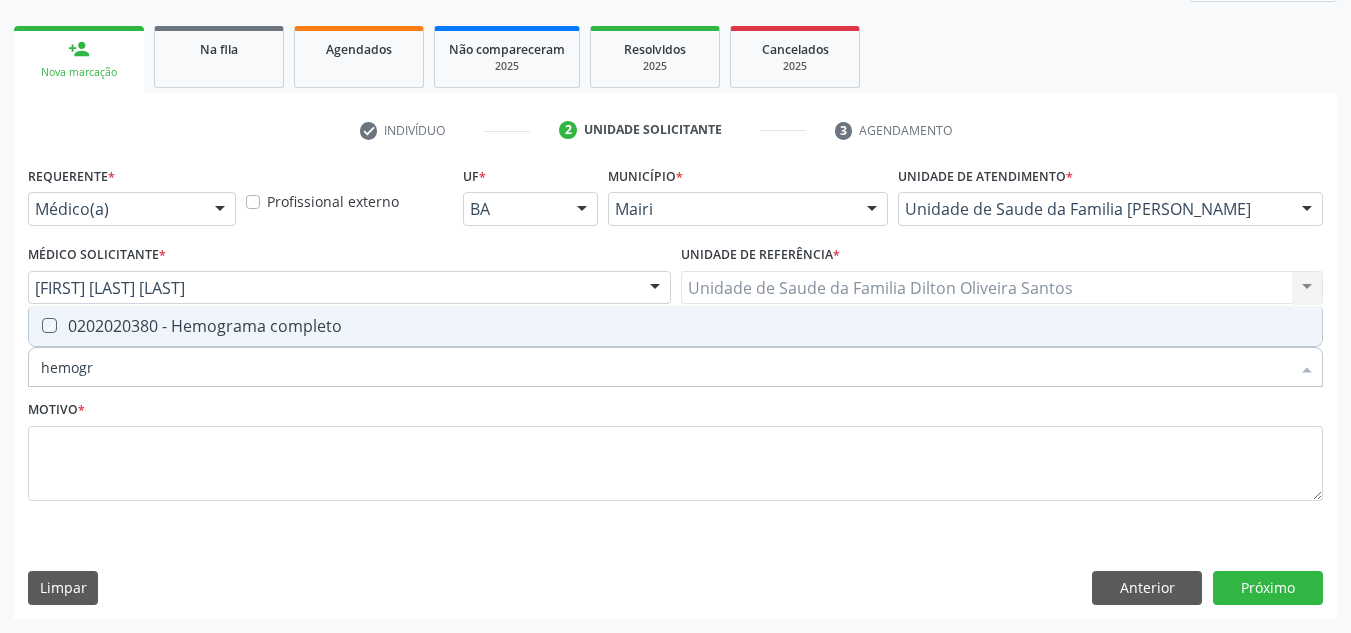 checkbox on "true" 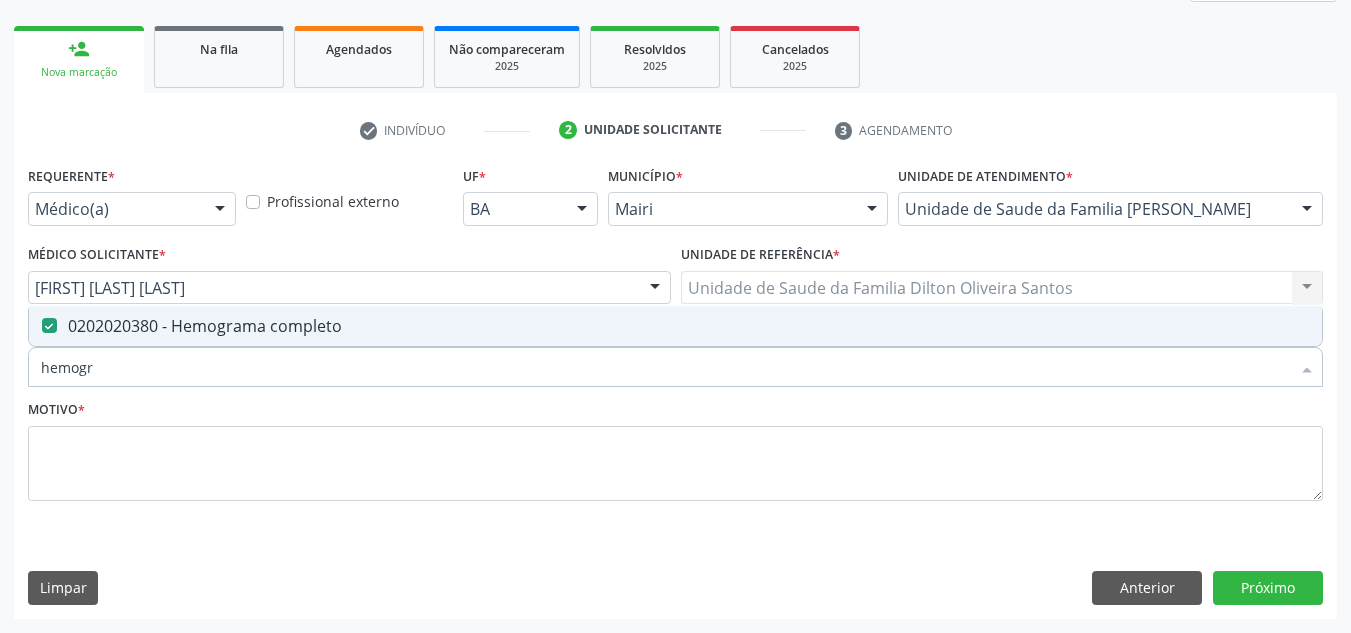 type on "hemog" 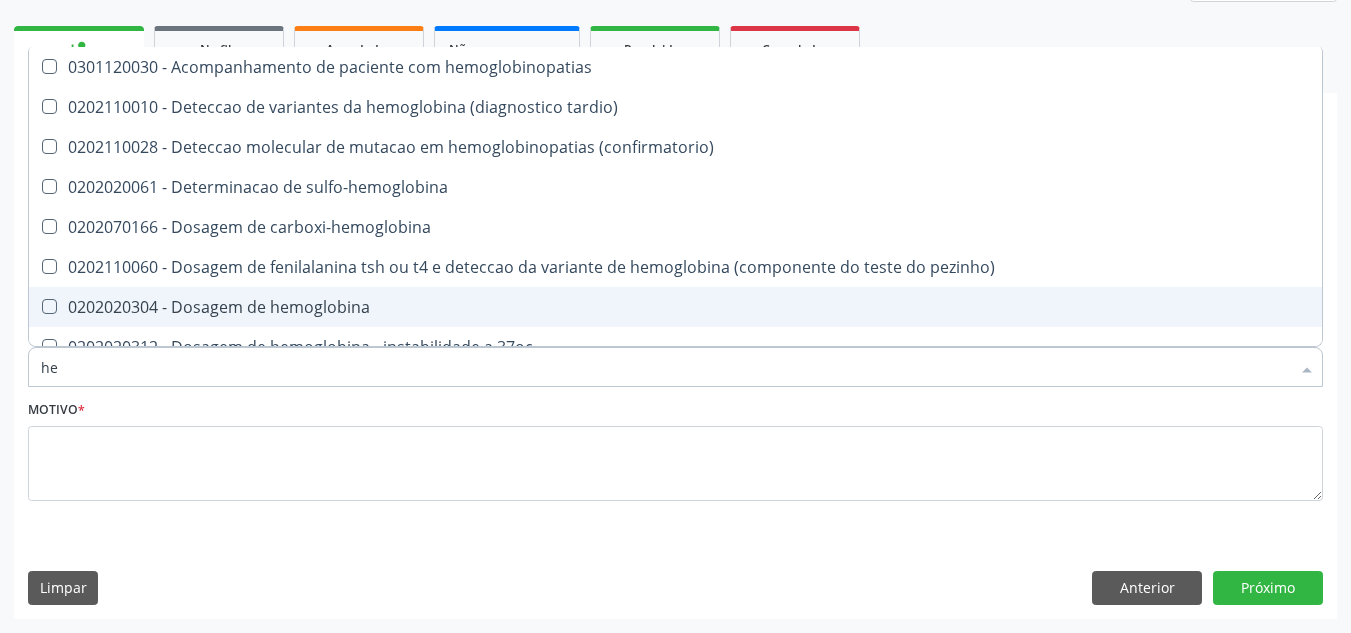 type on "h" 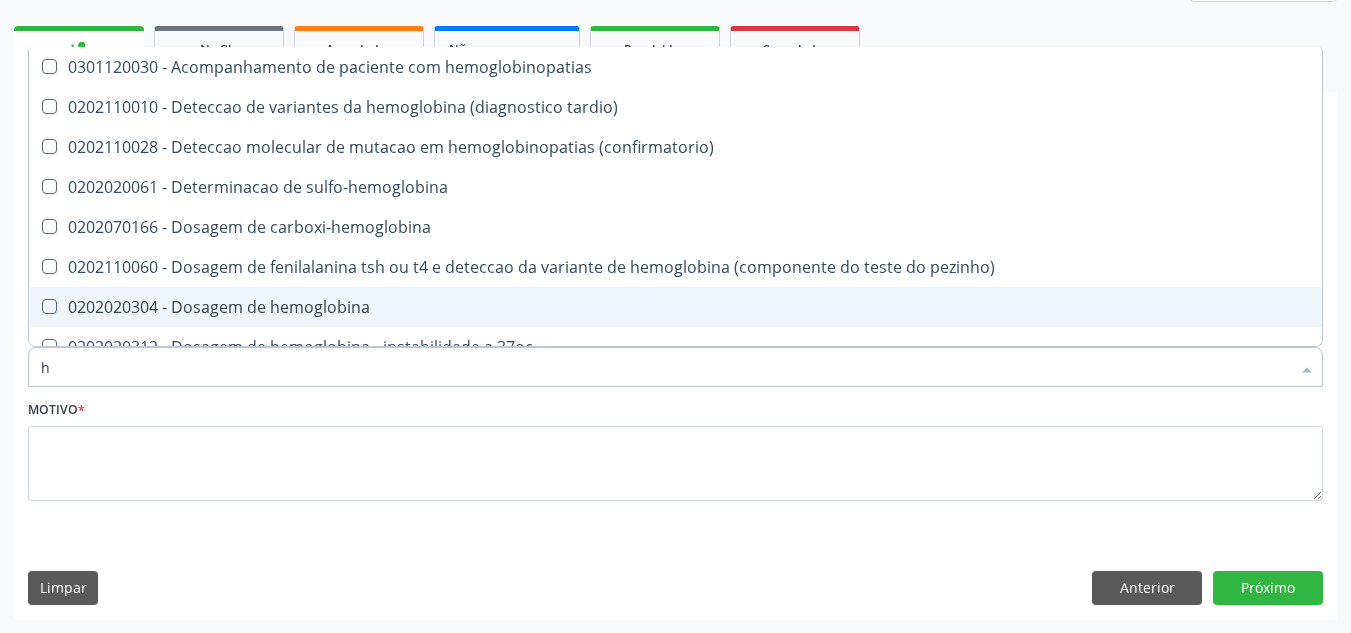 type 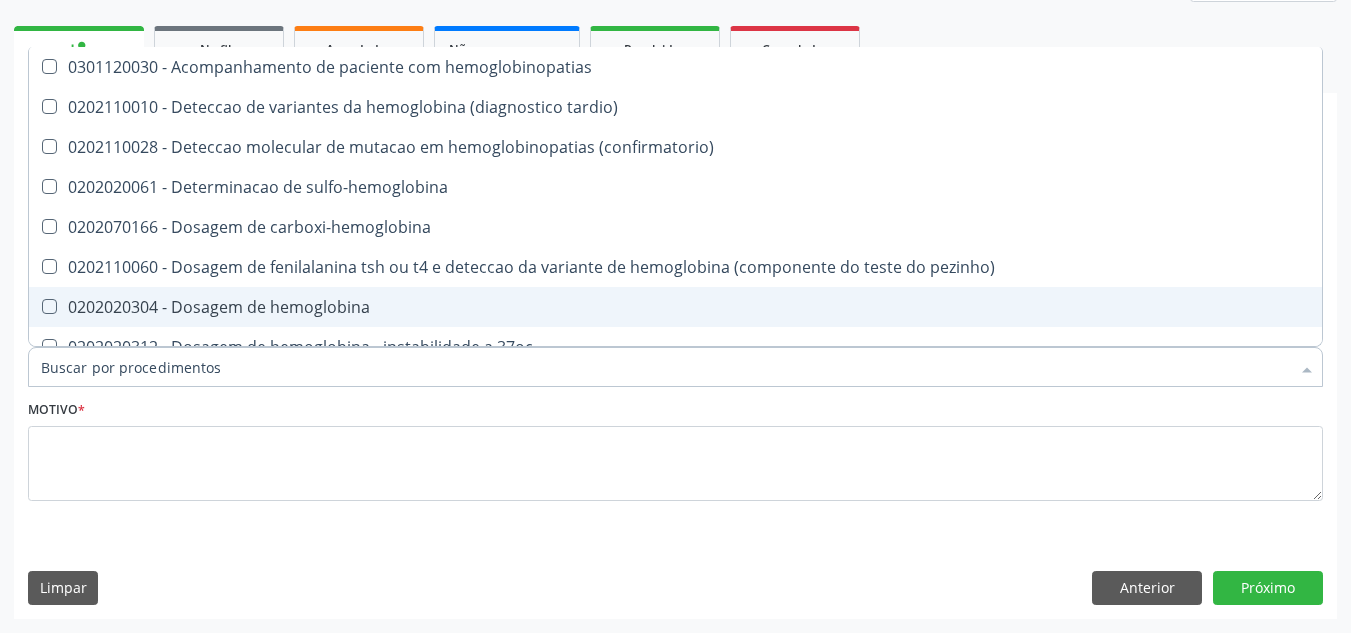 checkbox on "false" 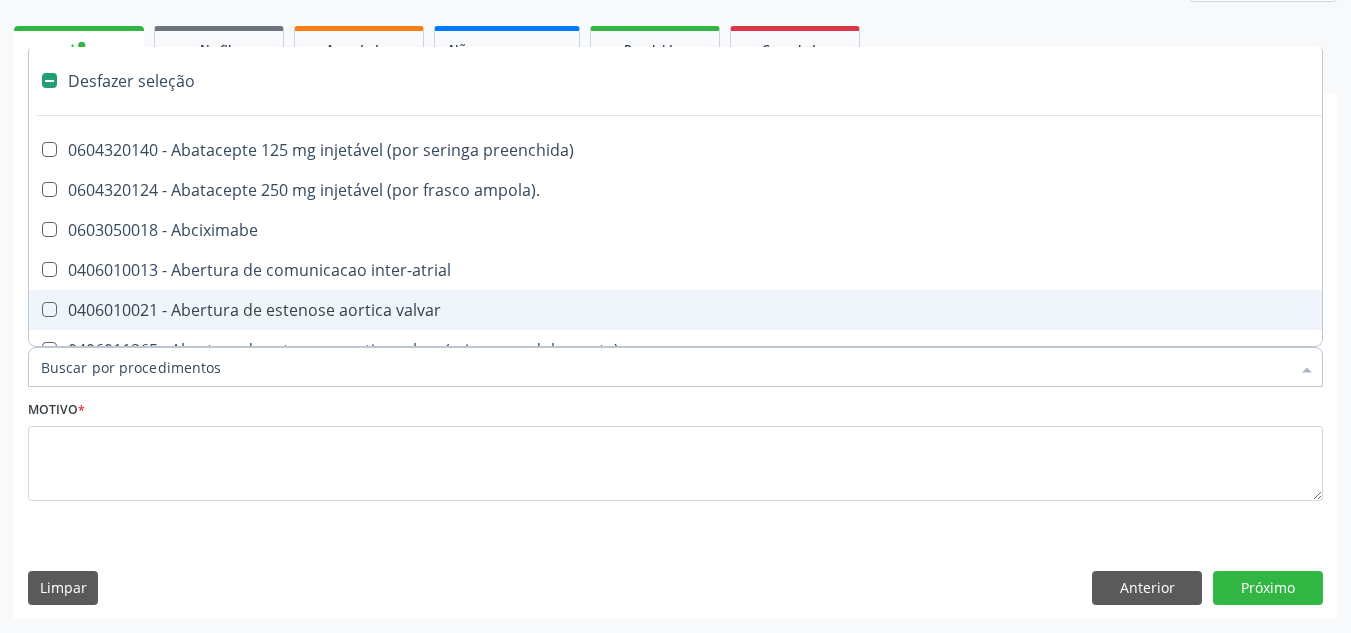 type on "g" 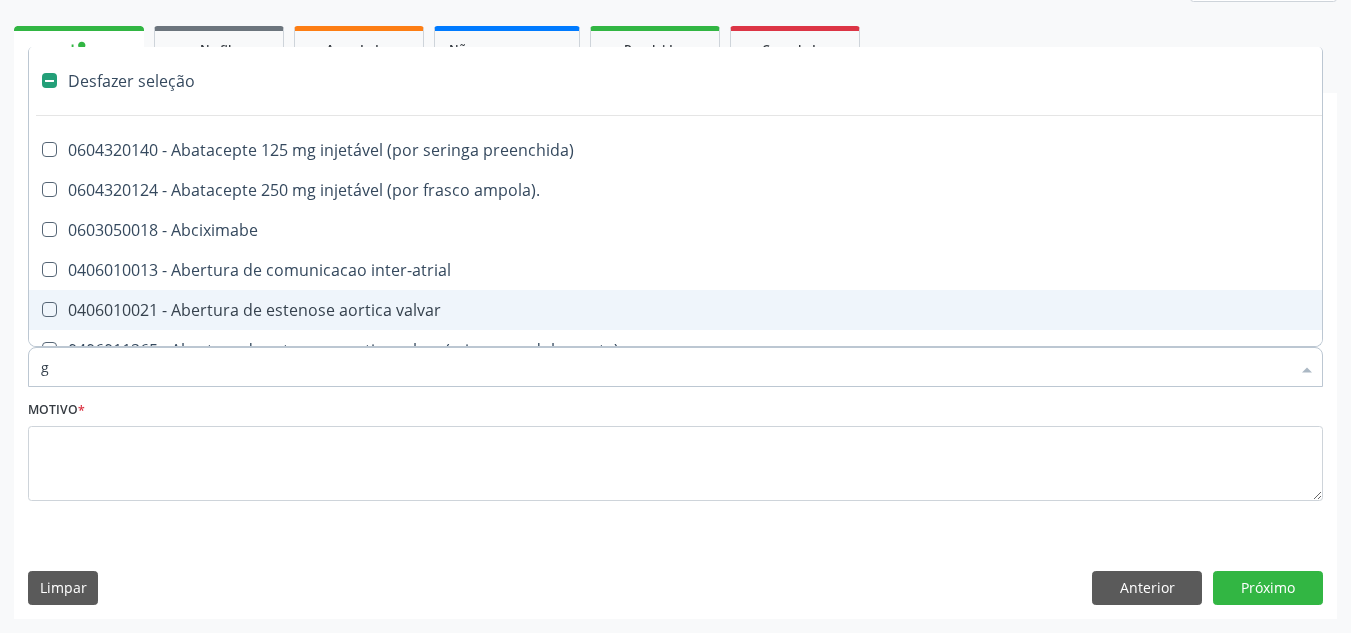 checkbox on "true" 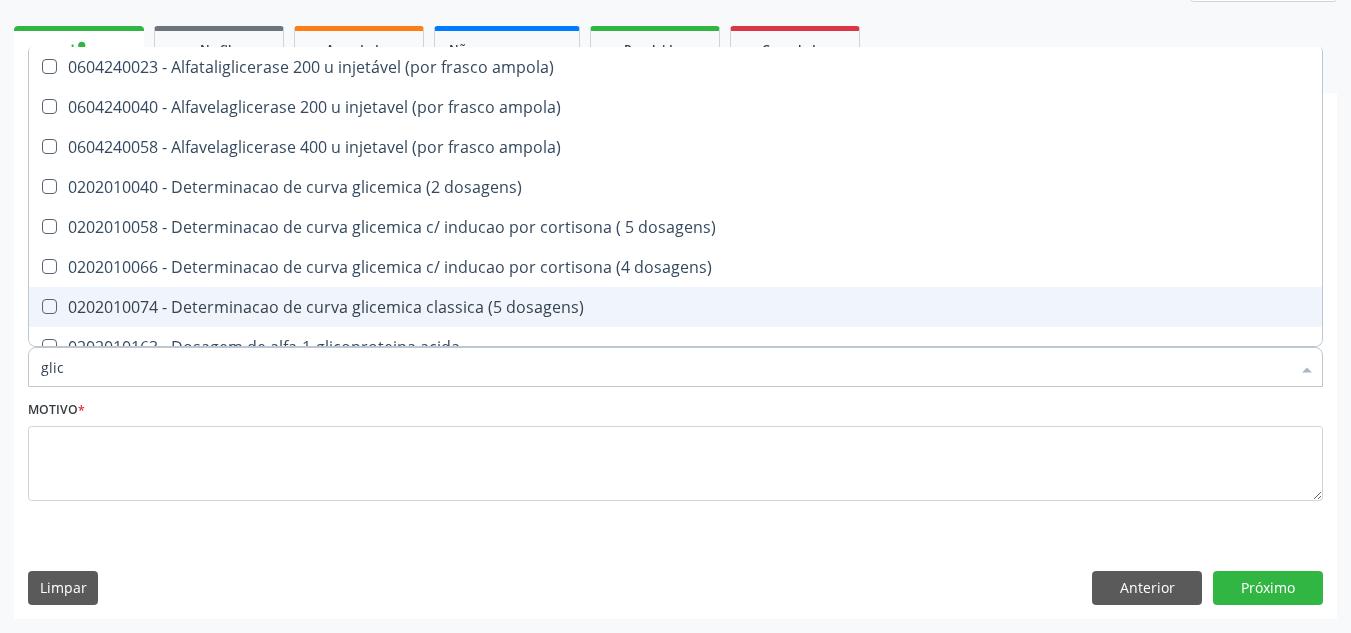 type on "glico" 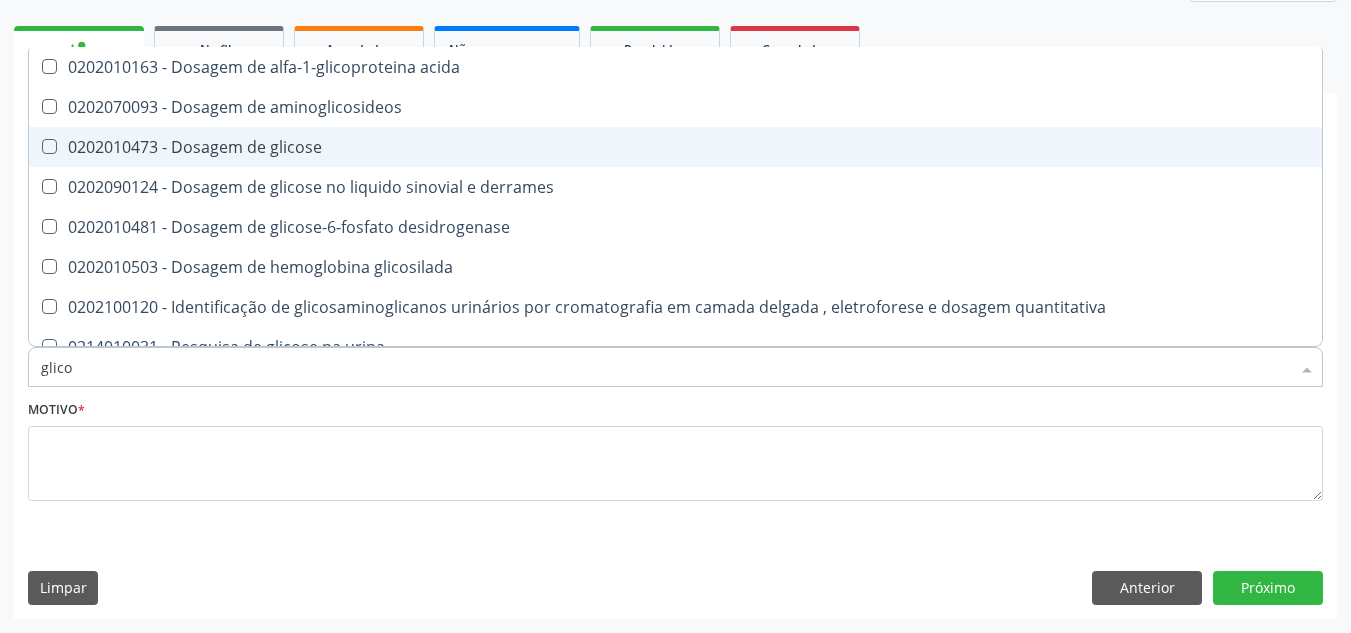 click on "0202010473 - Dosagem de glicose" at bounding box center [675, 147] 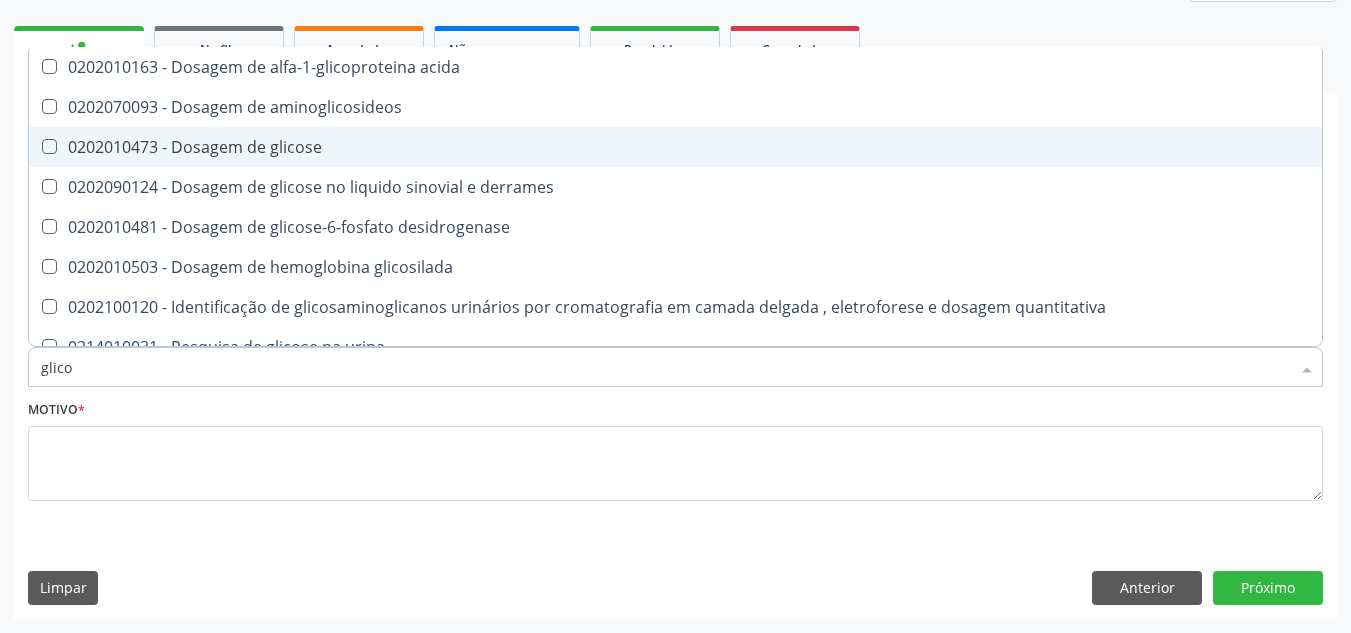 checkbox on "true" 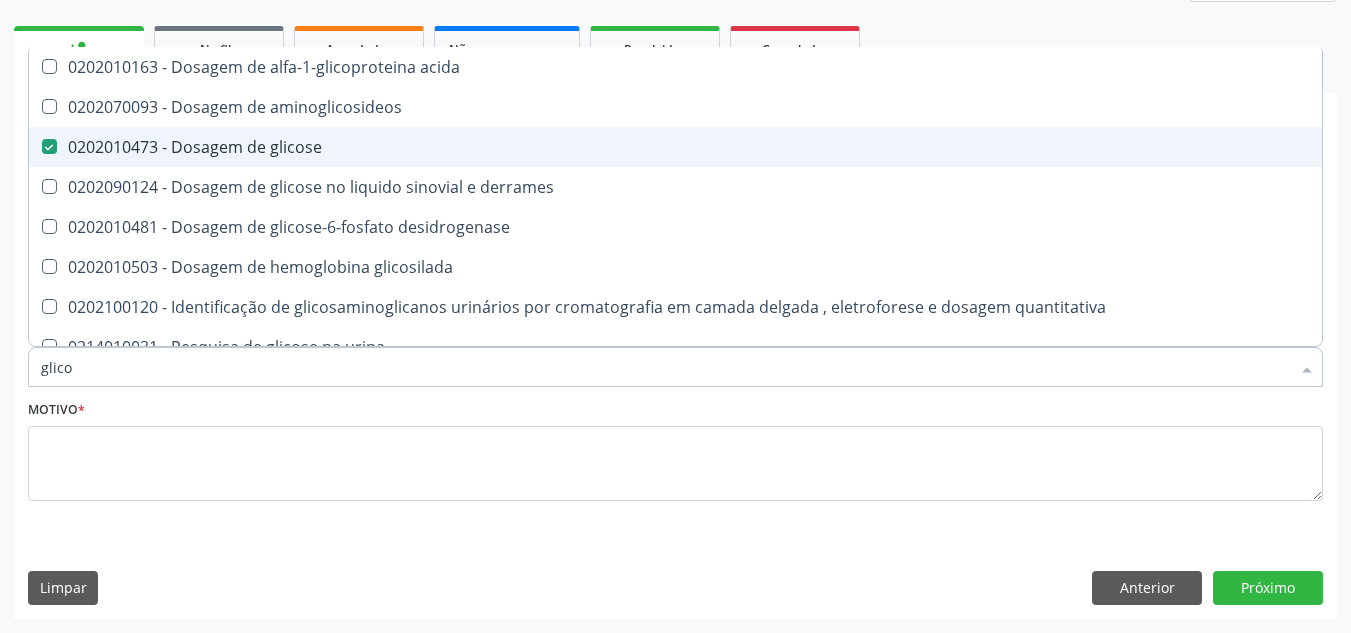 type on "glic" 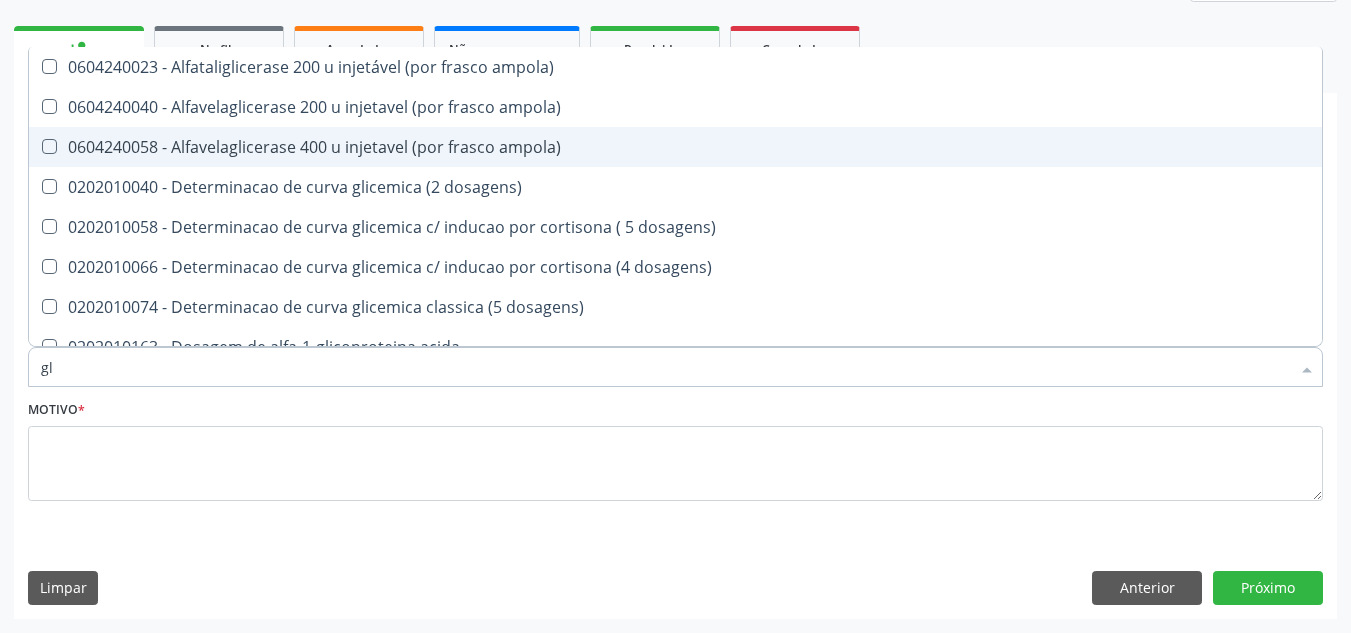 type on "g" 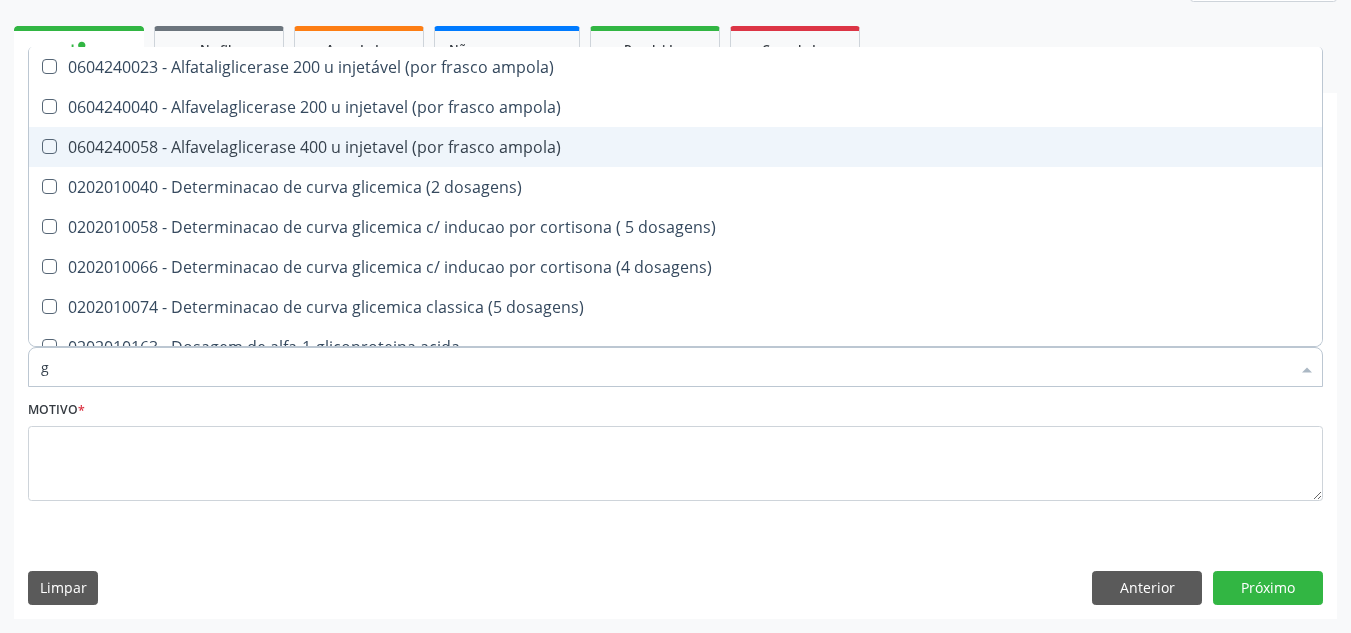 type 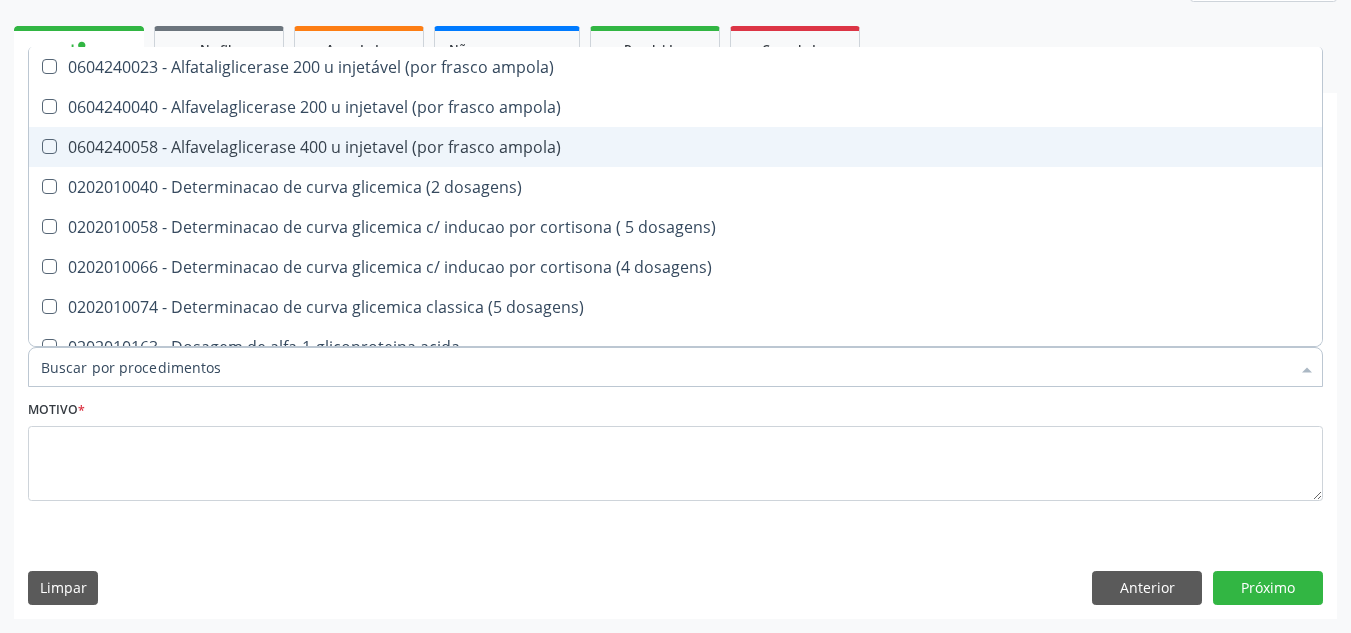 checkbox on "false" 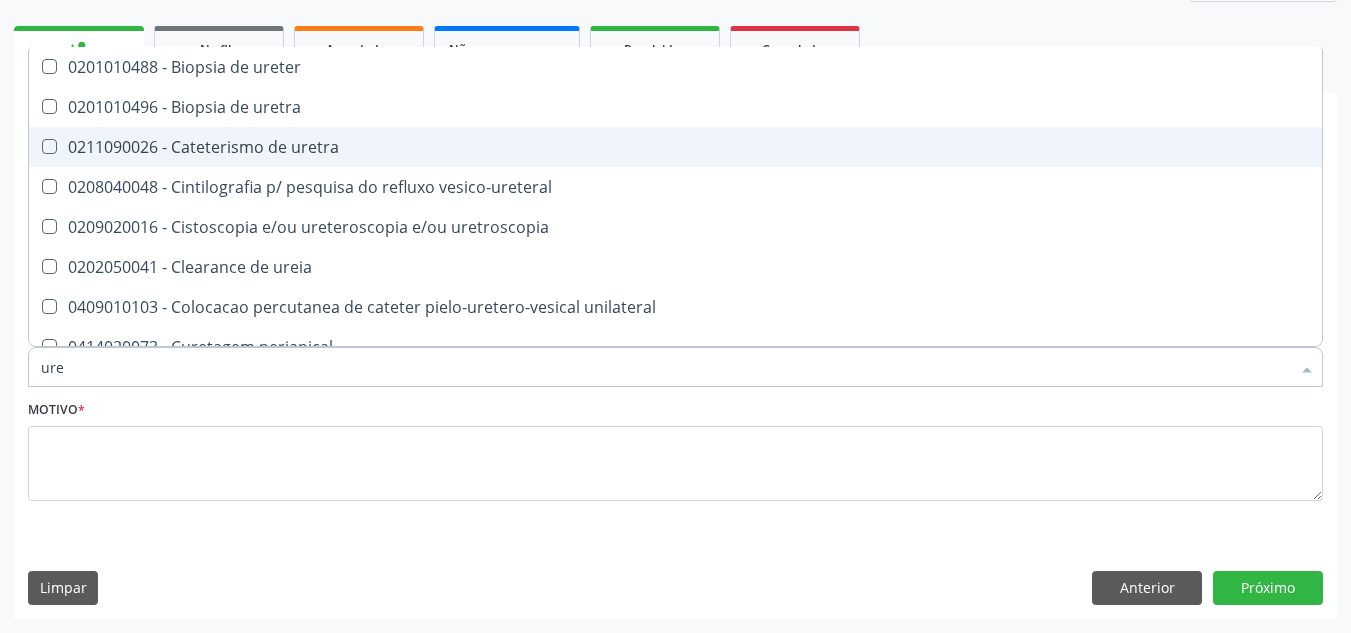 type on "urei" 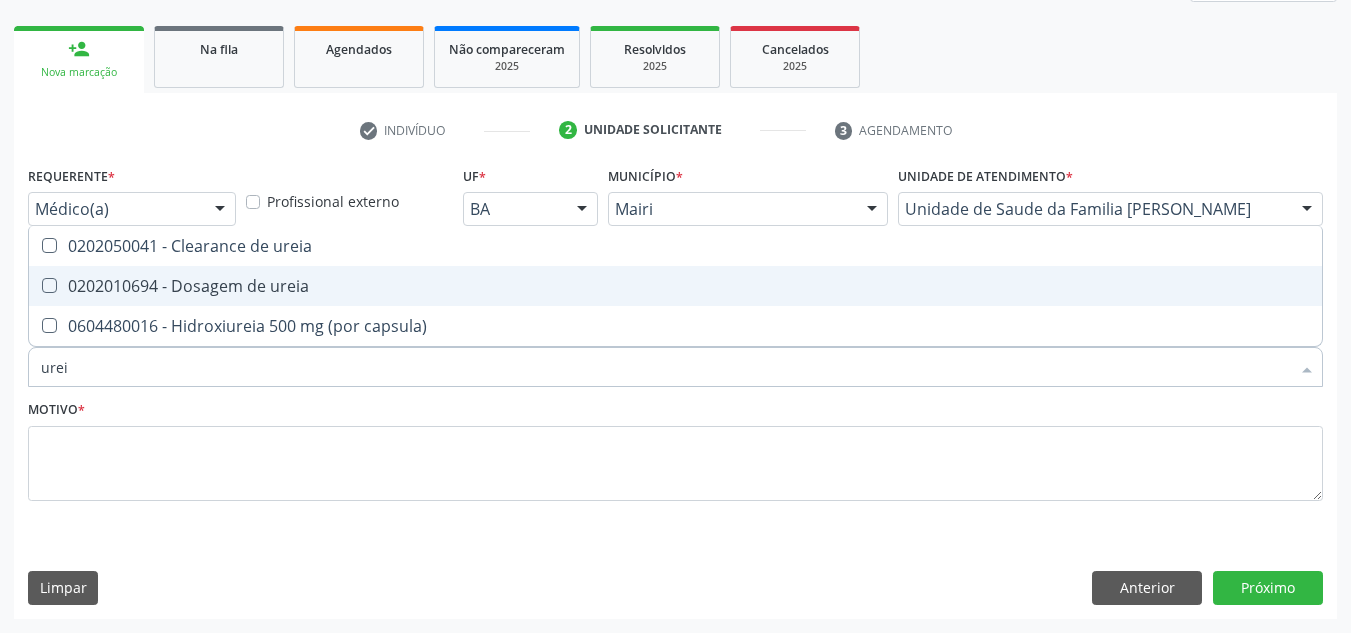 click on "0202010694 - Dosagem de ureia" at bounding box center [675, 286] 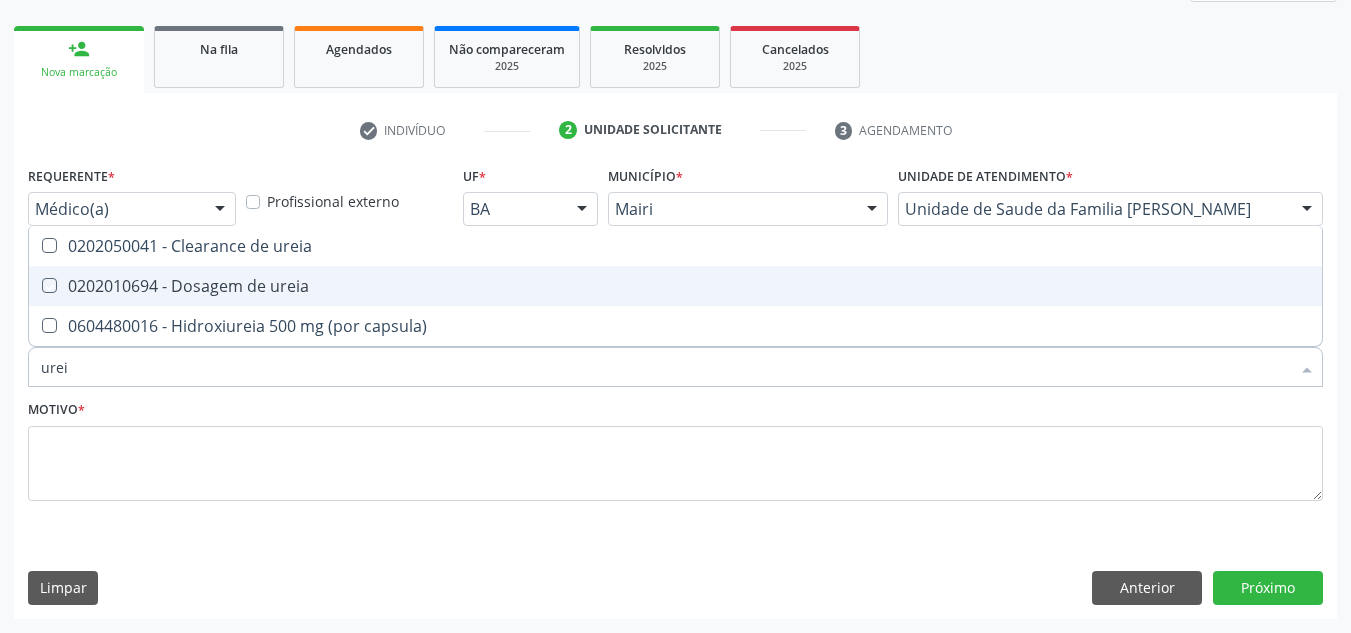 checkbox on "true" 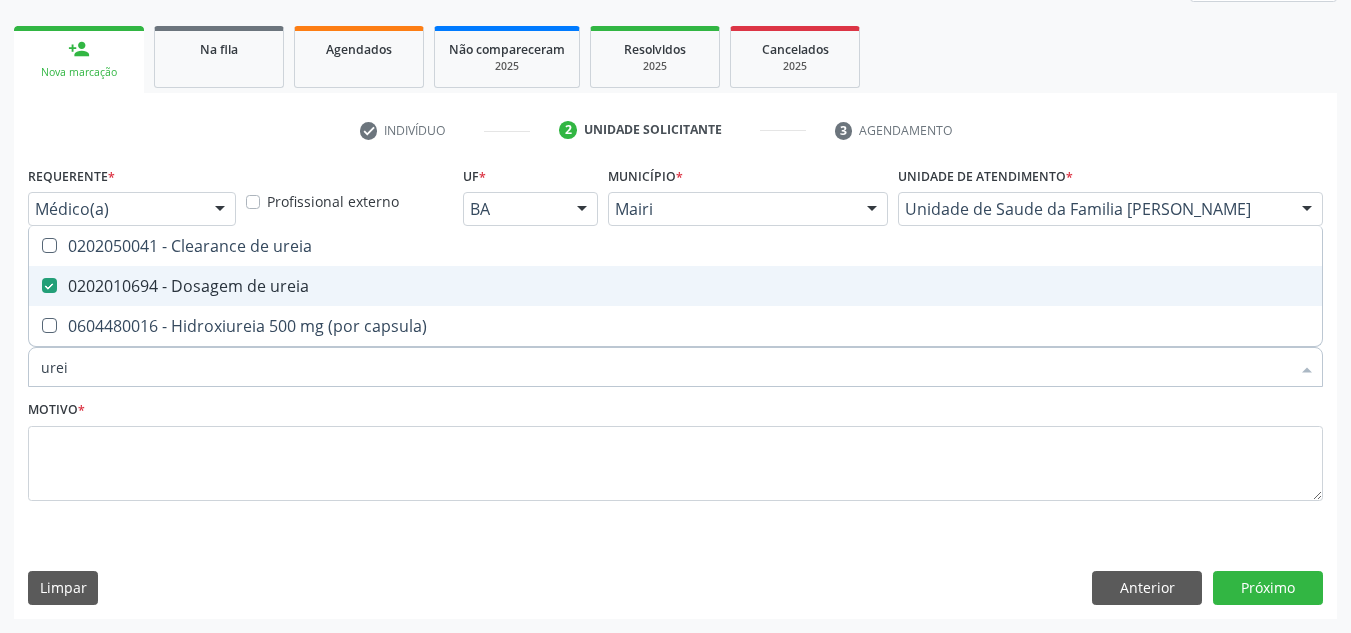 type on "ure" 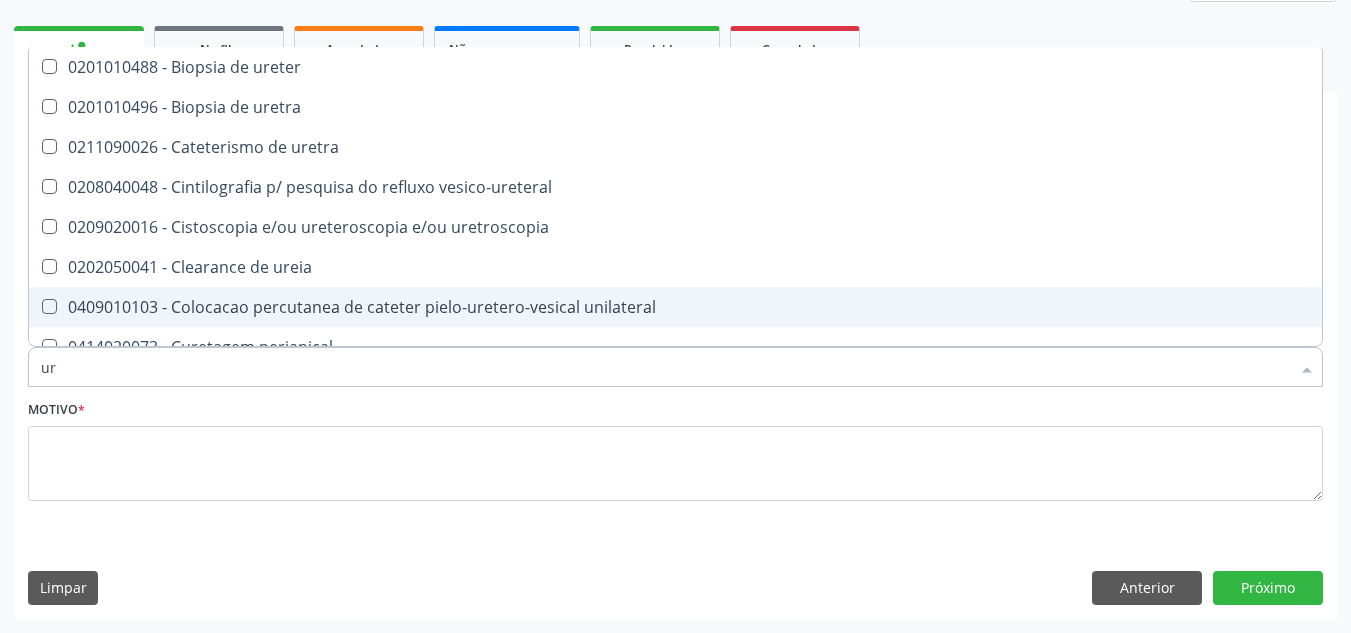type on "u" 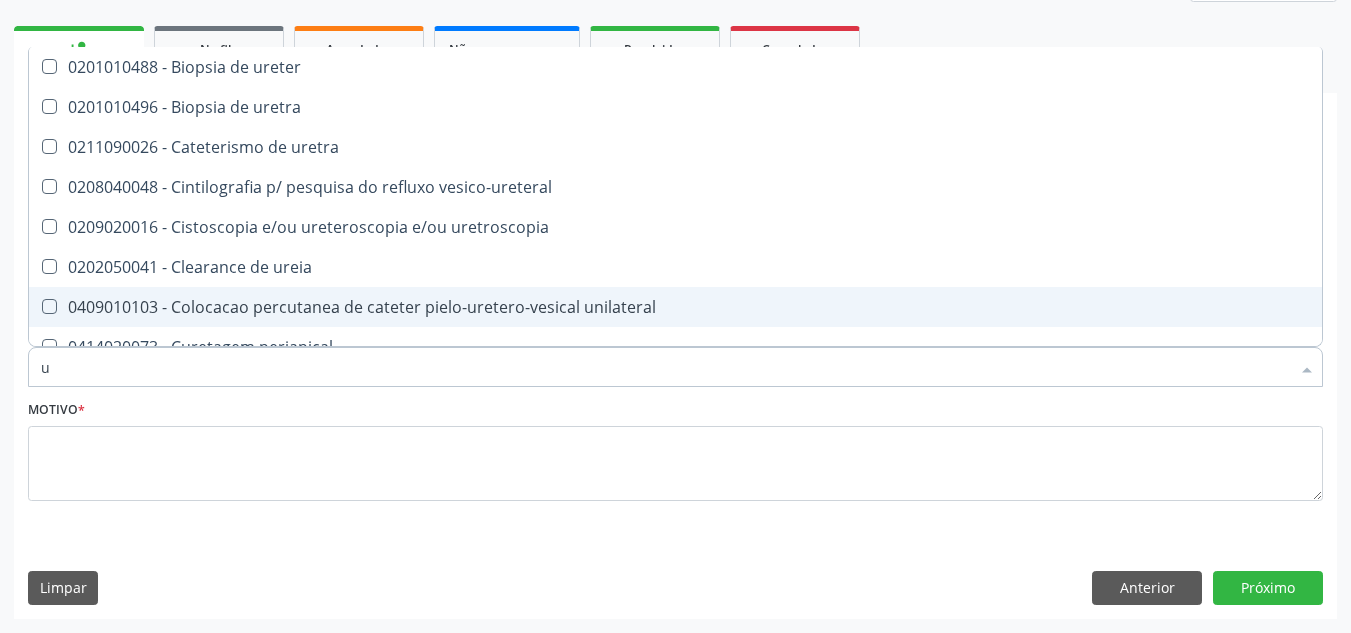 type 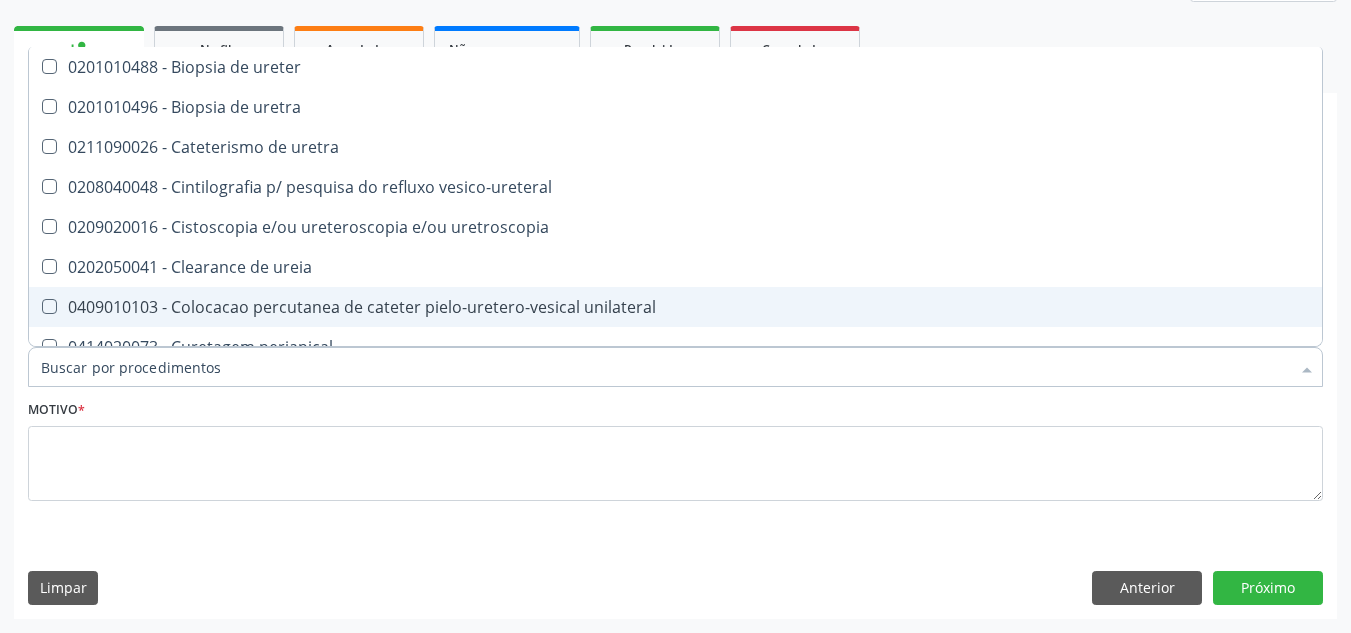 checkbox on "false" 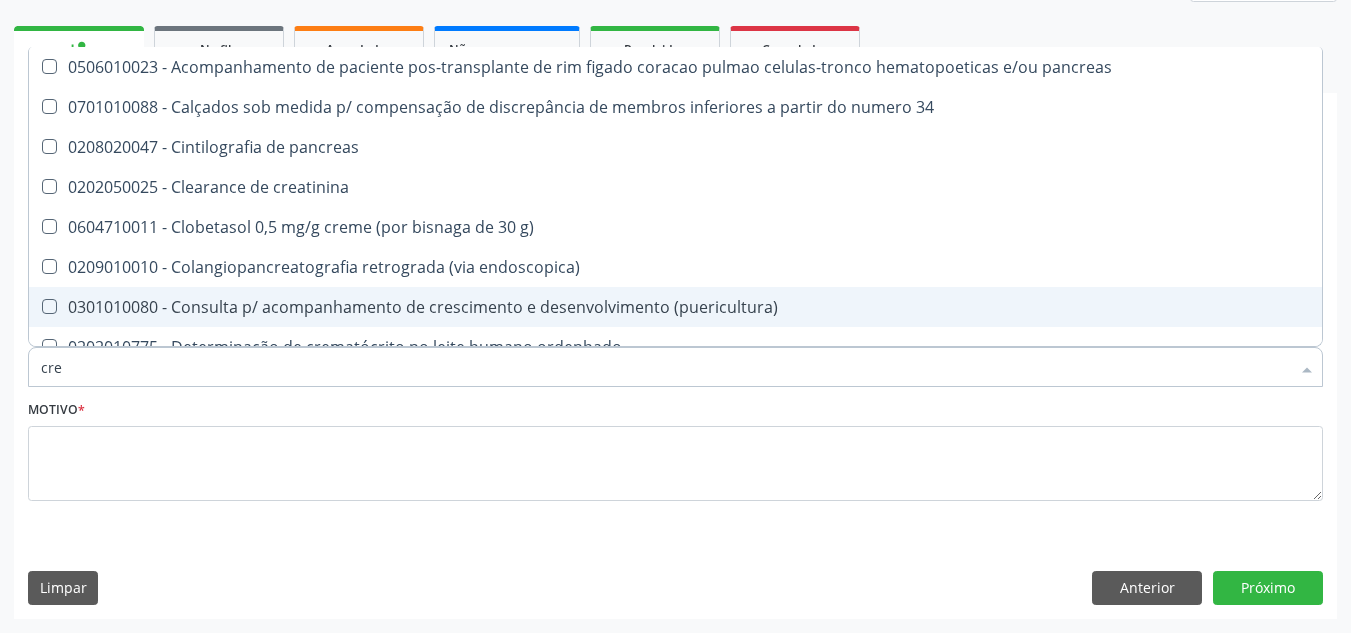 type on "crea" 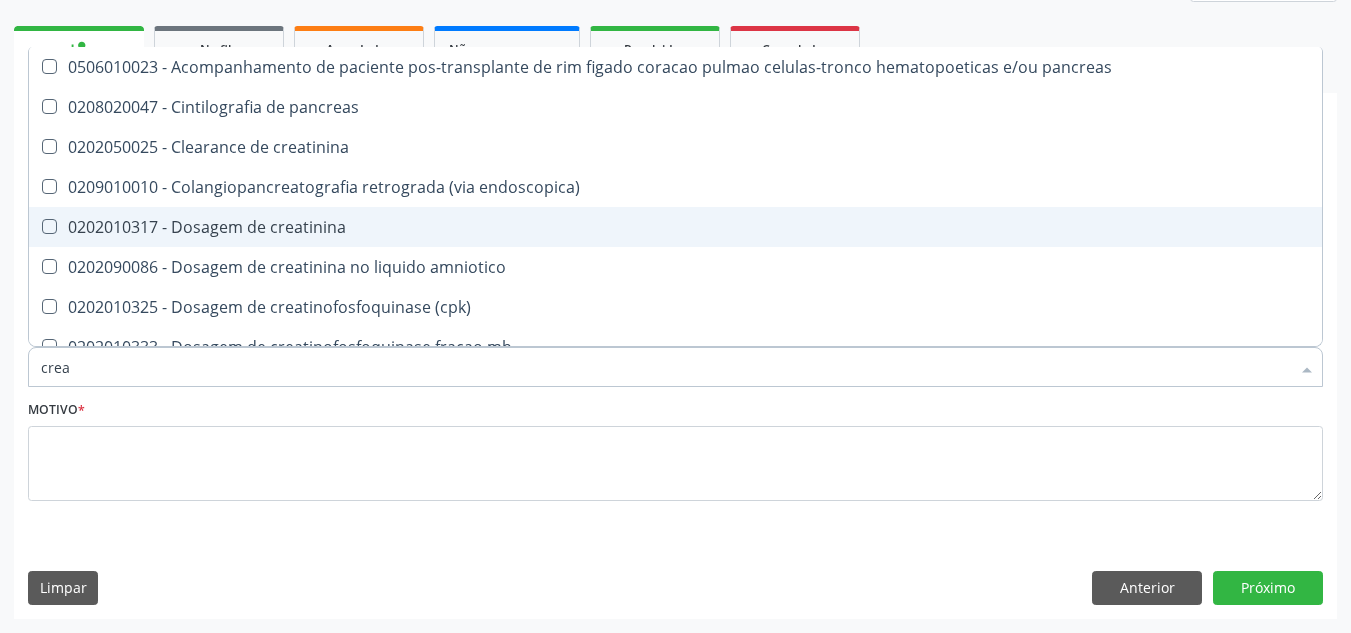 click on "0202010317 - Dosagem de creatinina" at bounding box center [675, 227] 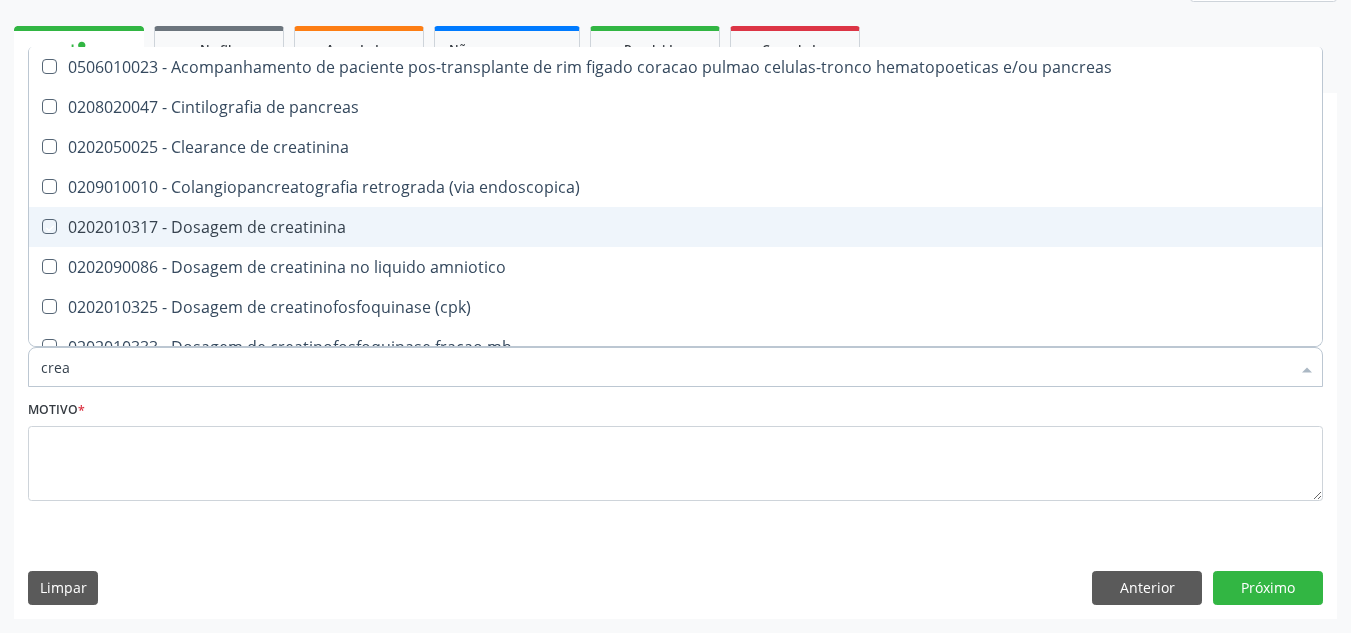 checkbox on "true" 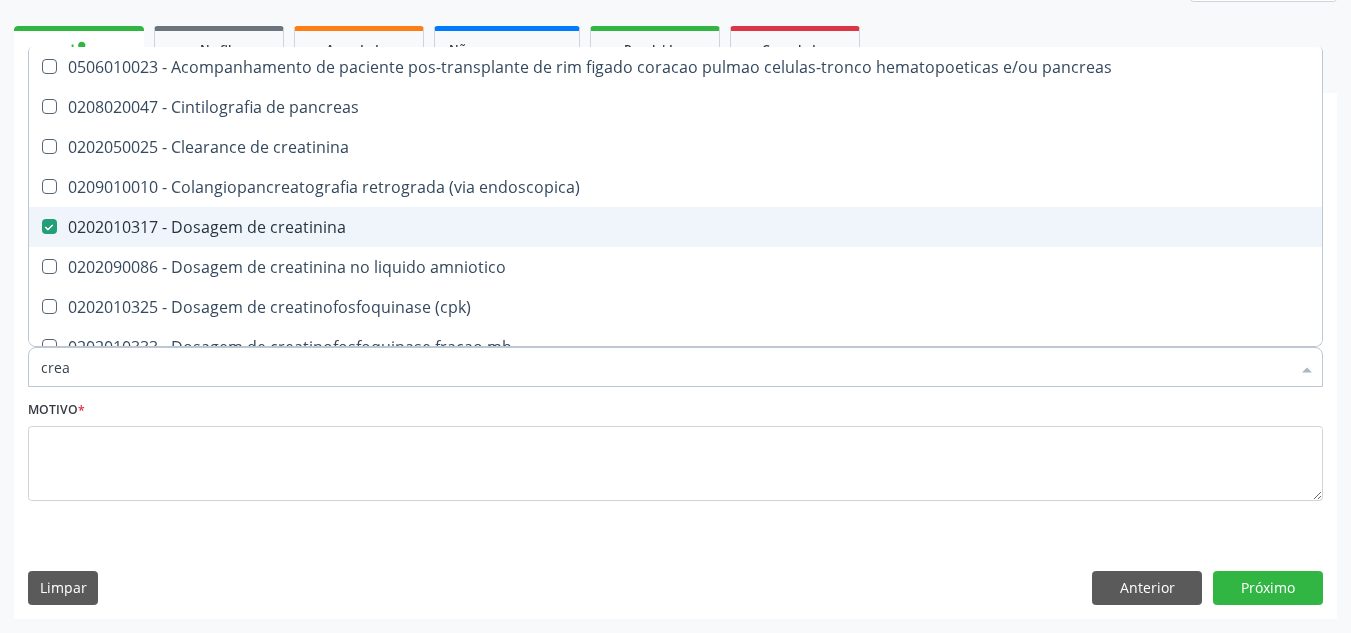 type on "cre" 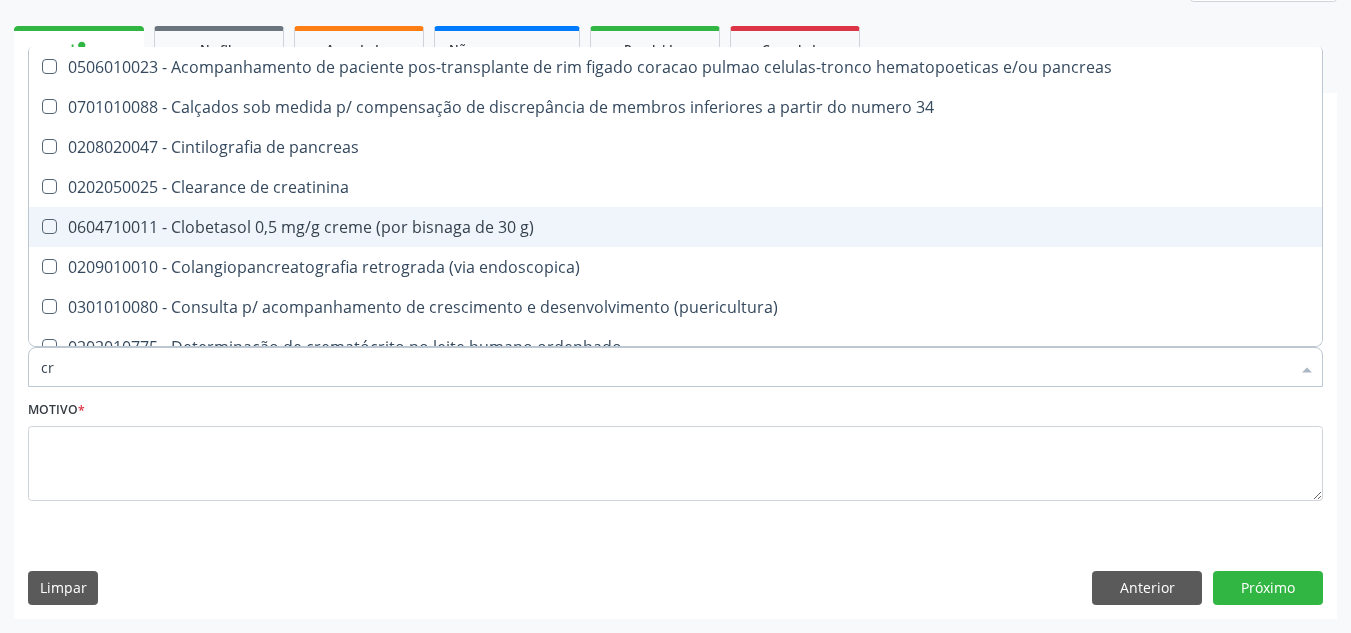 type on "c" 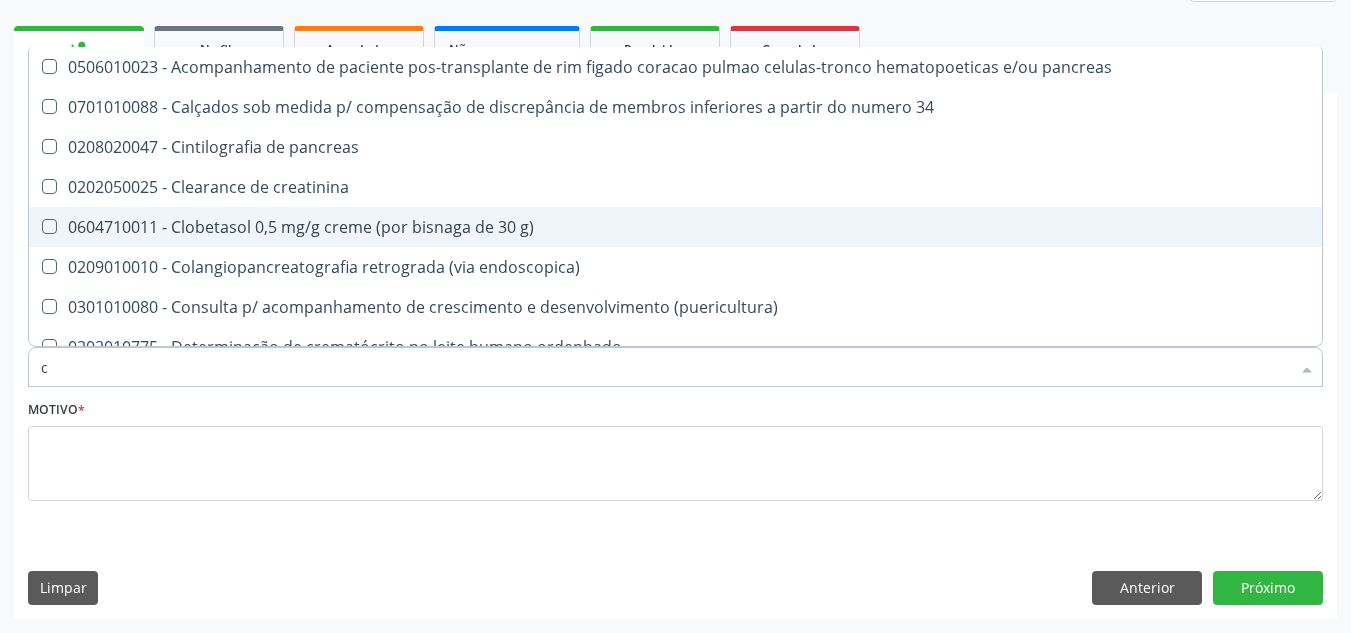 type 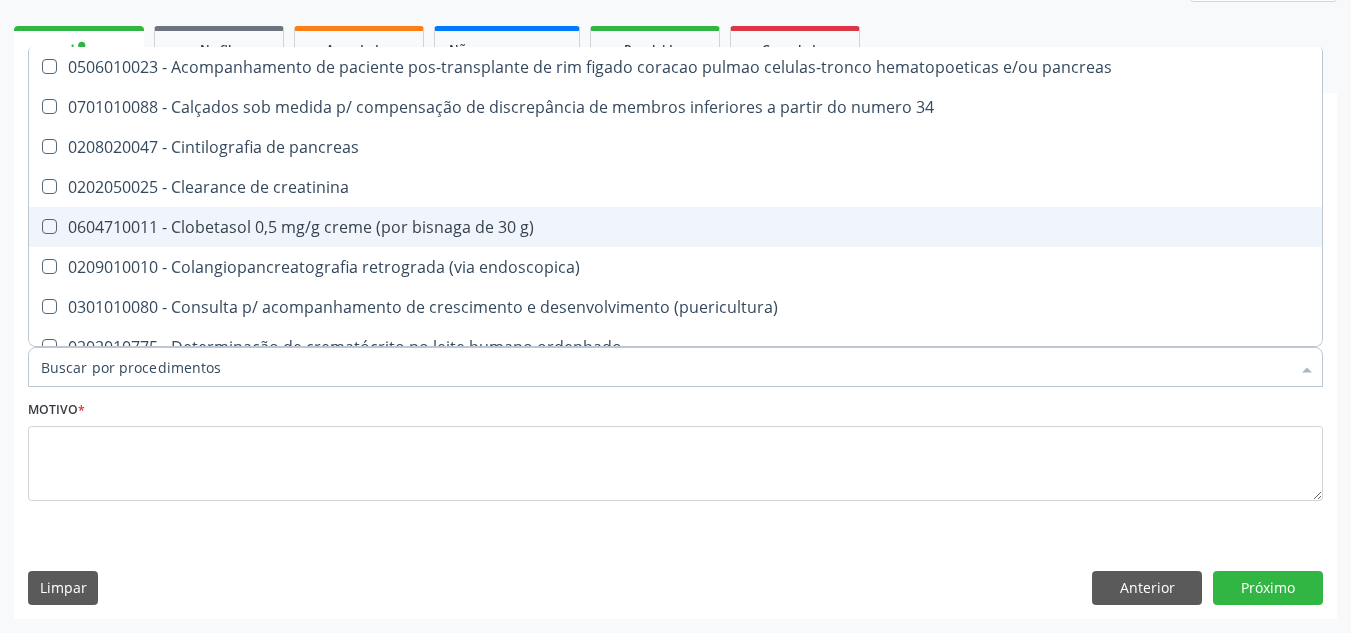 checkbox on "false" 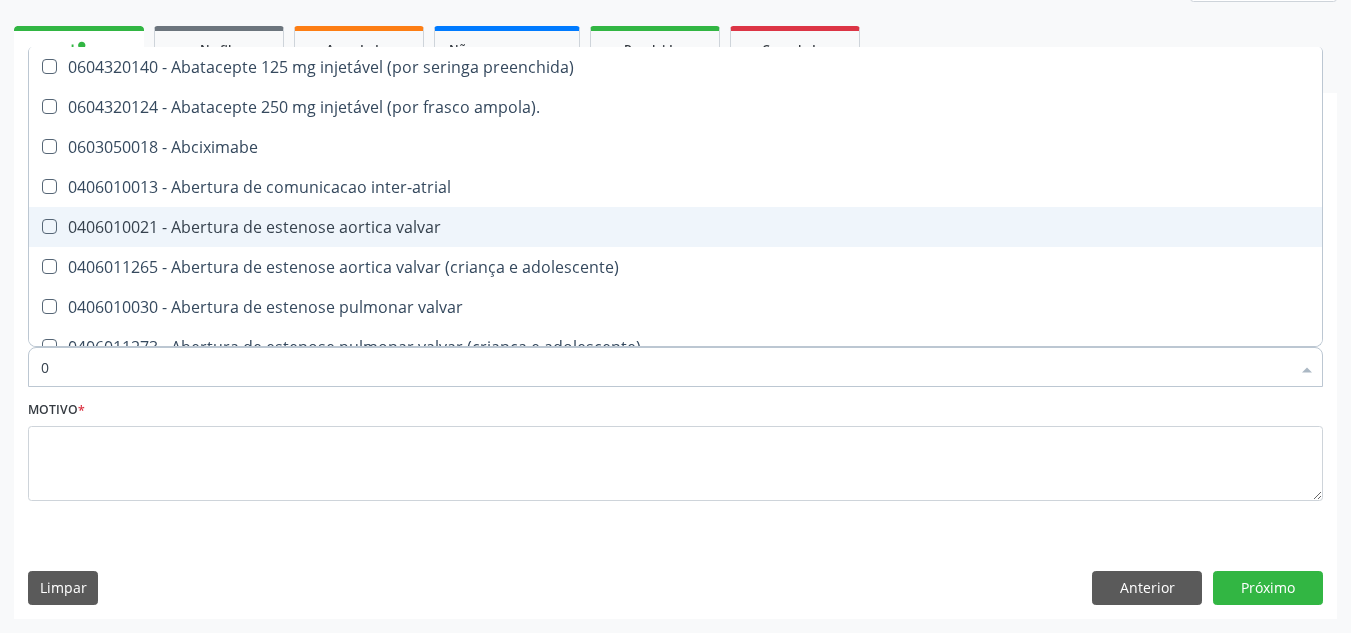 type on "02" 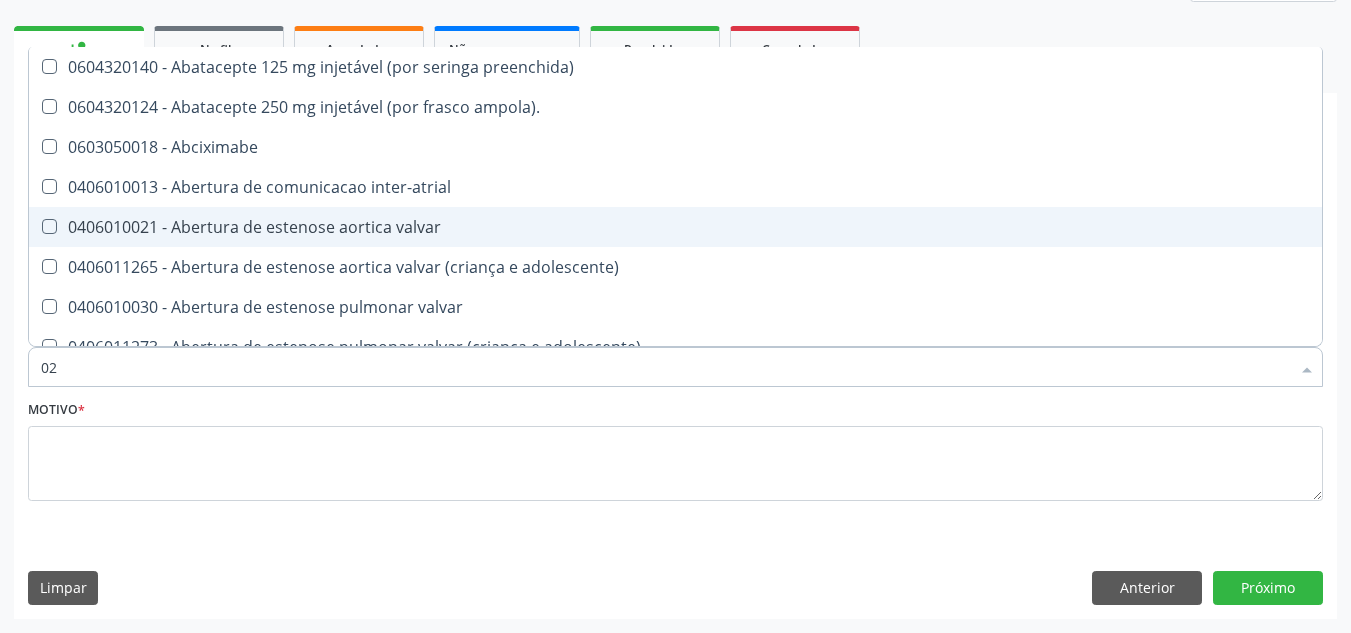checkbox on "true" 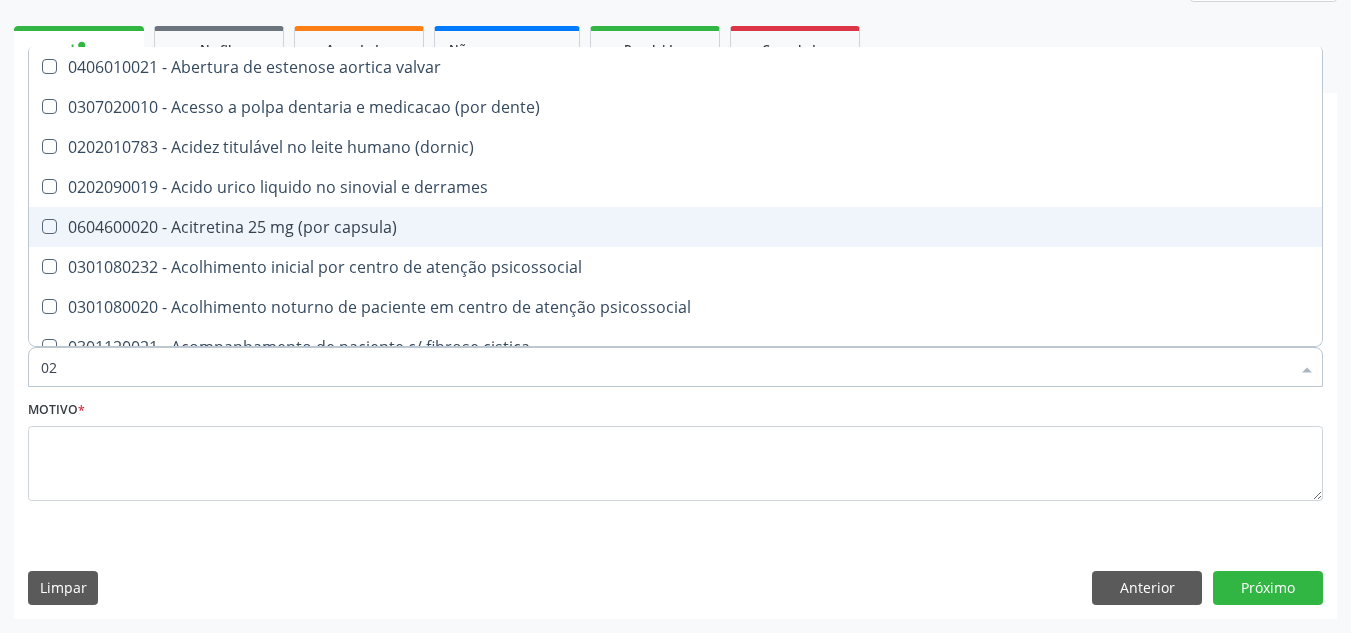 type on "020" 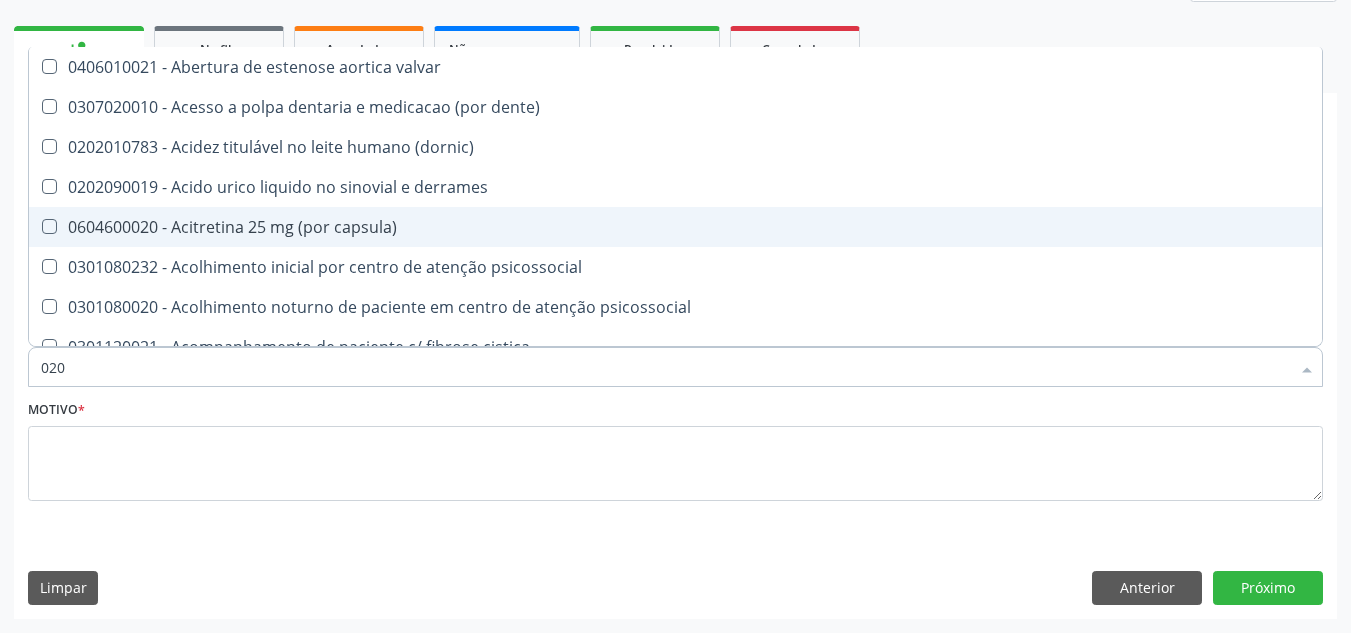 checkbox on "true" 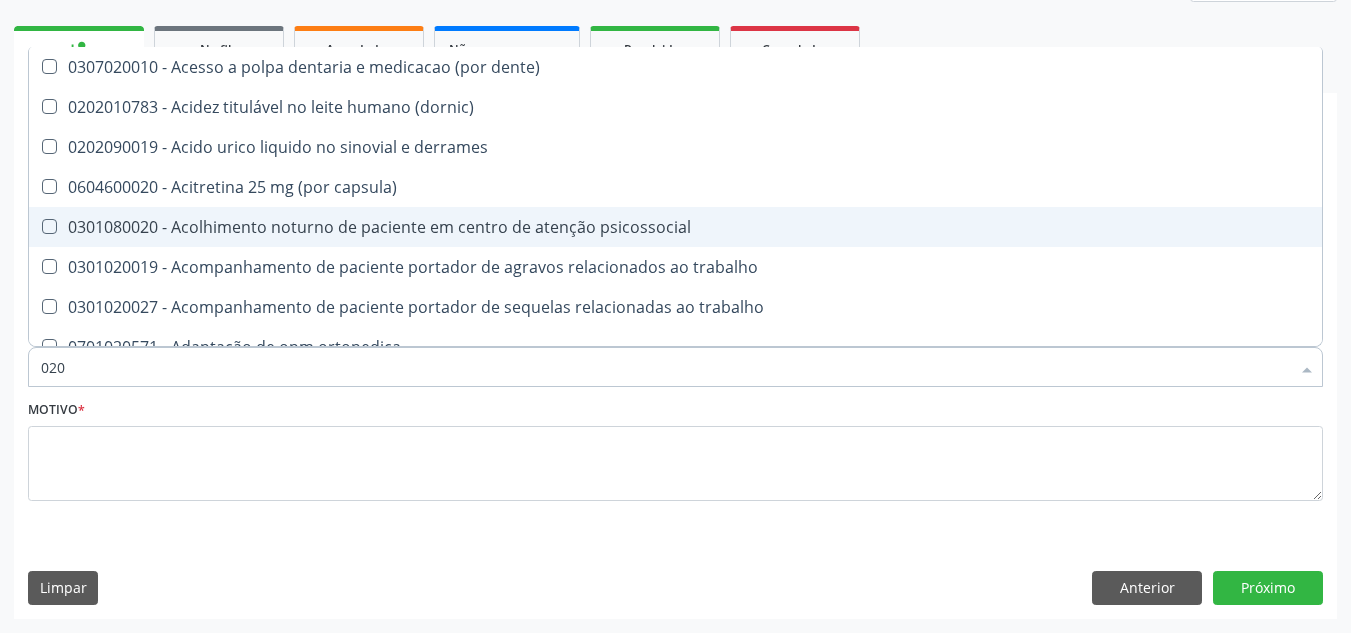 type on "0202" 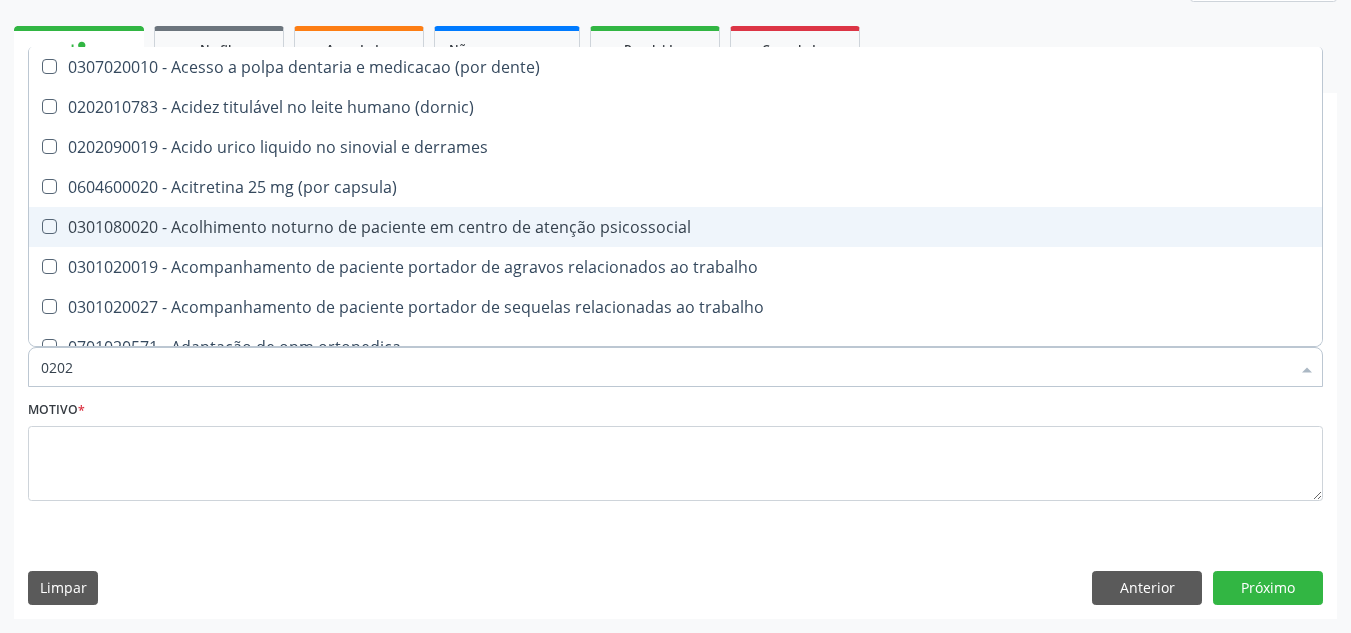 checkbox on "true" 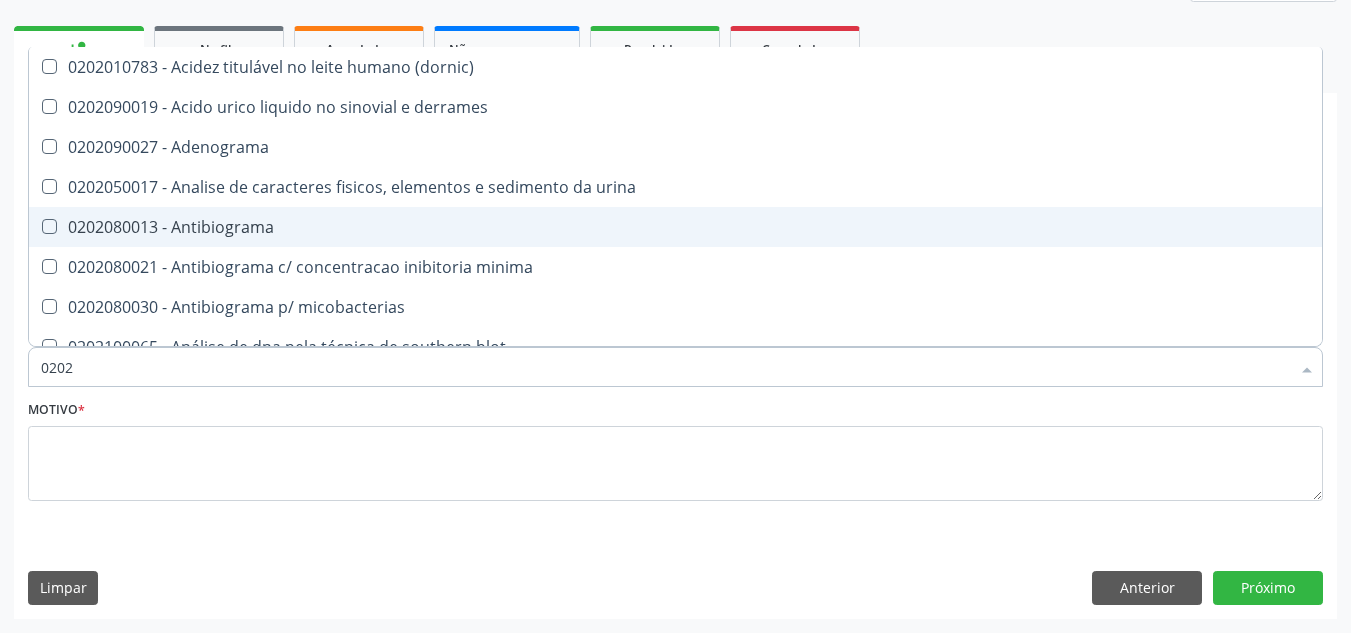 type on "02020" 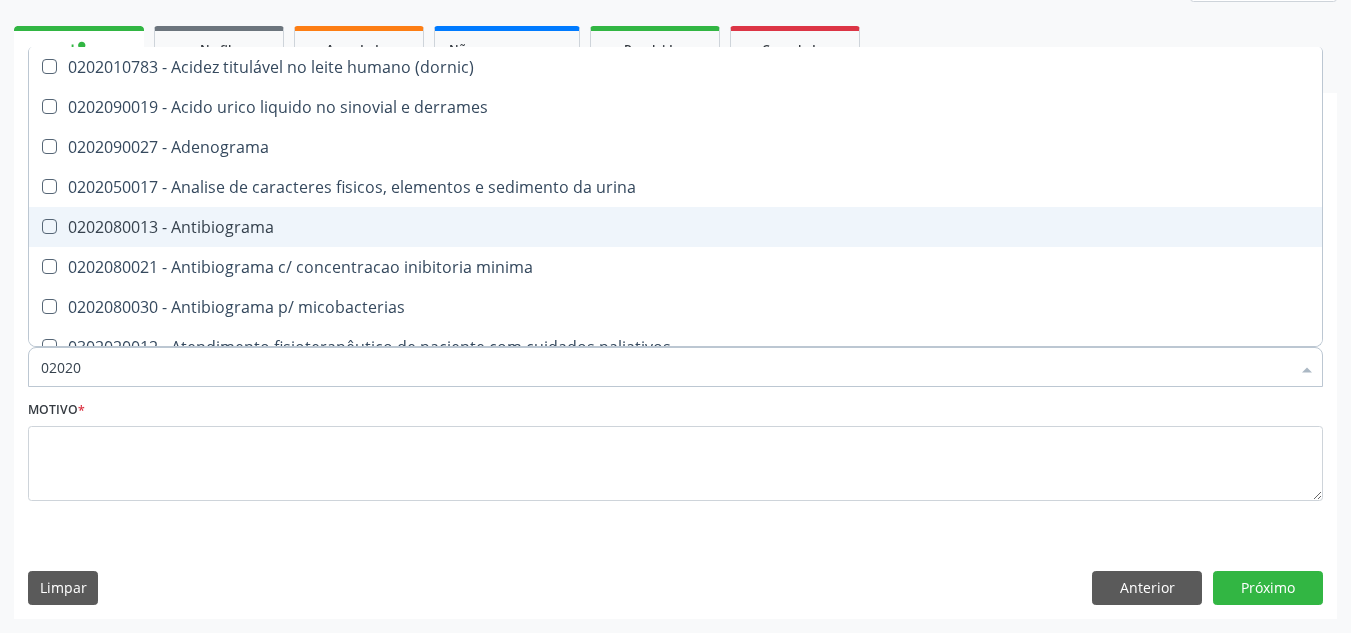 type on "020201" 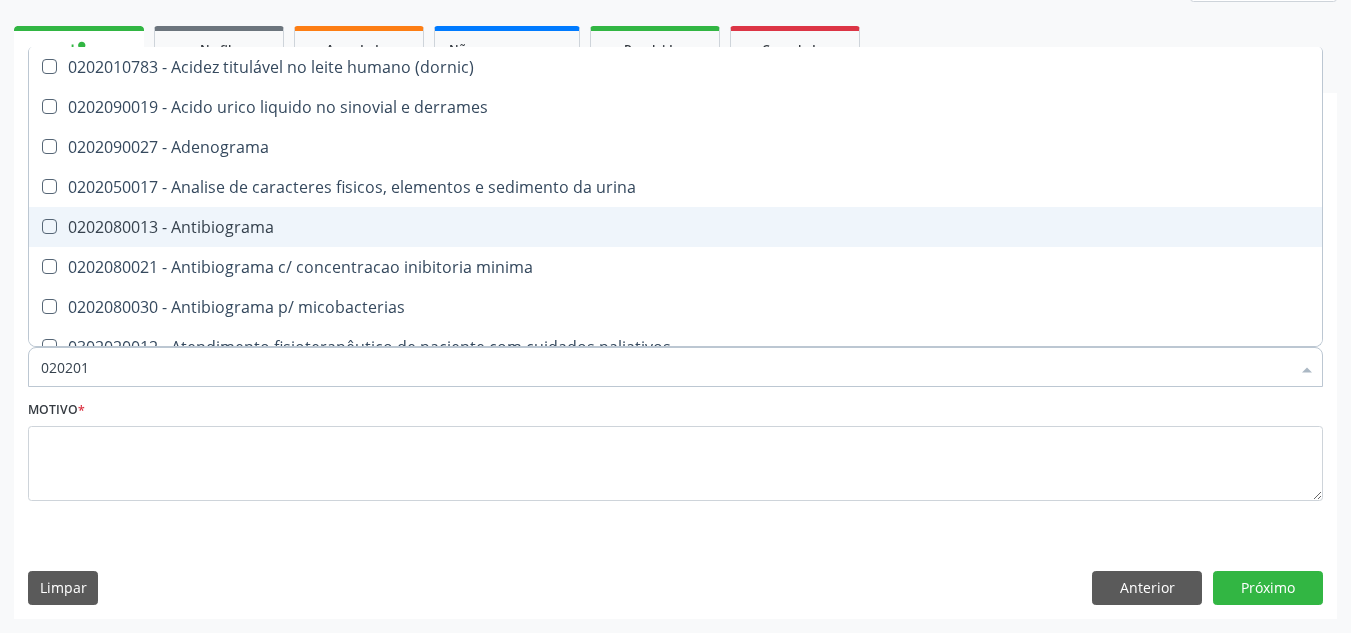 checkbox on "true" 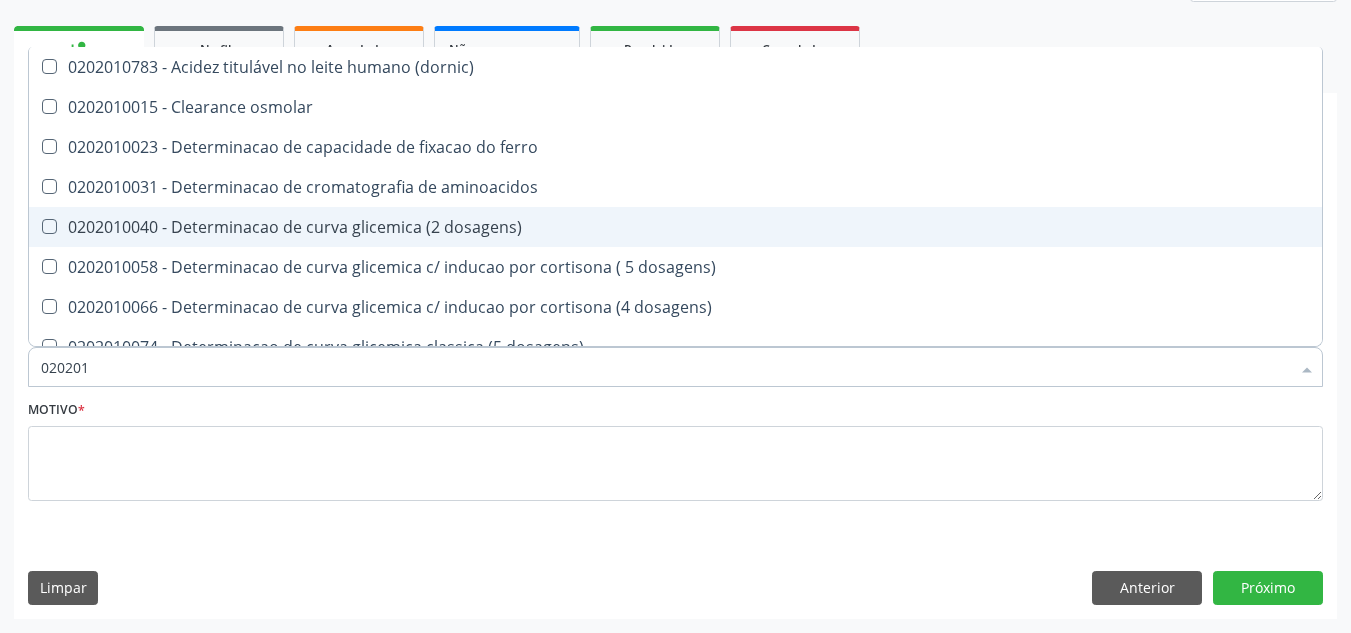 type on "0202010" 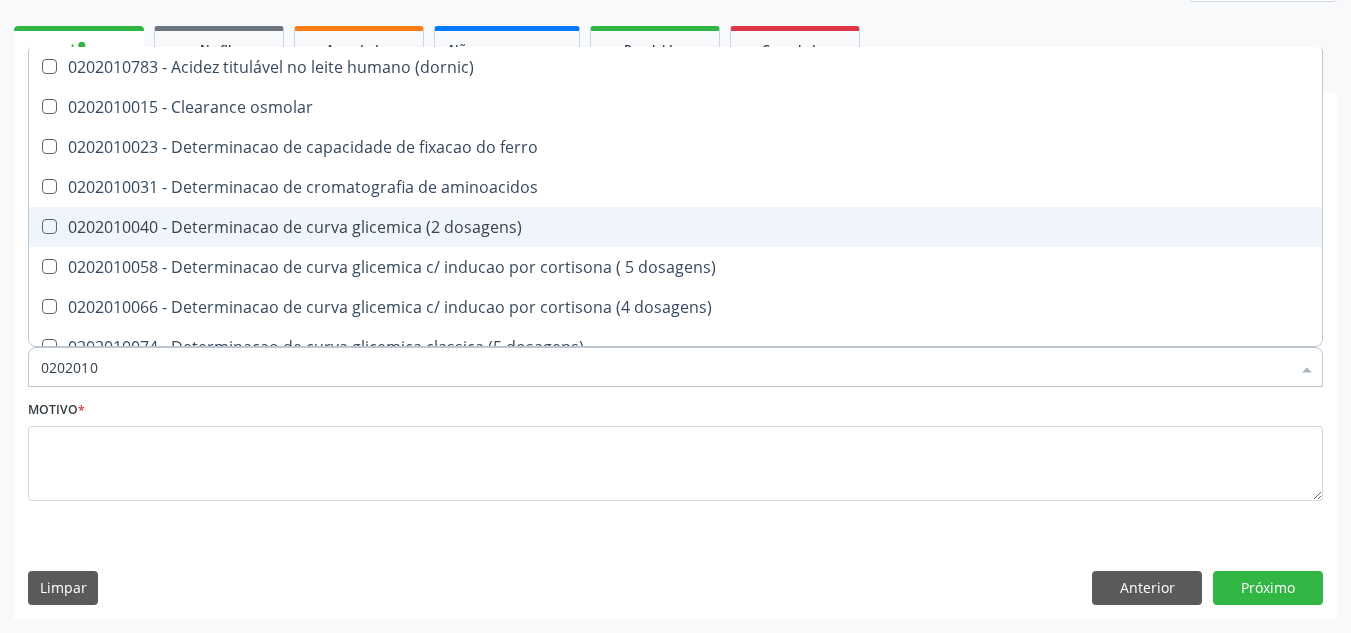 type on "02020106" 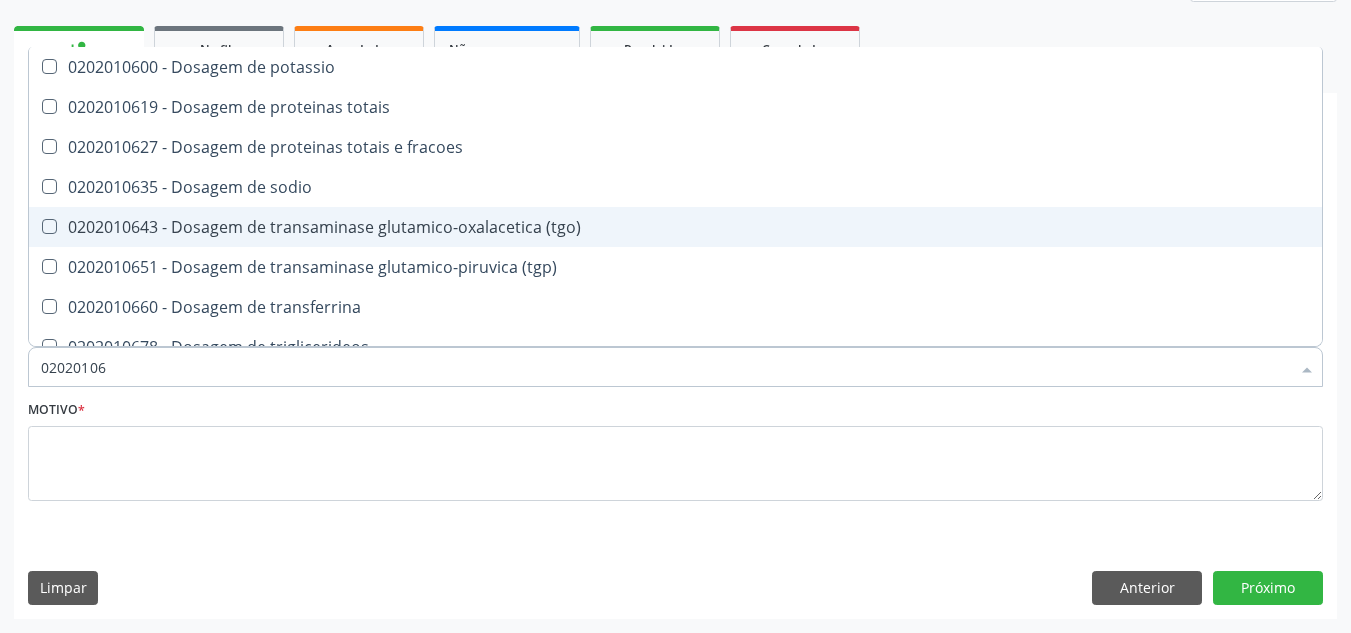 type on "020201062" 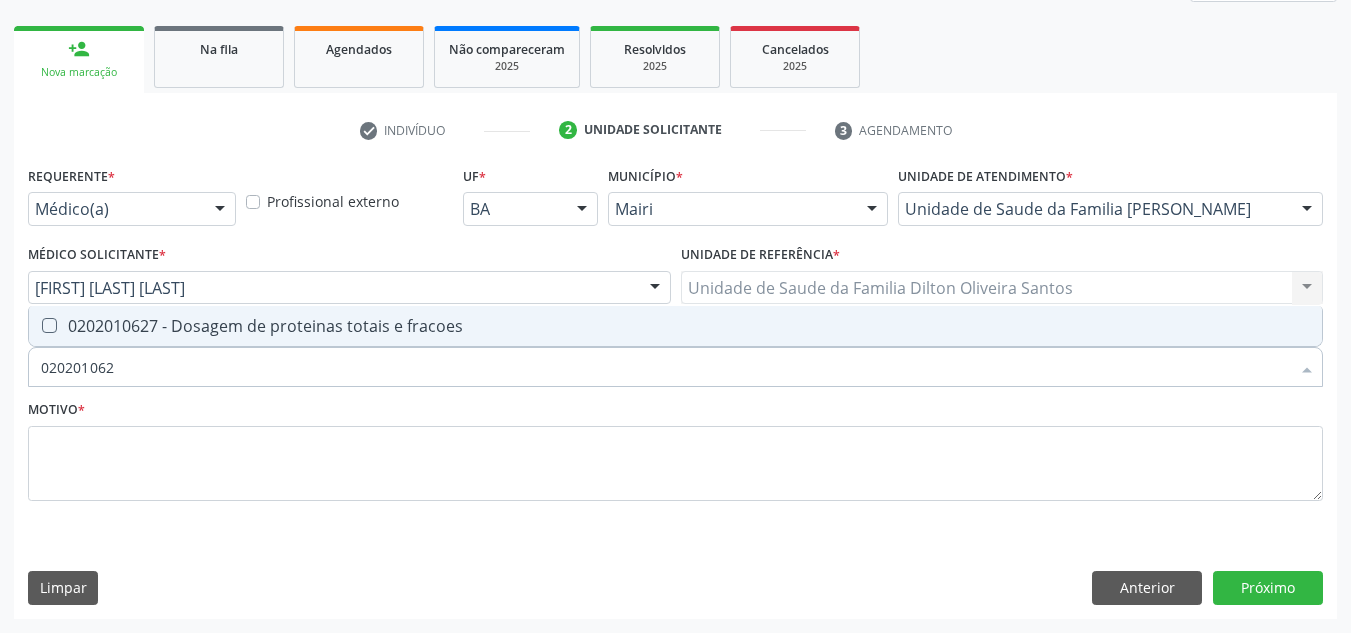 click on "0202010627 - Dosagem de proteinas totais e fracoes" at bounding box center [675, 326] 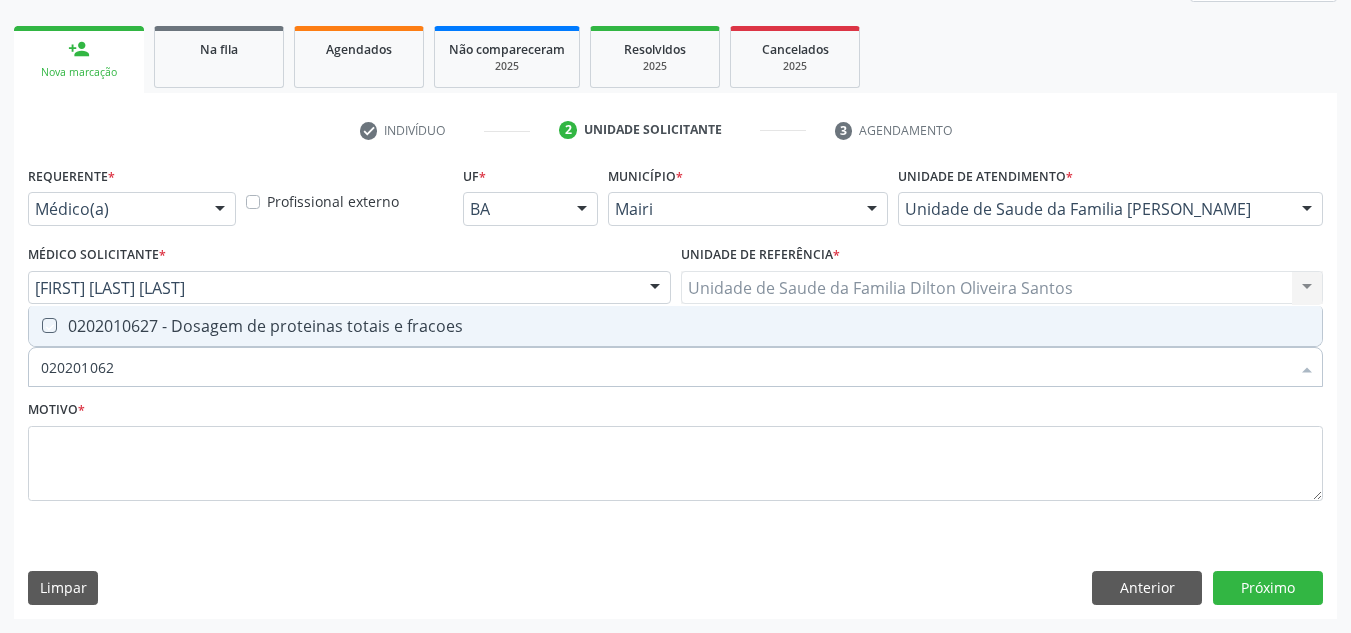 checkbox on "true" 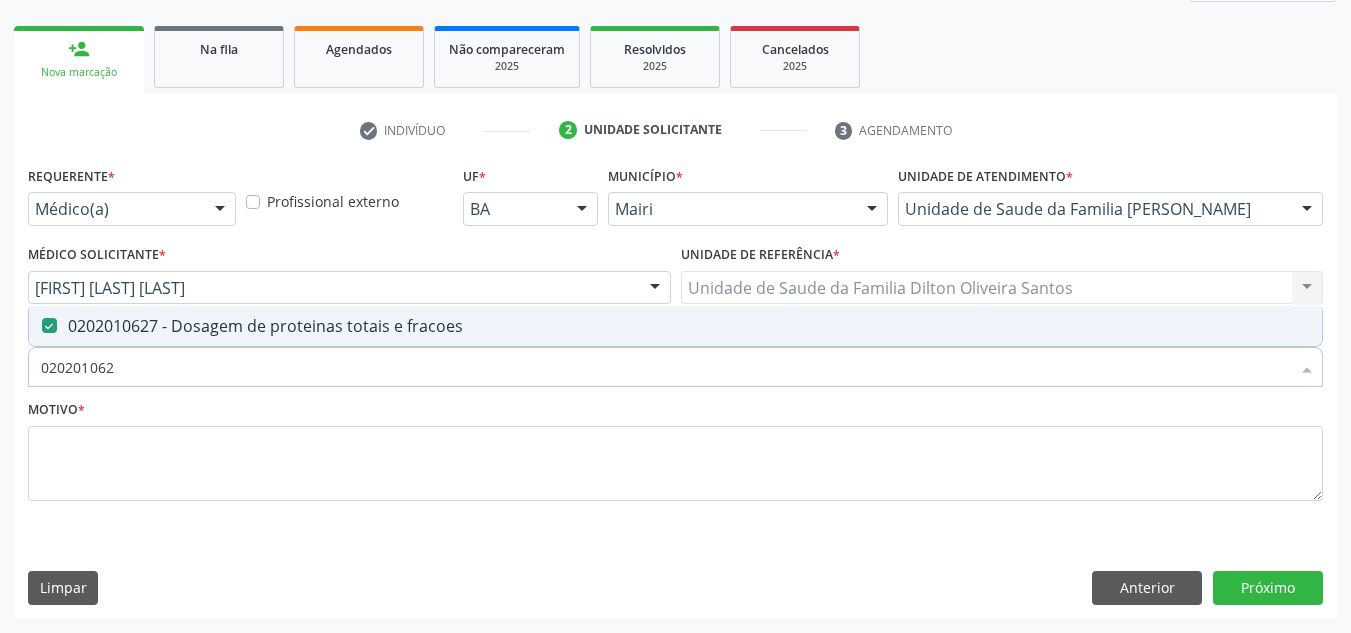 type on "02020106" 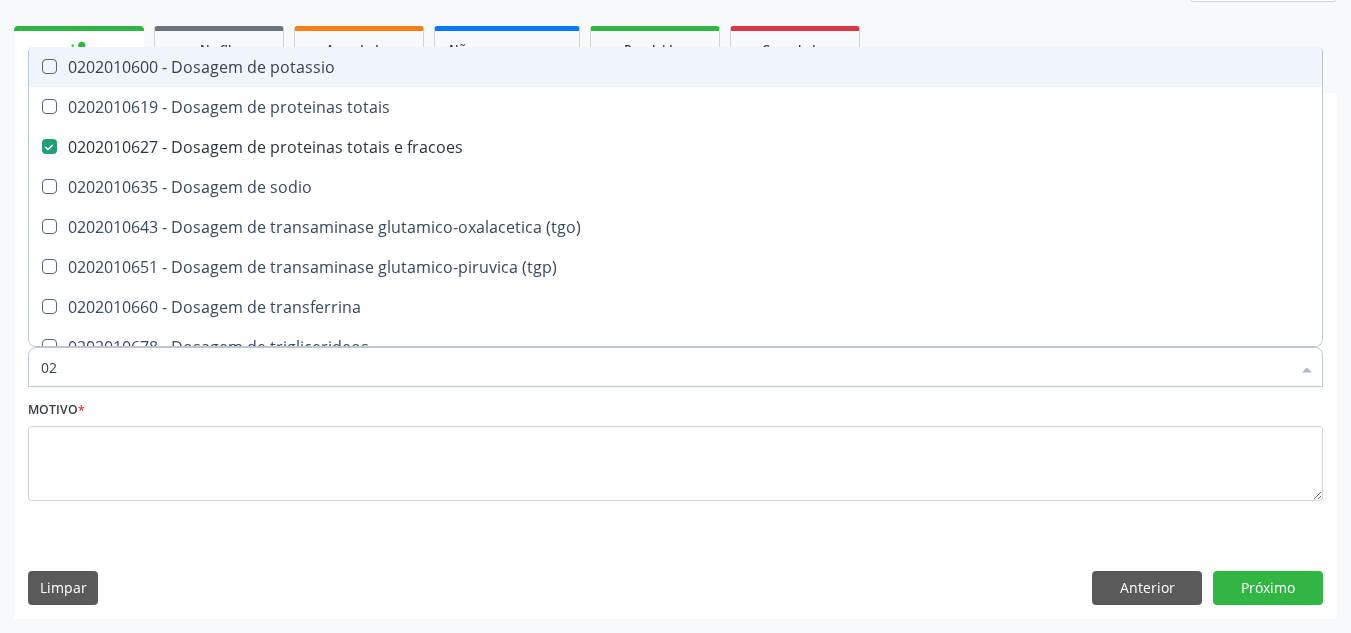 type on "0" 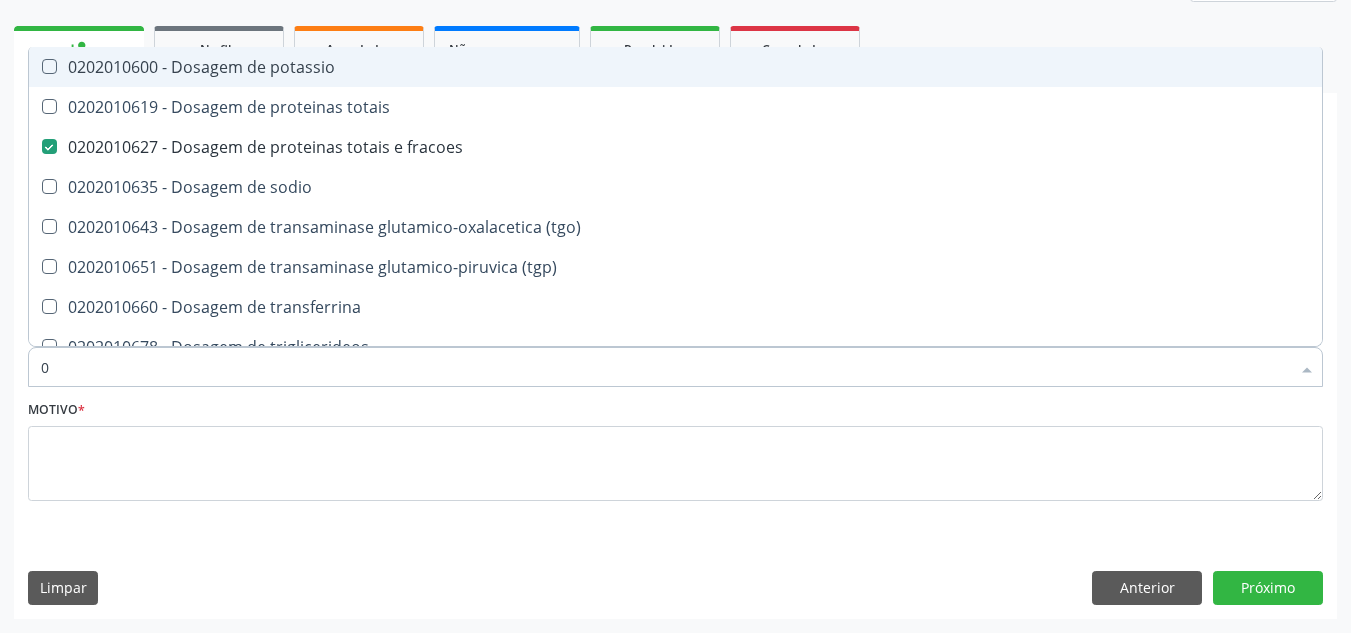 type 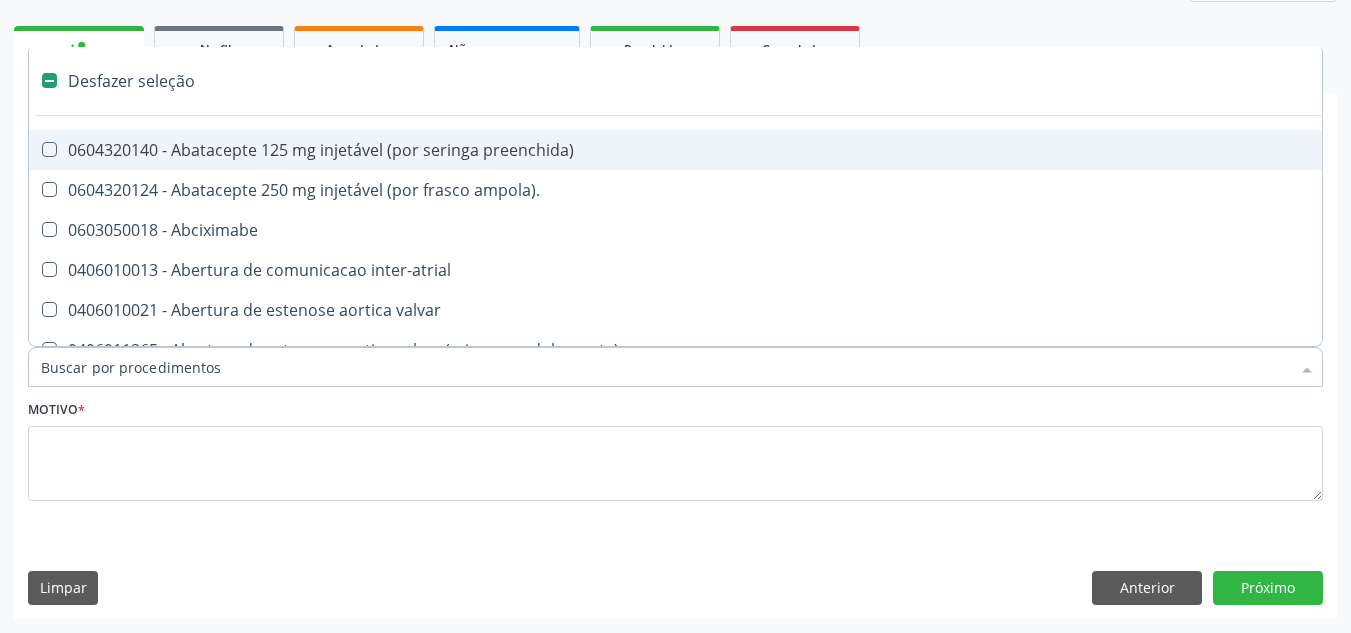 checkbox on "false" 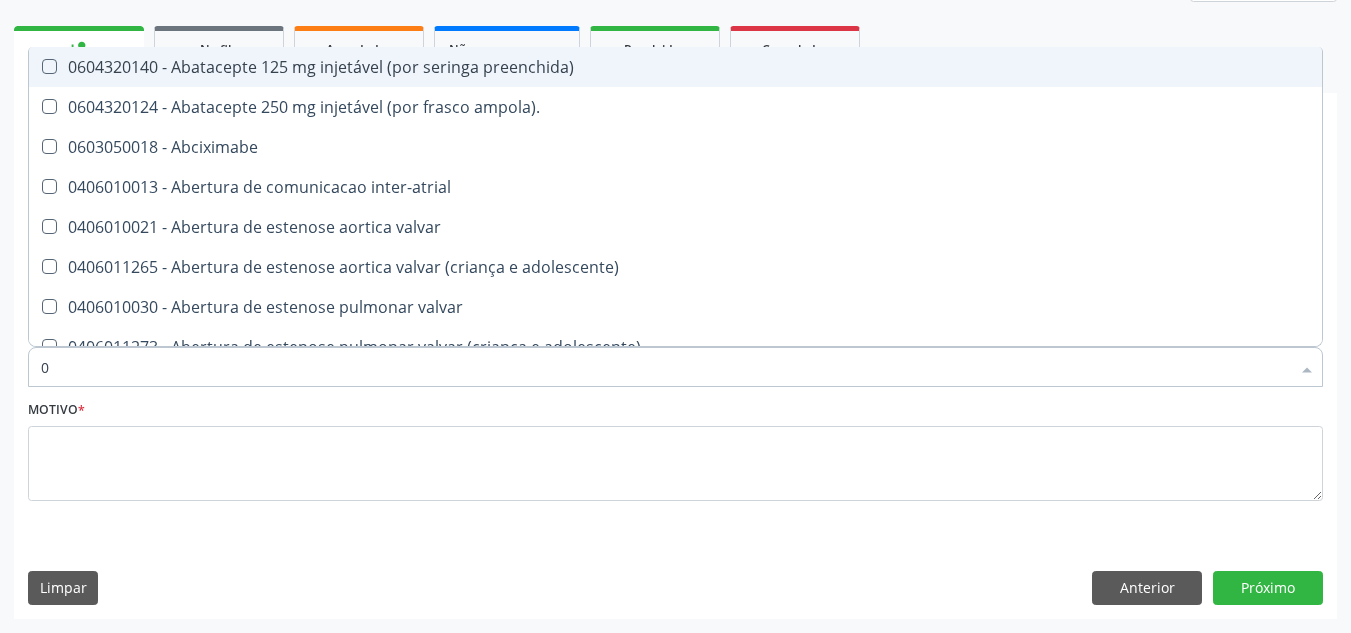 type on "02" 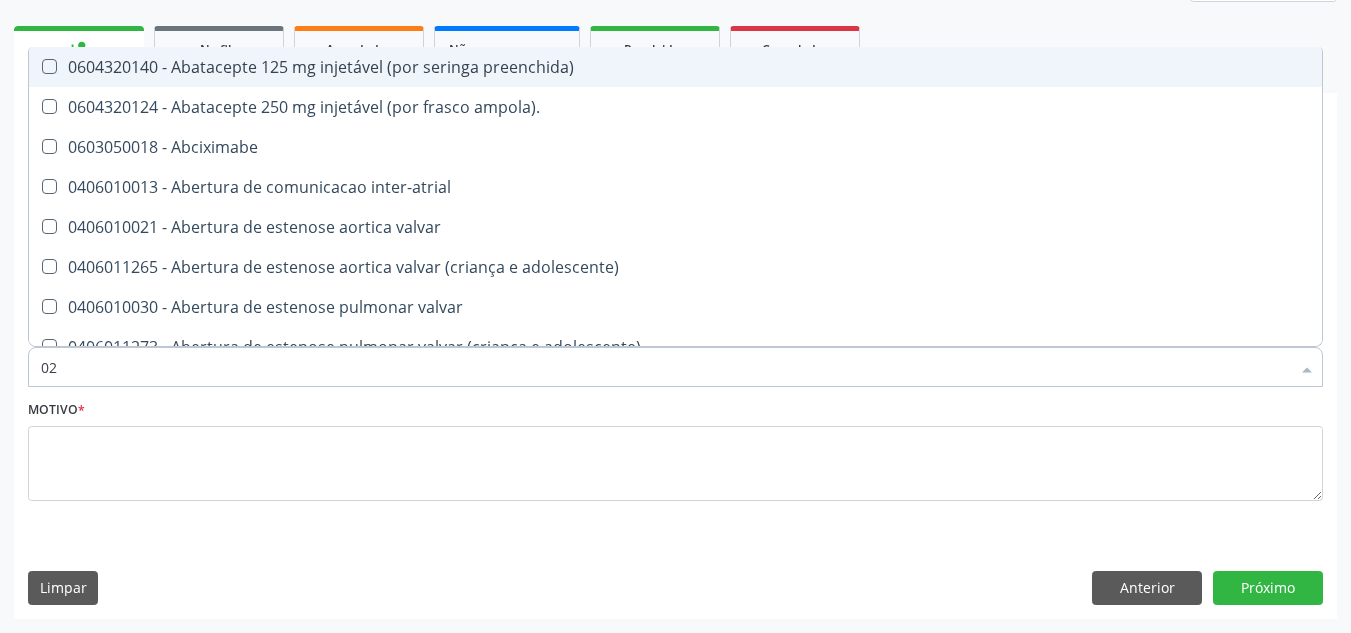 checkbox on "true" 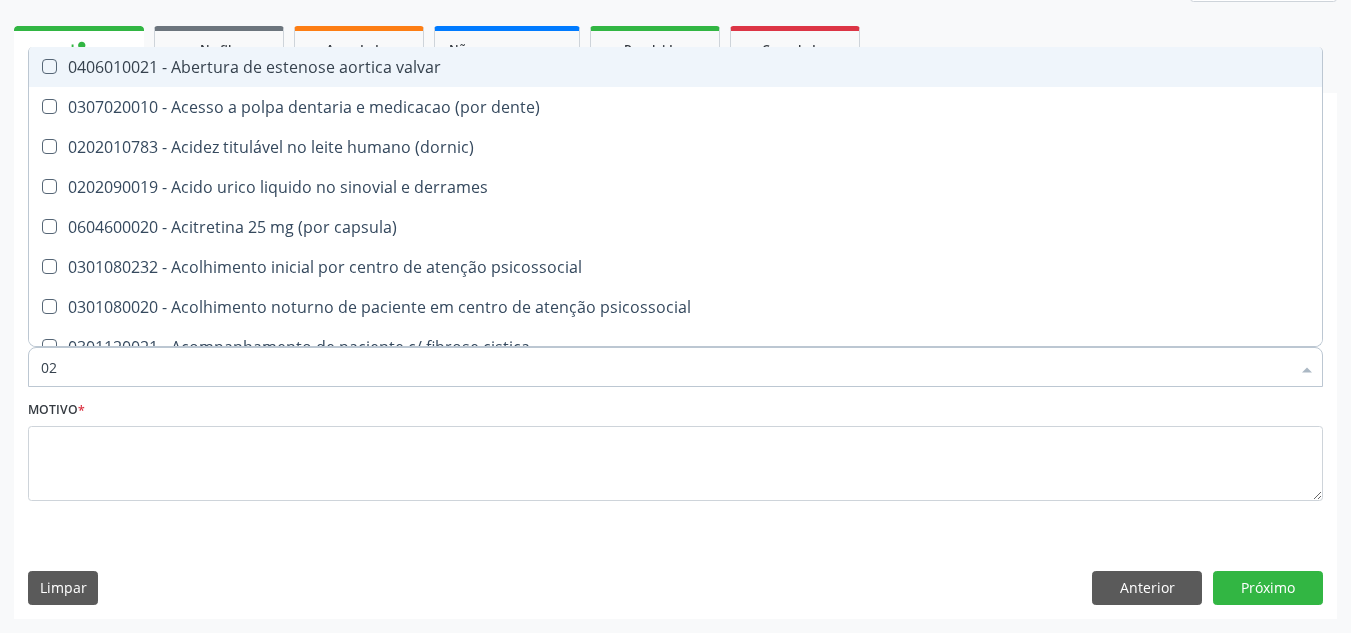 type on "020" 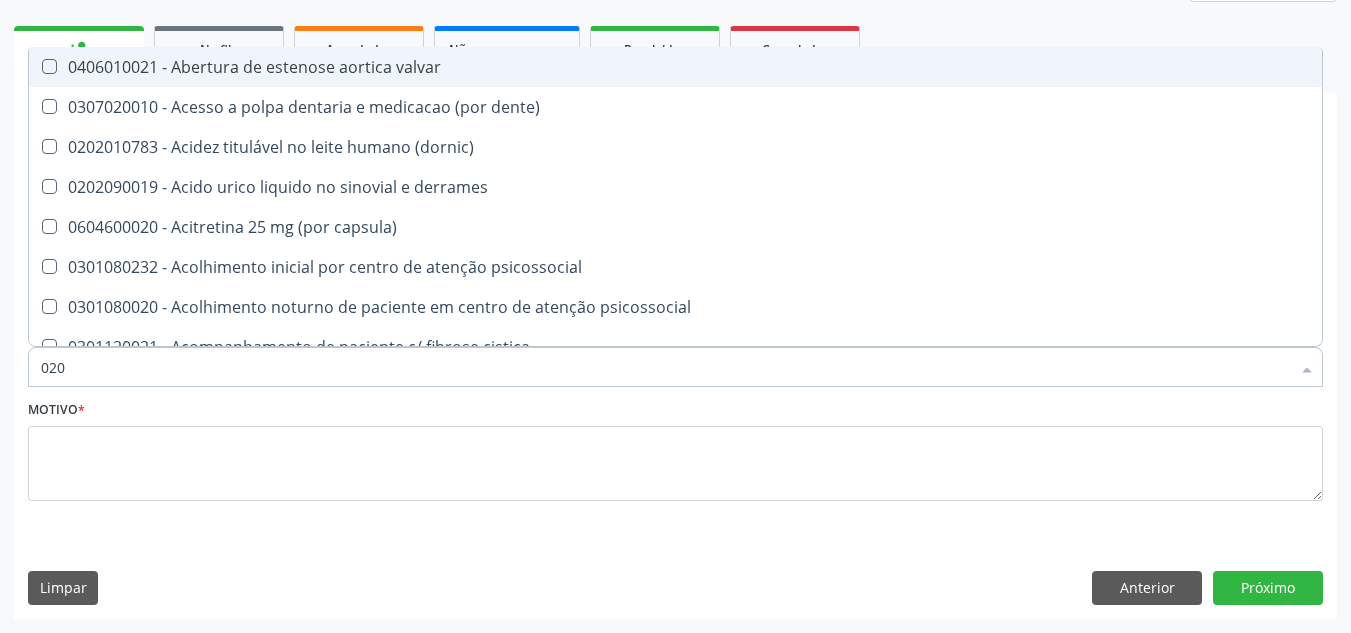 checkbox on "true" 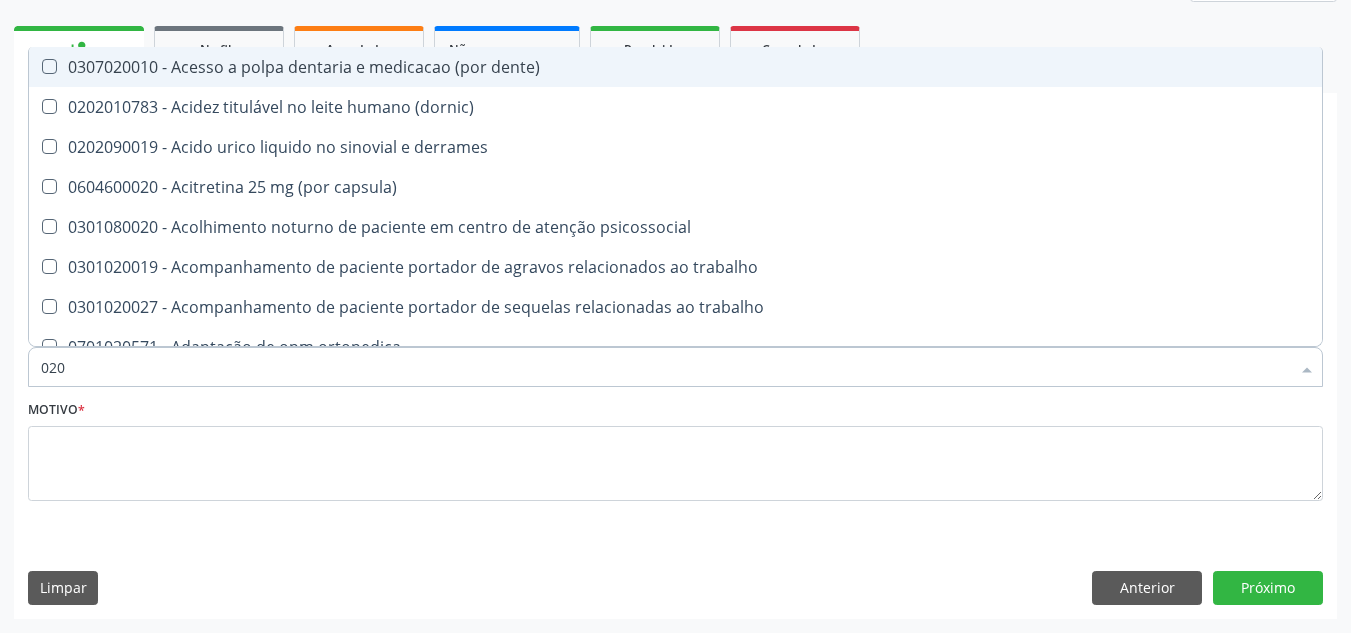 type on "0202" 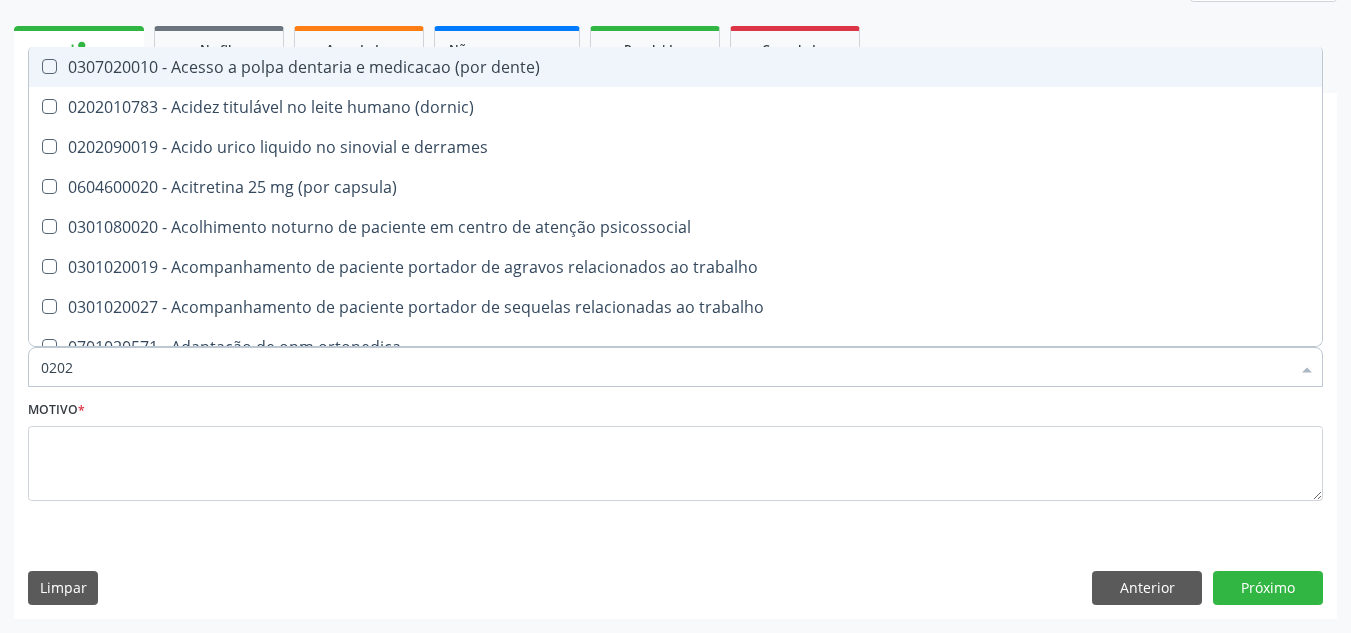 checkbox on "true" 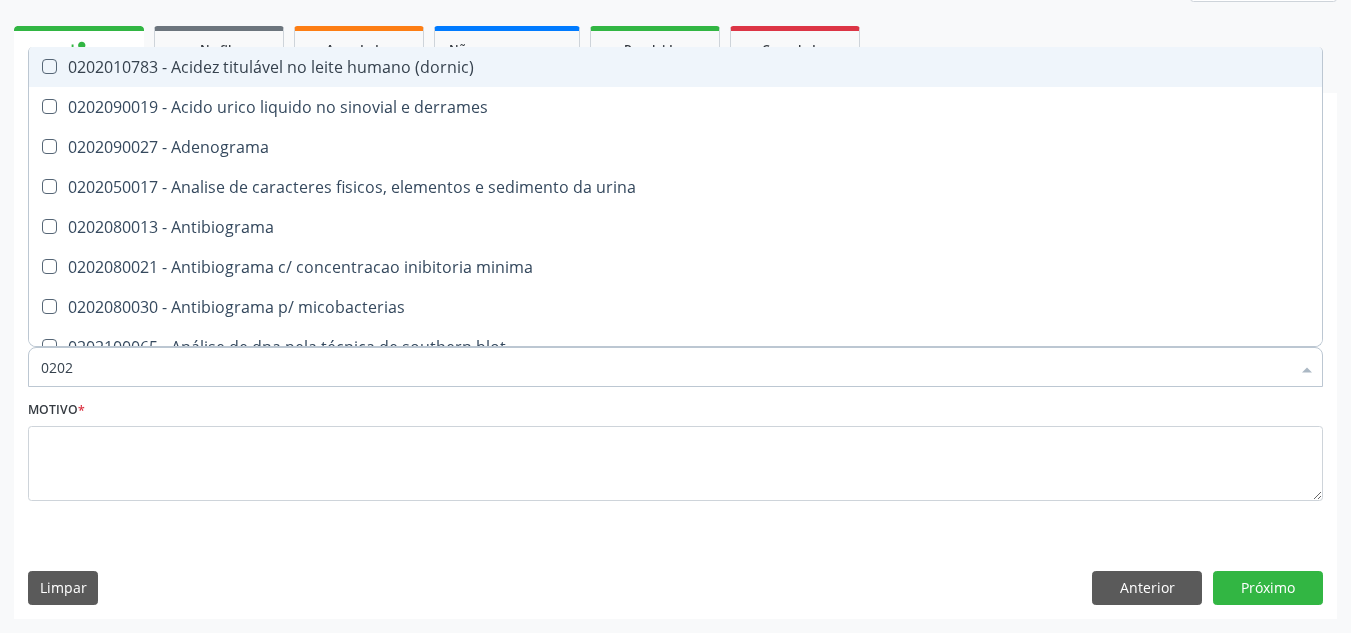 type on "02020" 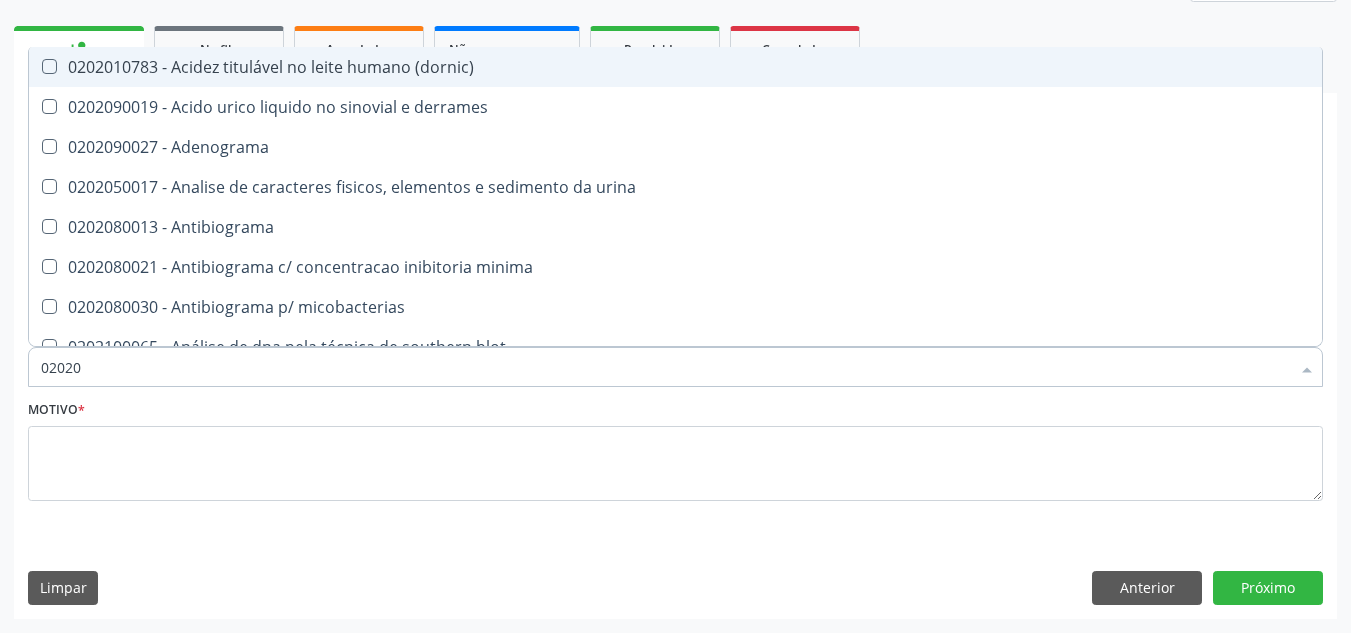 checkbox on "false" 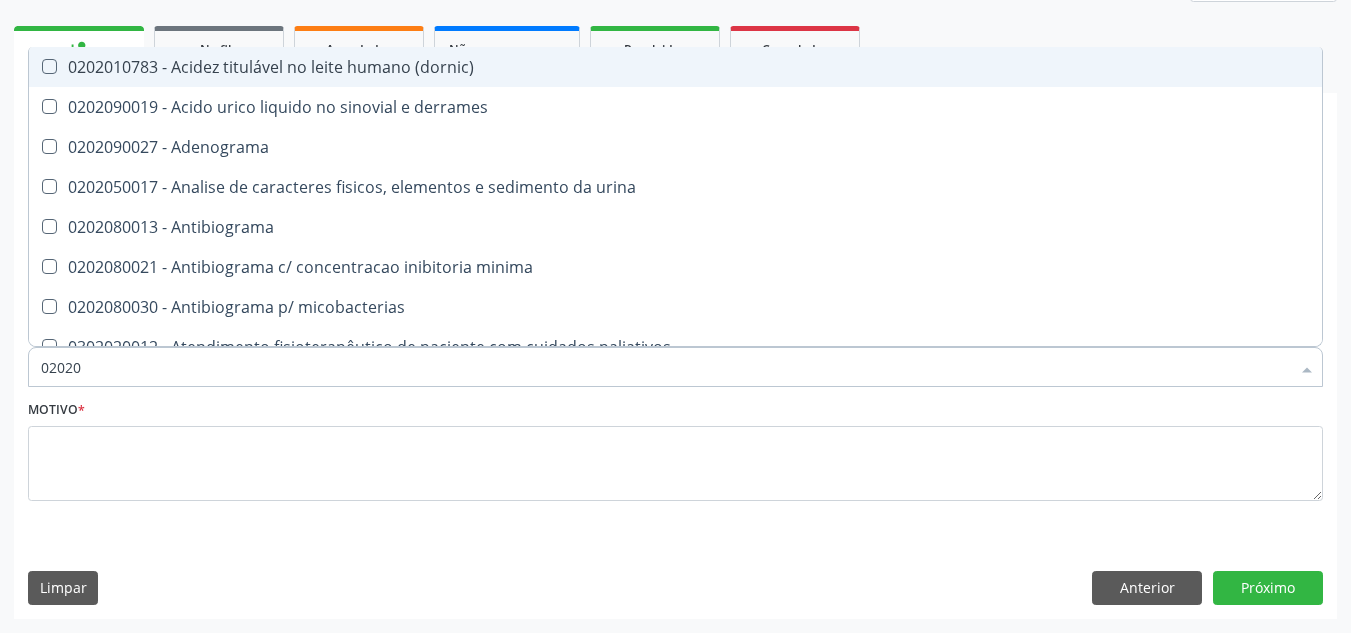 type on "020201" 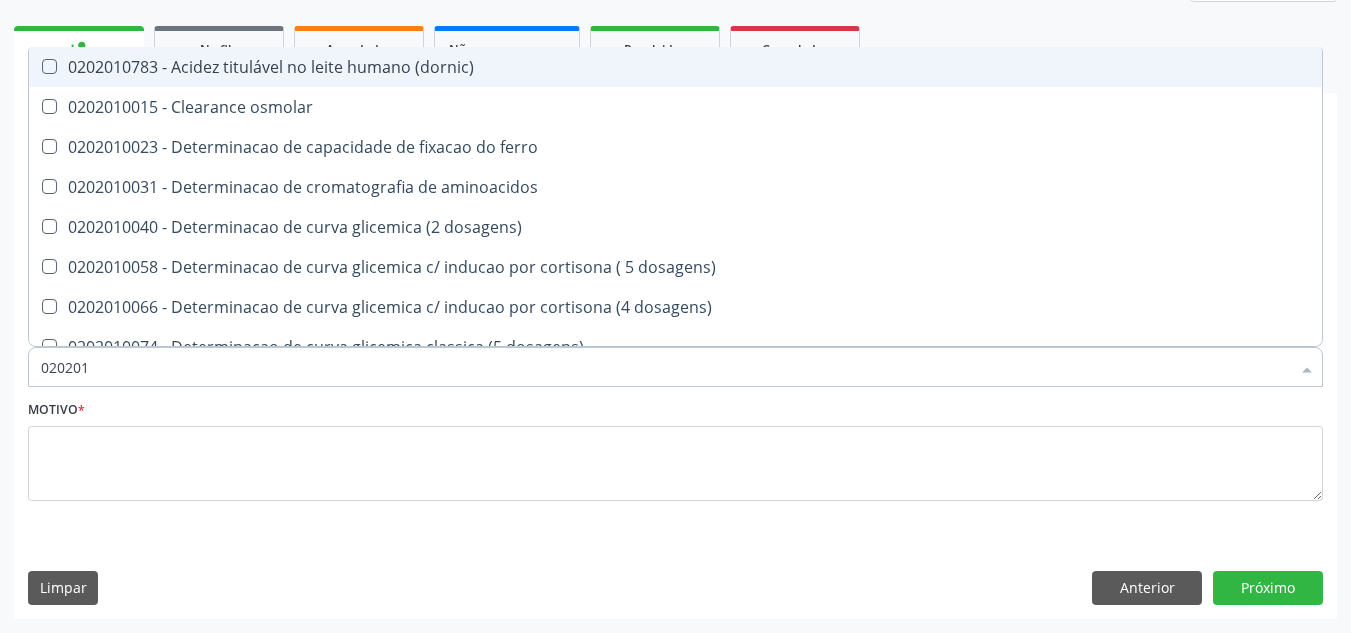 type on "0202010" 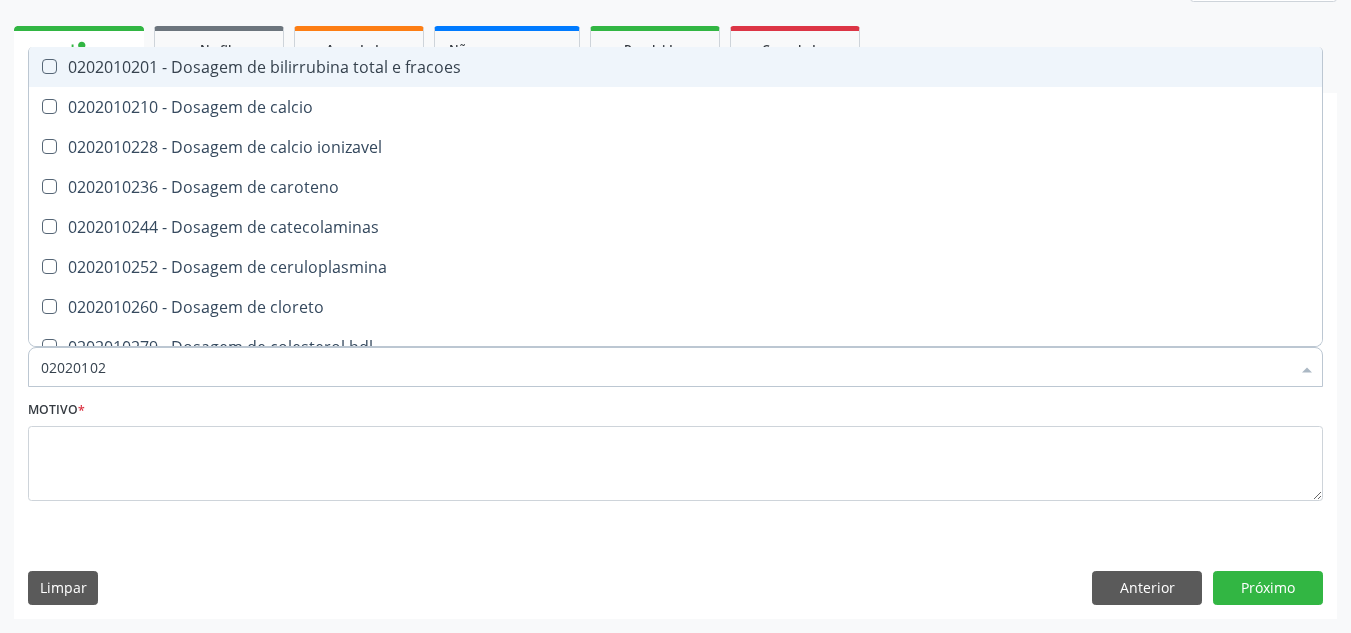 type on "020201021" 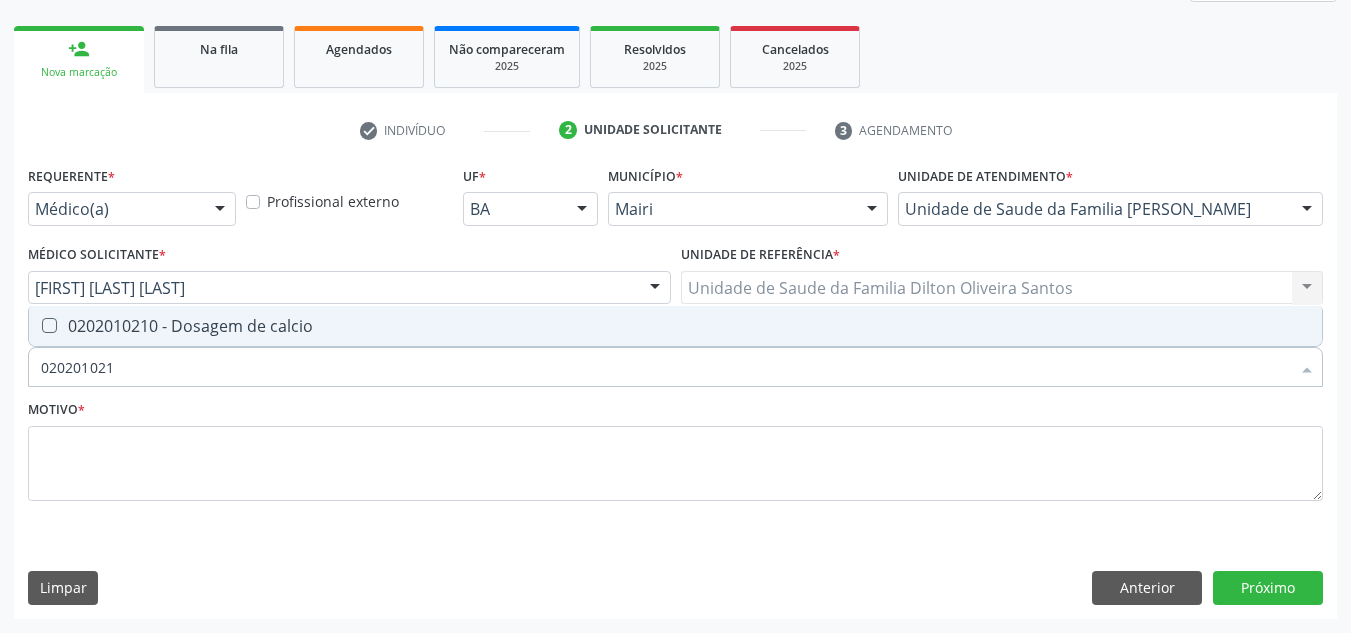 click on "0202010210 - Dosagem de calcio" at bounding box center (675, 326) 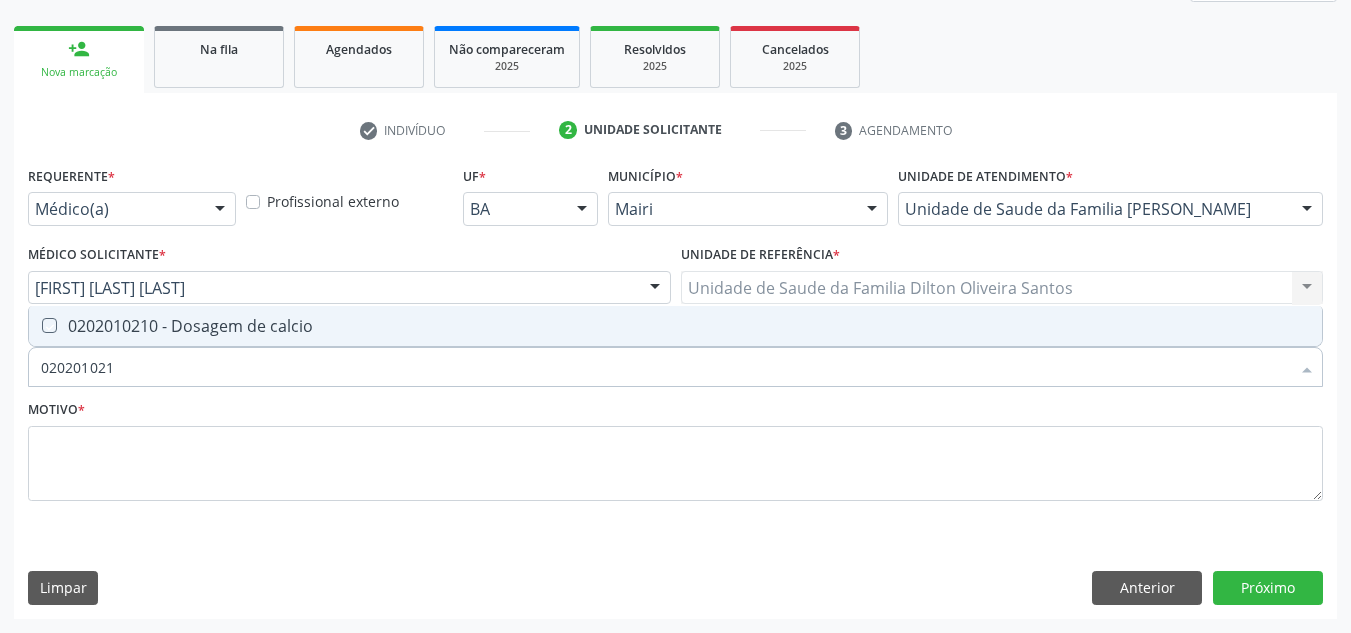 checkbox on "true" 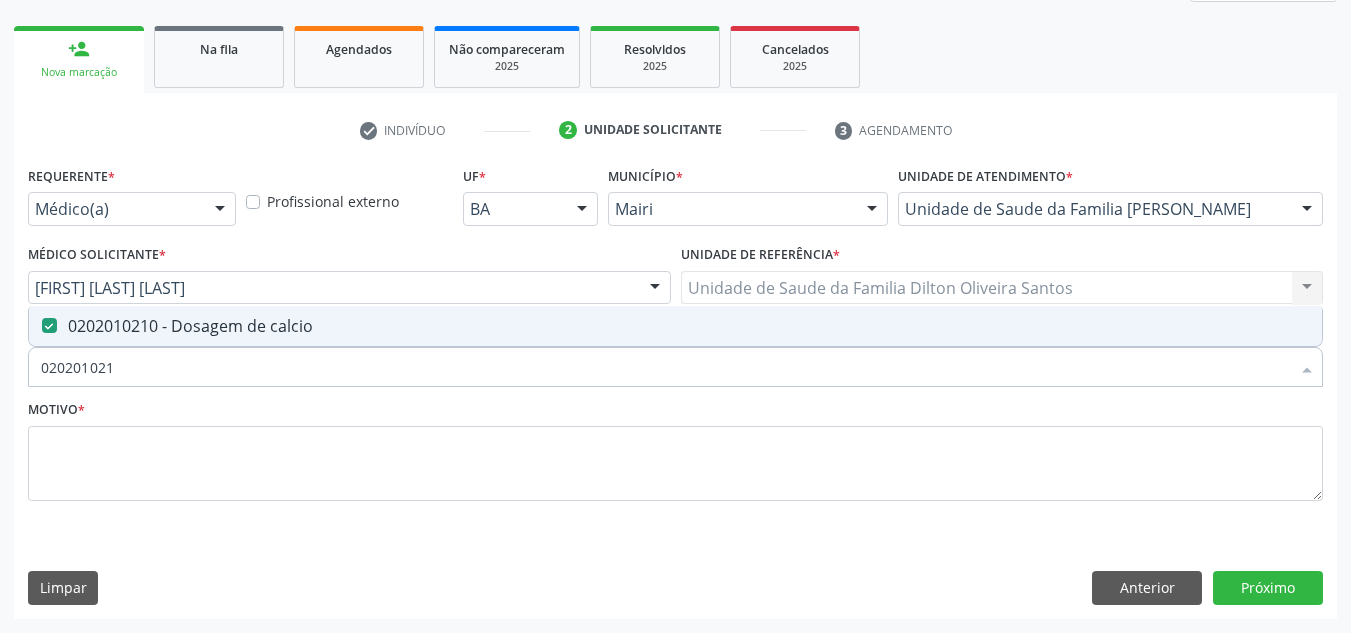 type on "02020102" 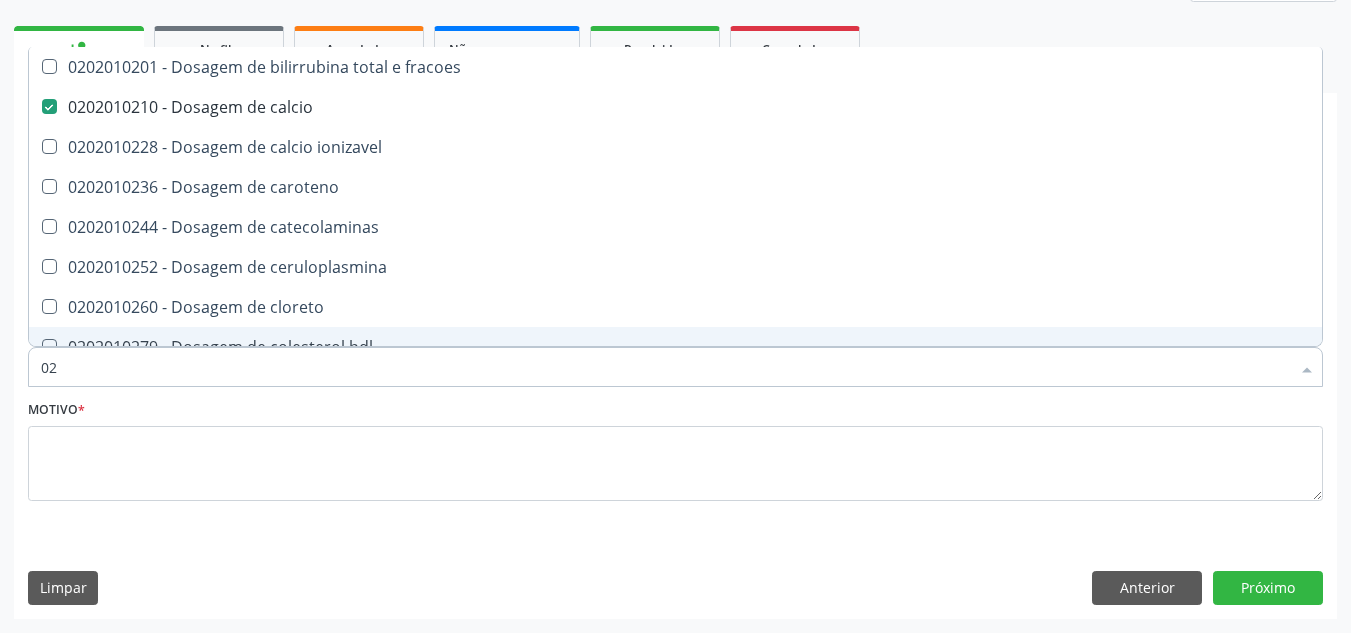 type on "0" 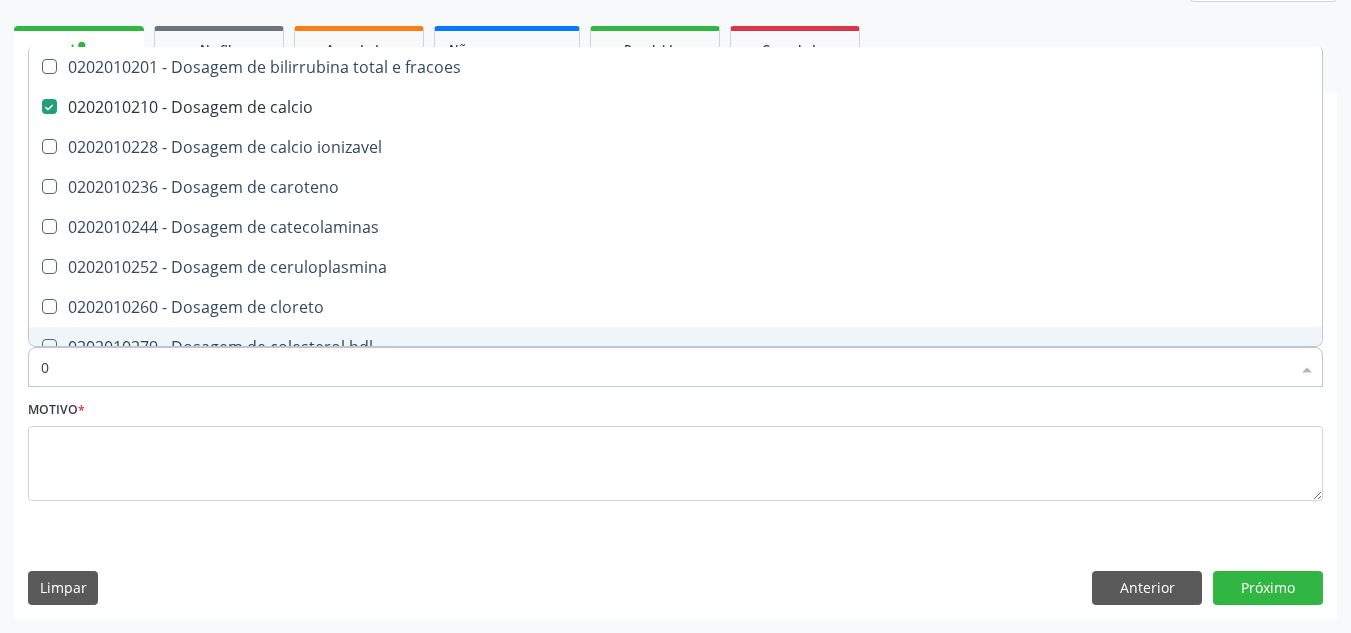 type 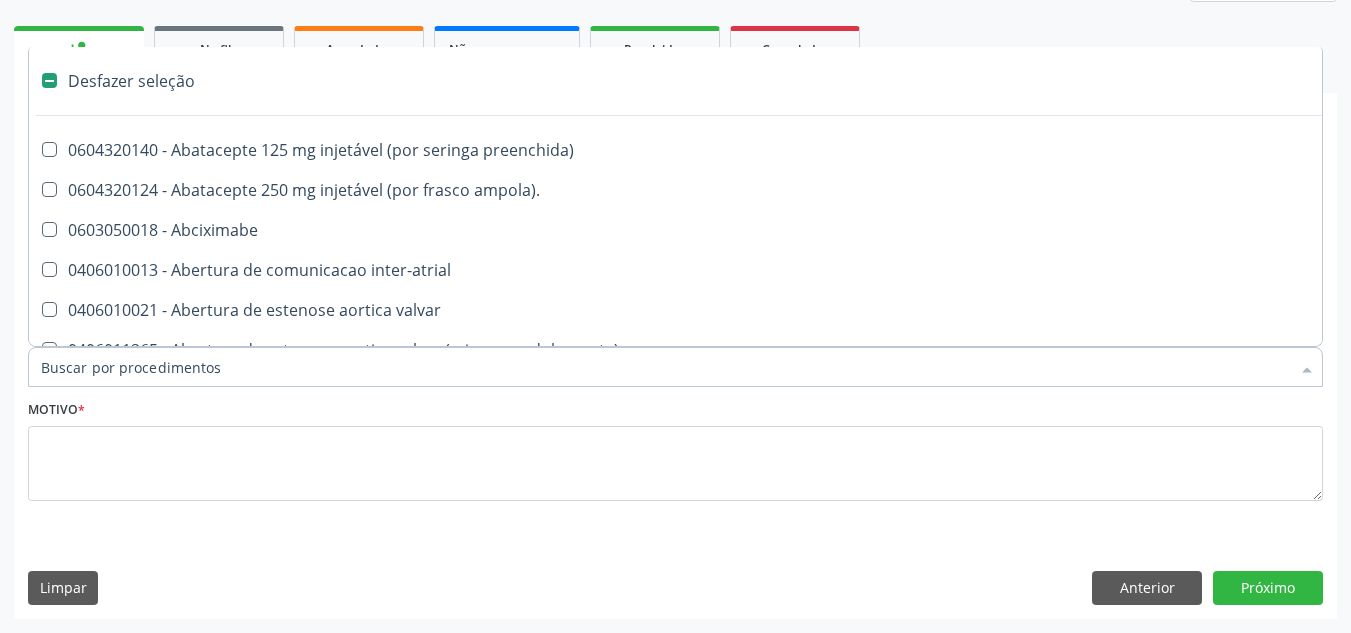 checkbox on "false" 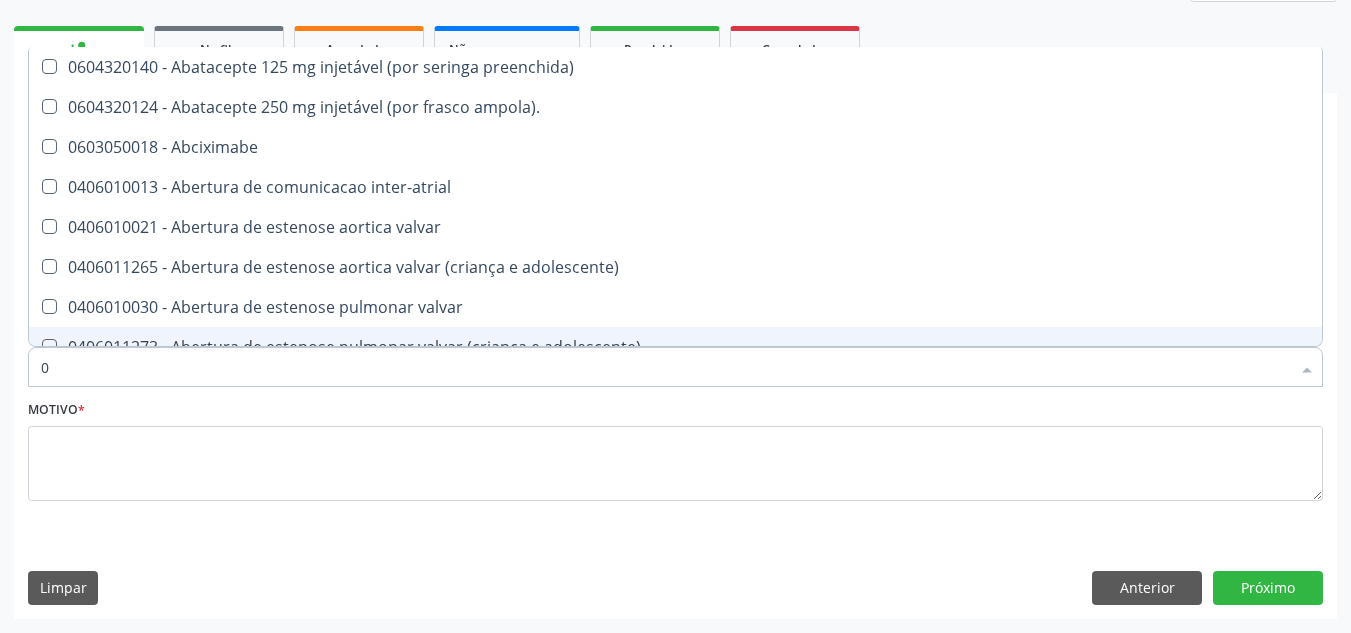 type on "02" 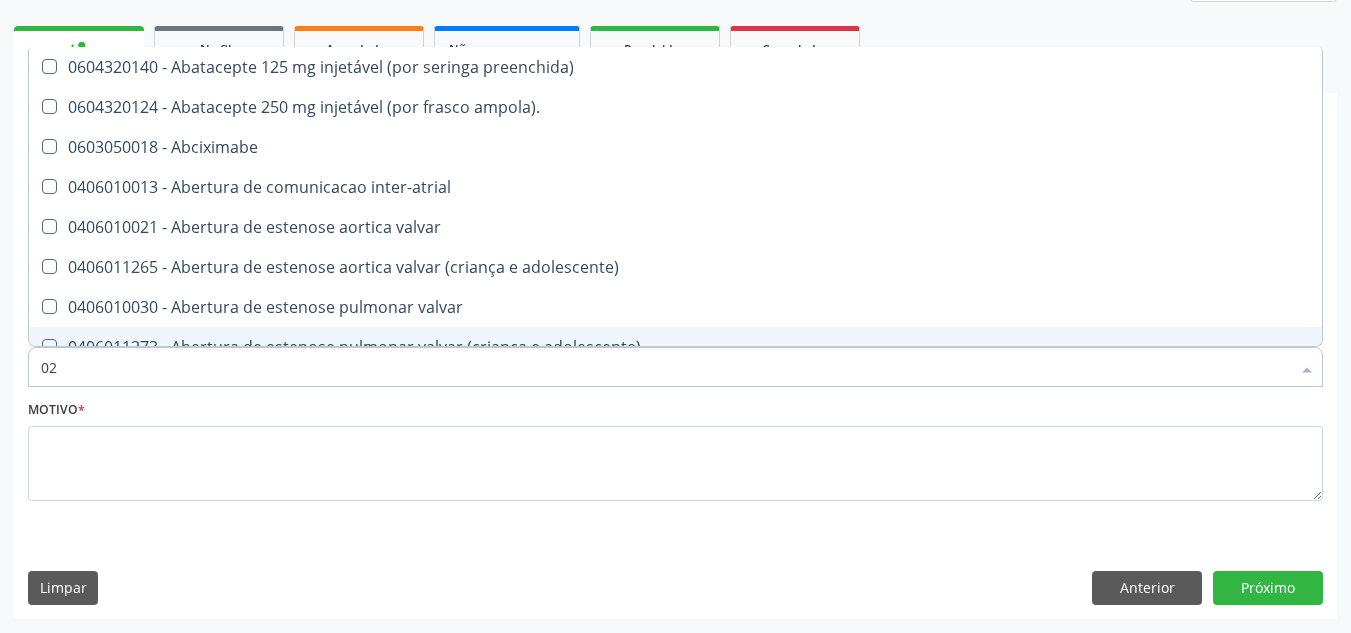 checkbox on "true" 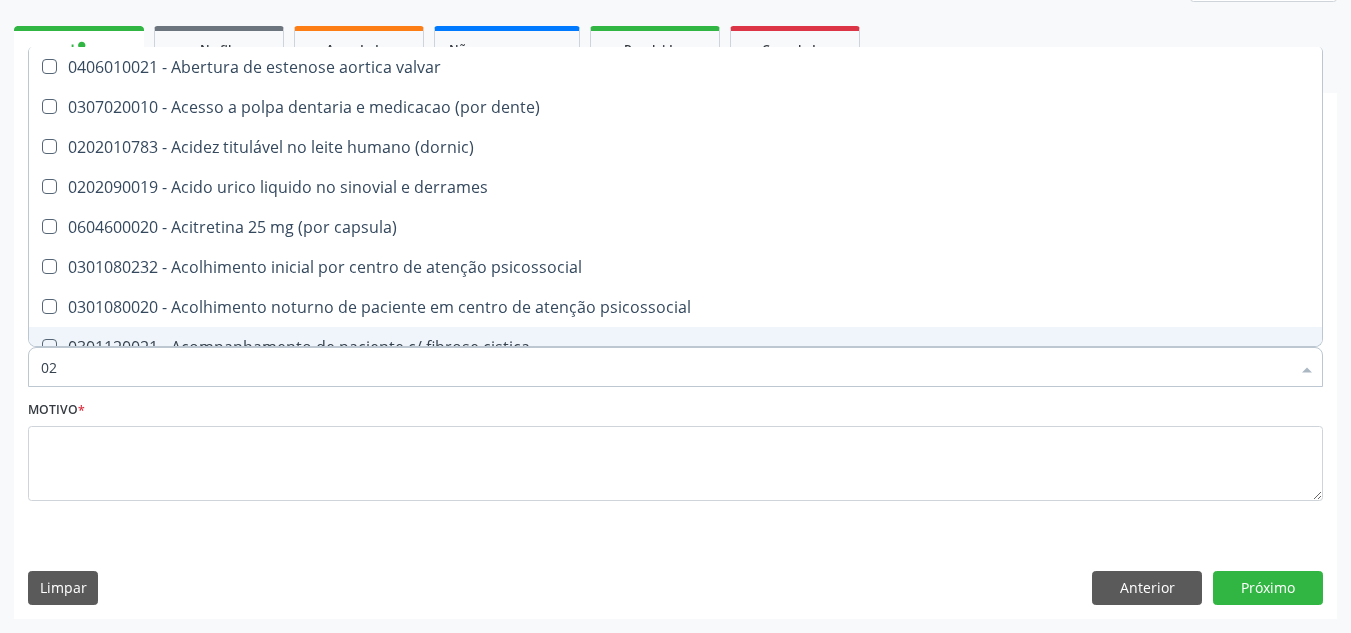 type on "020" 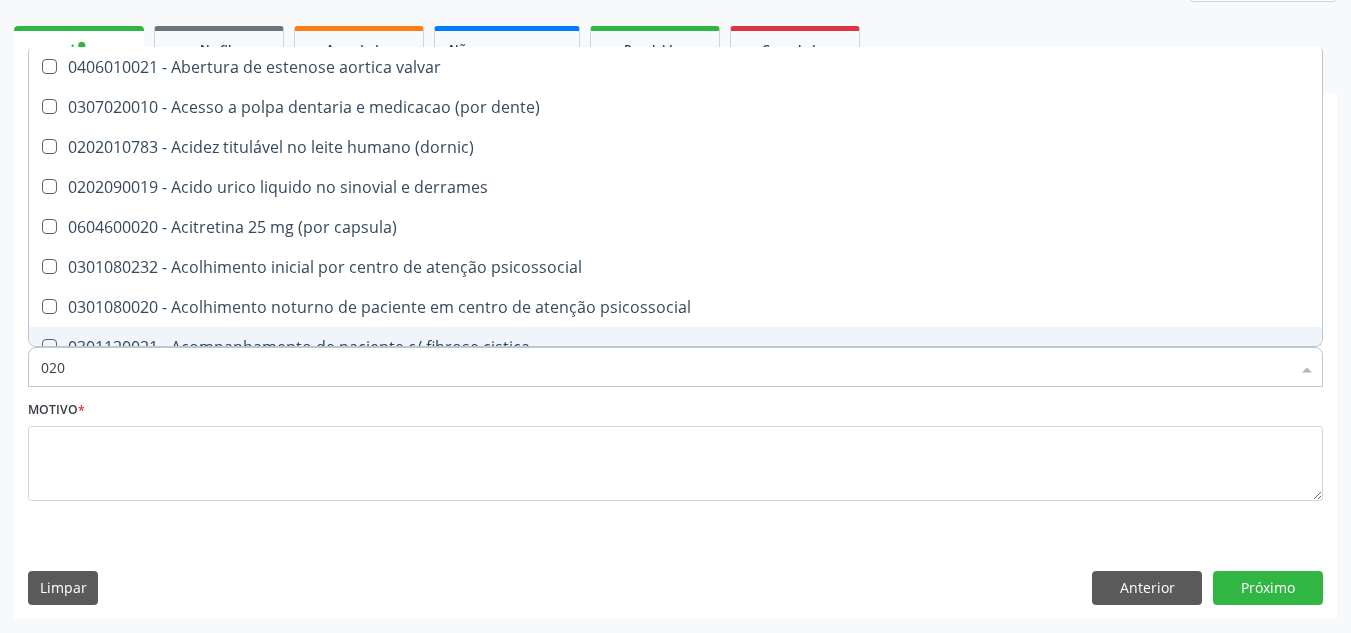 checkbox on "true" 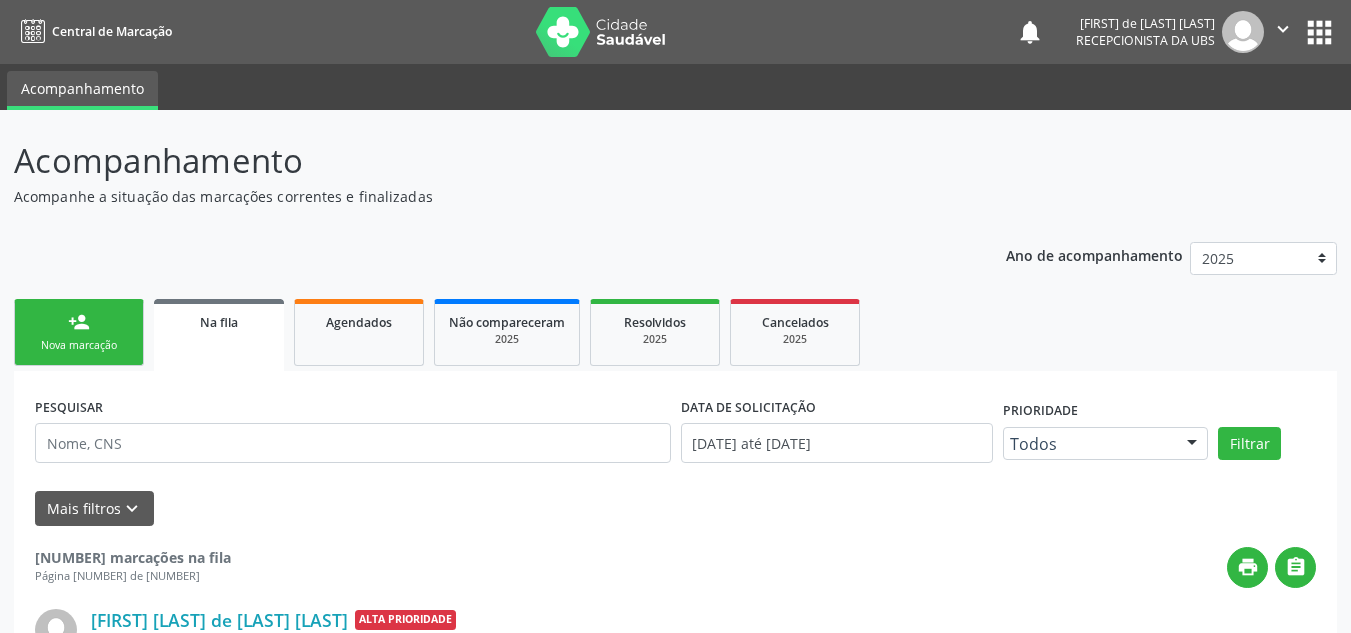 scroll, scrollTop: 34, scrollLeft: 0, axis: vertical 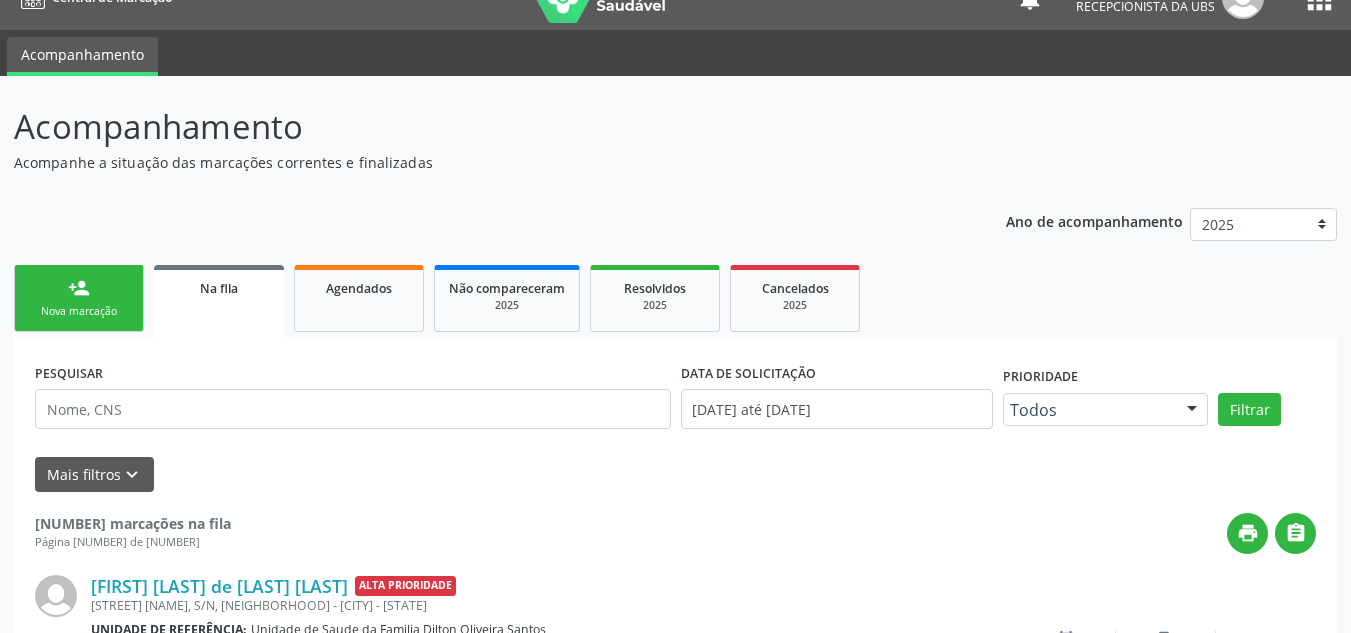 click on "Nova marcação" at bounding box center [79, 311] 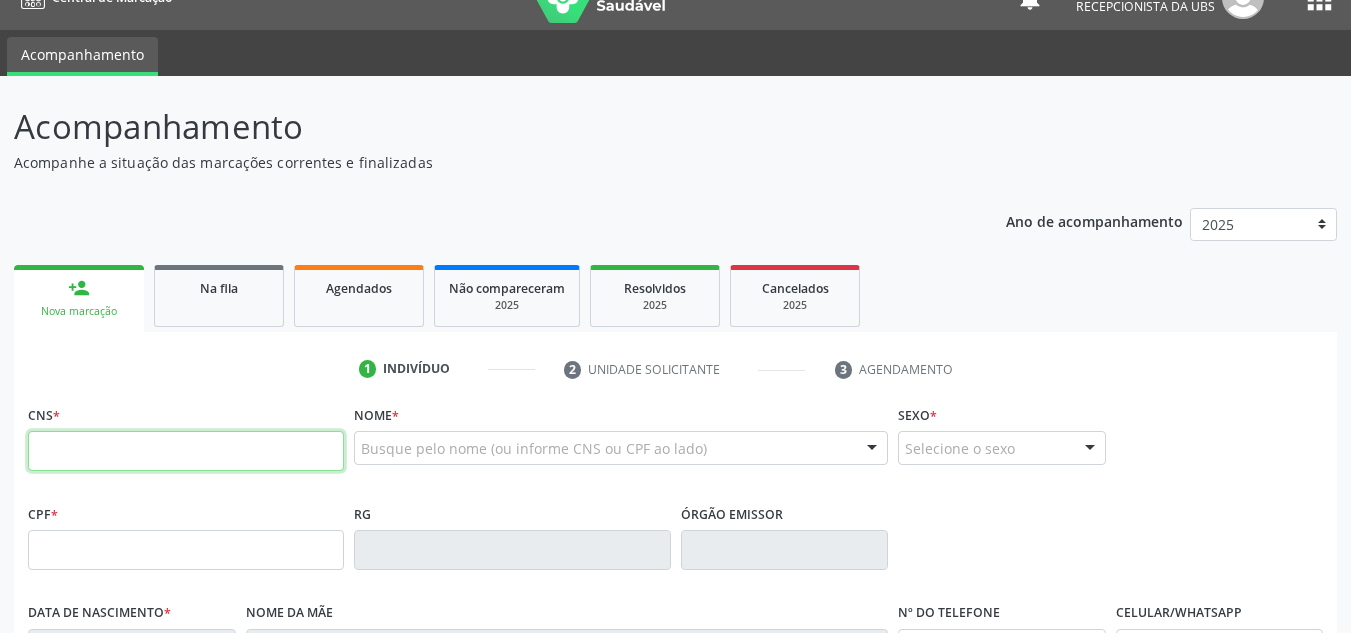 click at bounding box center (186, 451) 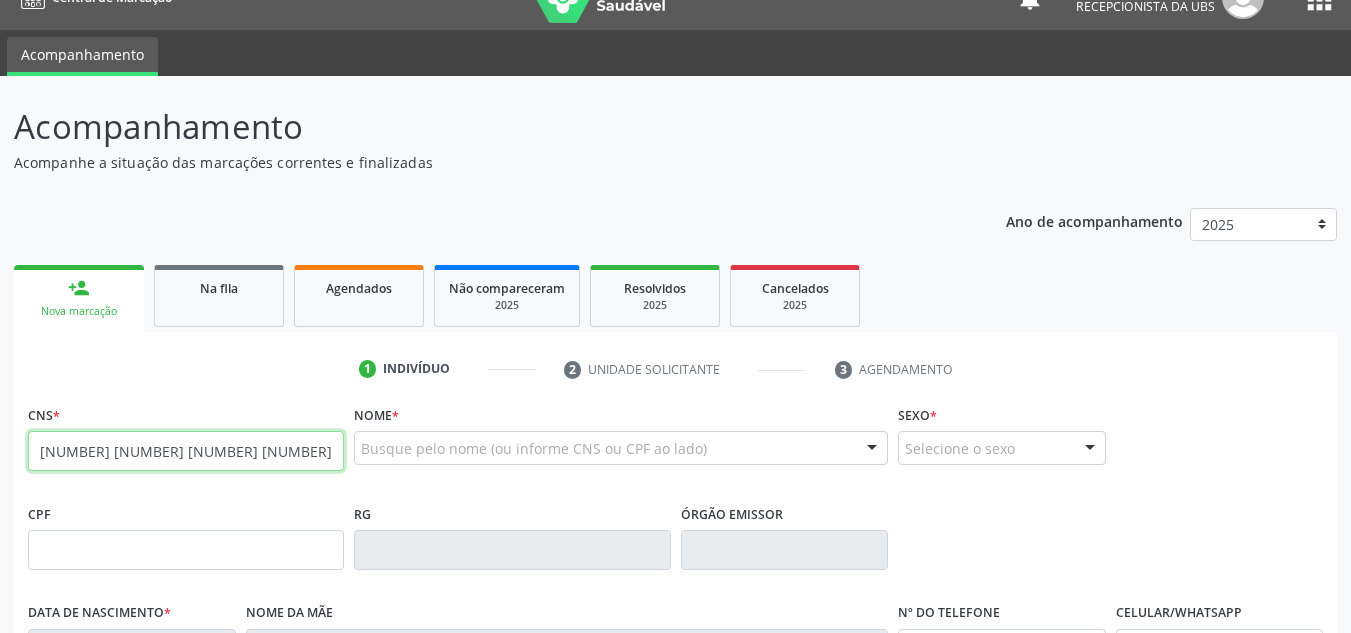 type on "704 1051 8936 0071" 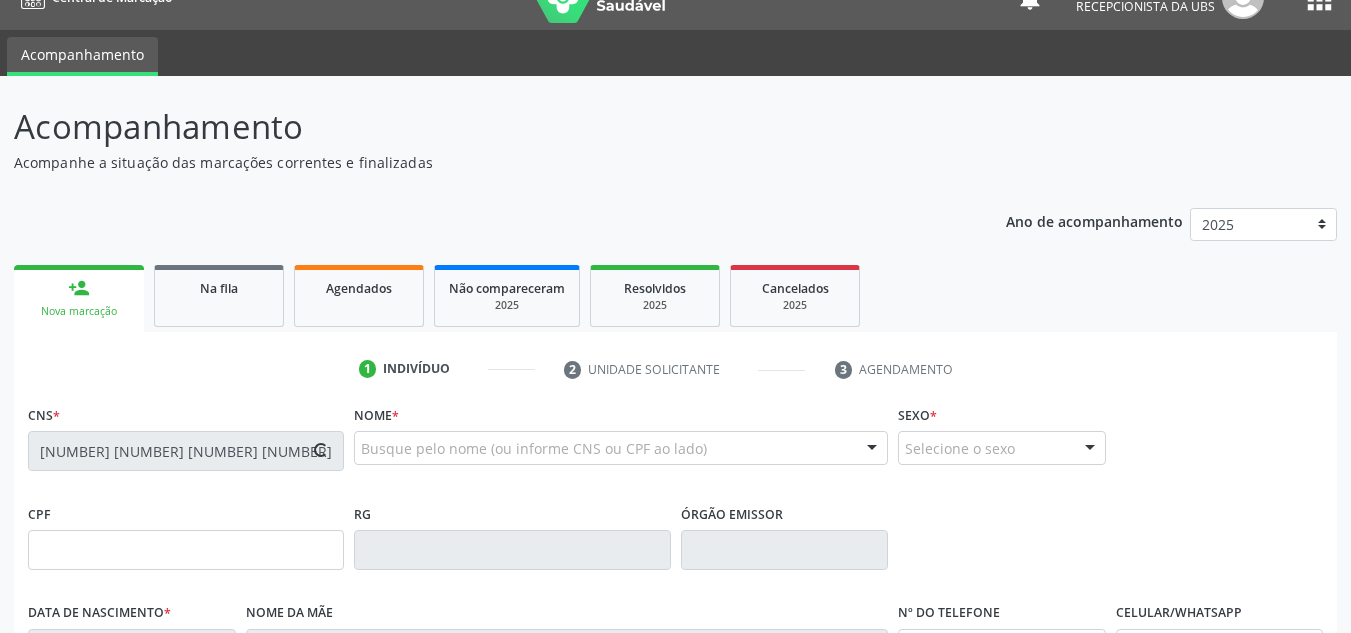 type on "027.047.115-42" 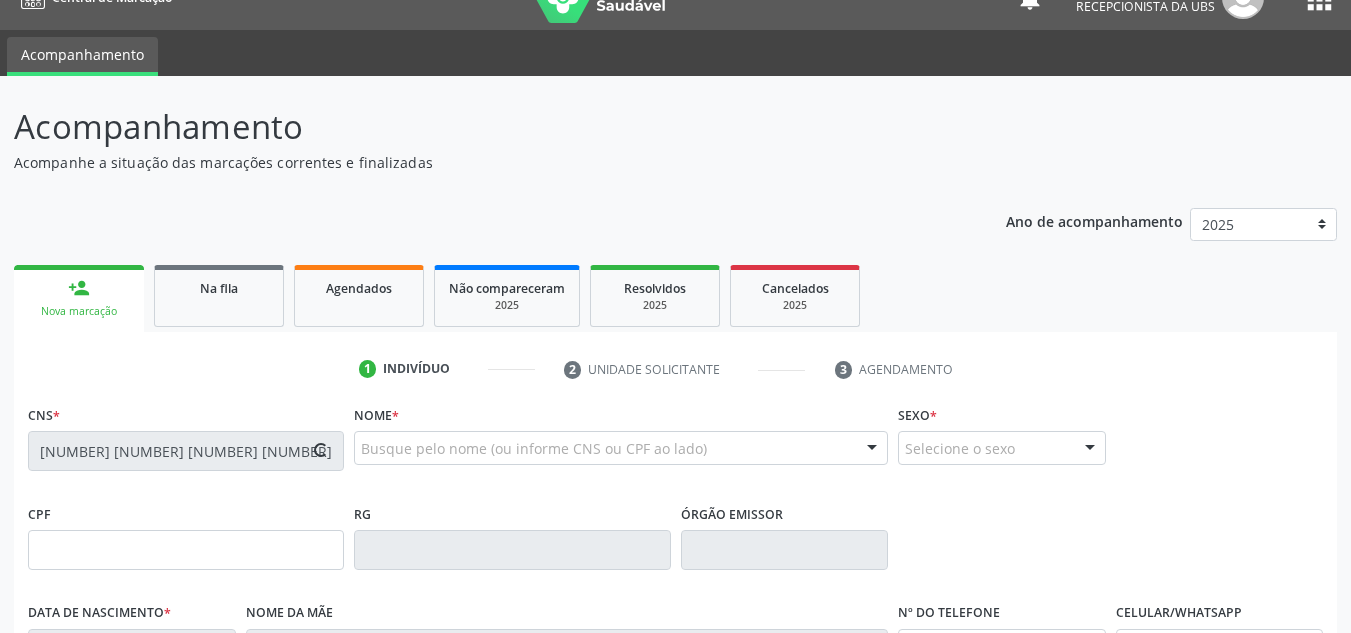 type on "Celina Almeida de Freitas" 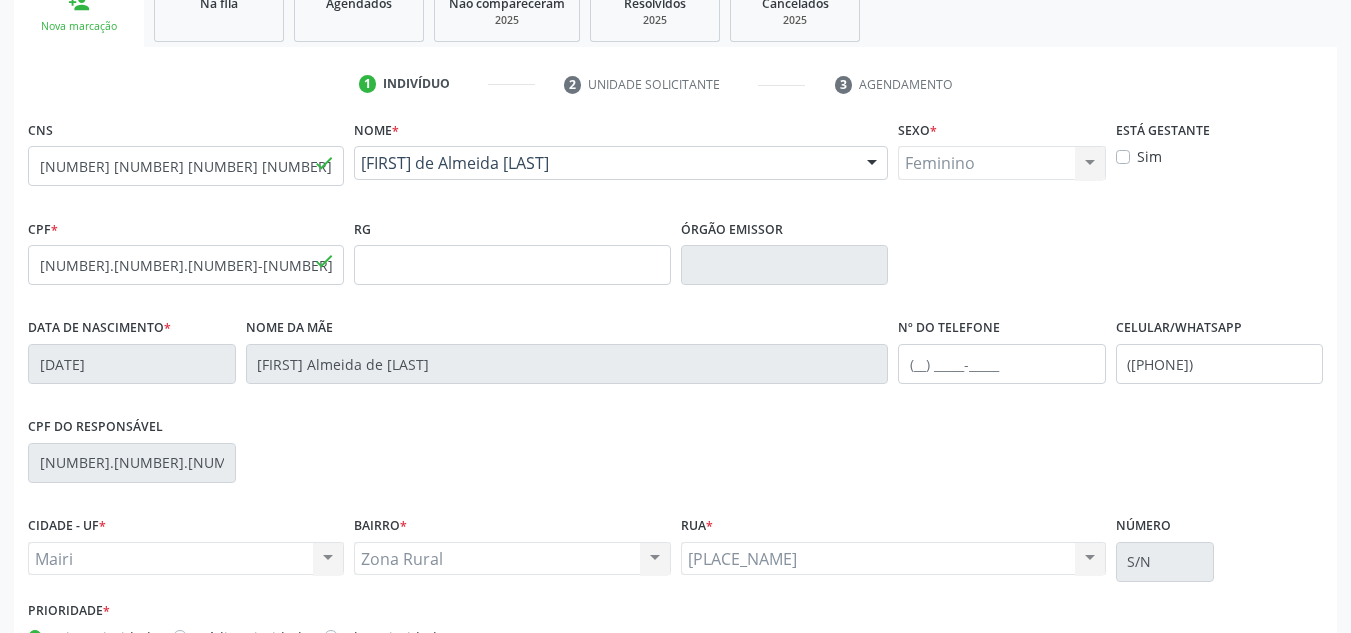 scroll, scrollTop: 334, scrollLeft: 0, axis: vertical 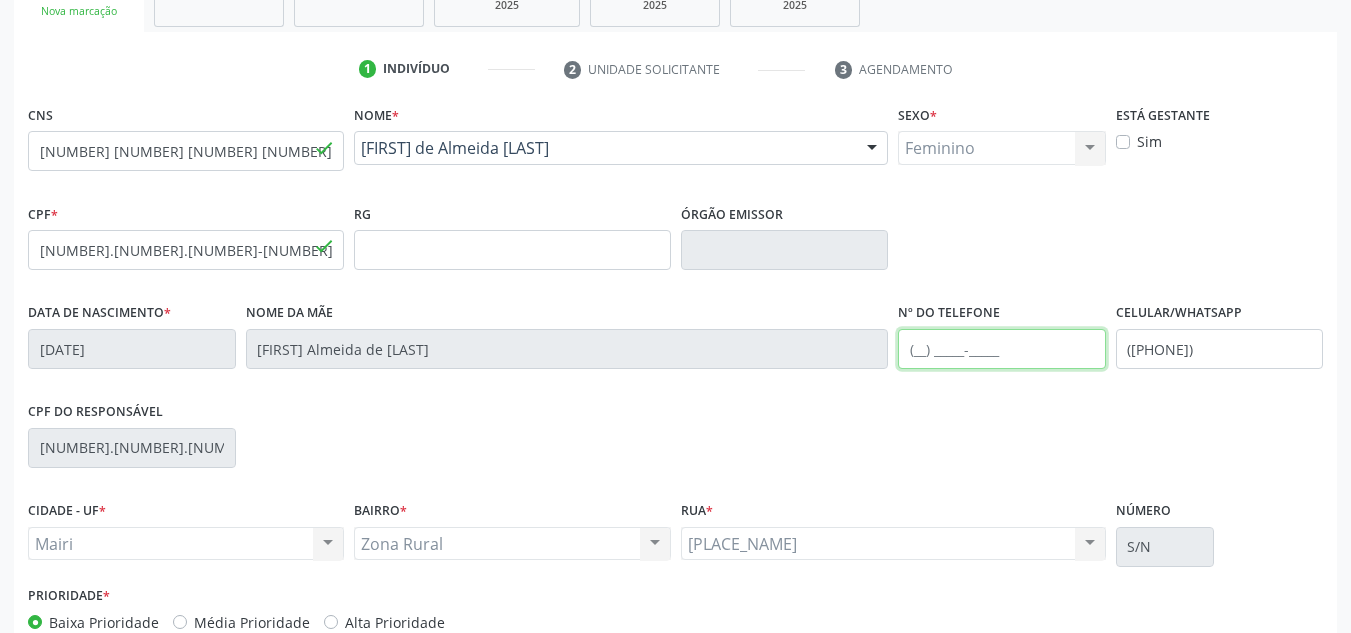 click at bounding box center [1002, 349] 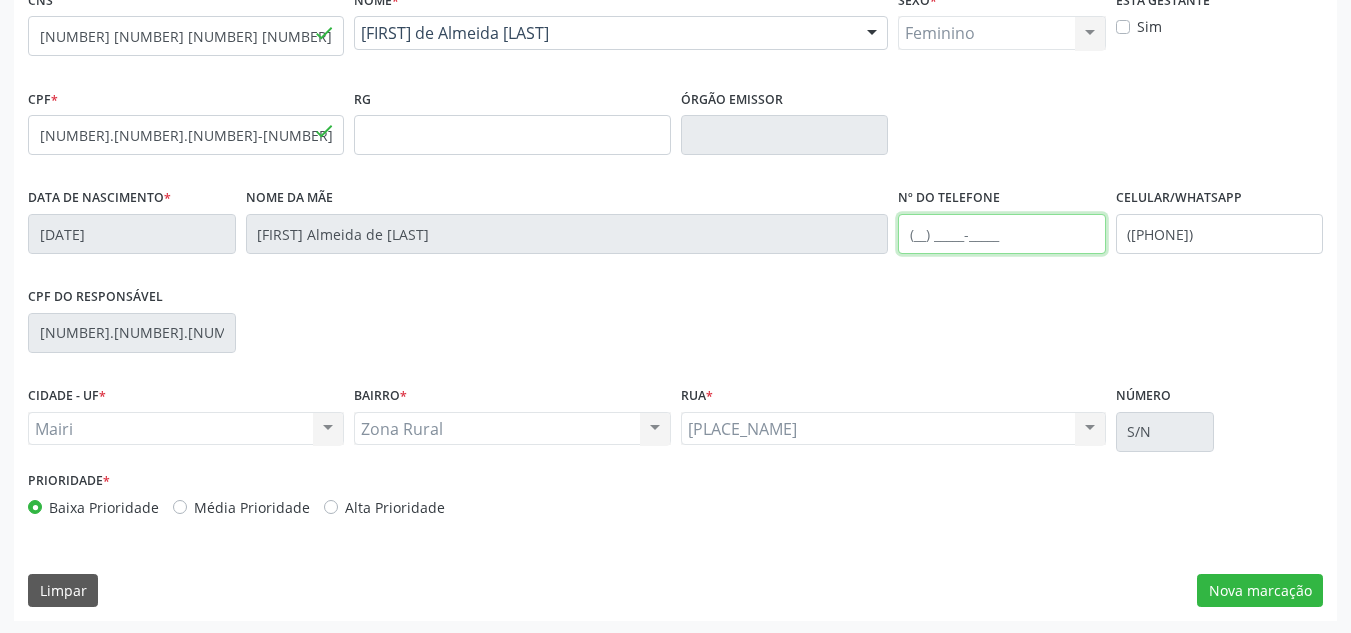 scroll, scrollTop: 451, scrollLeft: 0, axis: vertical 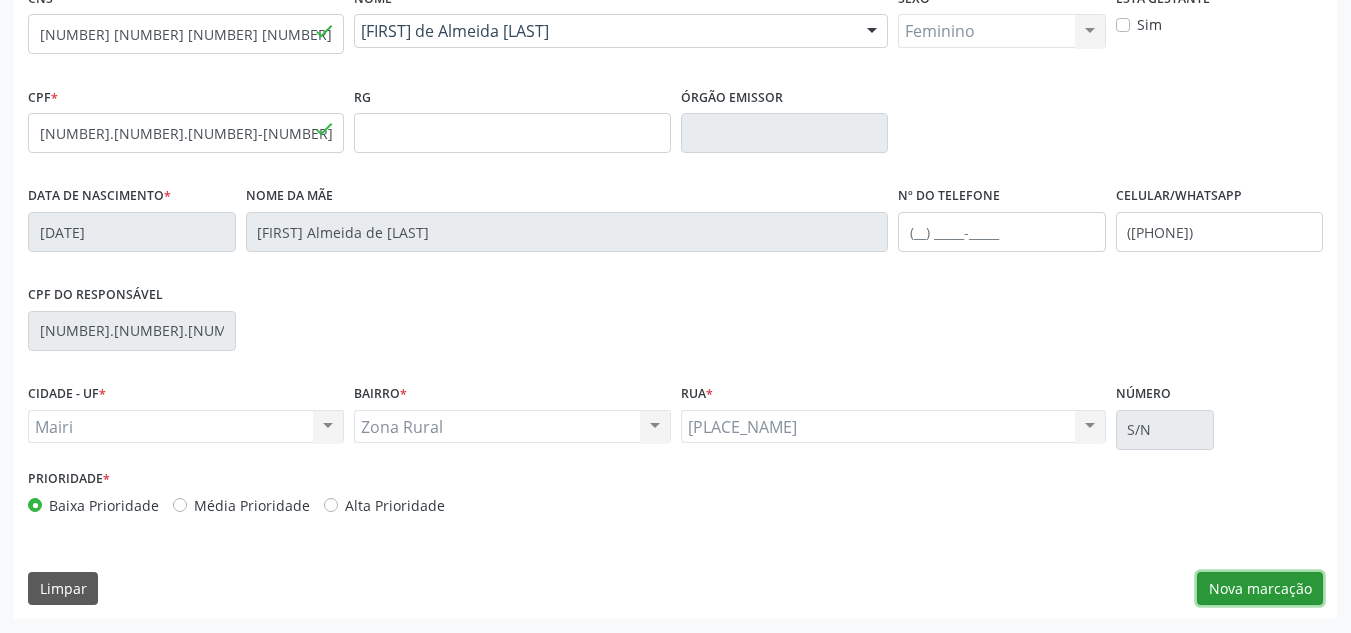click on "Nova marcação" at bounding box center (1260, 589) 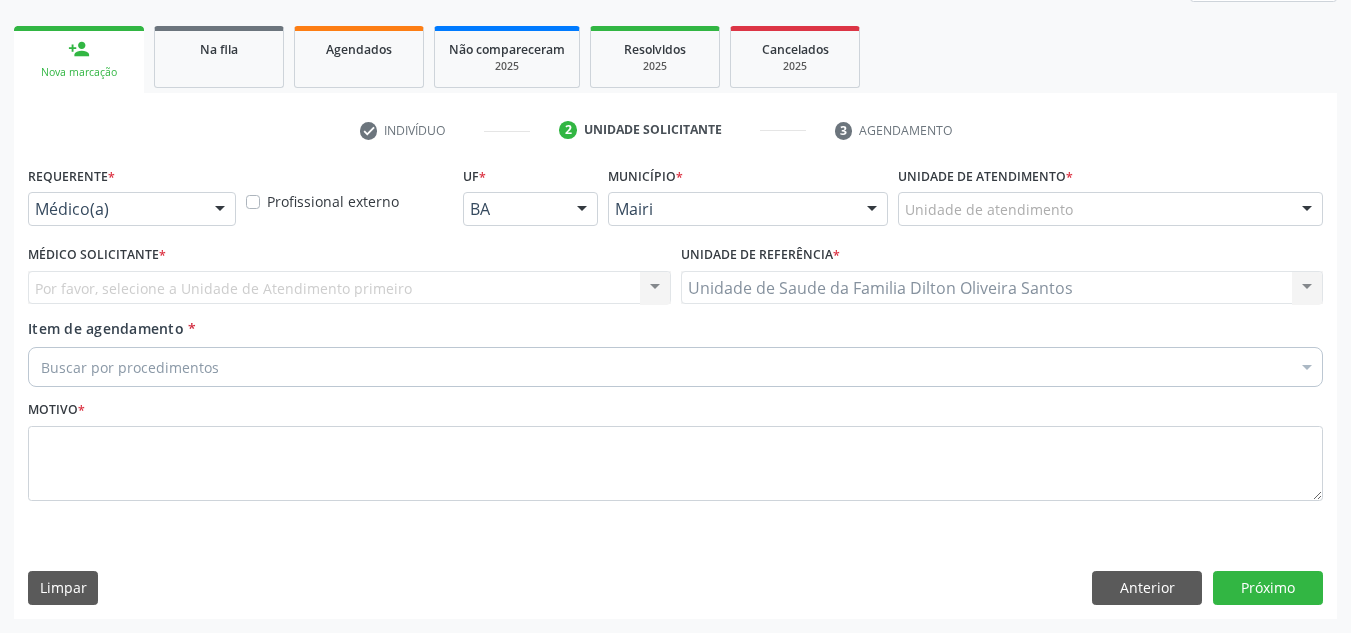 scroll, scrollTop: 273, scrollLeft: 0, axis: vertical 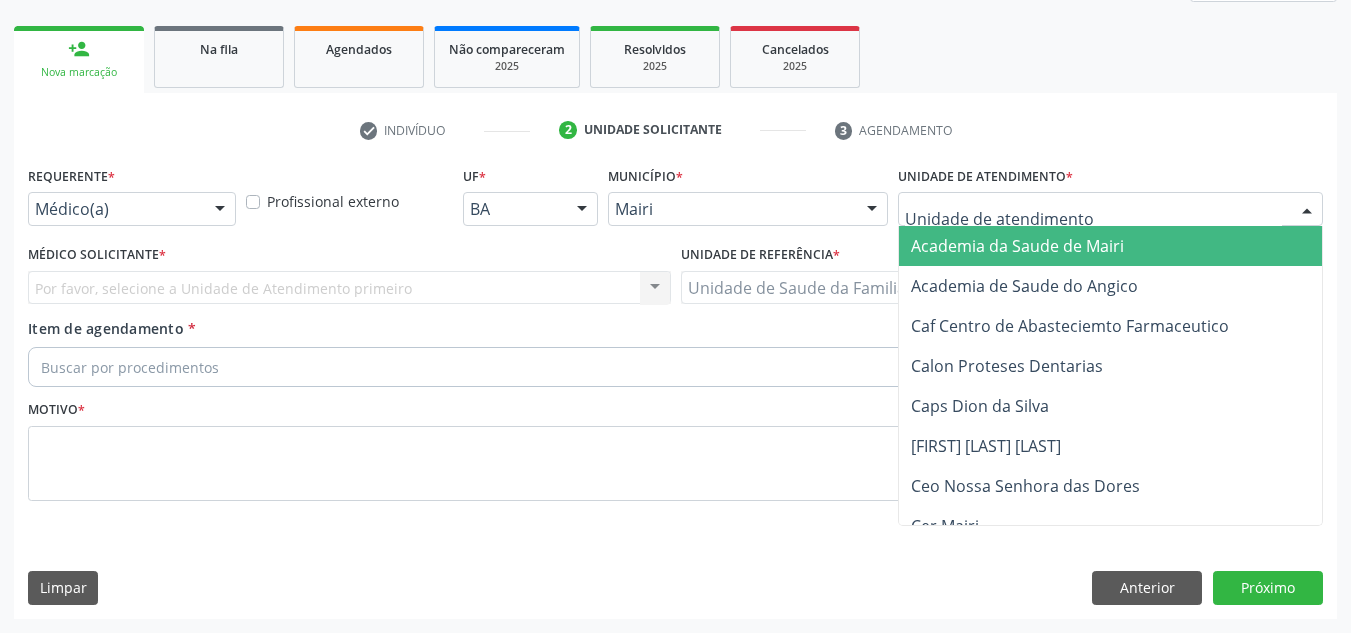 type on "j" 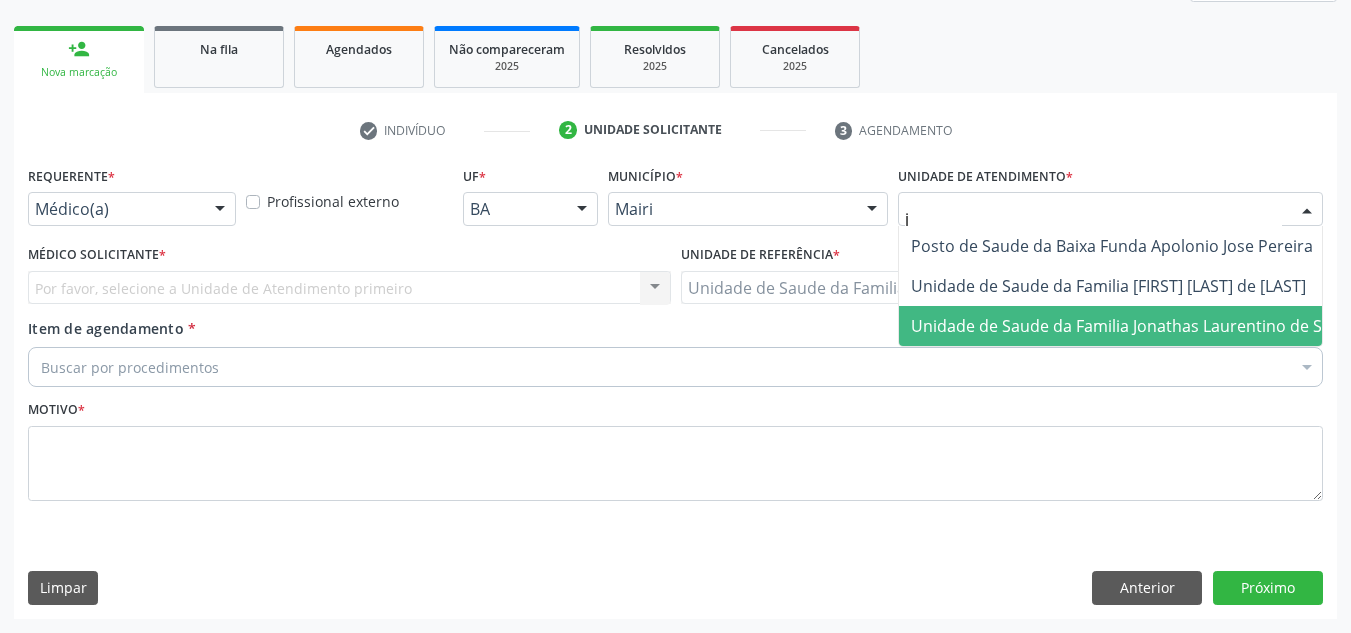 click on "Unidade de Saude da Familia Jonathas Laurentino de Santana" at bounding box center [1143, 326] 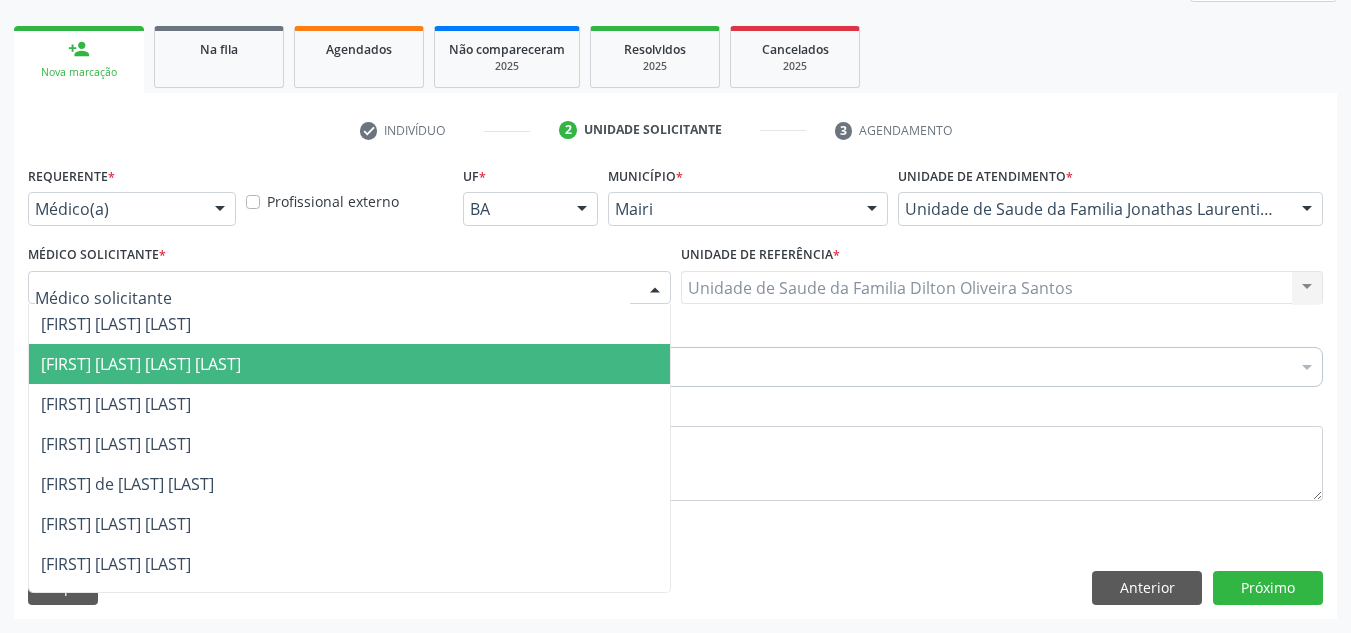 click on "Esther Dolores Martinez Valdes" at bounding box center [141, 364] 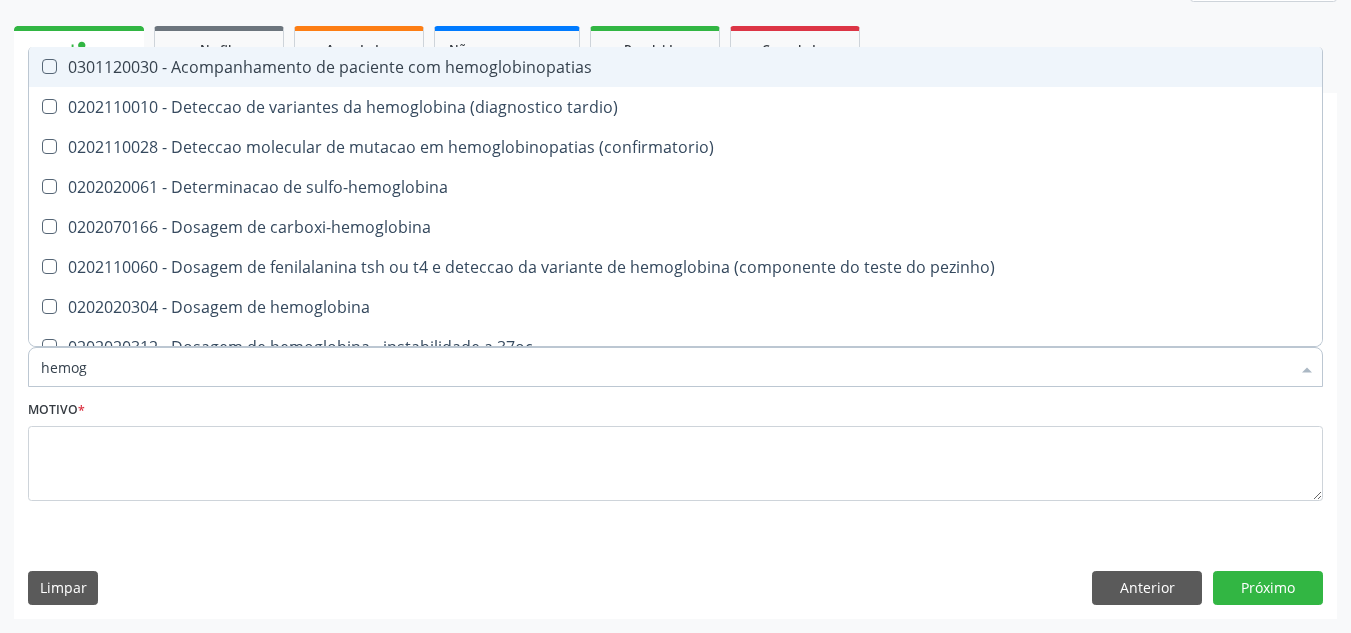 type on "hemogr" 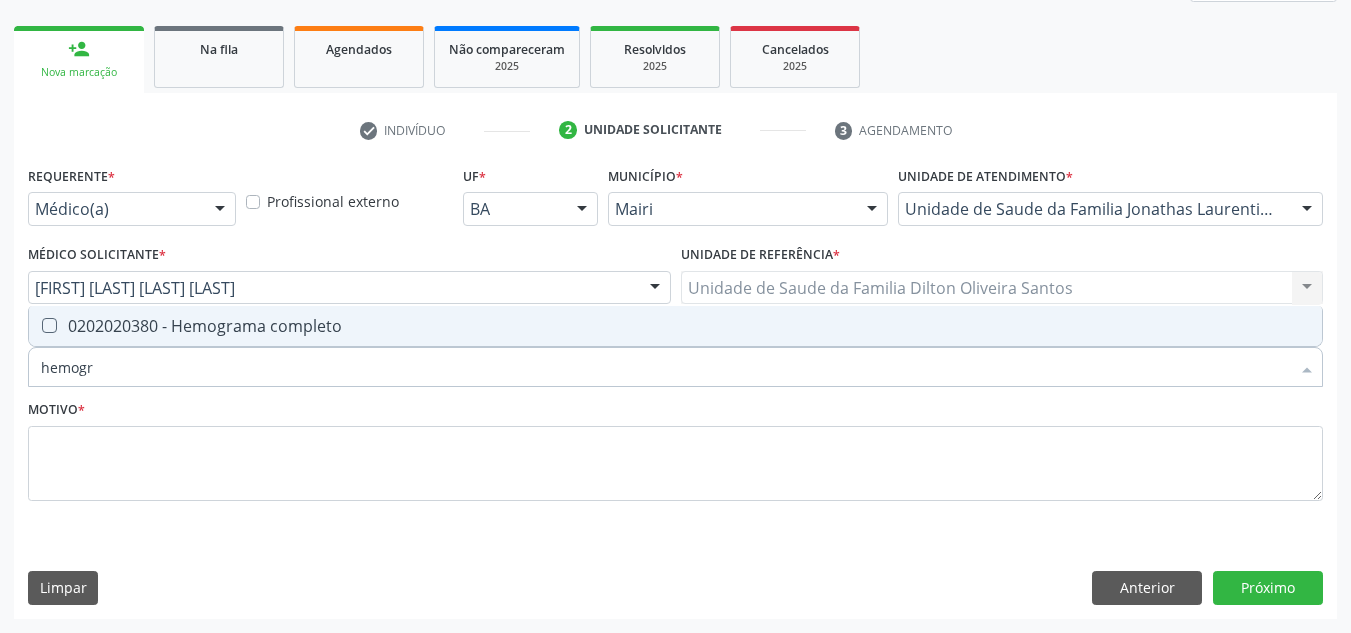 click on "0202020380 - Hemograma completo" at bounding box center [675, 326] 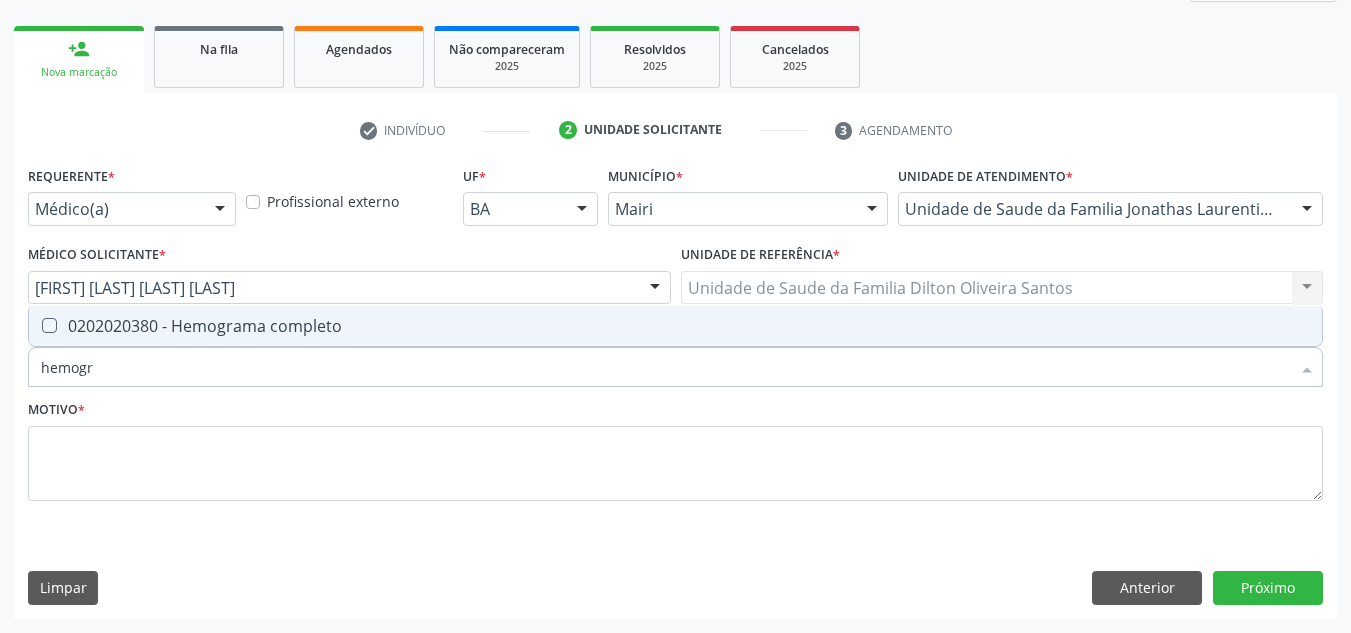 checkbox on "true" 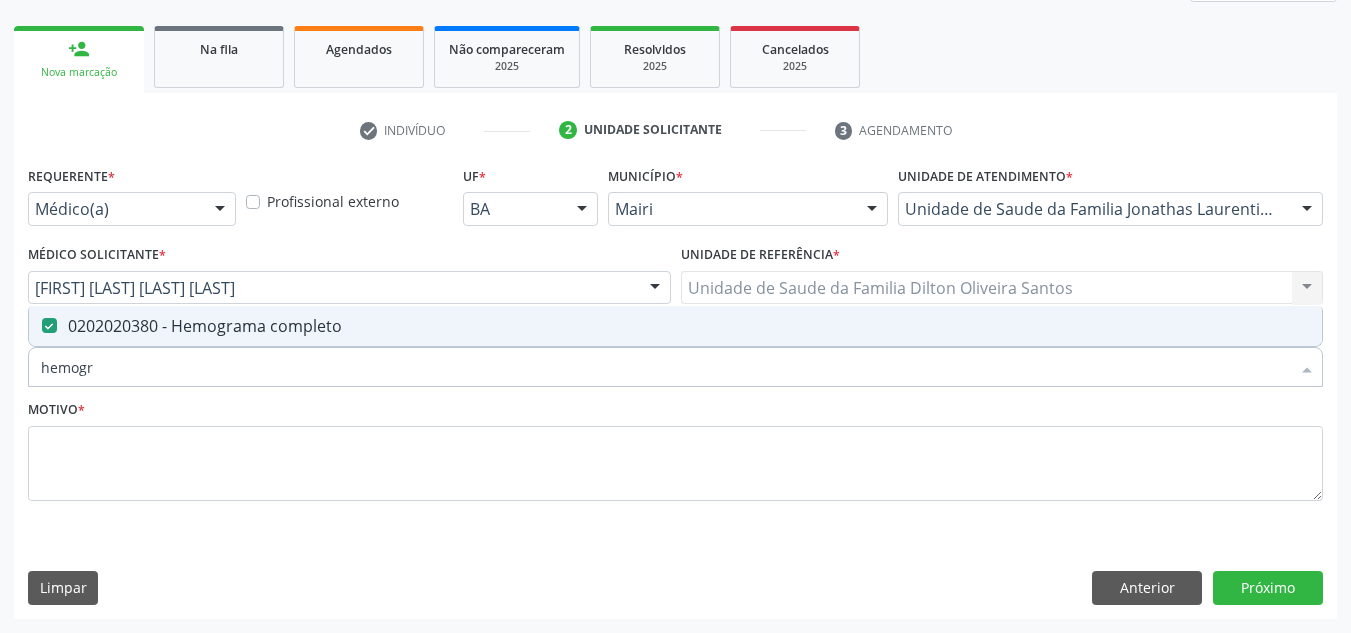 type on "hemog" 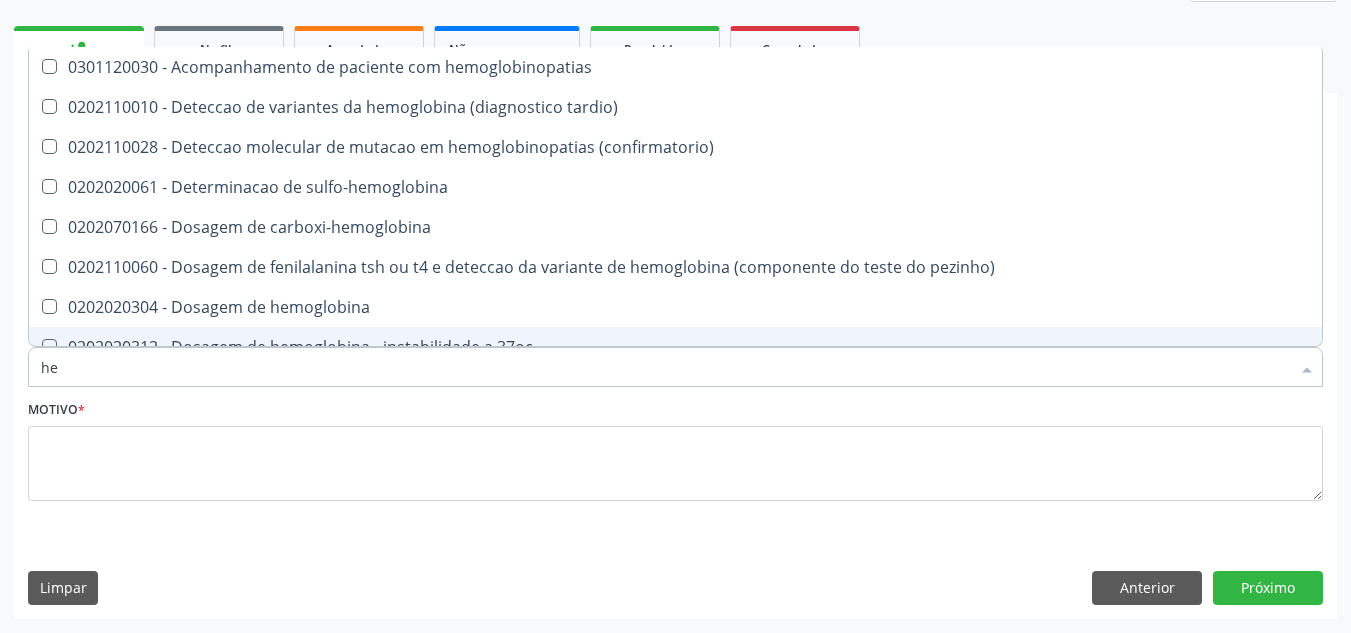 type on "h" 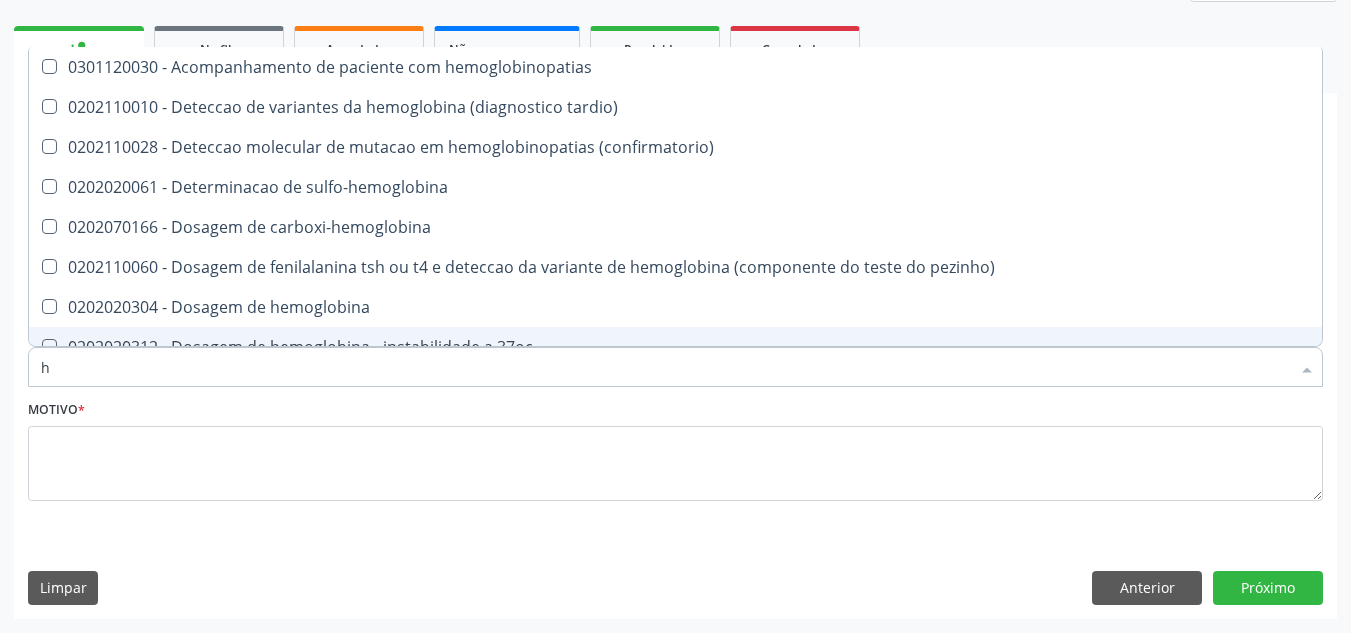 type 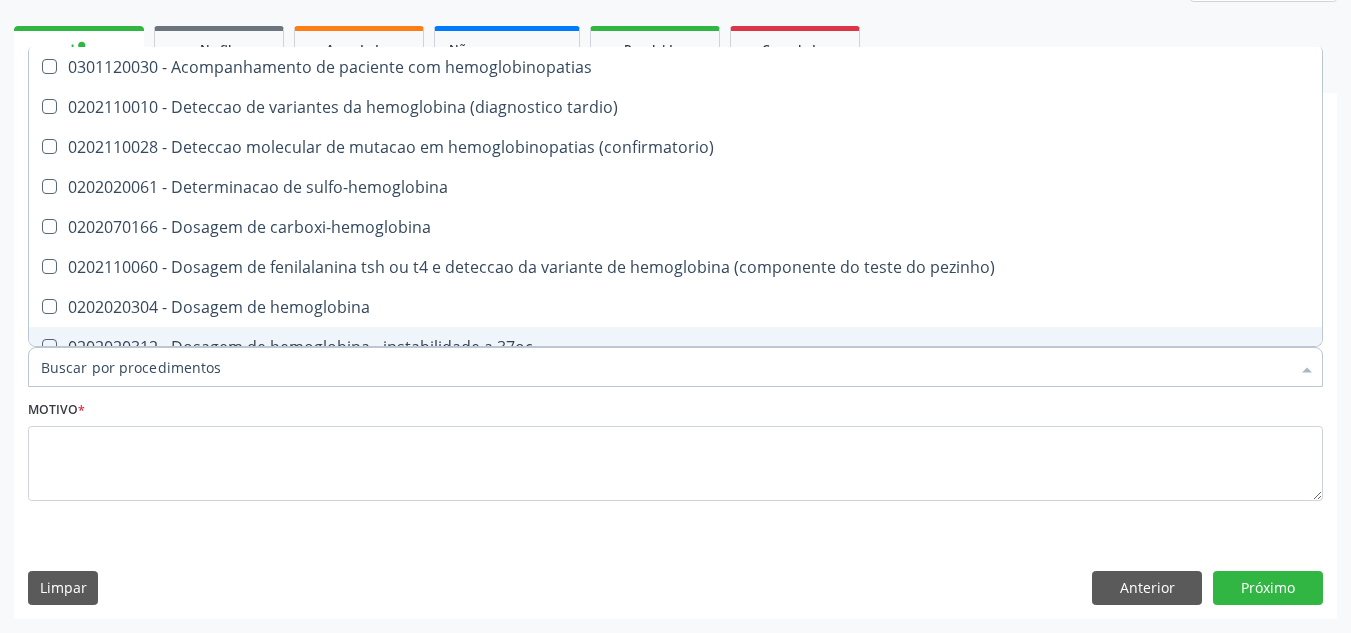 checkbox on "false" 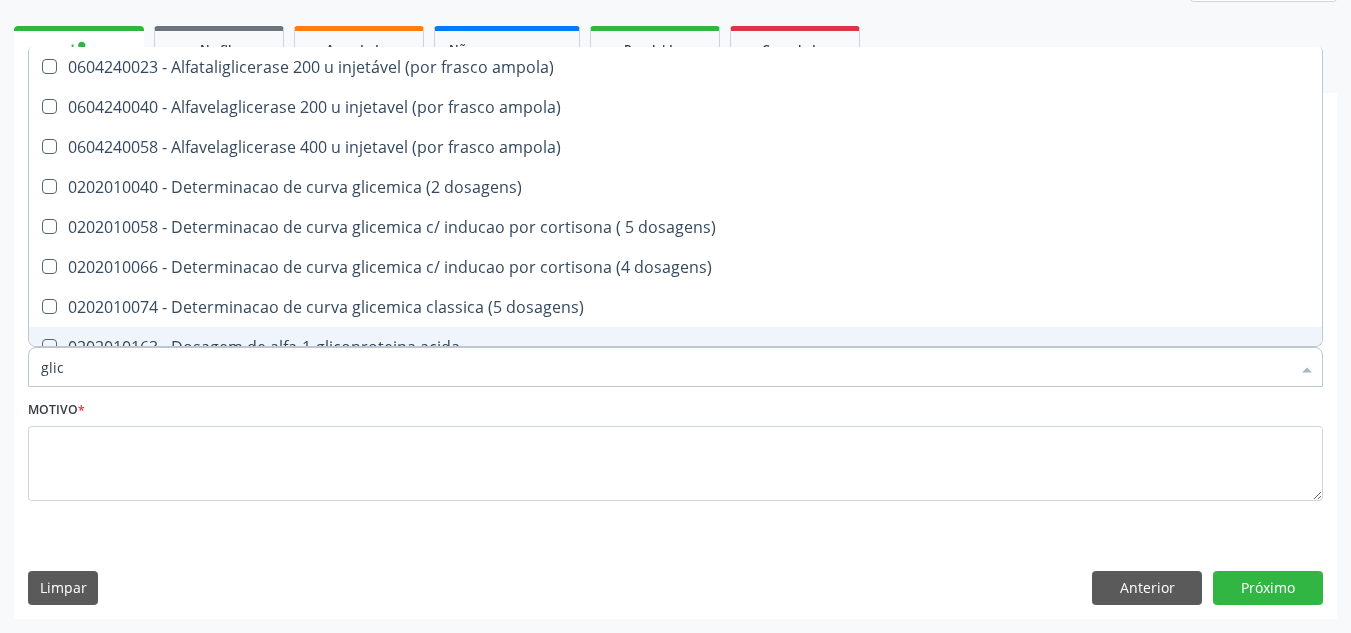 type on "glico" 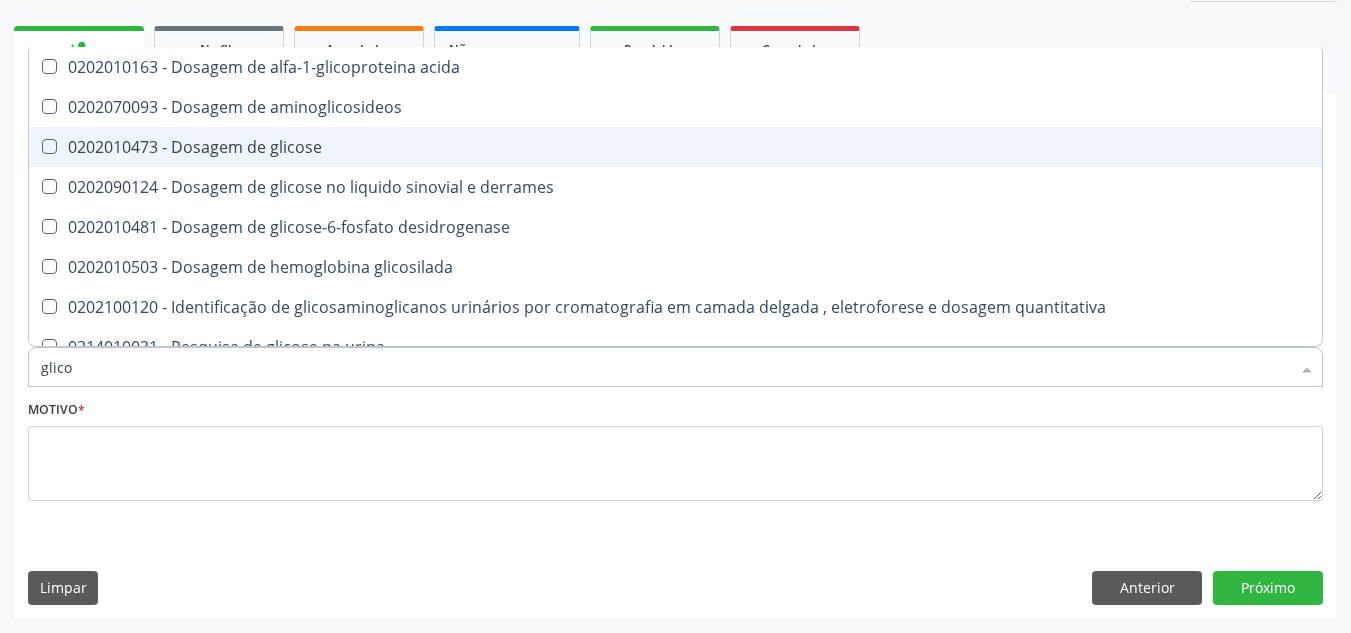 click on "0202010473 - Dosagem de glicose" at bounding box center (675, 147) 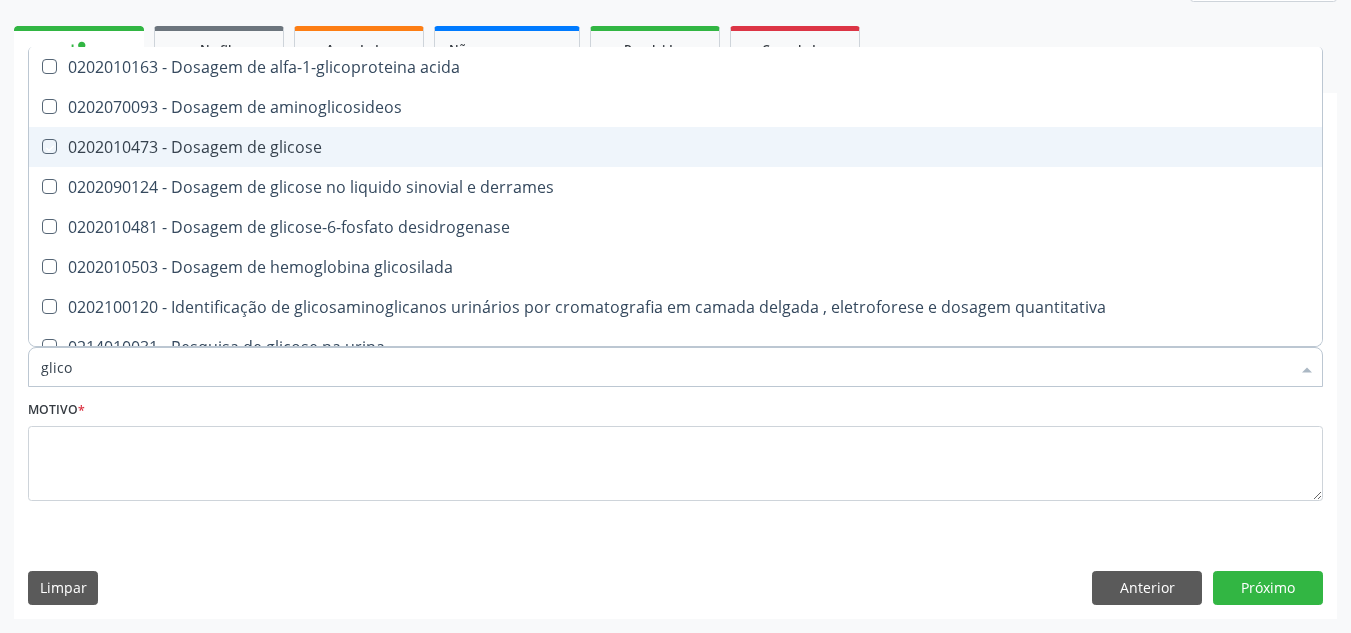 checkbox on "true" 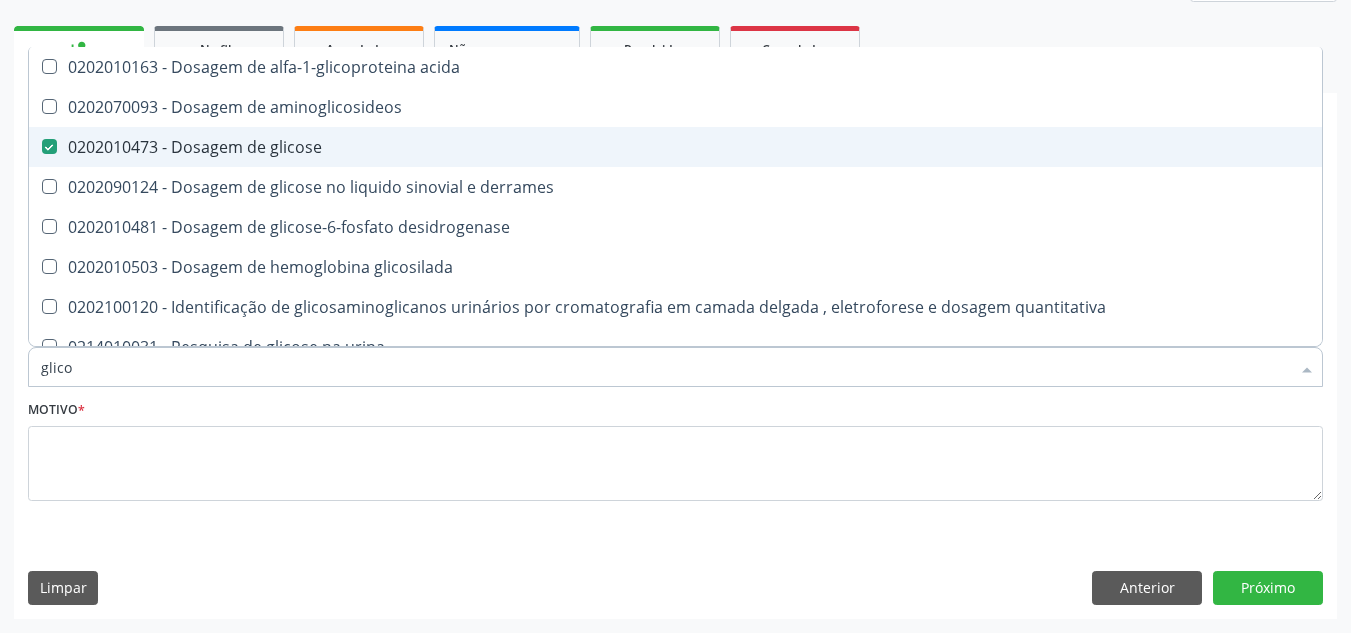 type on "glic" 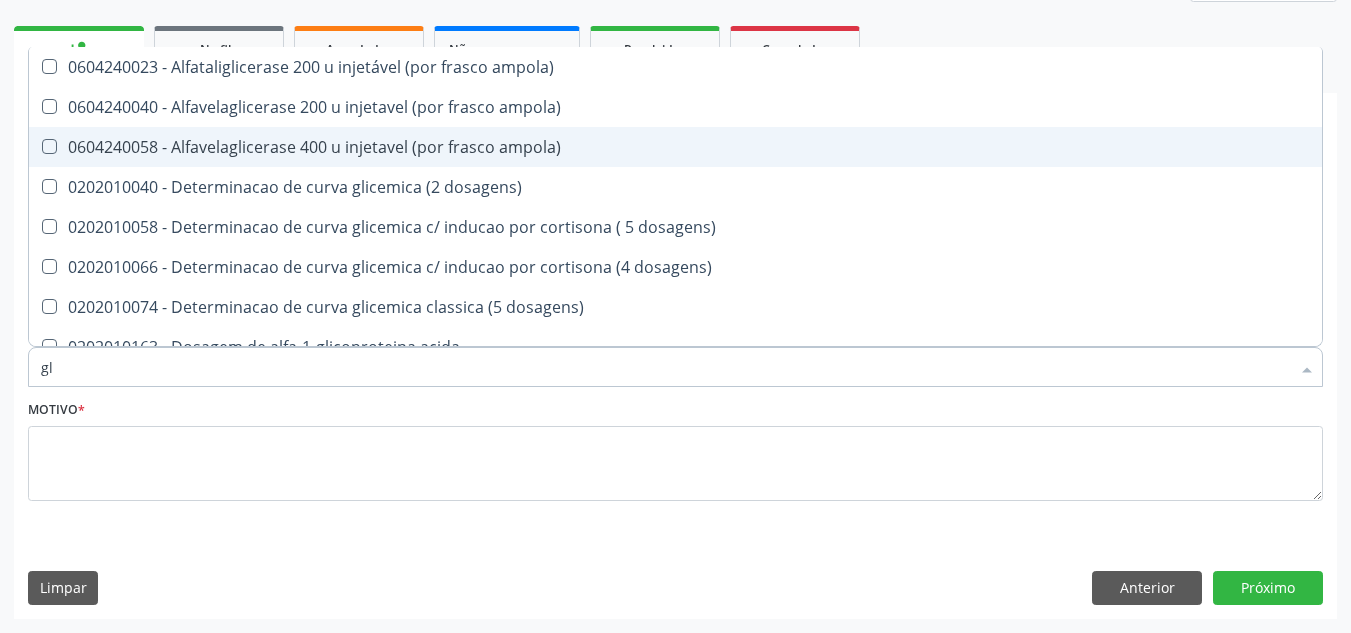 type on "g" 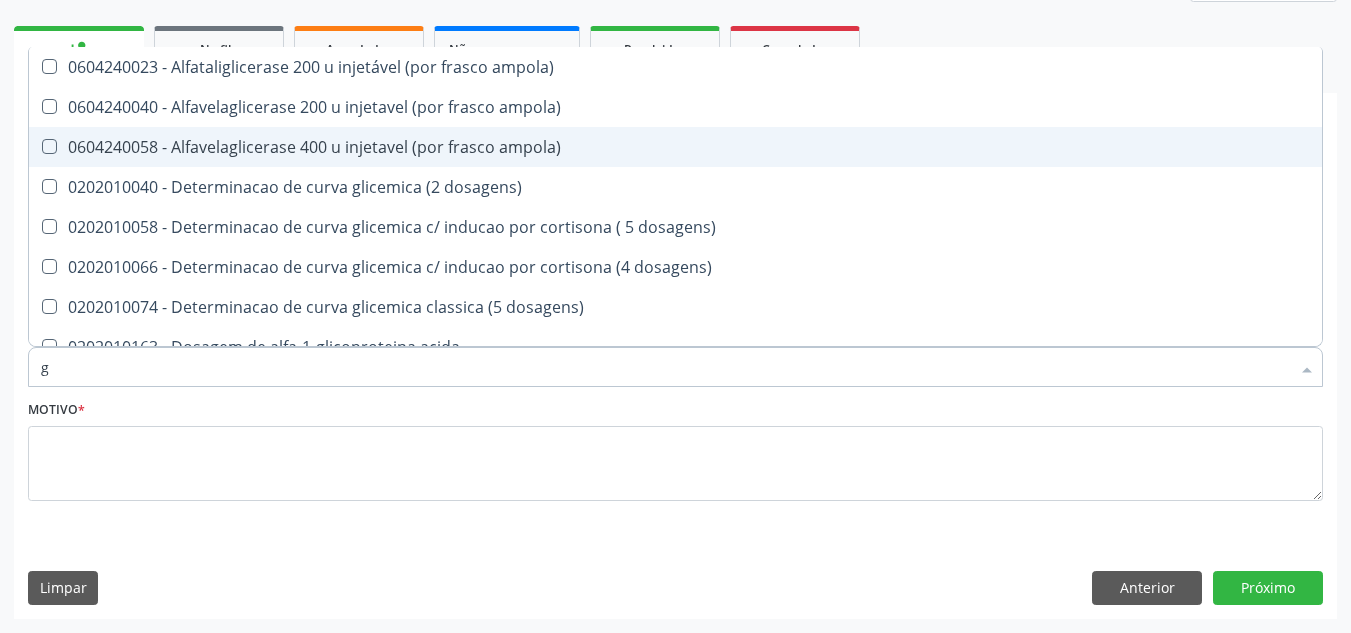type 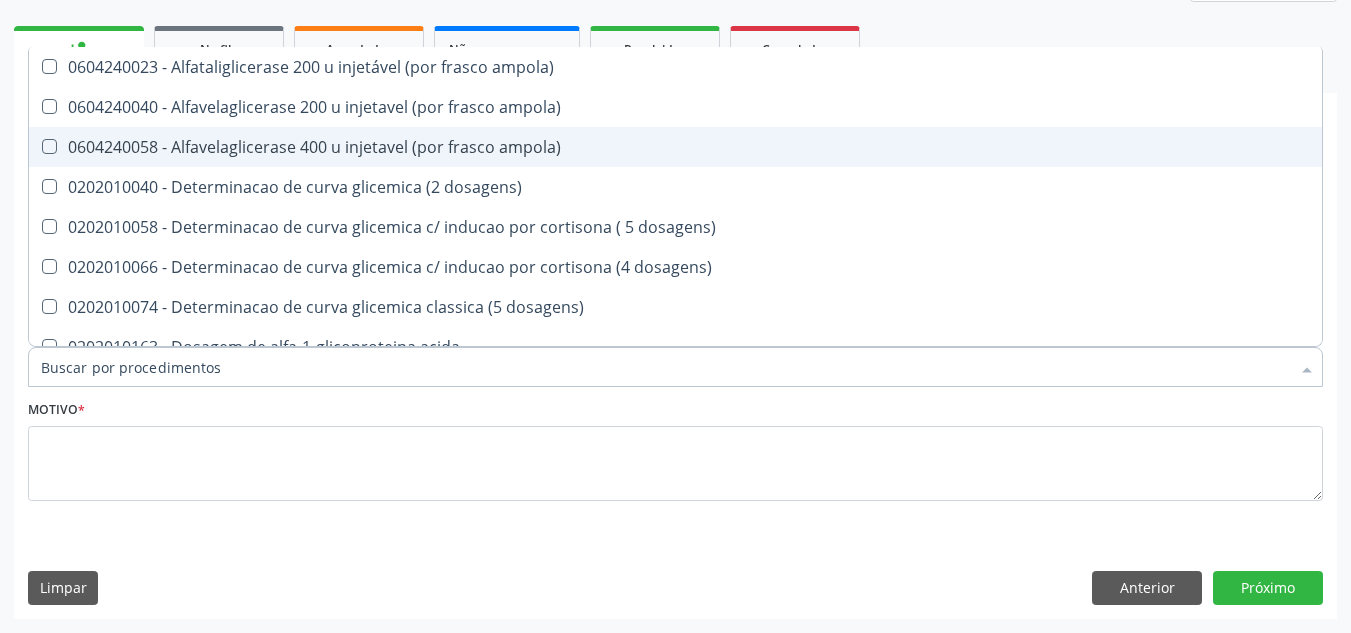 checkbox on "false" 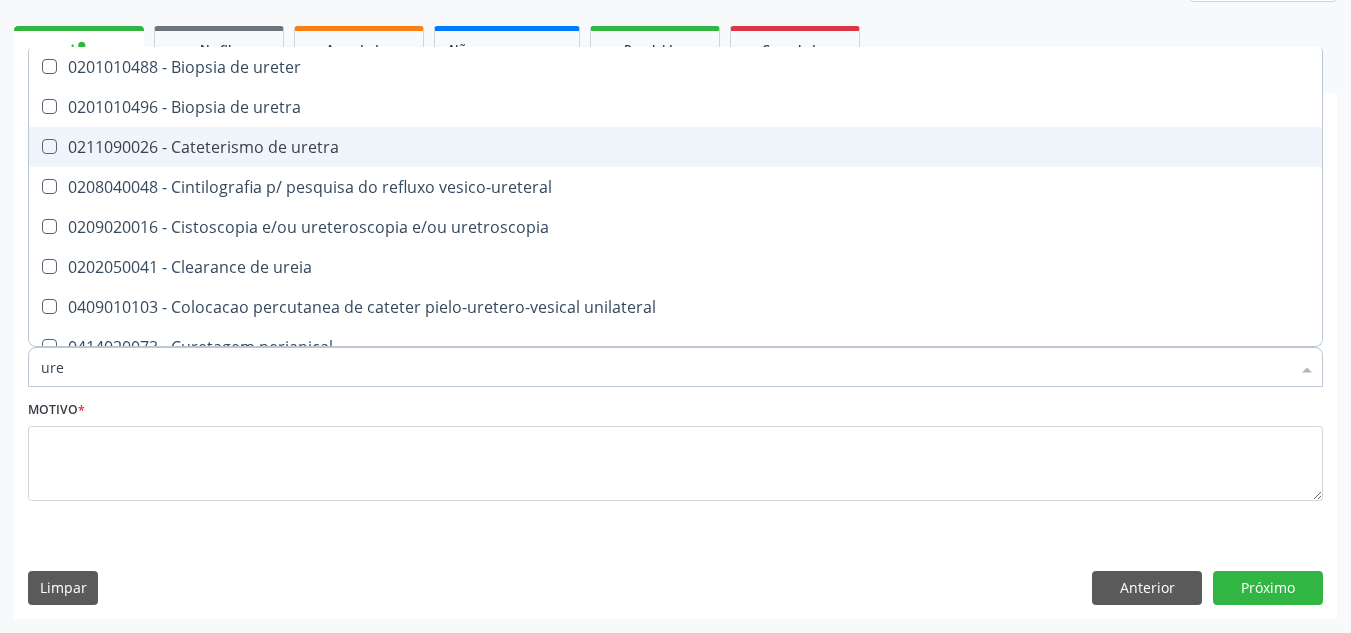type on "urei" 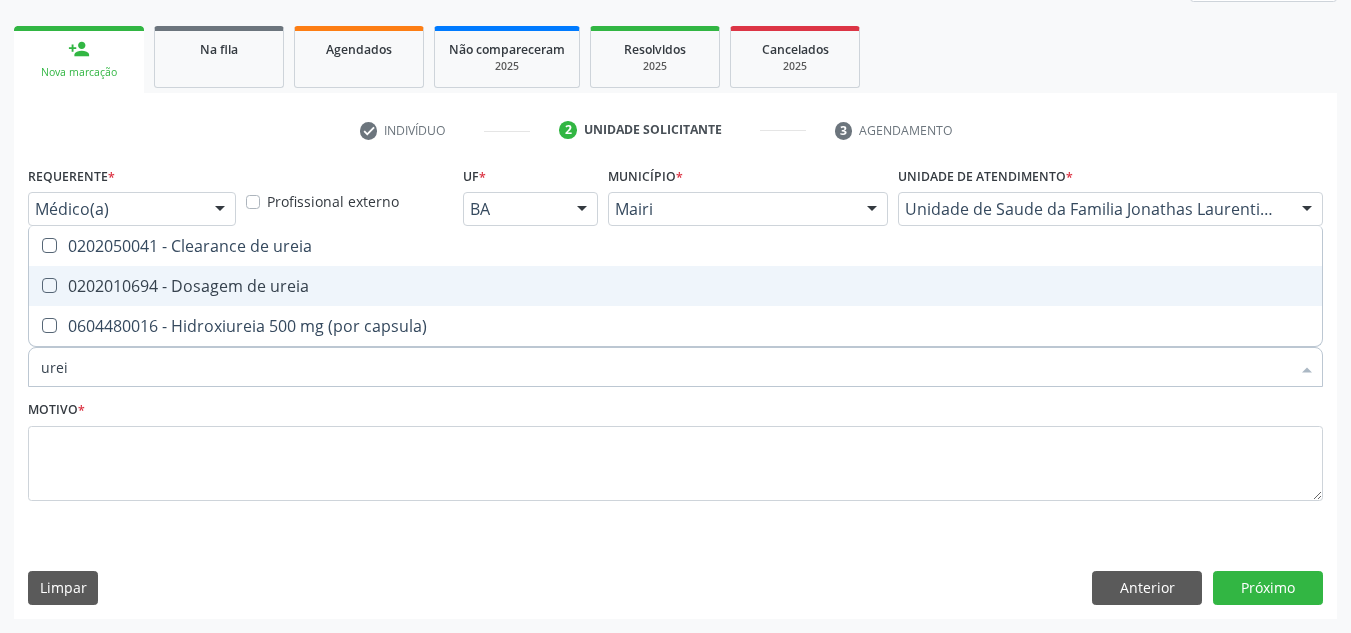 click on "0202010694 - Dosagem de ureia" at bounding box center (675, 286) 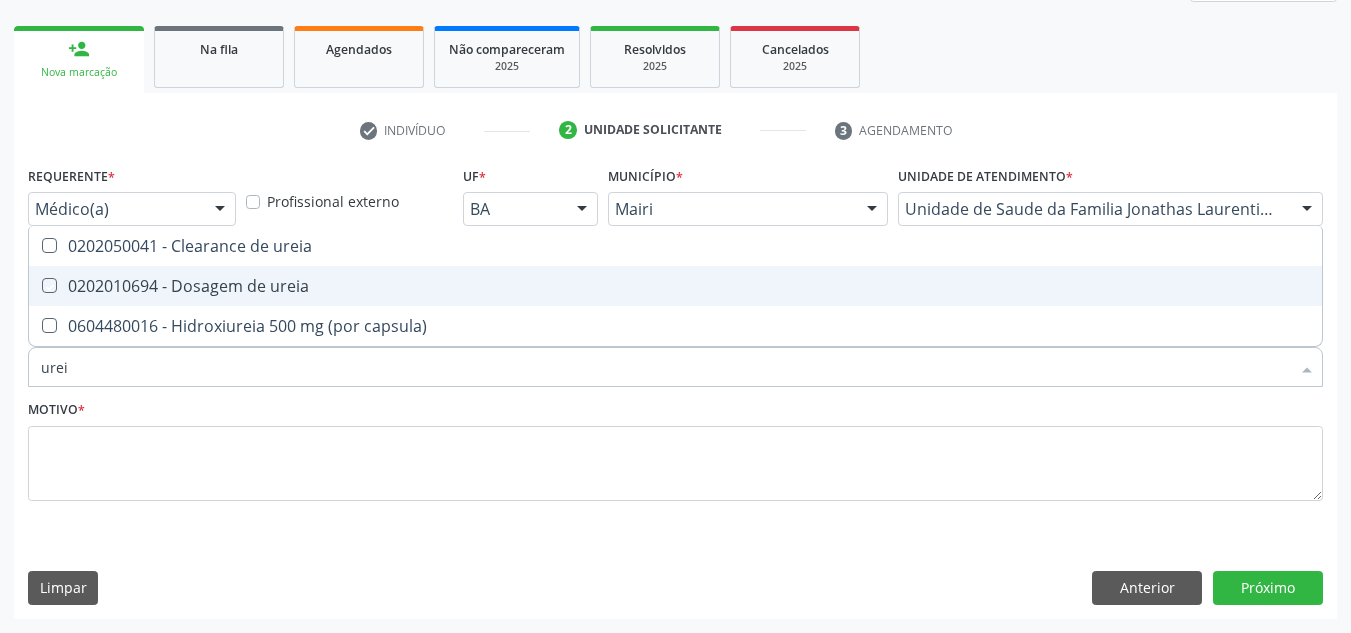 checkbox on "true" 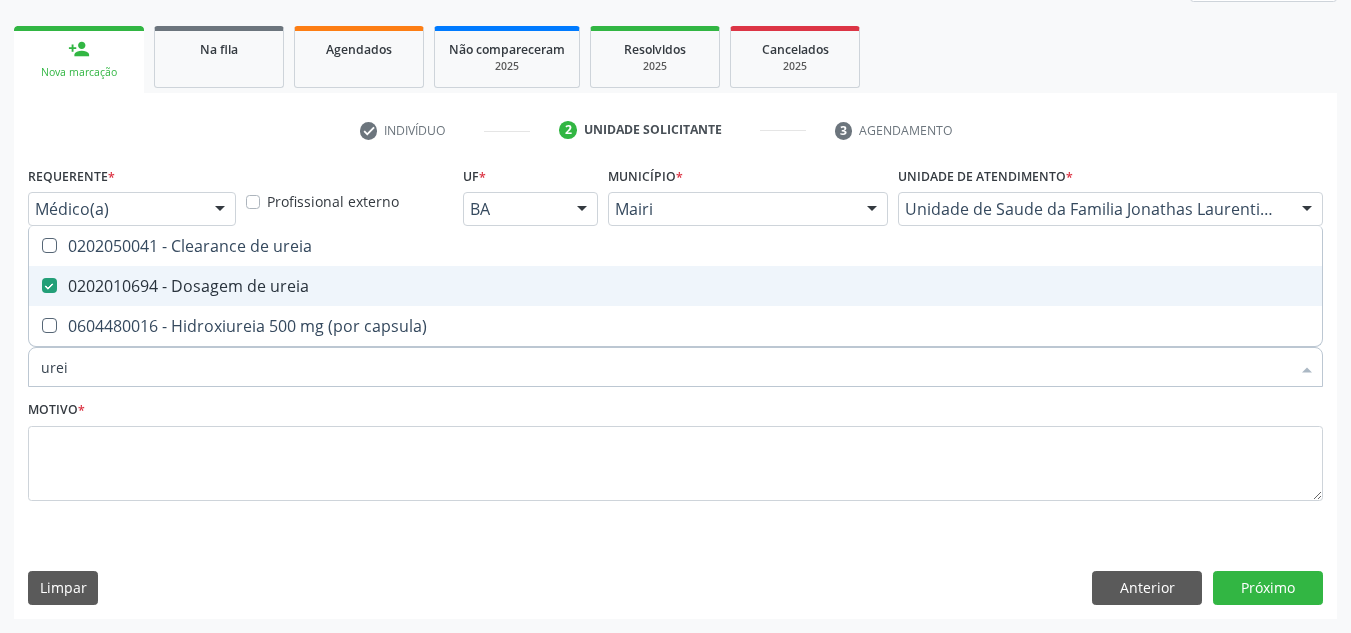 type on "ure" 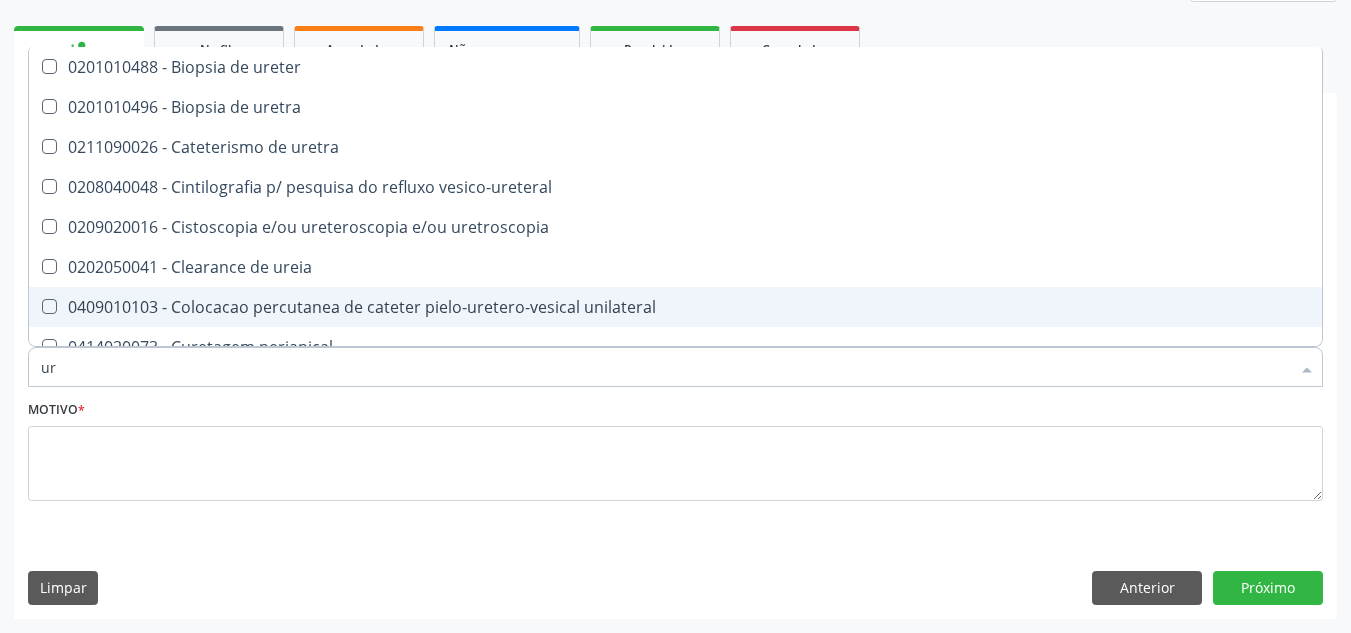 type on "u" 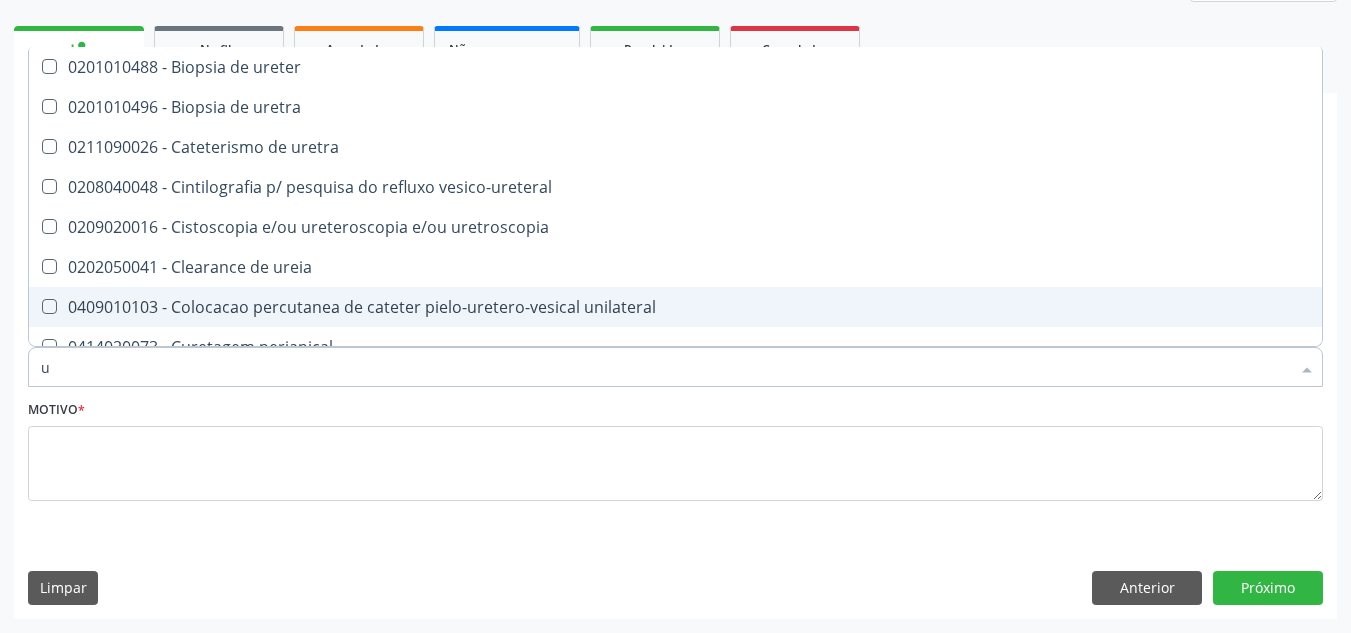 type 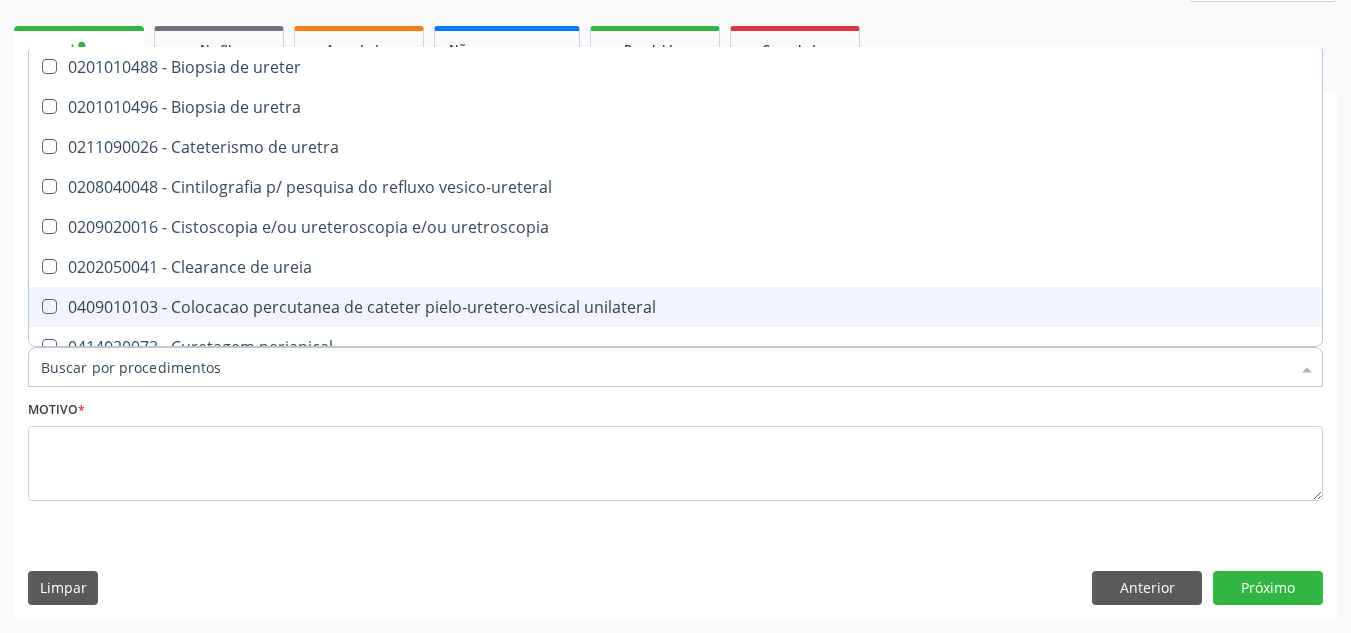 checkbox on "false" 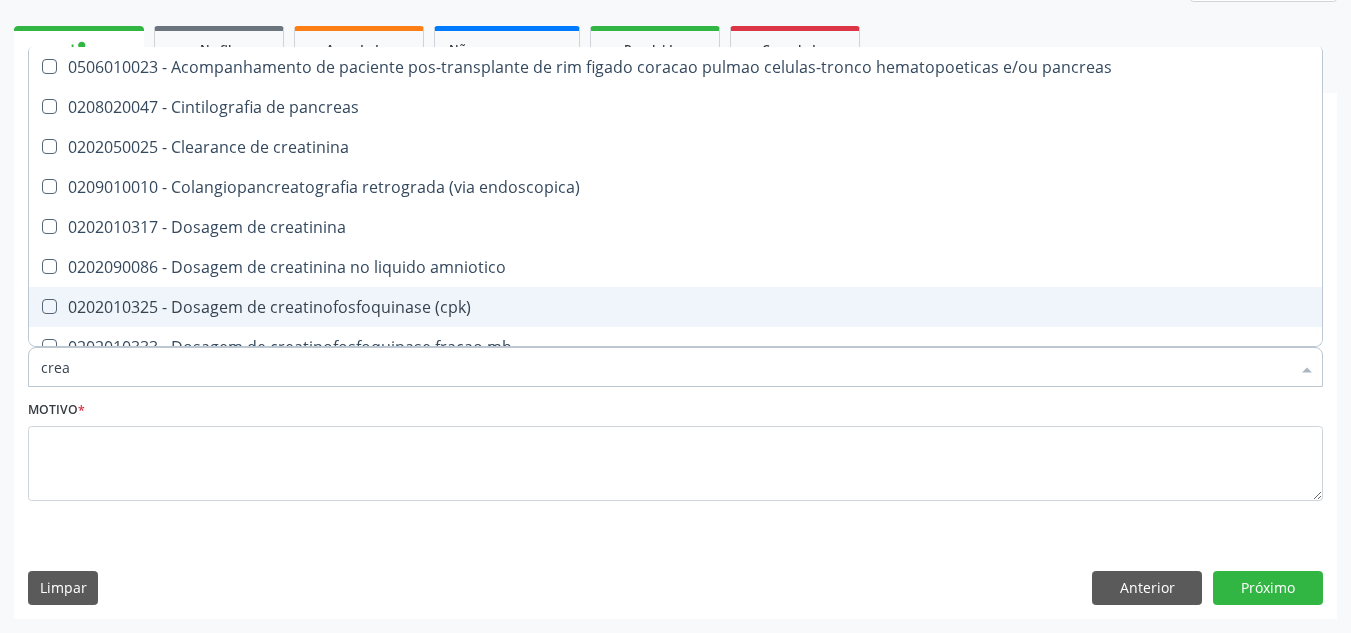 type on "creat" 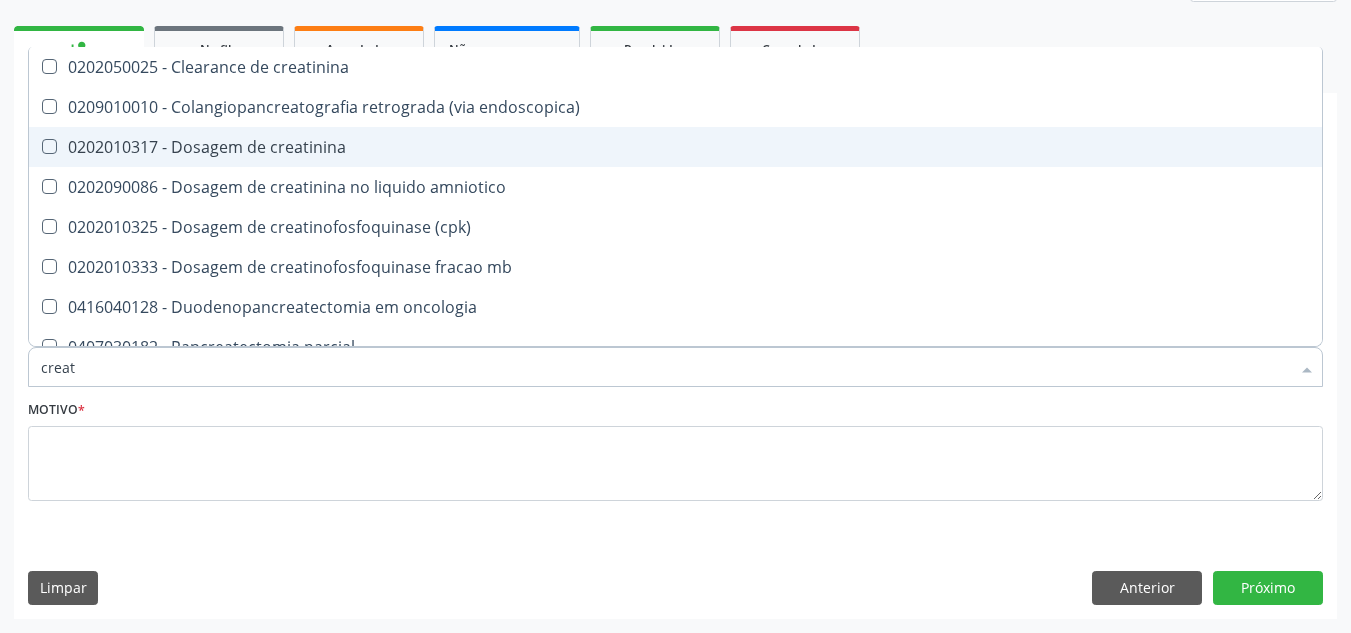 click on "0202010317 - Dosagem de creatinina" at bounding box center (675, 147) 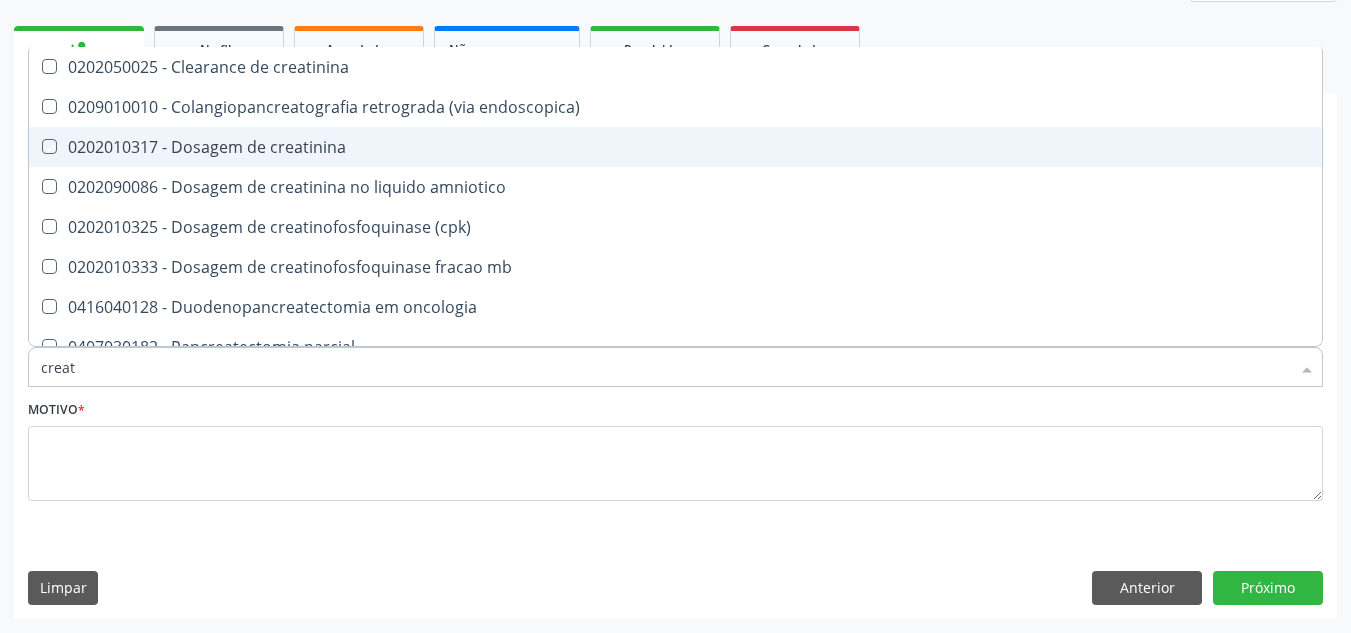 checkbox on "true" 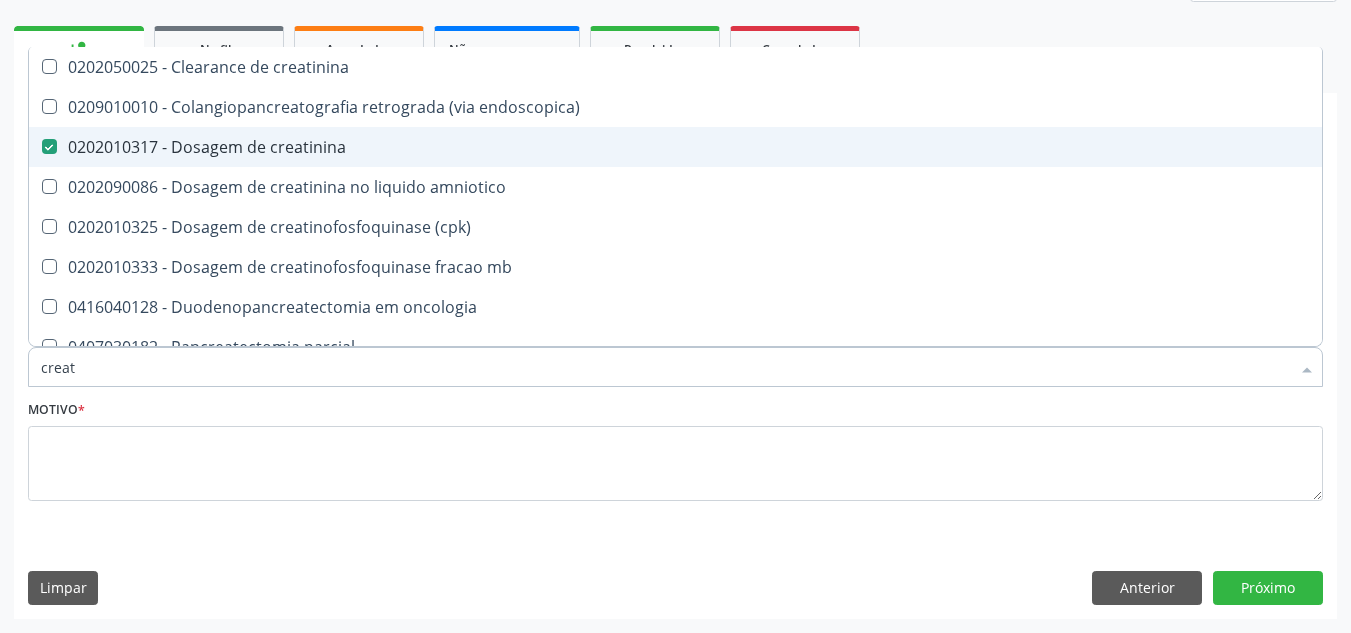 type on "crea" 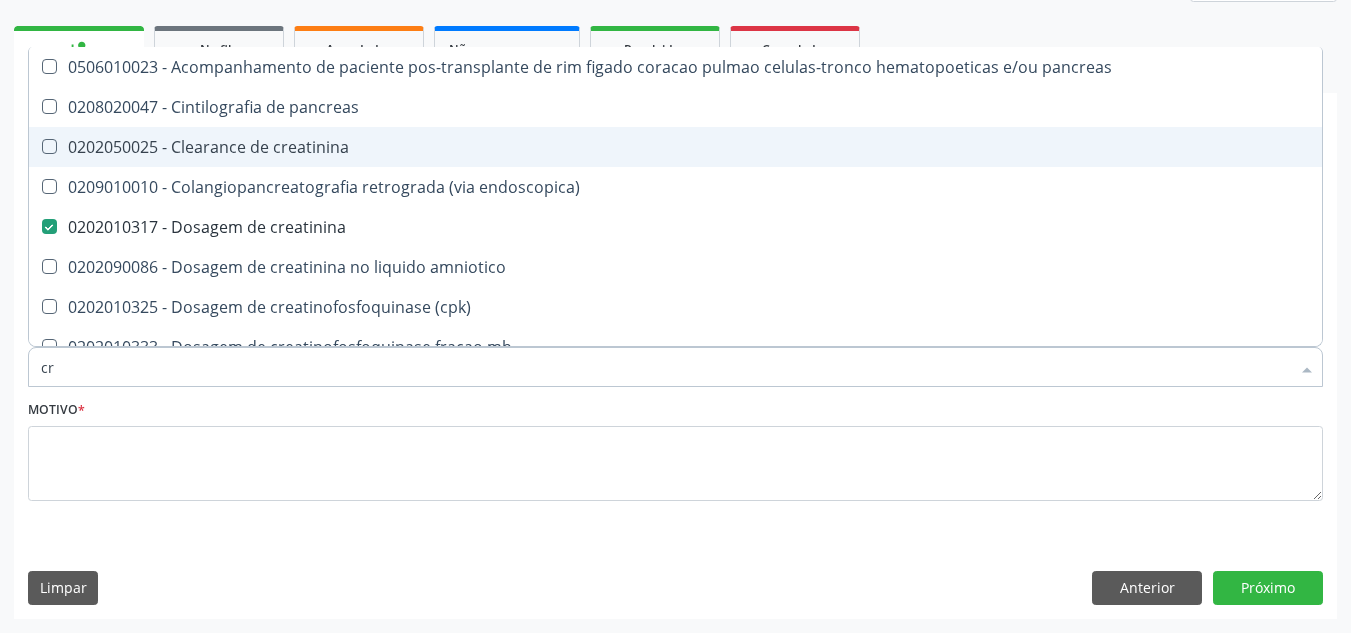 type on "c" 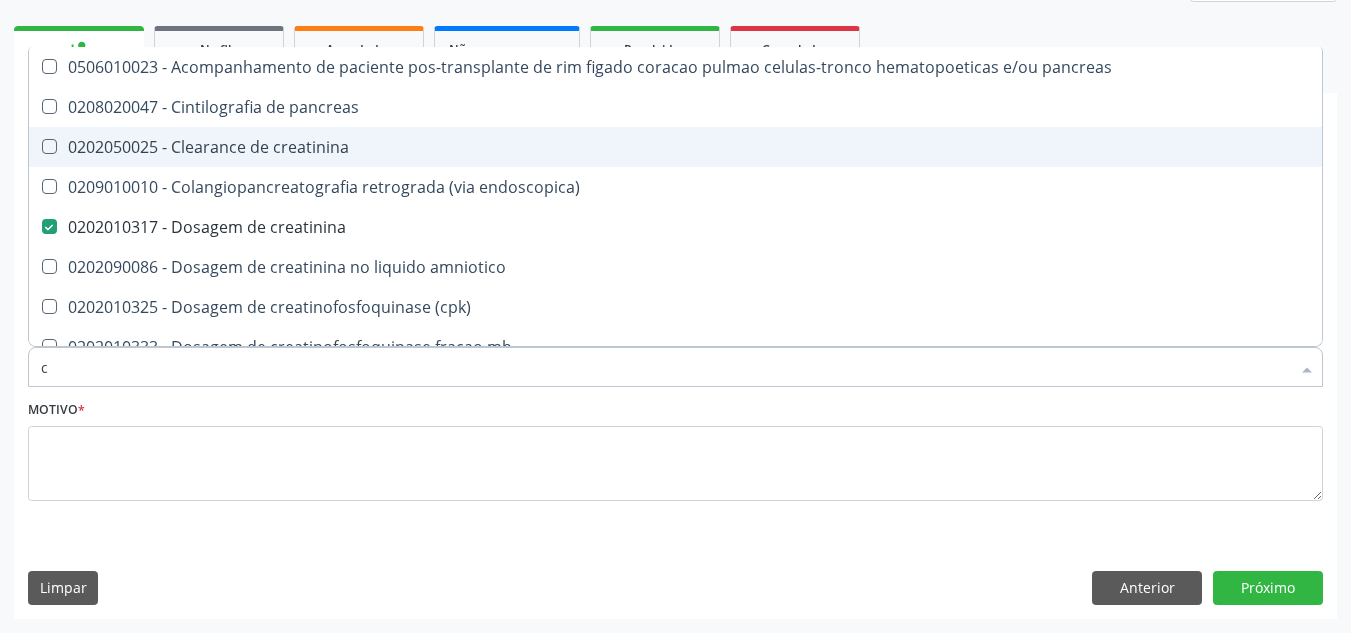 type 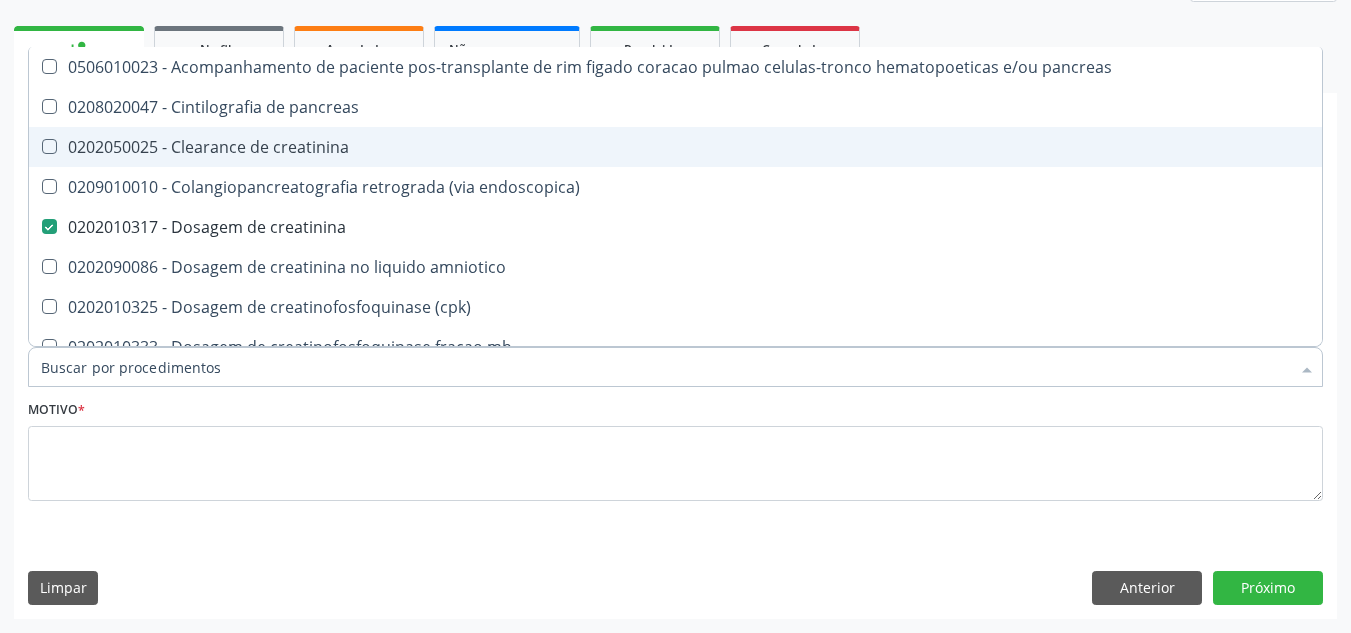 checkbox on "false" 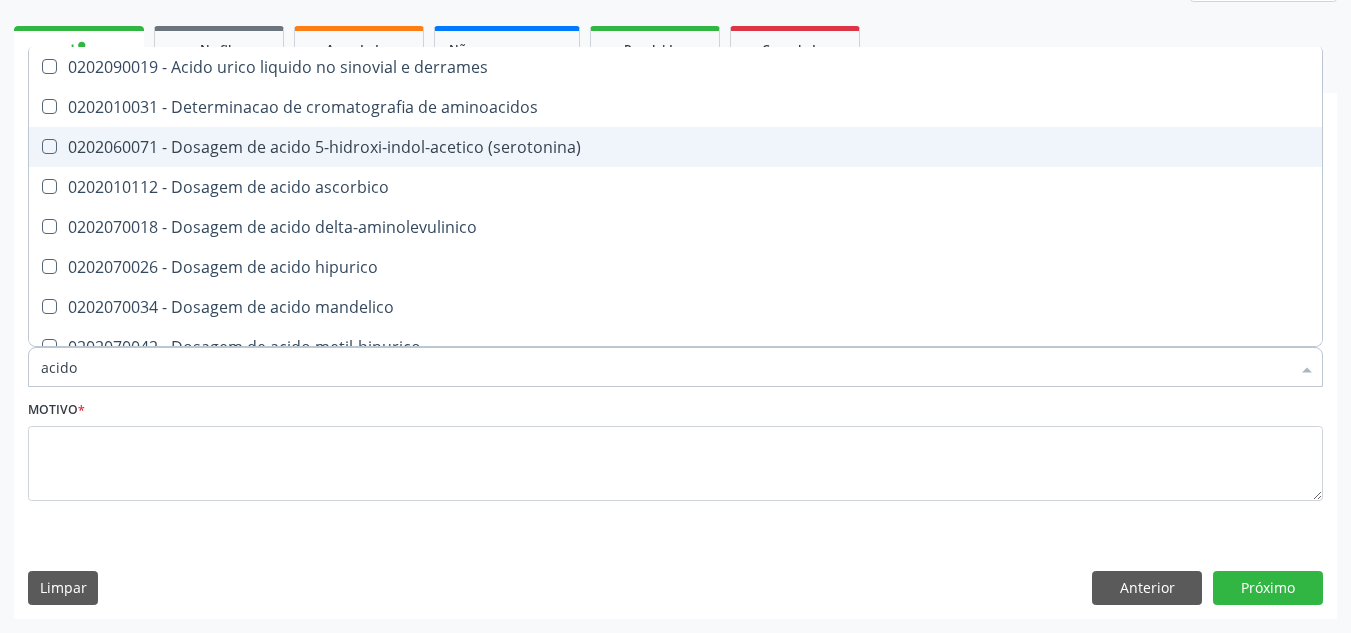 type on "acido" 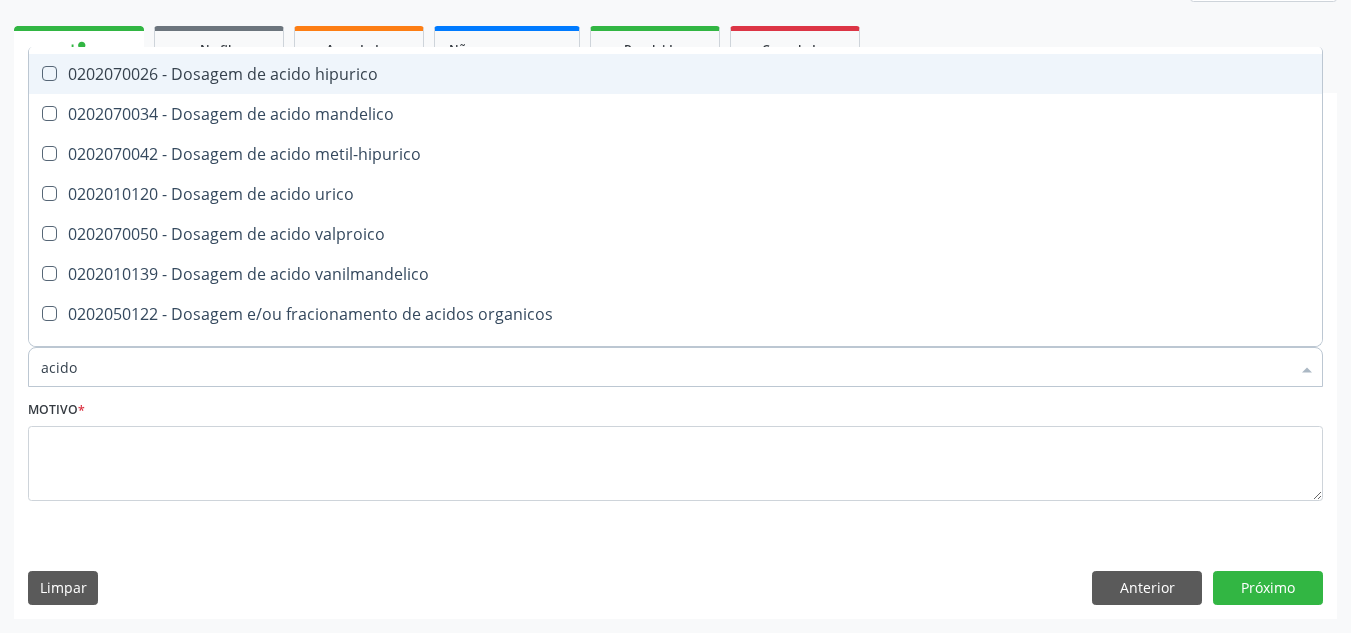 scroll, scrollTop: 200, scrollLeft: 0, axis: vertical 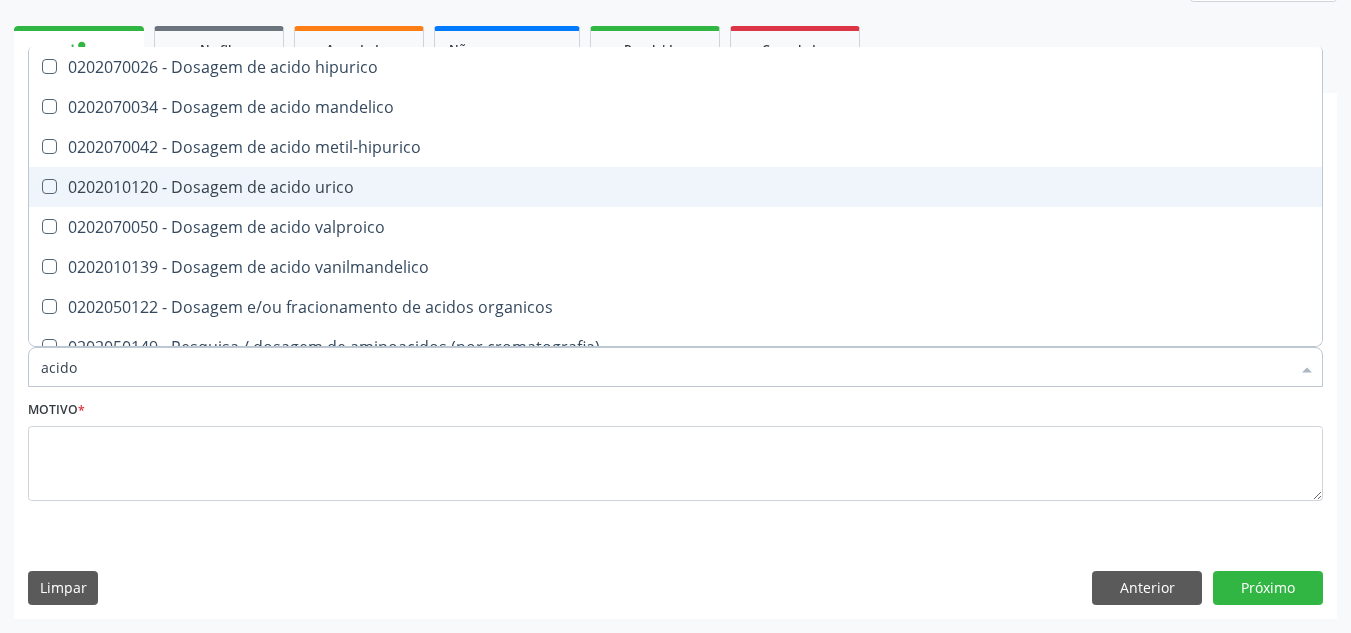 click on "0202010120 - Dosagem de acido urico" at bounding box center [675, 187] 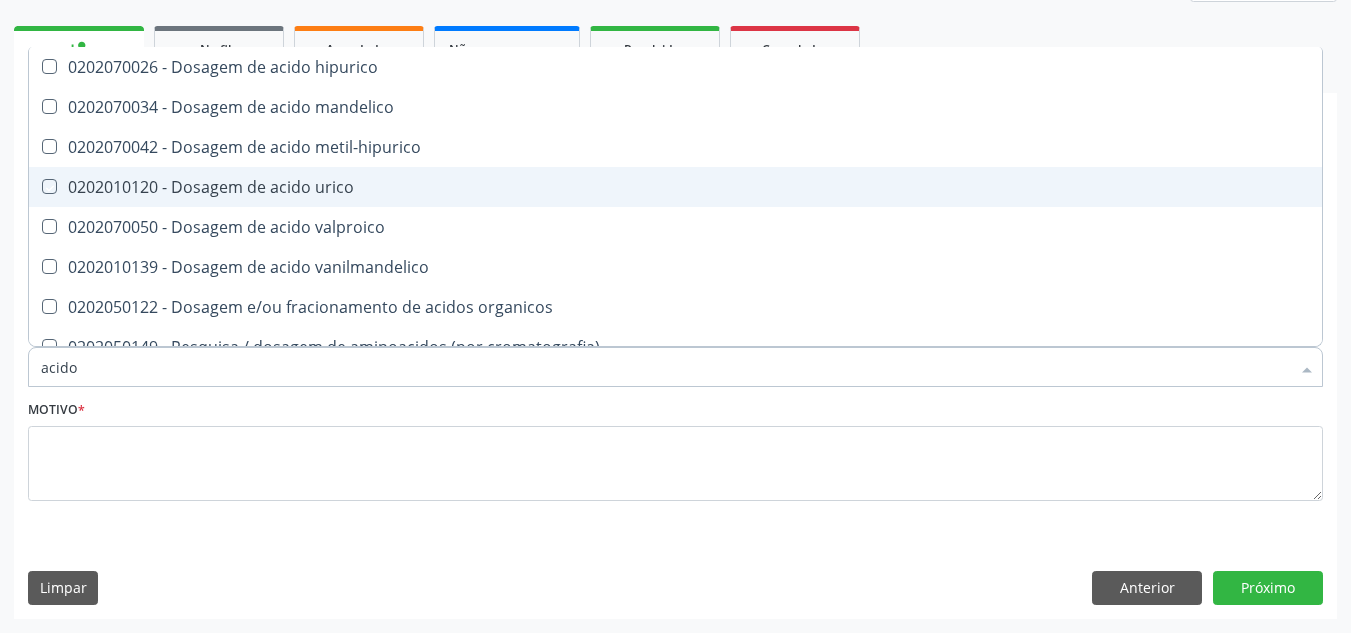checkbox on "true" 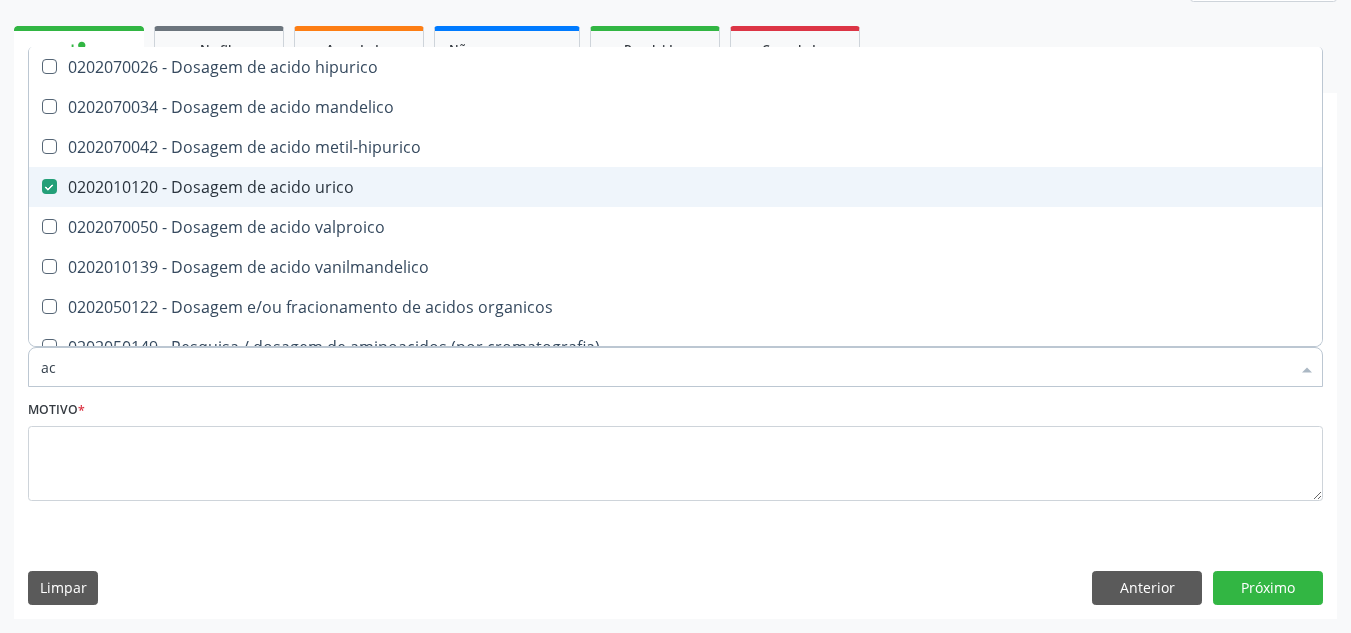 type on "a" 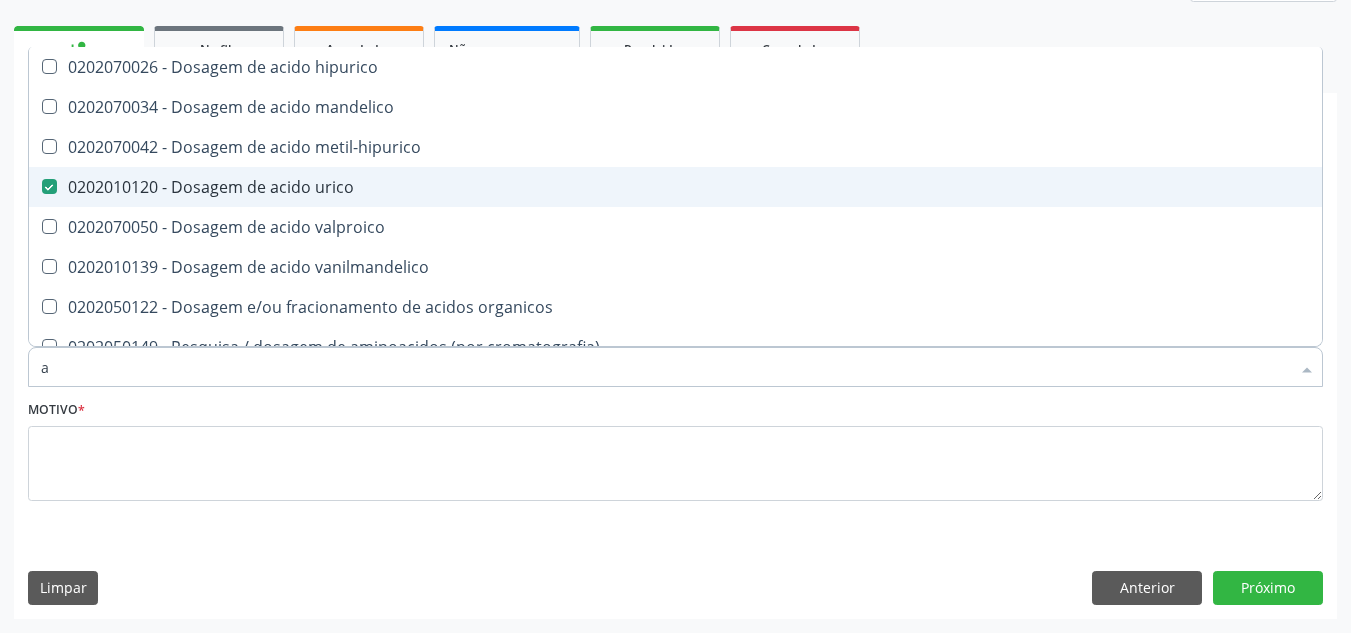 type 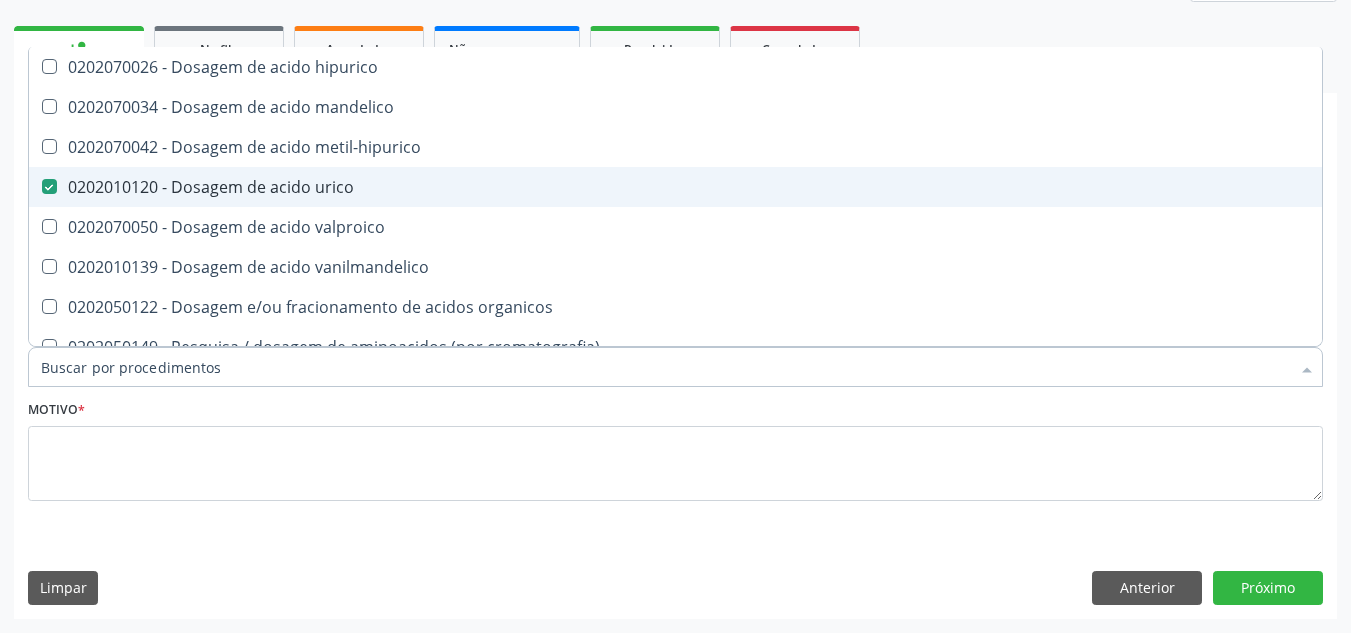 checkbox on "false" 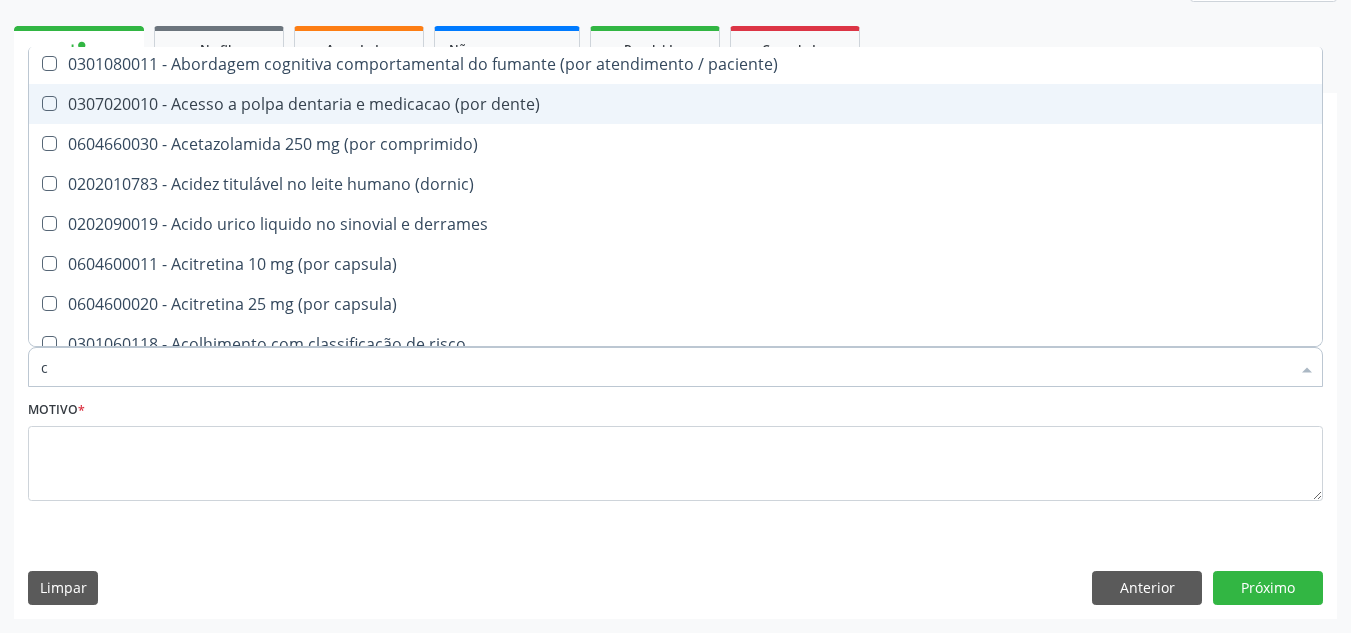 scroll, scrollTop: 200, scrollLeft: 0, axis: vertical 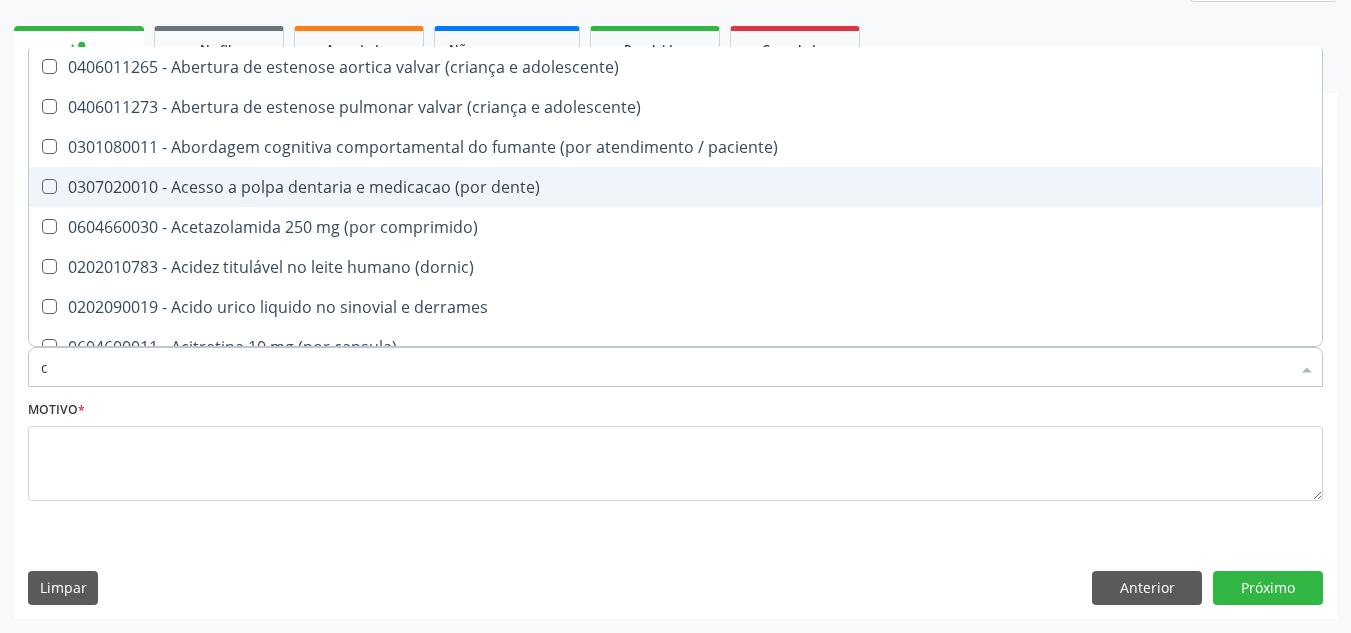 type on "cr" 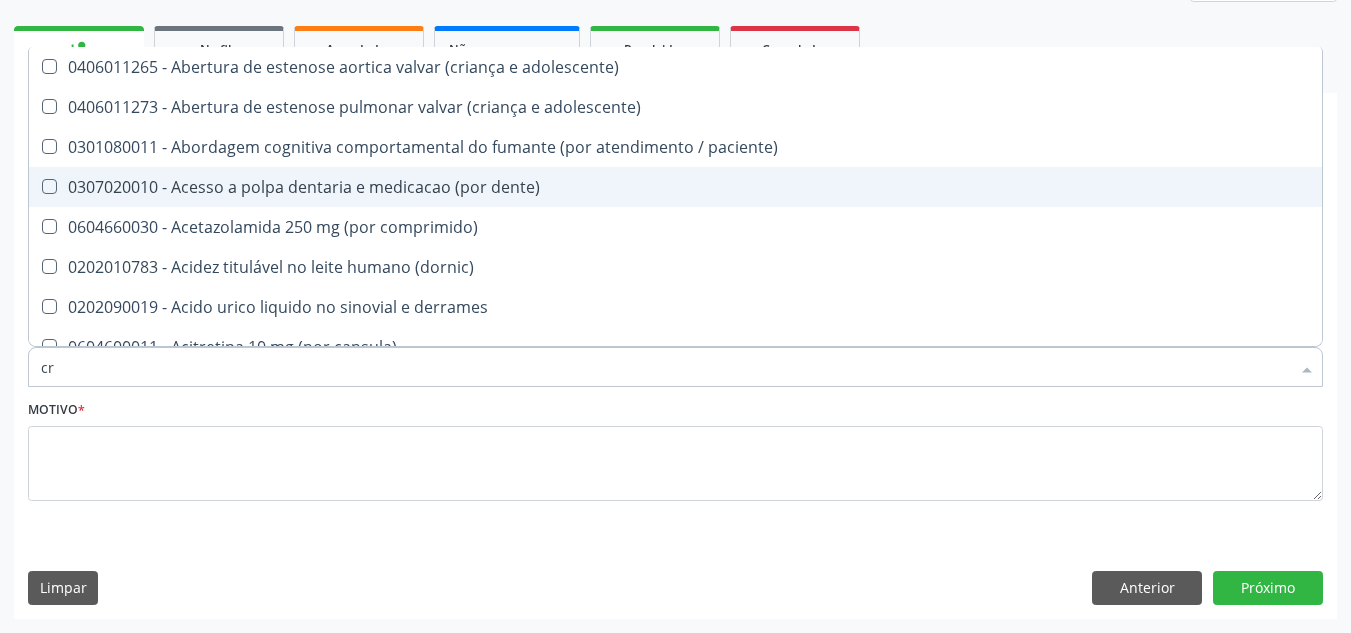 checkbox on "true" 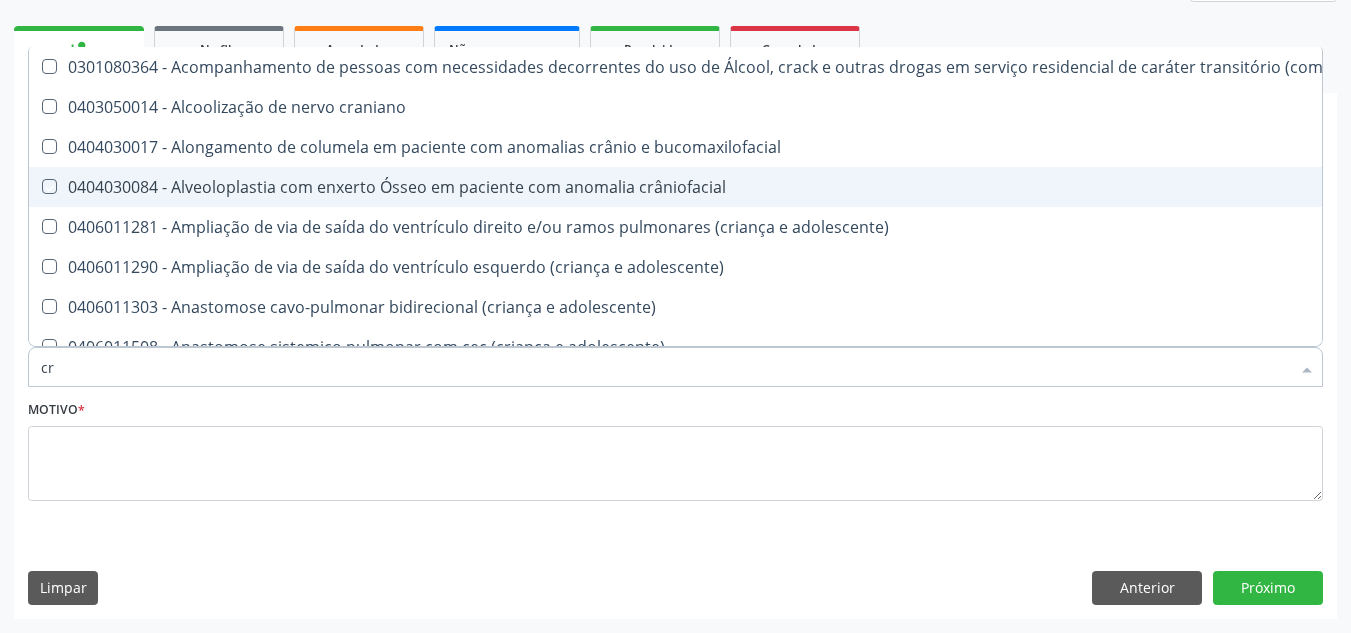 type on "cre" 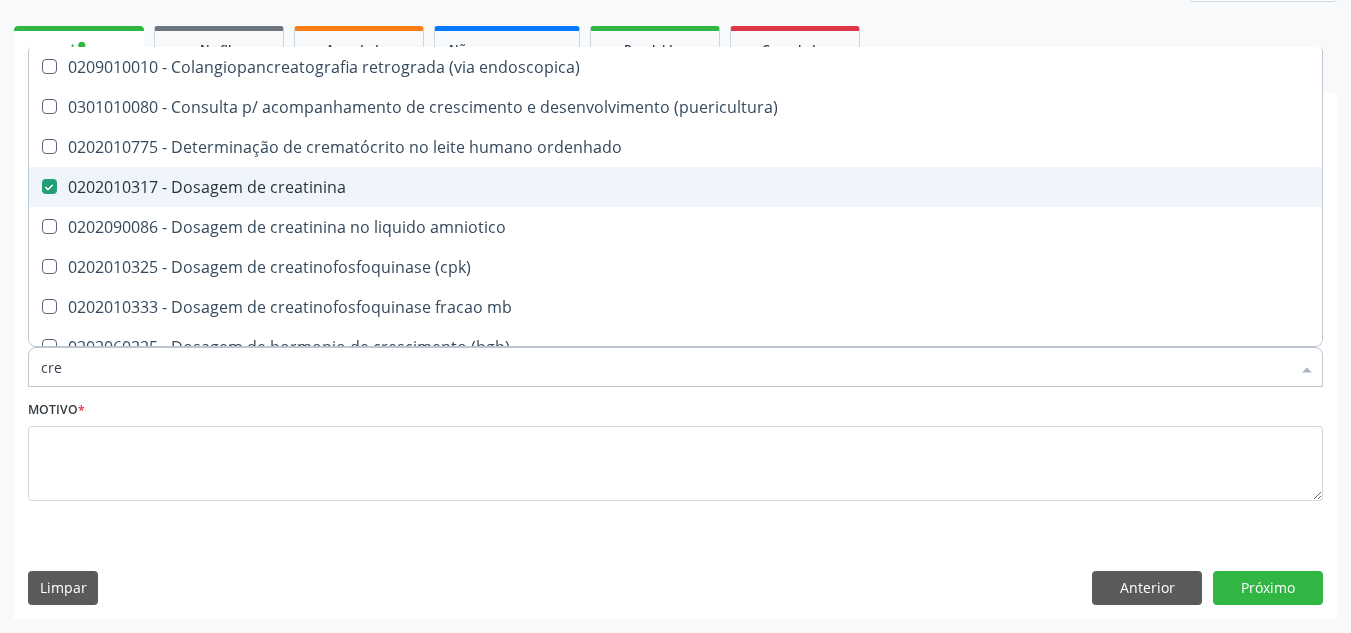 type on "crea" 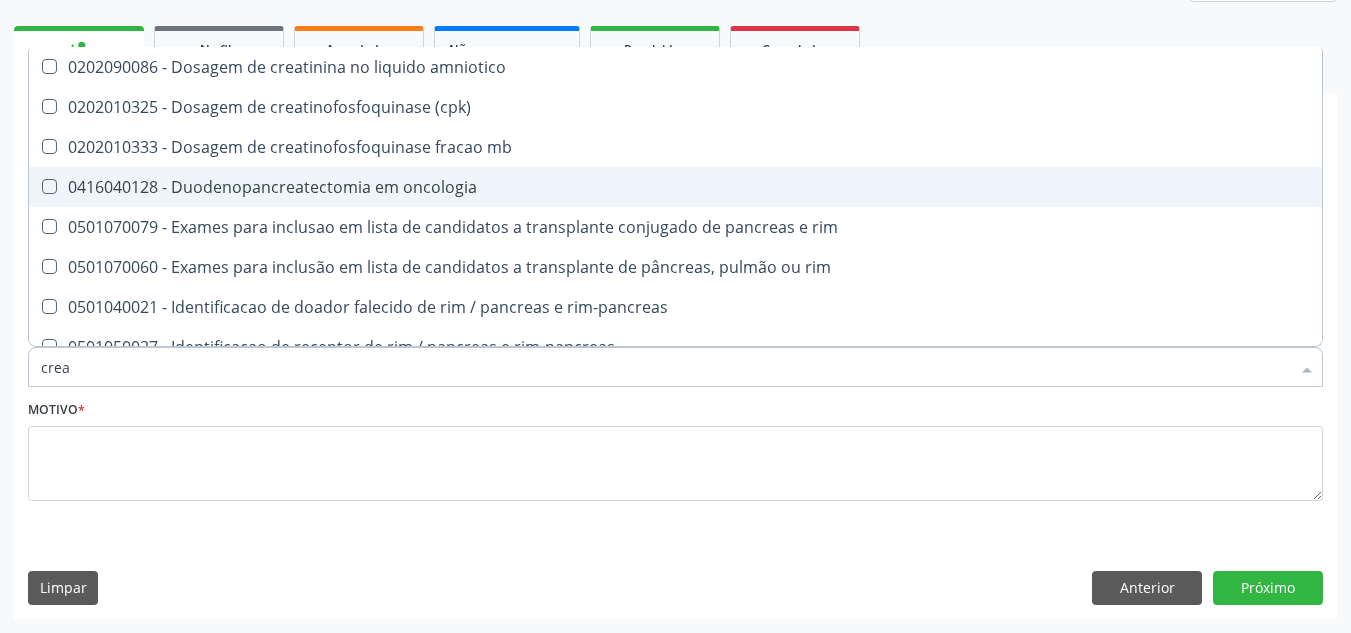type on "creat" 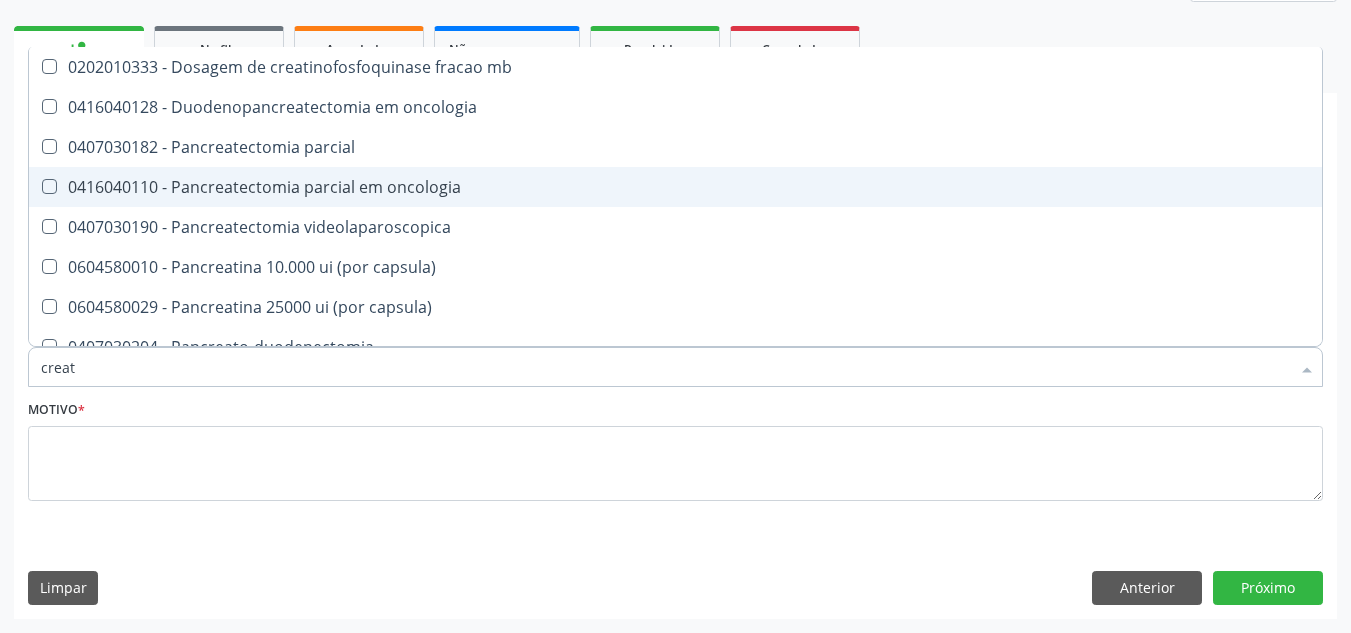 type on "creati" 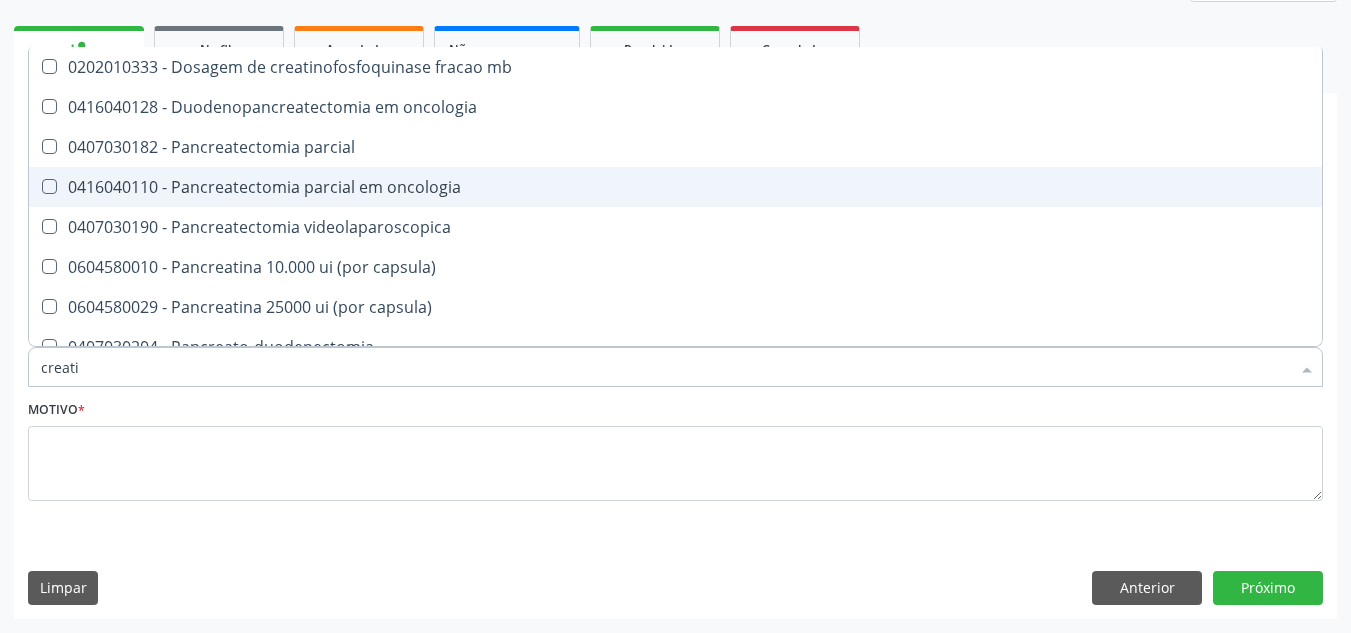 scroll, scrollTop: 21, scrollLeft: 0, axis: vertical 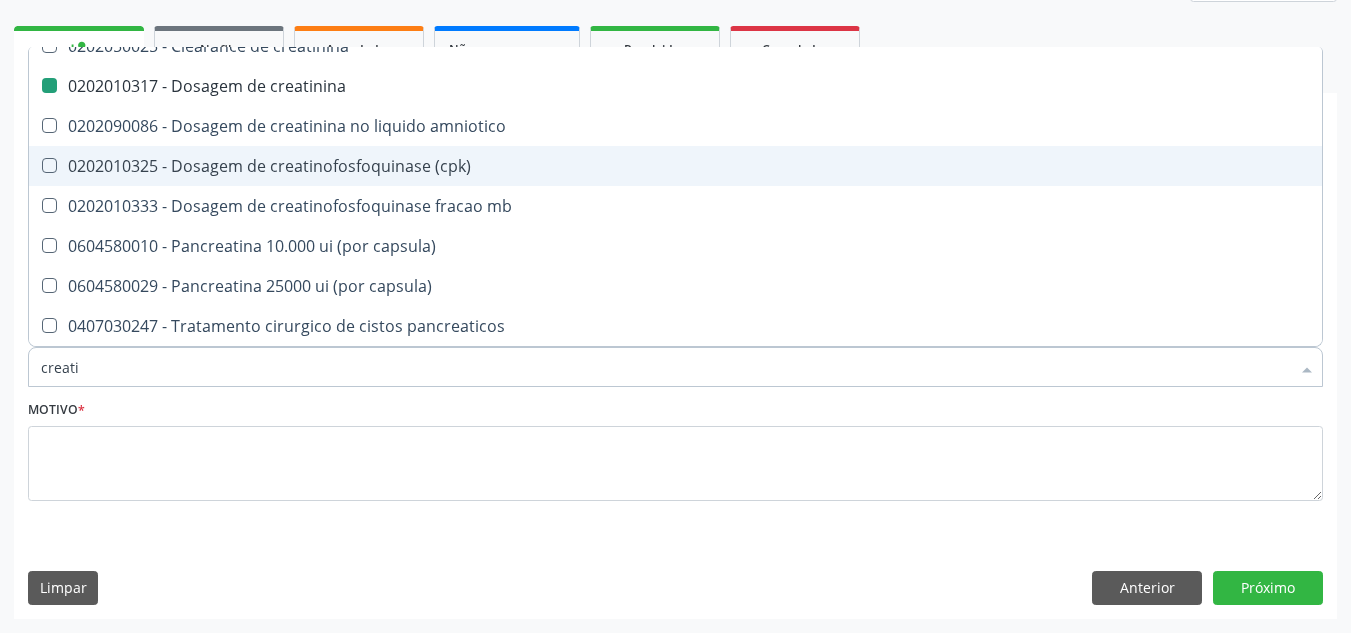 type on "creat" 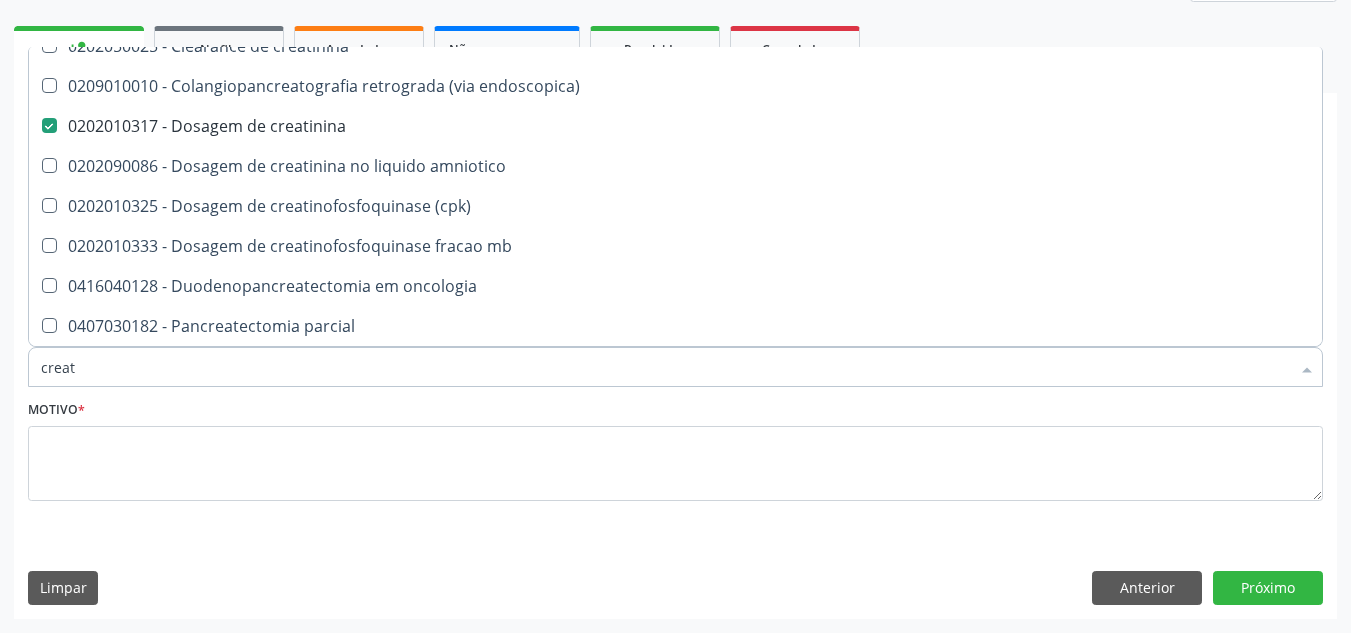 scroll, scrollTop: 200, scrollLeft: 0, axis: vertical 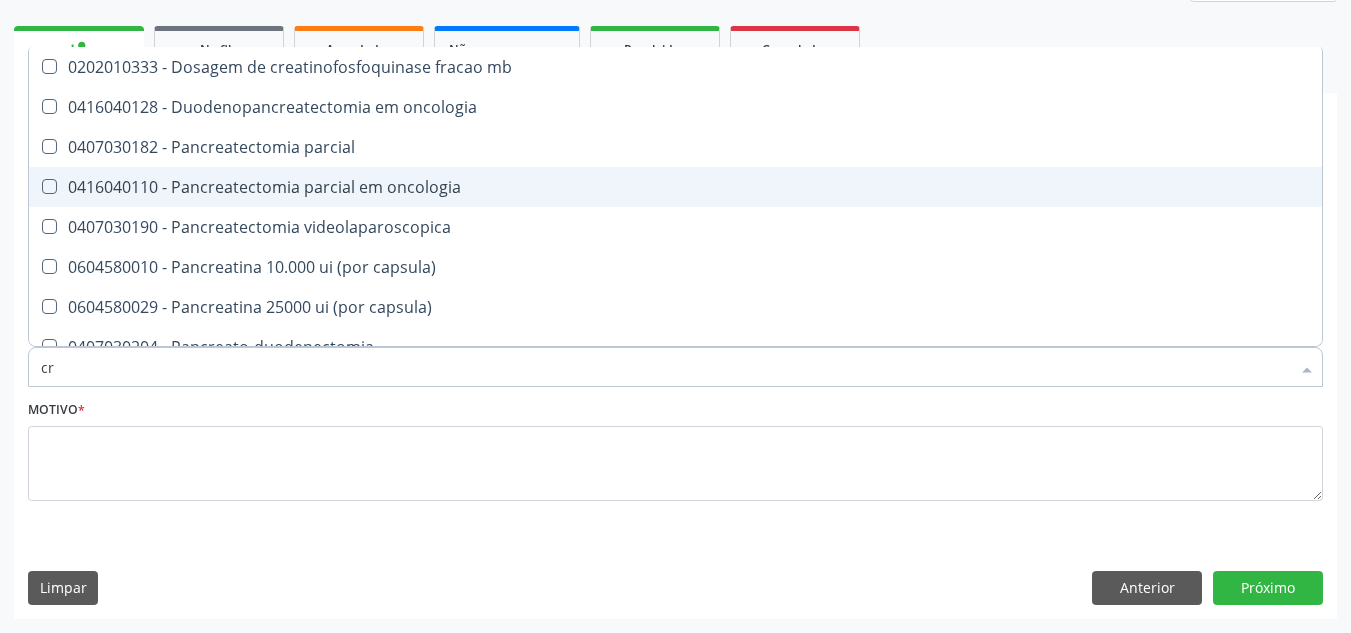 type on "c" 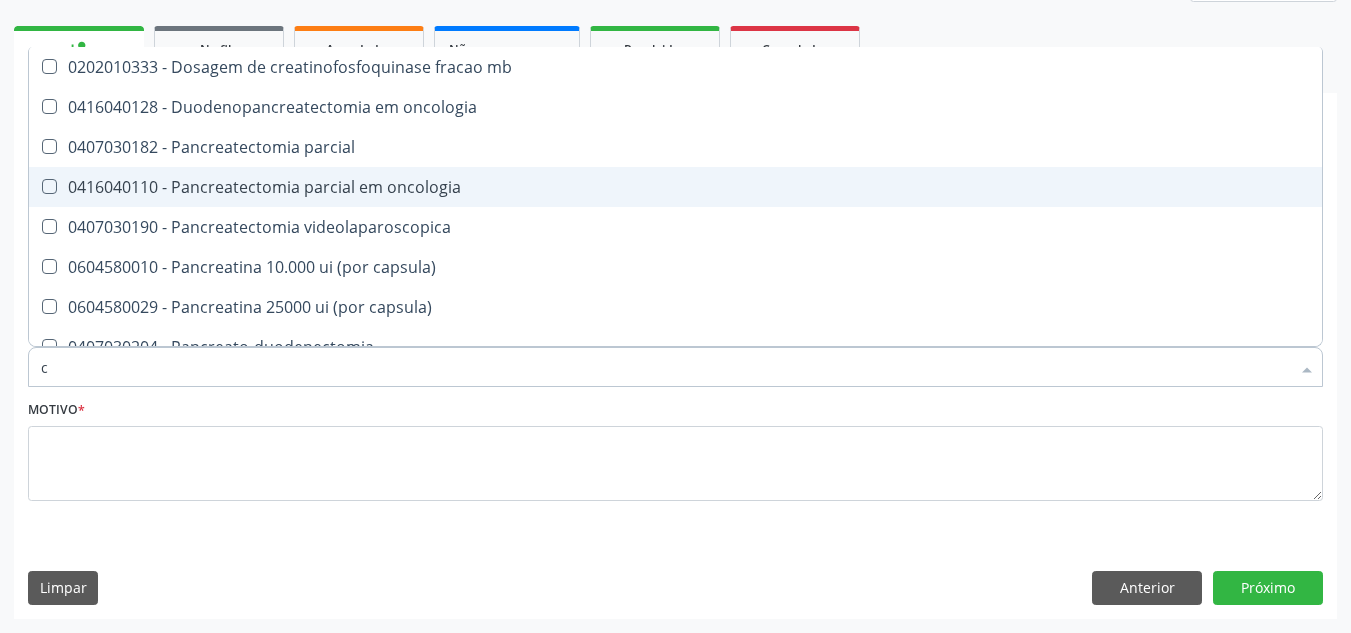 type 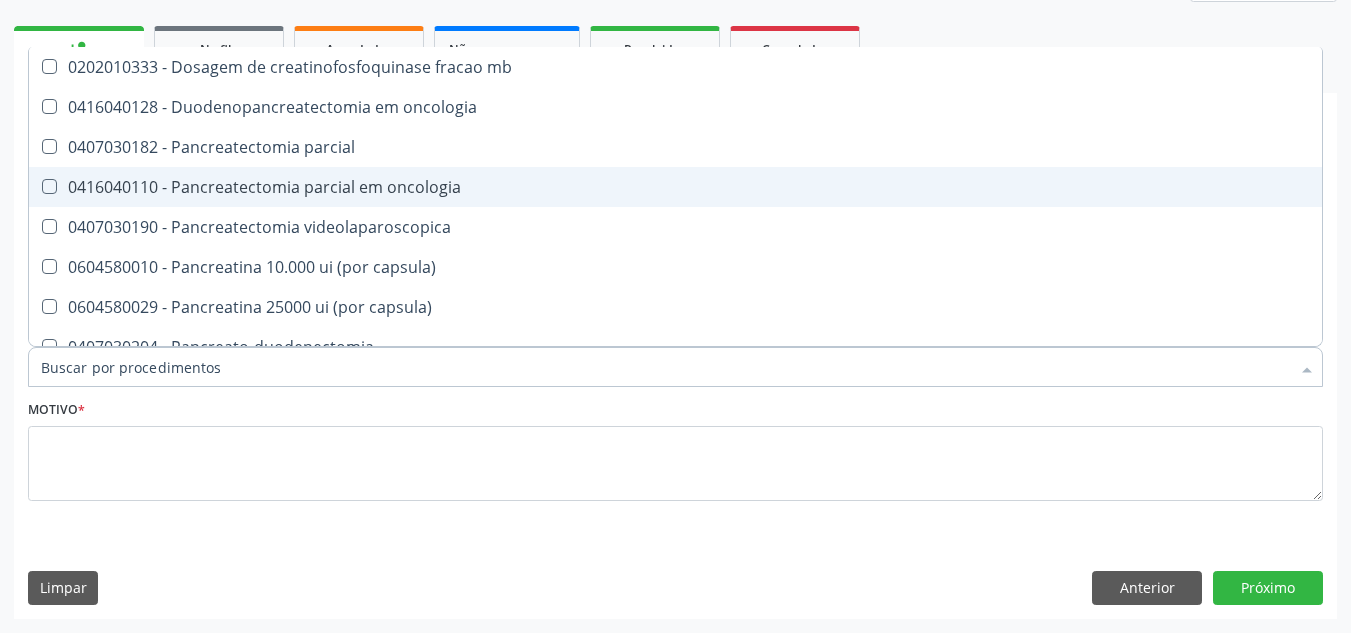 checkbox on "false" 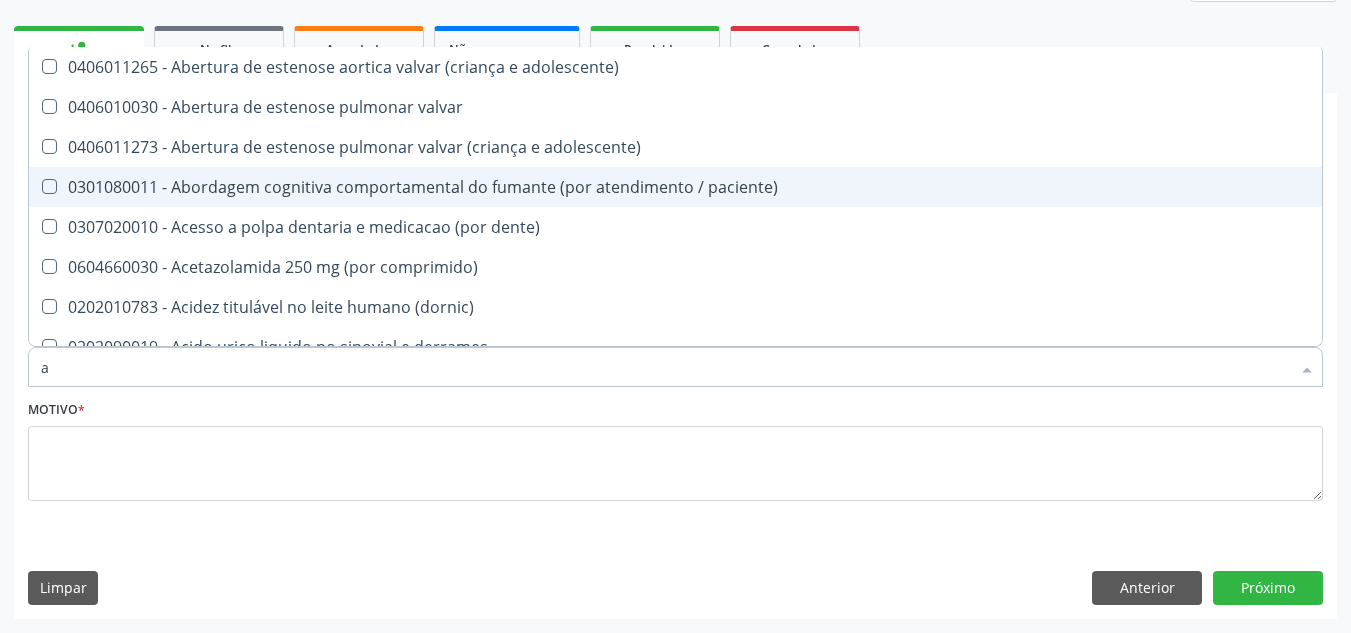 scroll, scrollTop: 200, scrollLeft: 0, axis: vertical 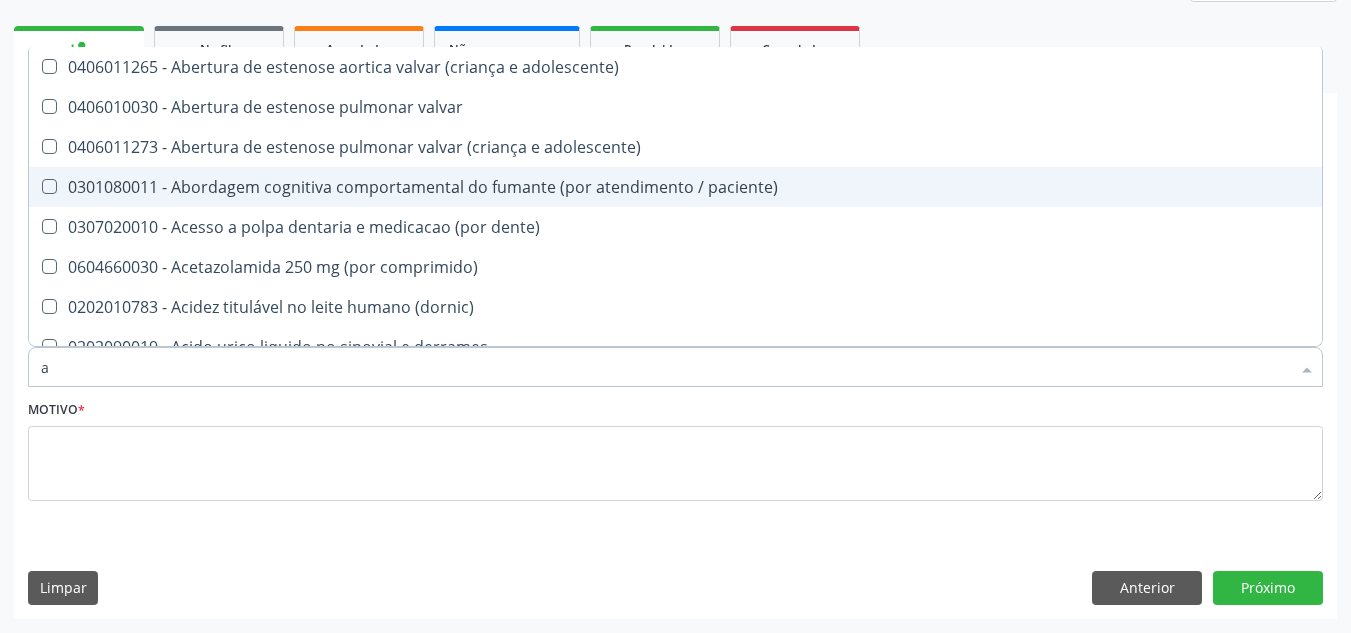 type on "ac" 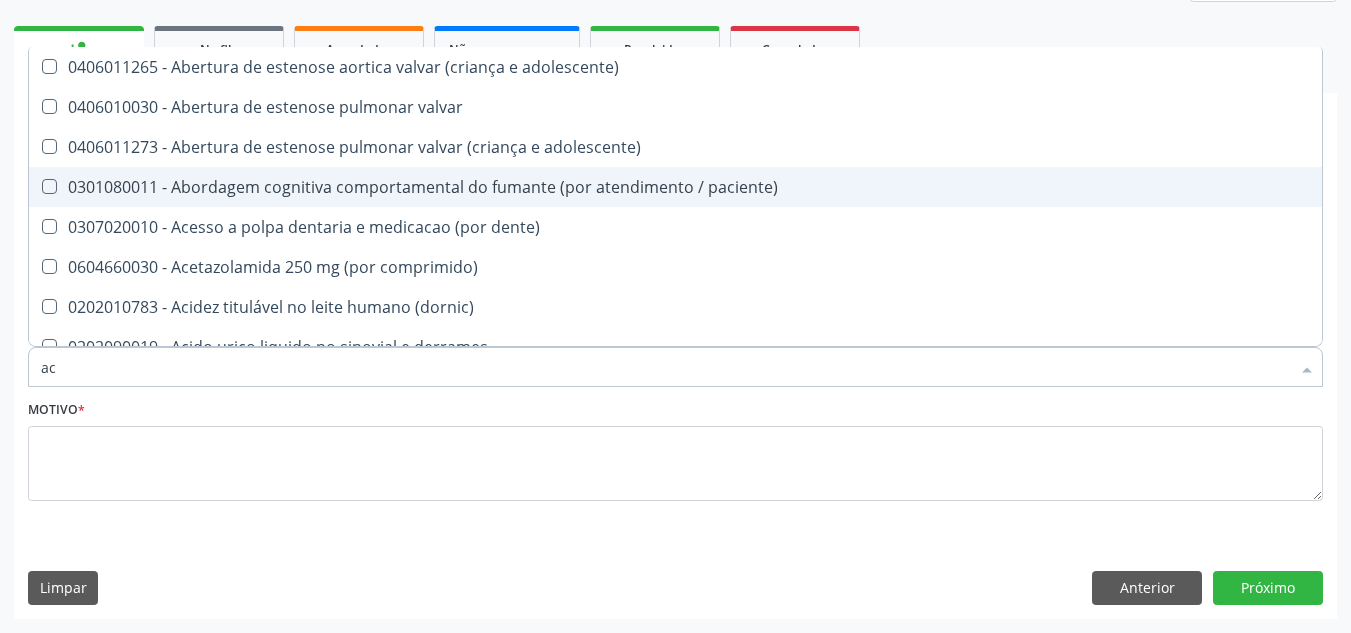 checkbox on "true" 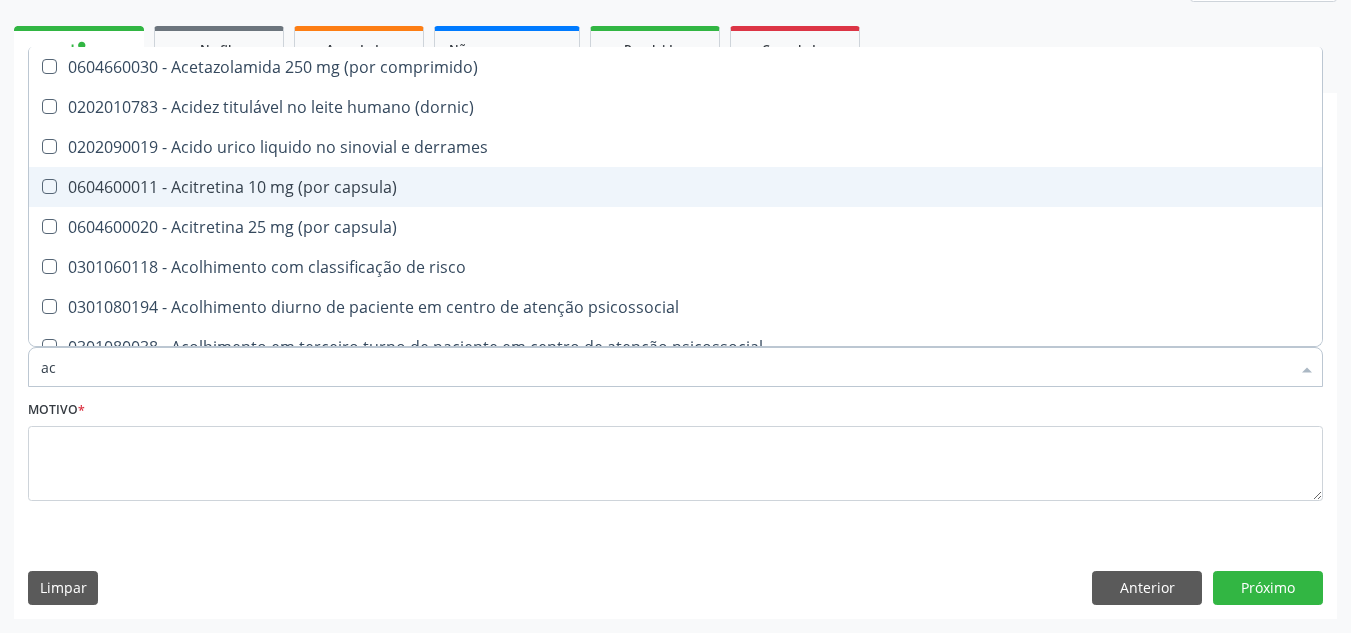 type on "aci" 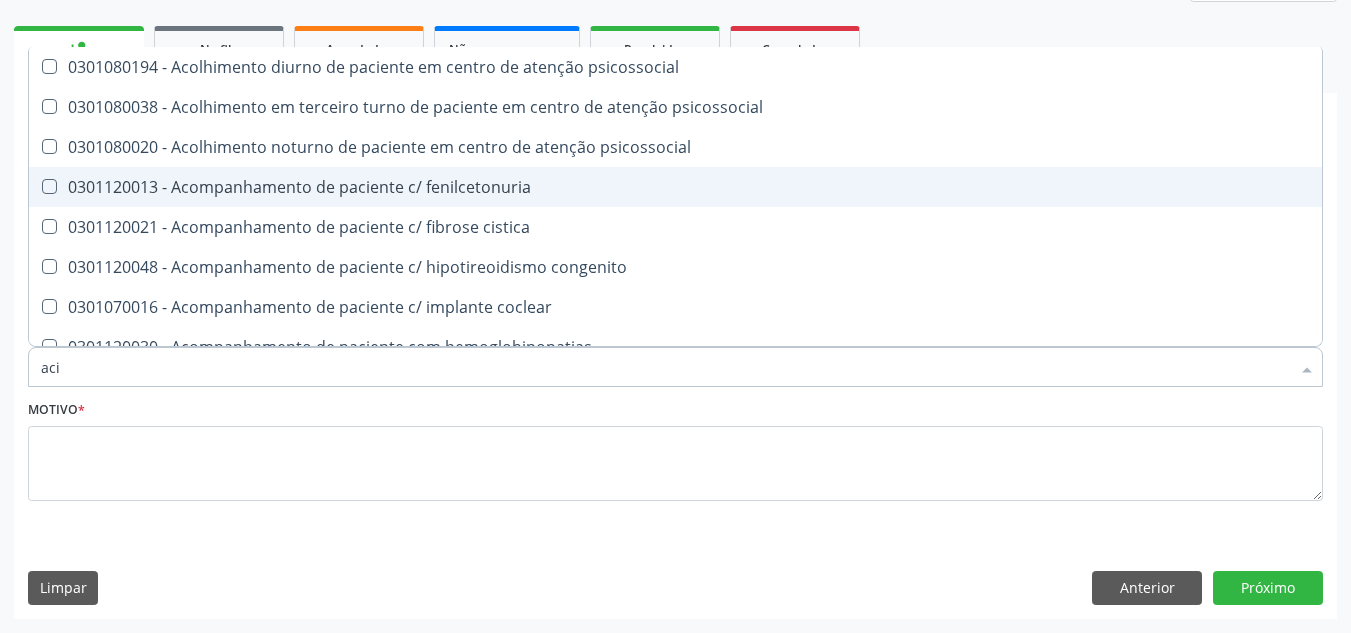 type on "acid" 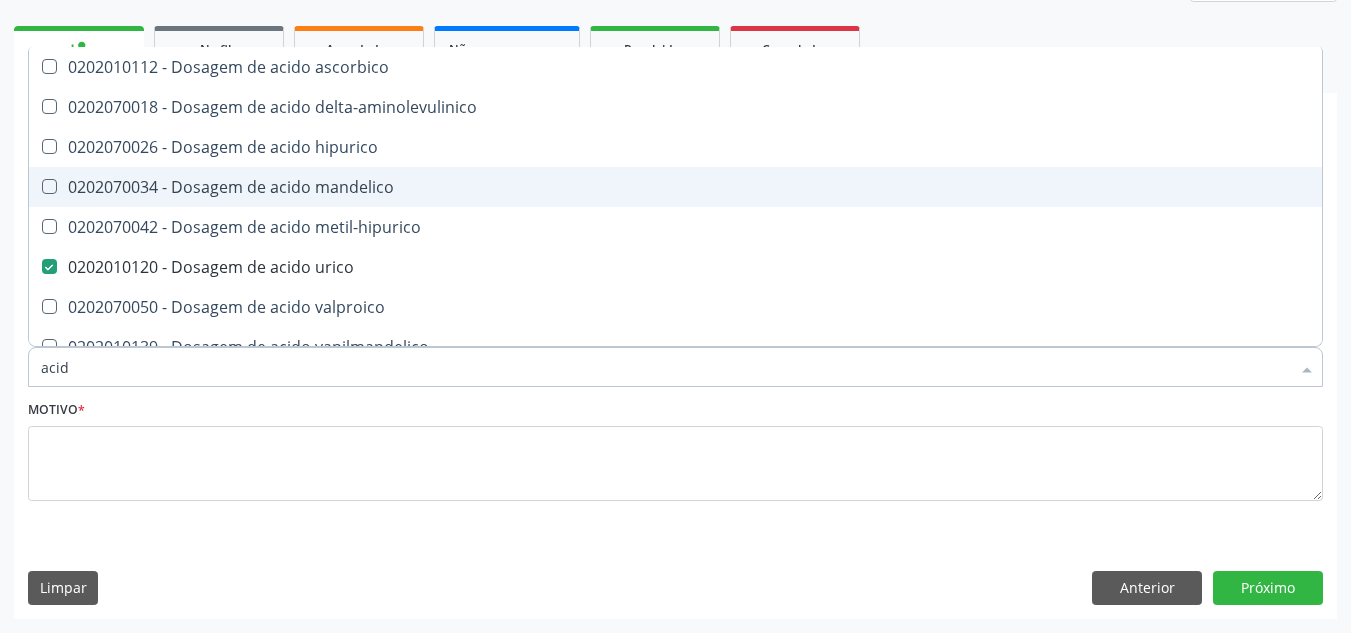type on "aci" 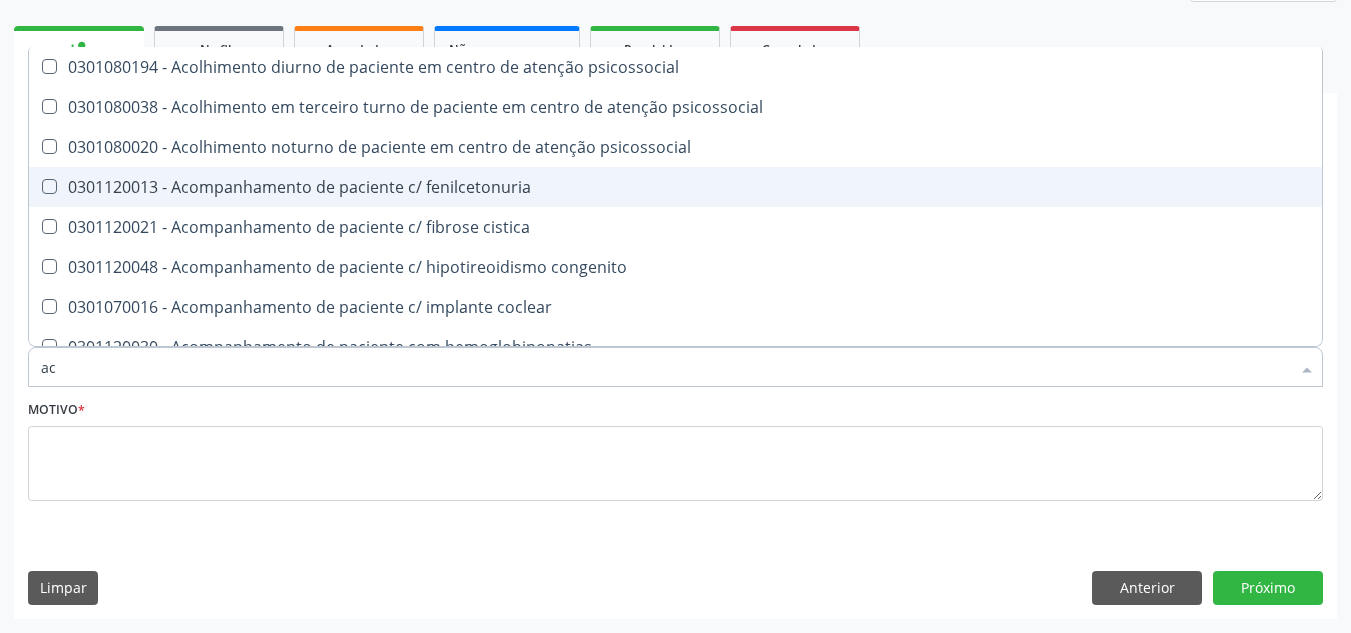 type on "a" 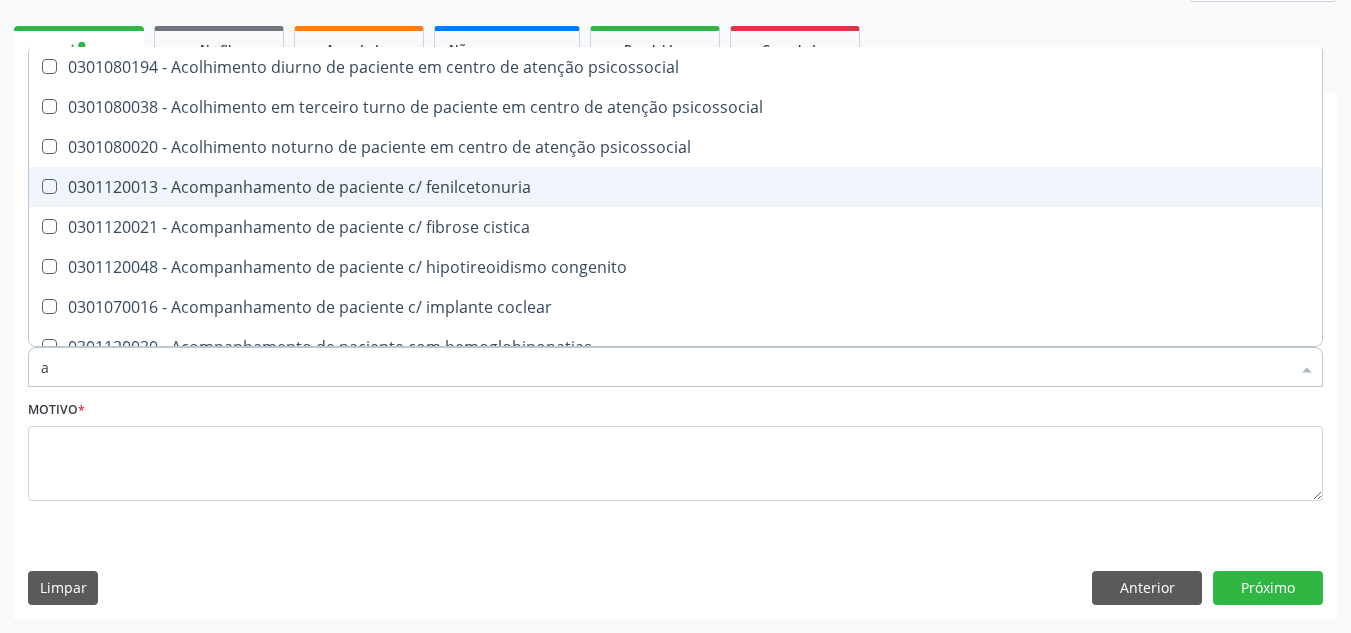 type 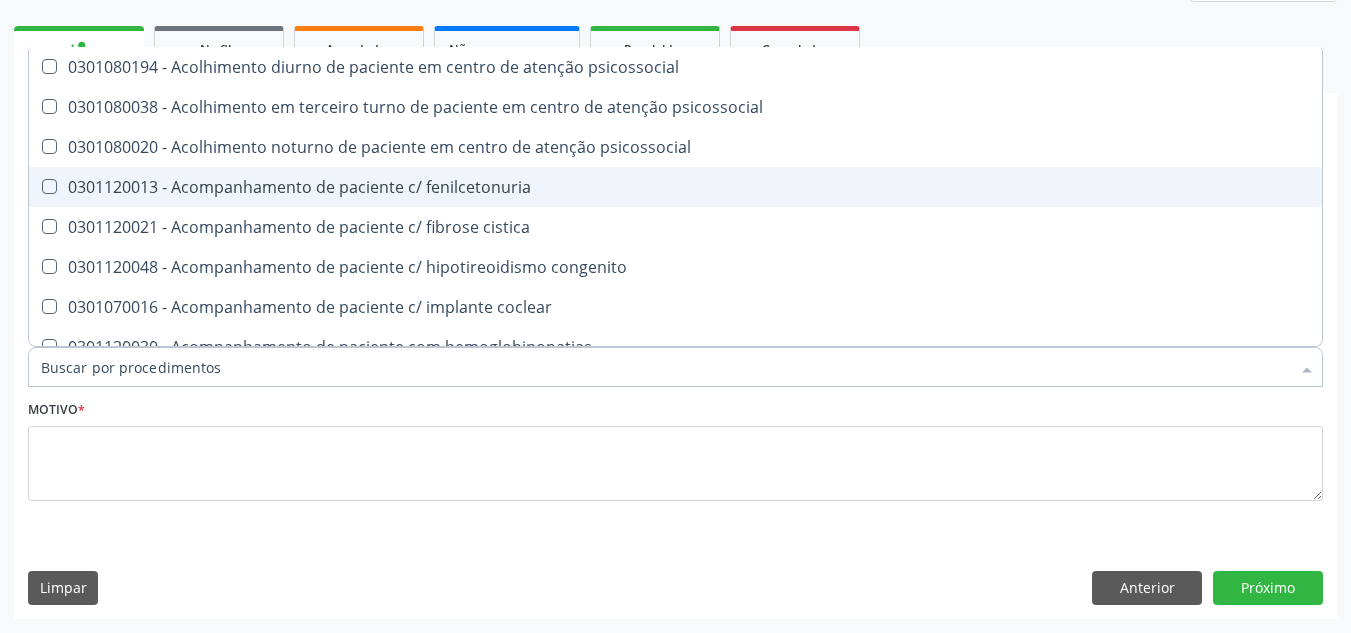 checkbox on "false" 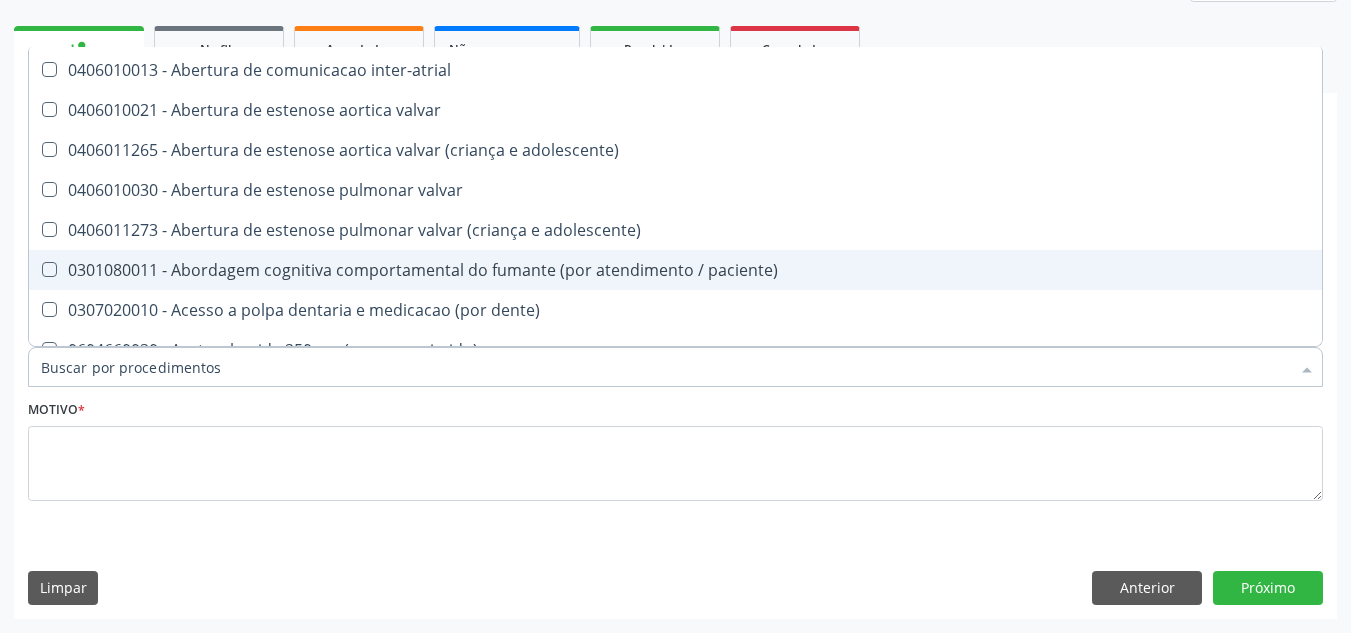 scroll, scrollTop: 283, scrollLeft: 0, axis: vertical 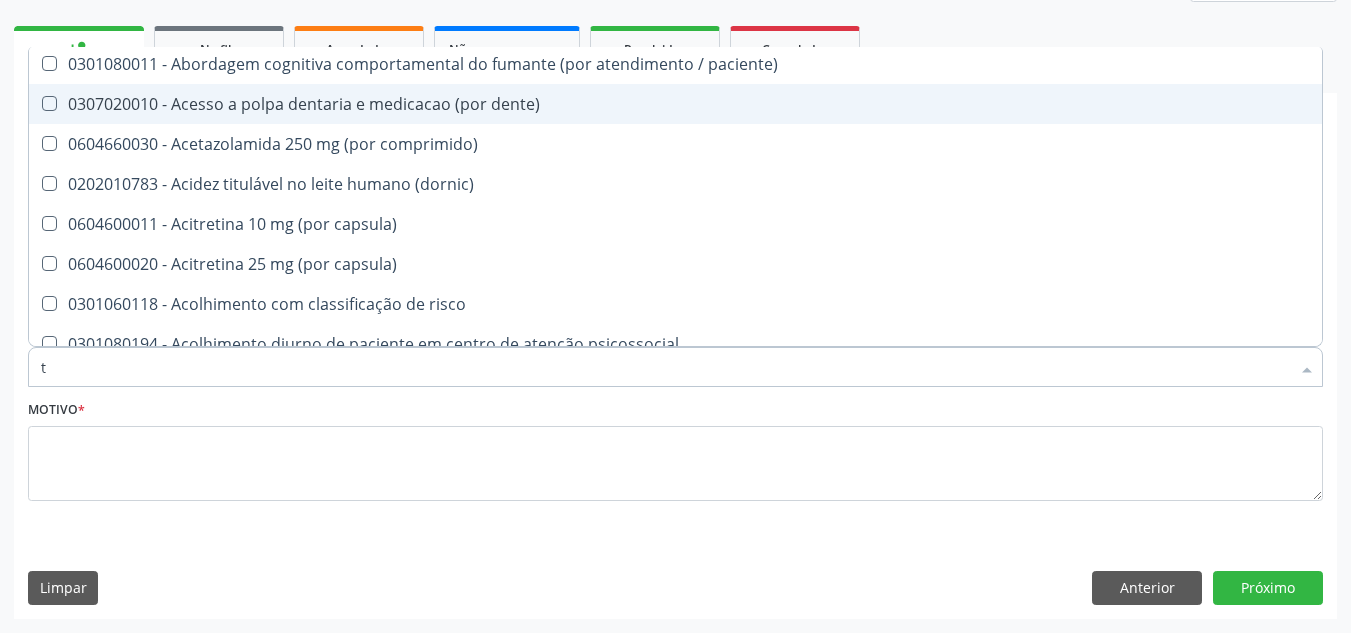 type on "tg" 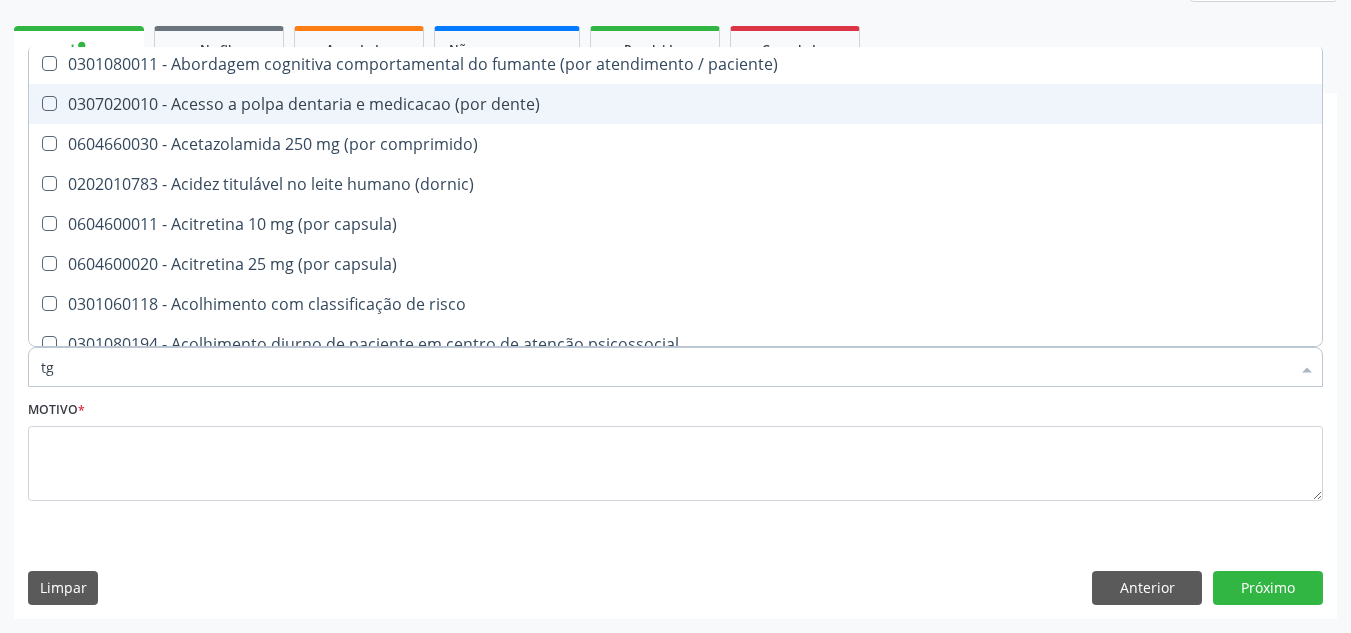 scroll, scrollTop: 0, scrollLeft: 0, axis: both 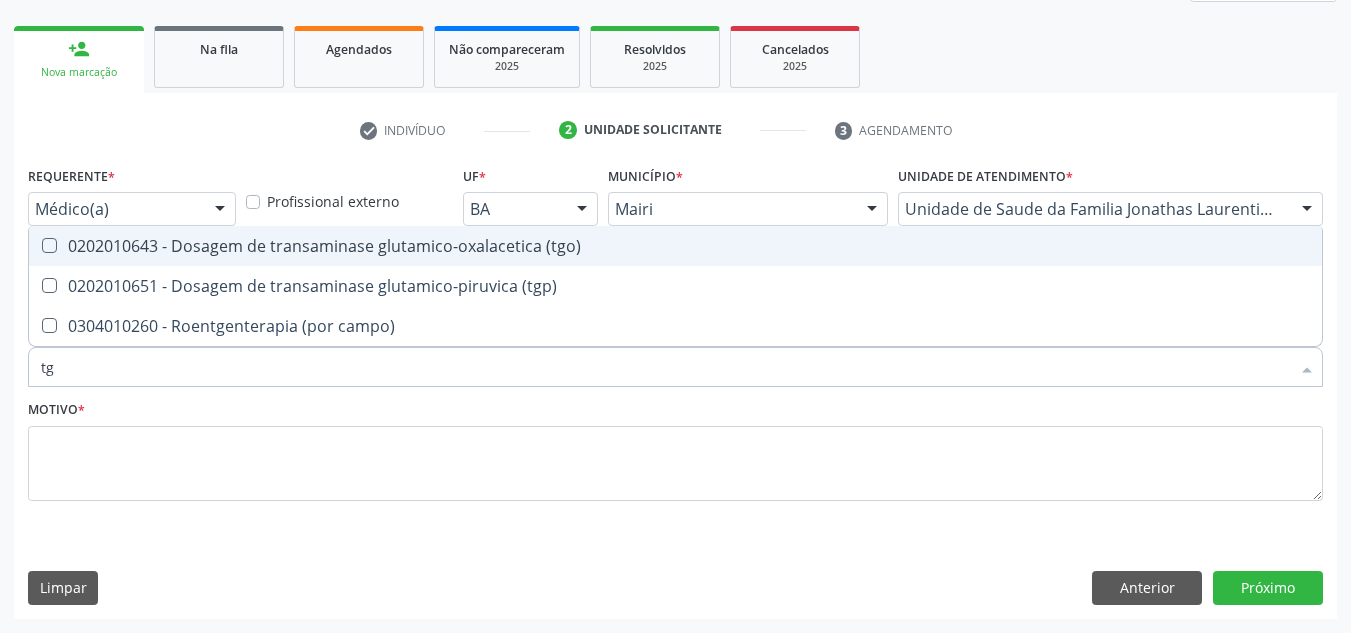 click on "0202010643 - Dosagem de transaminase glutamico-oxalacetica (tgo)" at bounding box center (675, 246) 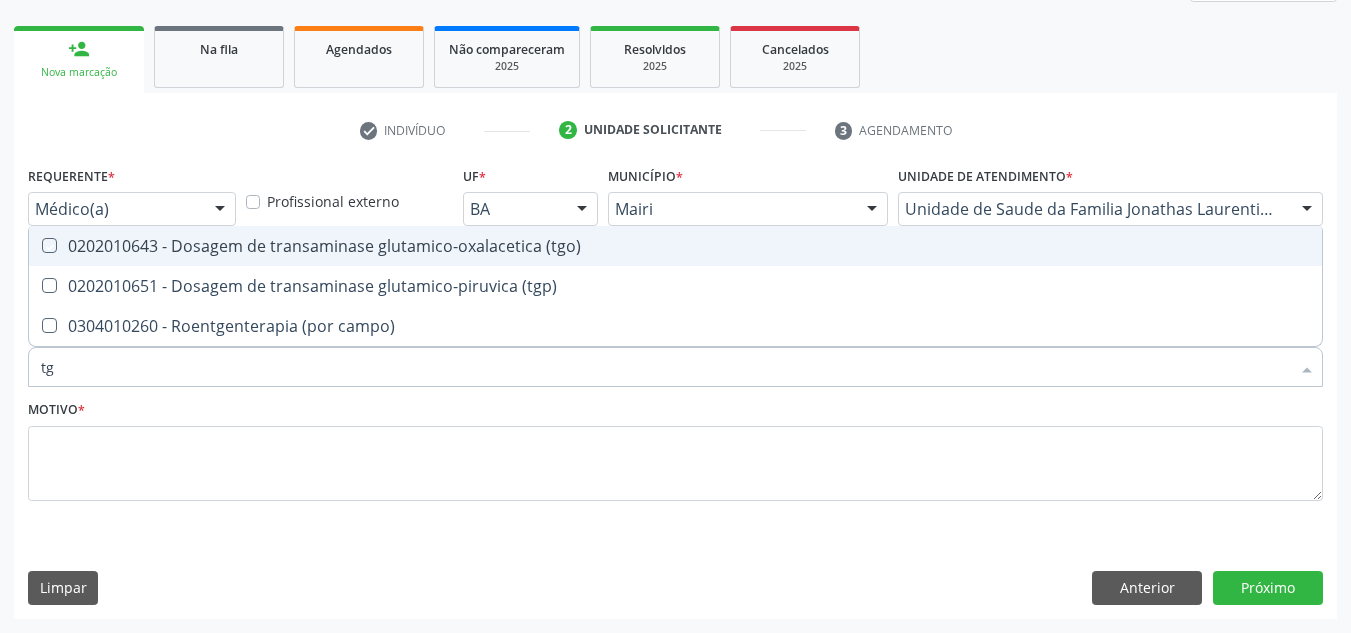 checkbox on "true" 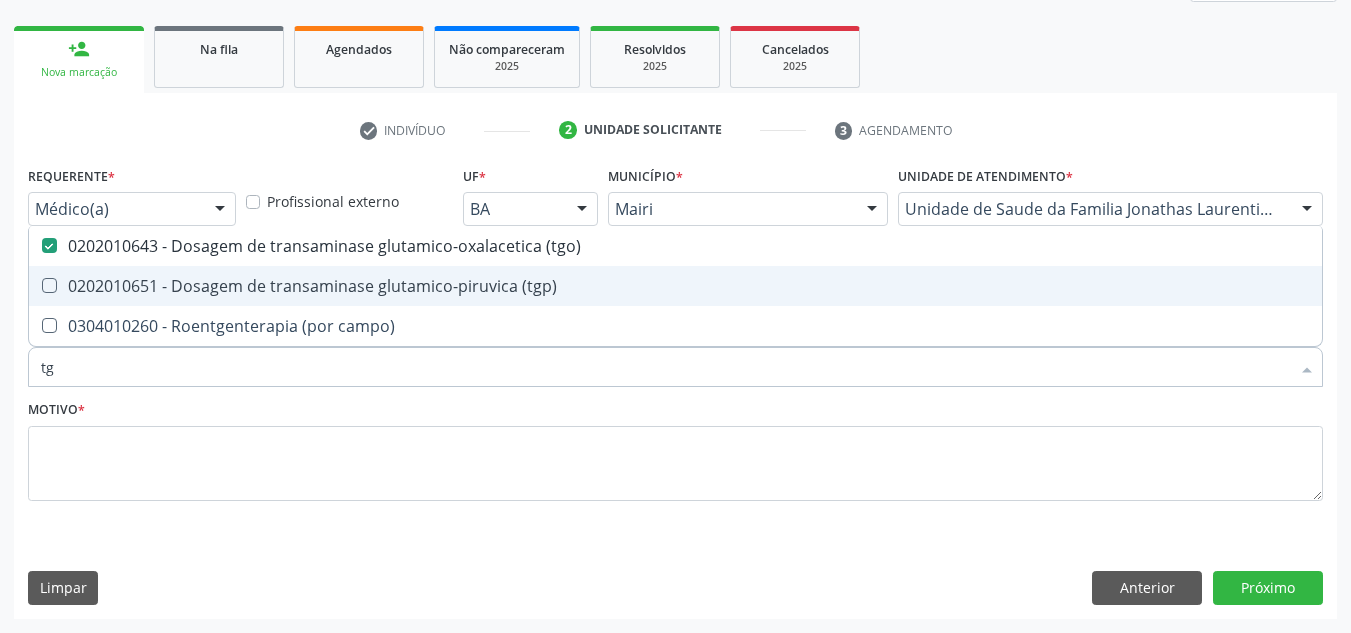 click on "0202010651 - Dosagem de transaminase glutamico-piruvica (tgp)" at bounding box center [675, 286] 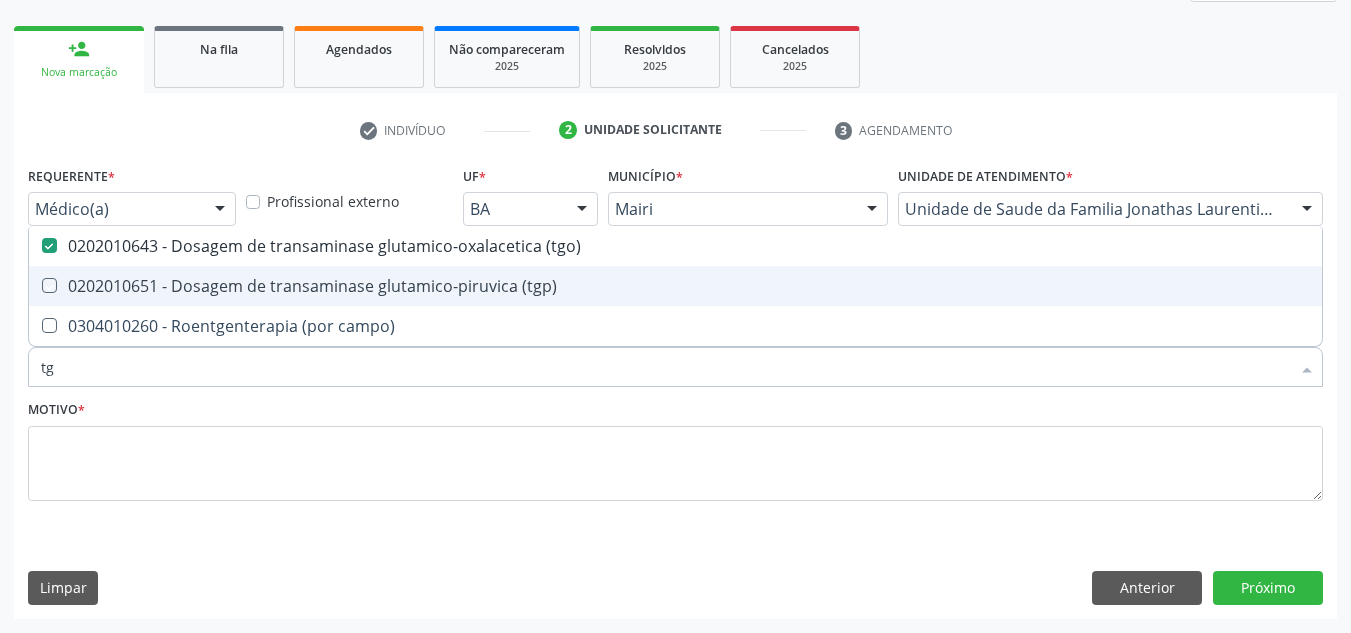 checkbox on "true" 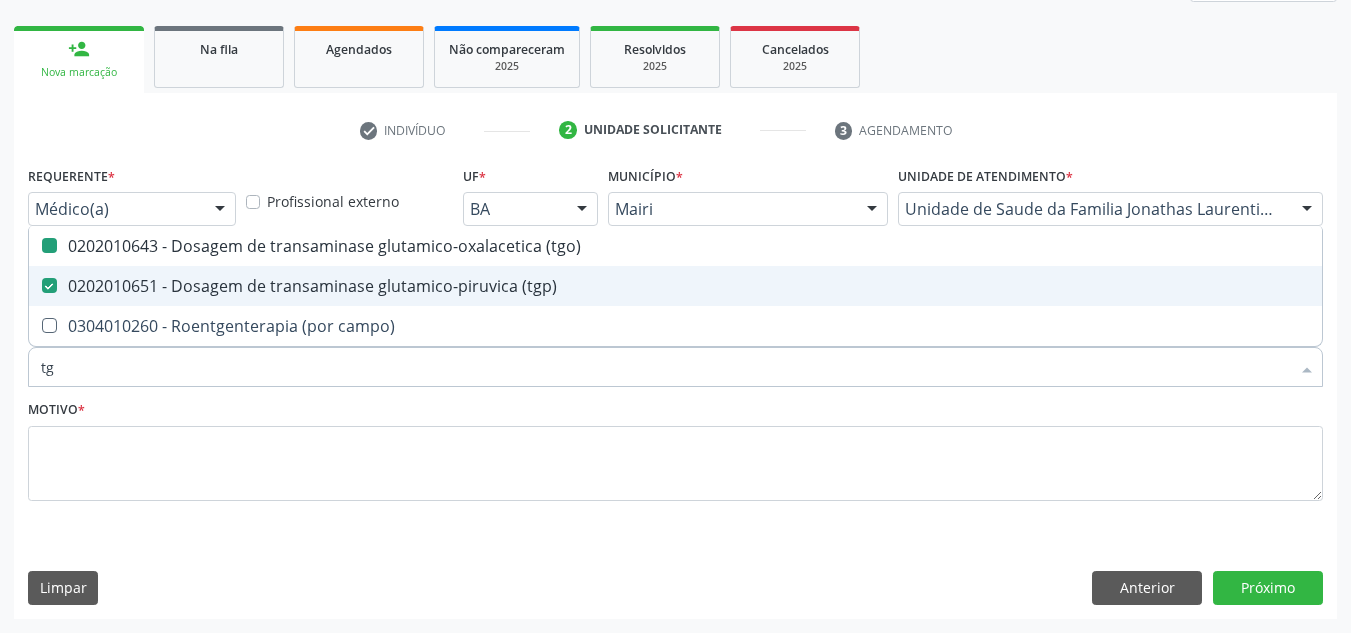 type on "t" 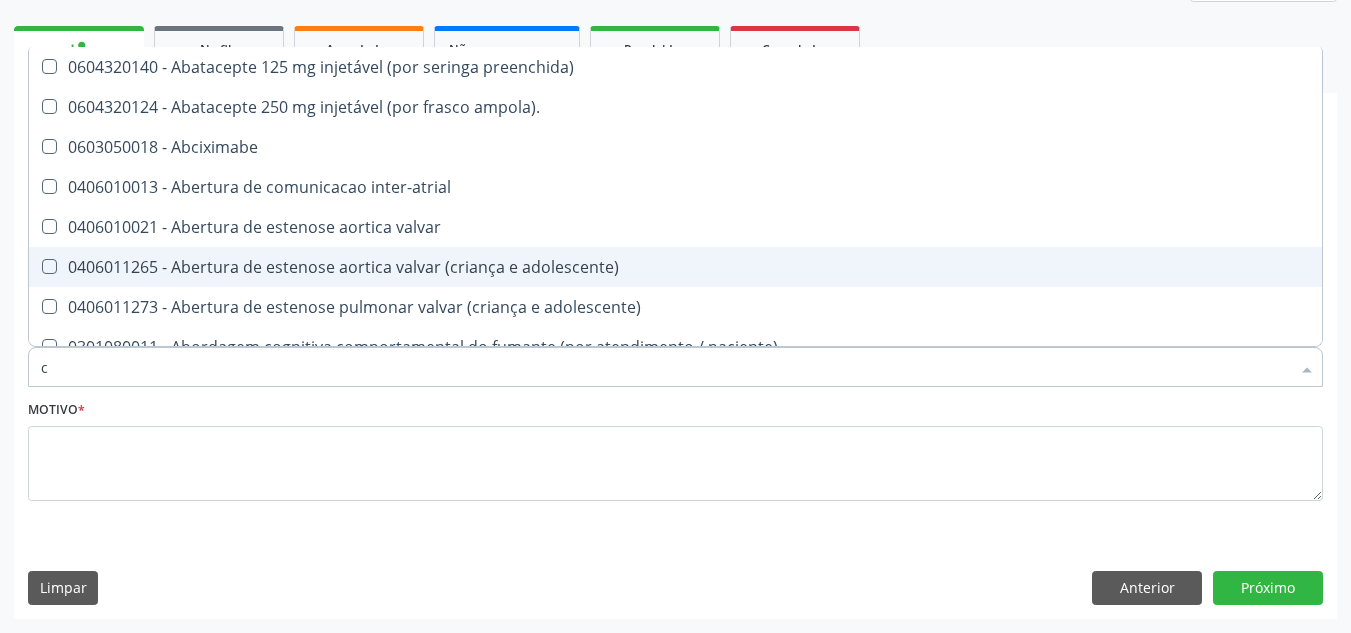 type on "co" 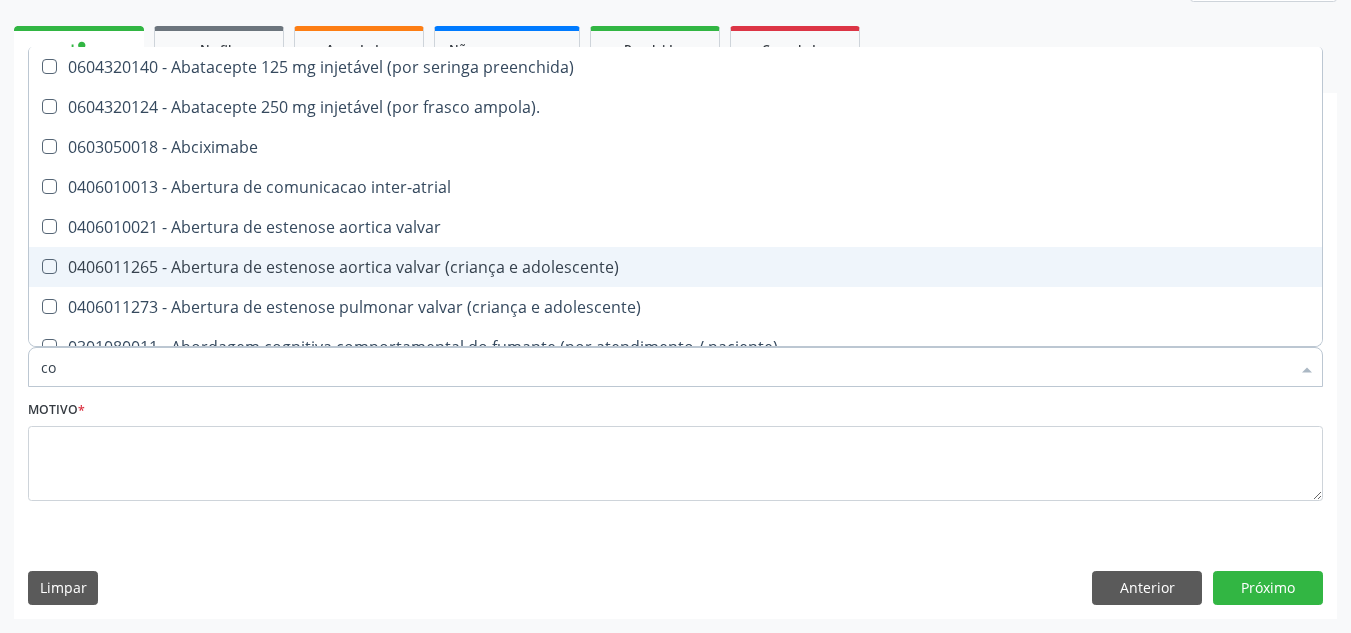 checkbox on "true" 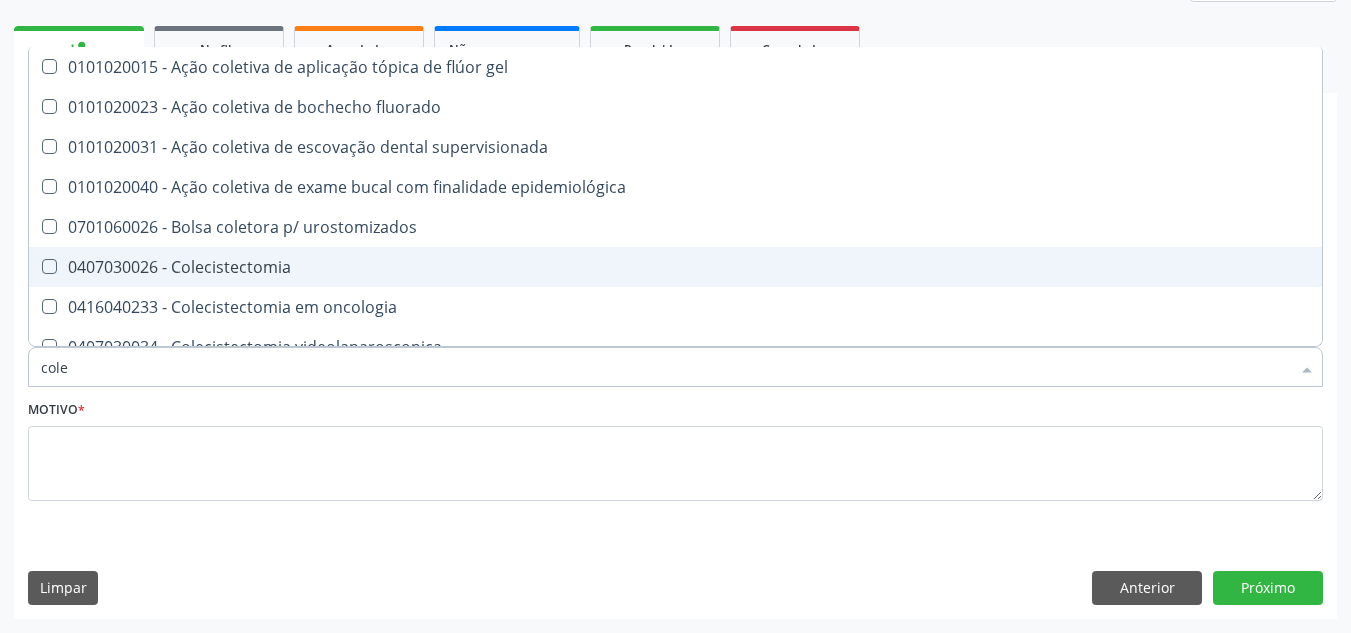type on "coles" 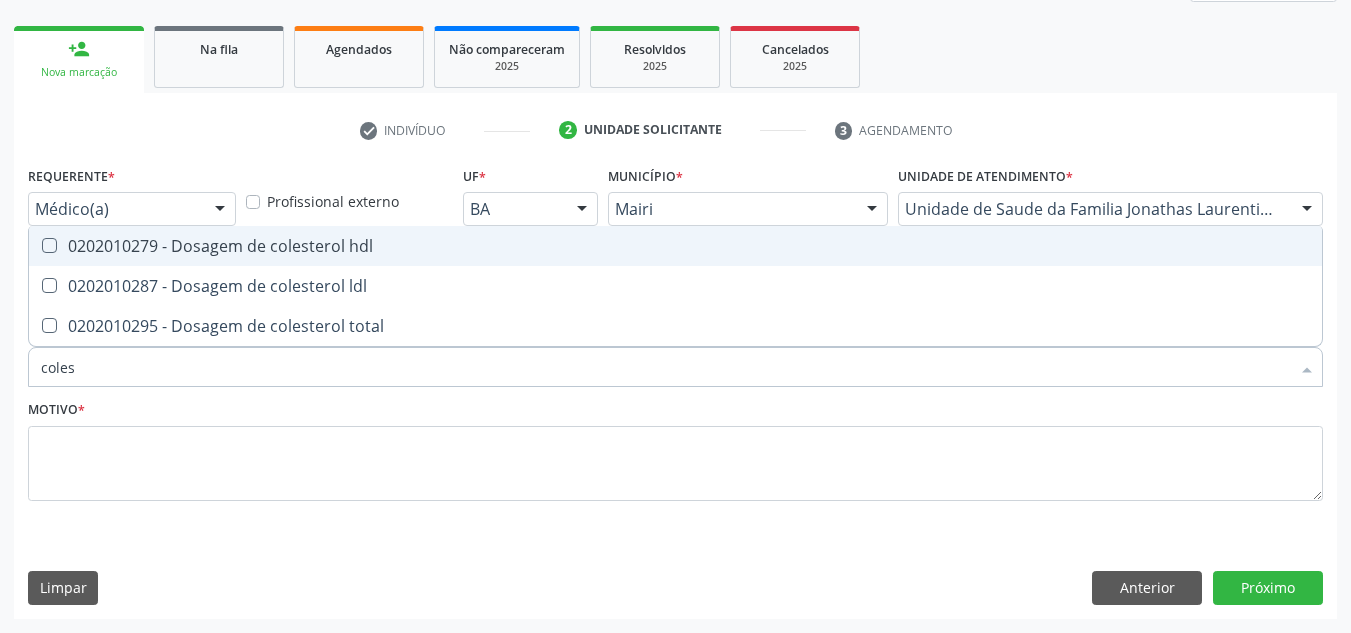 click on "0202010279 - Dosagem de colesterol hdl" at bounding box center [675, 246] 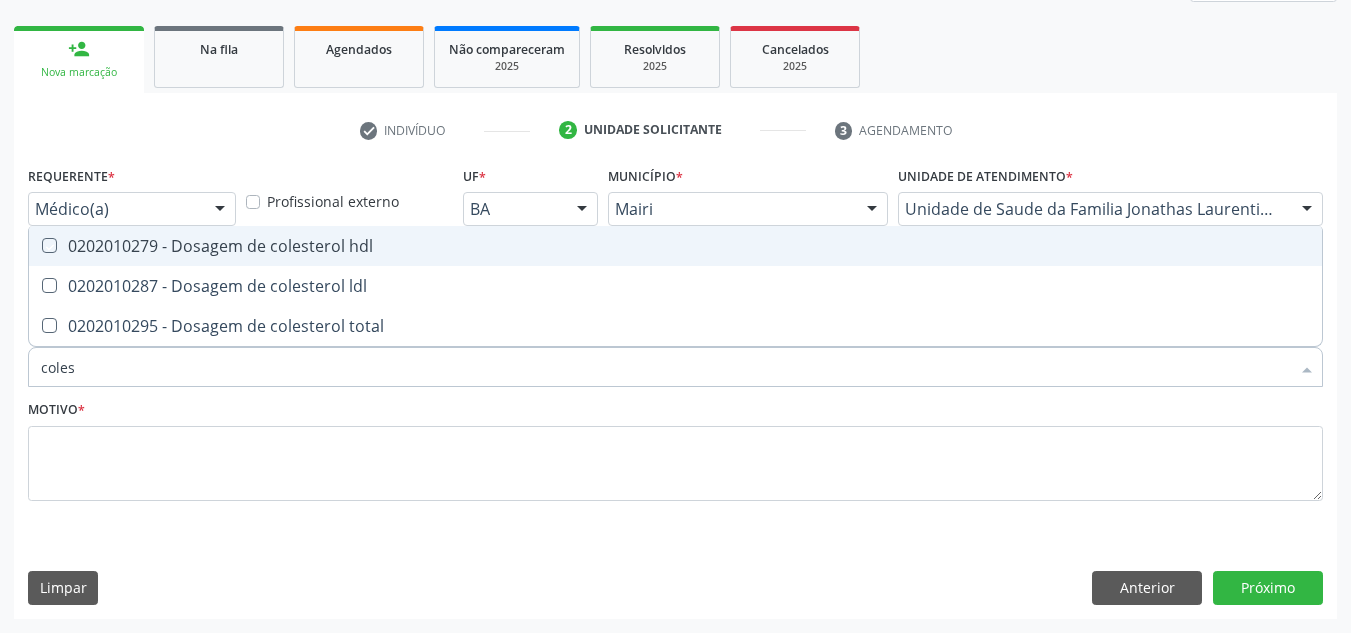 checkbox on "true" 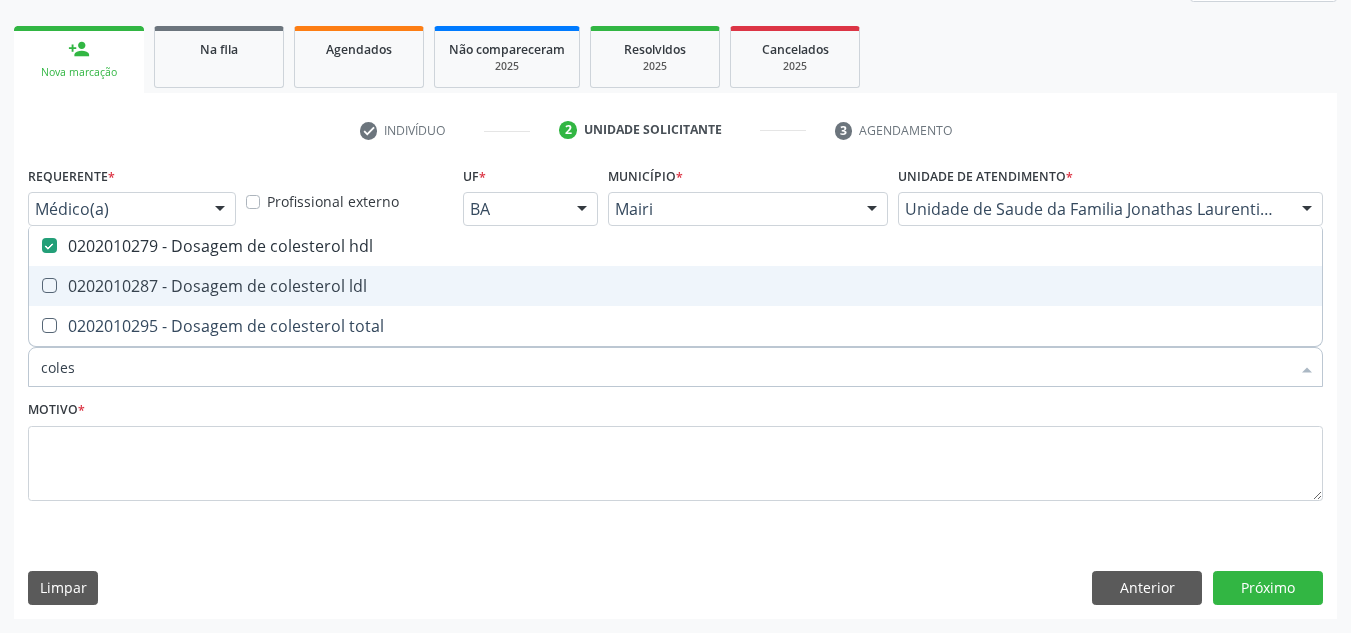 click on "0202010287 - Dosagem de colesterol ldl" at bounding box center (675, 286) 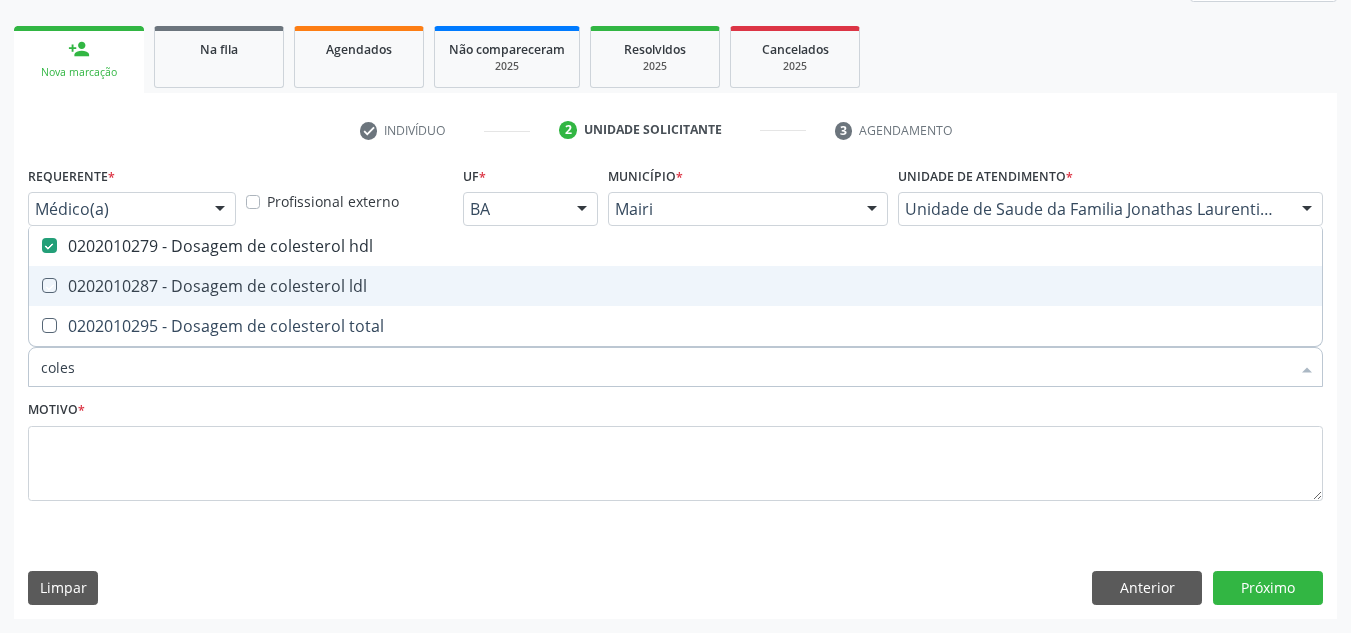checkbox on "true" 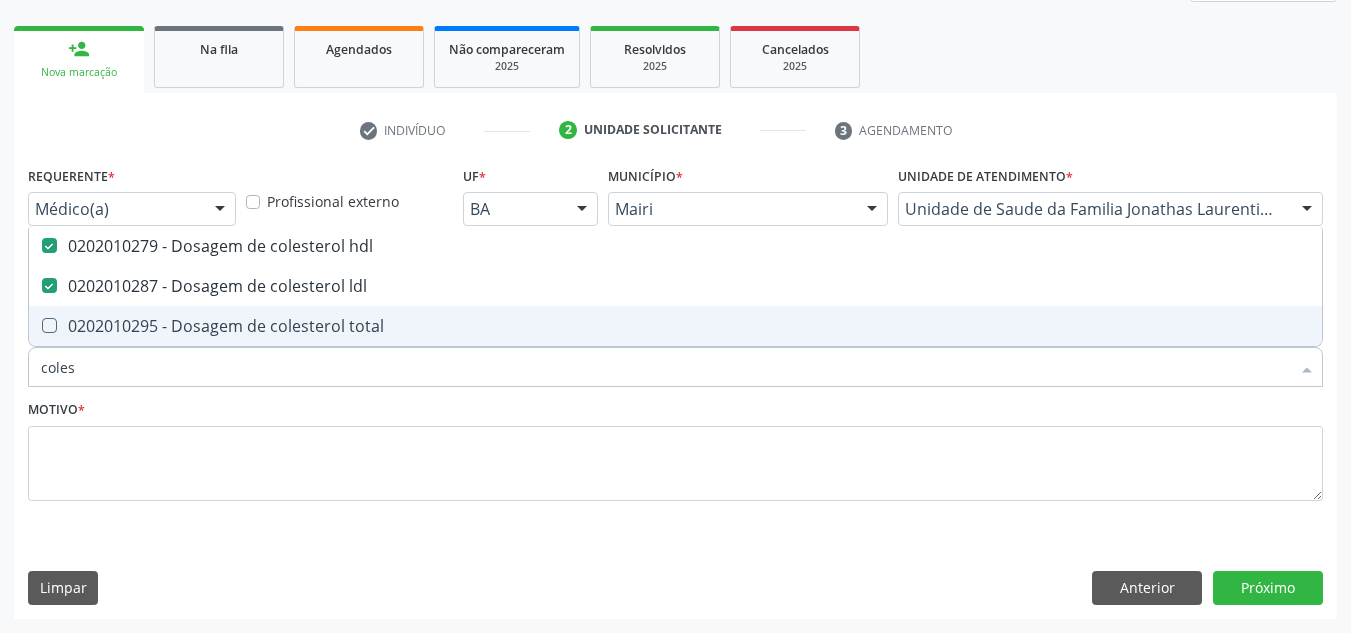 click on "0202010295 - Dosagem de colesterol total" at bounding box center [675, 326] 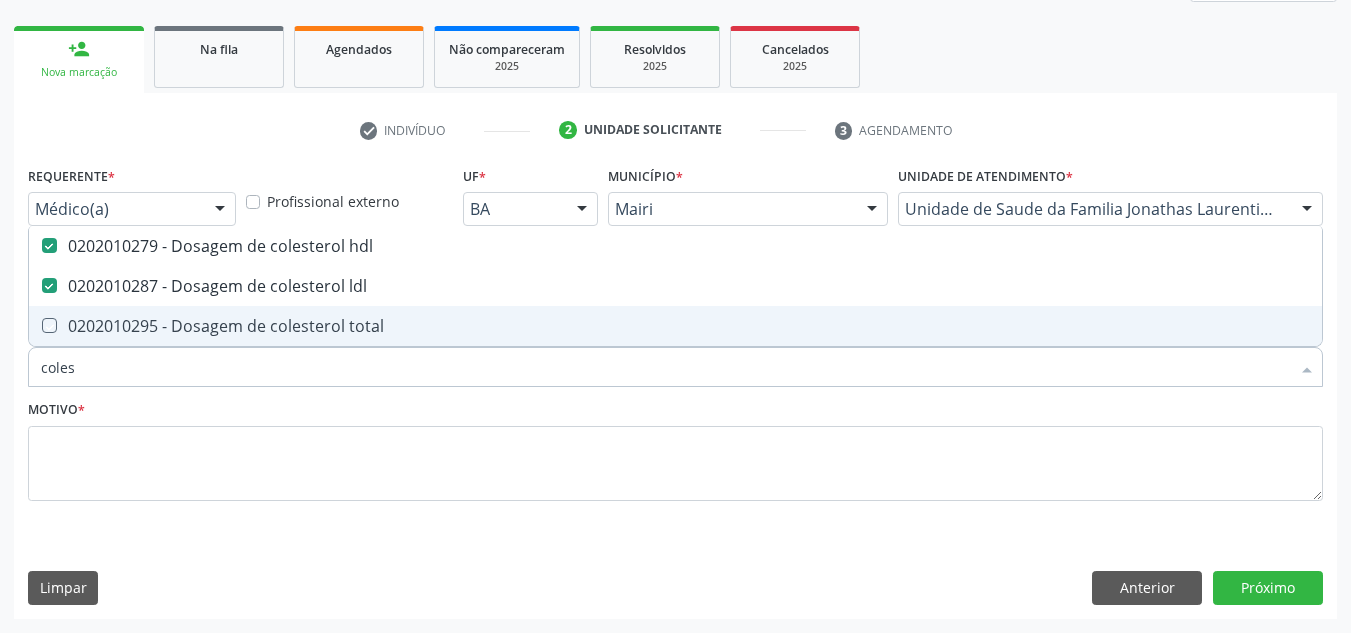 checkbox on "true" 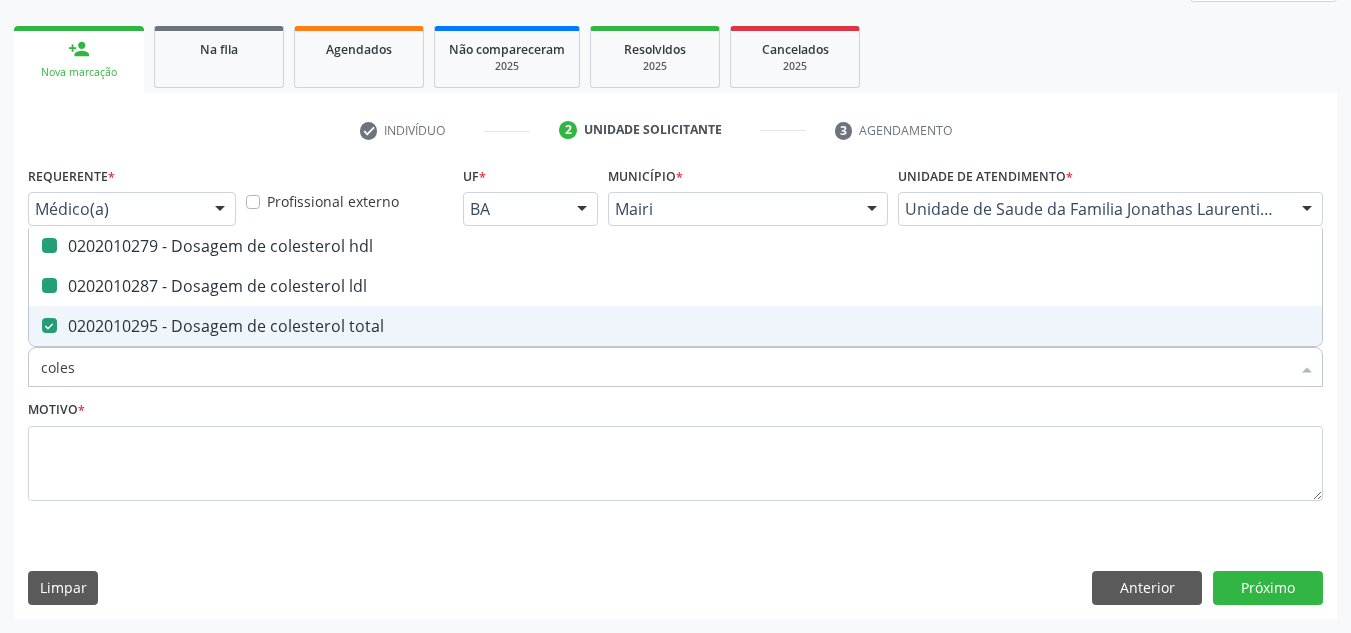 type on "cole" 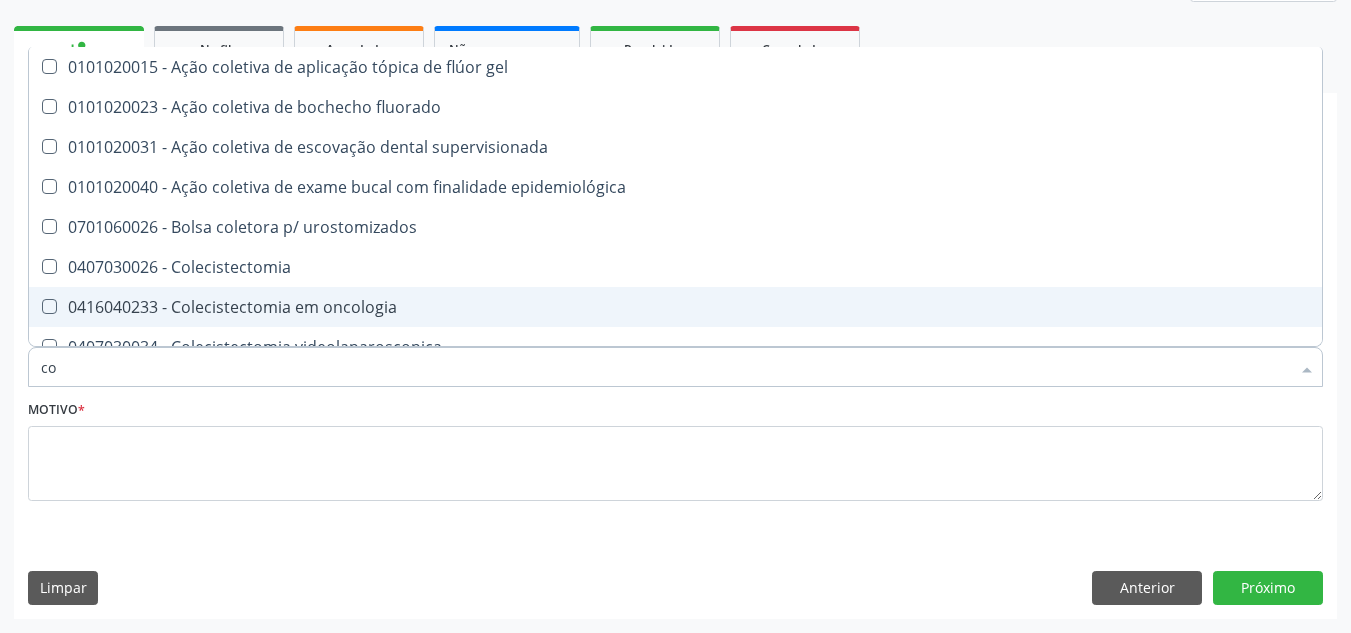 type on "c" 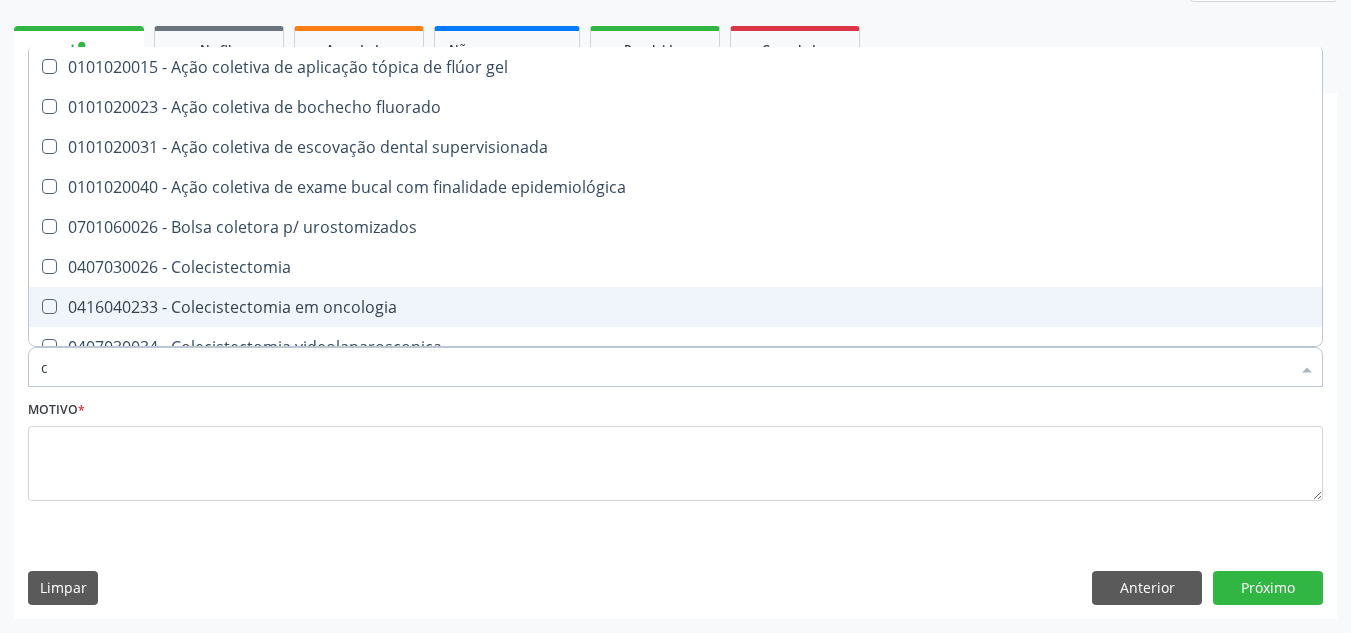 type 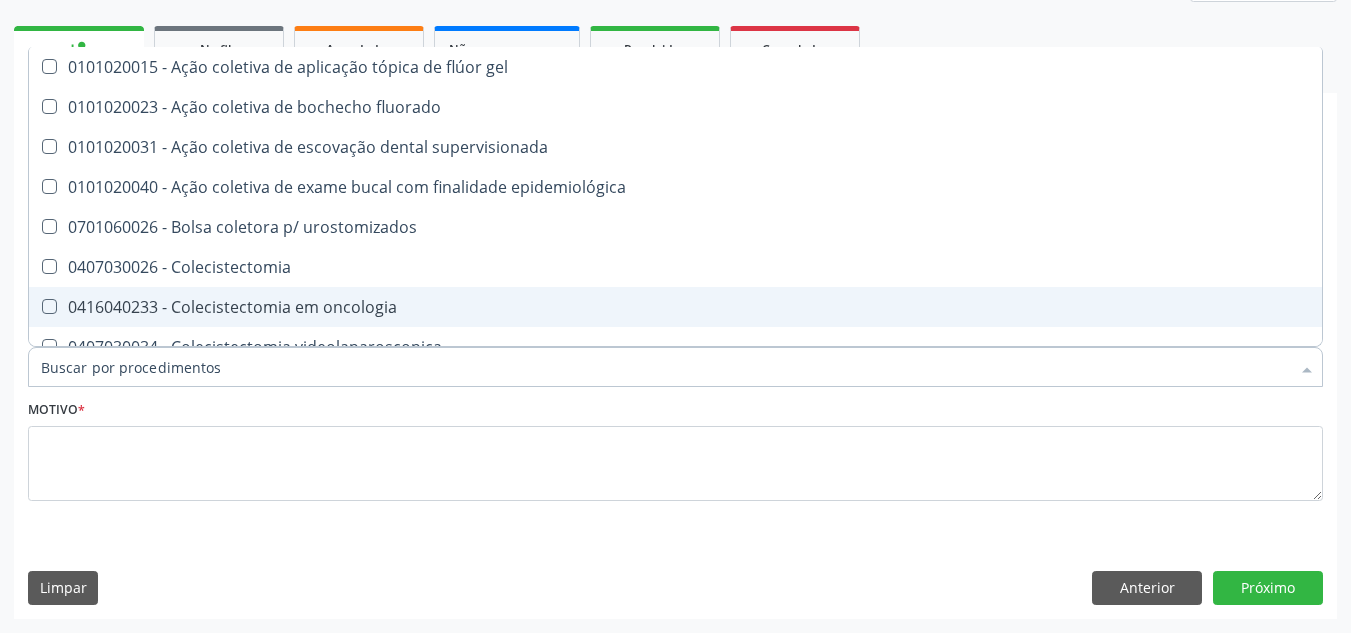 checkbox on "false" 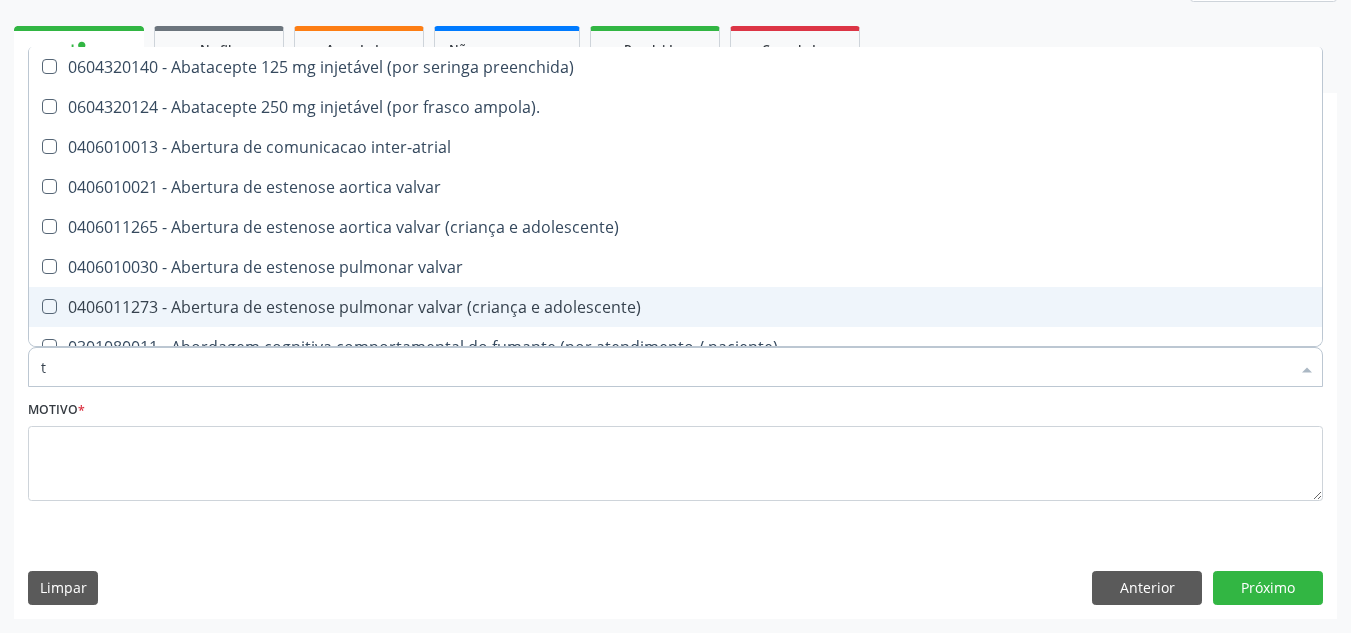 type on "tr" 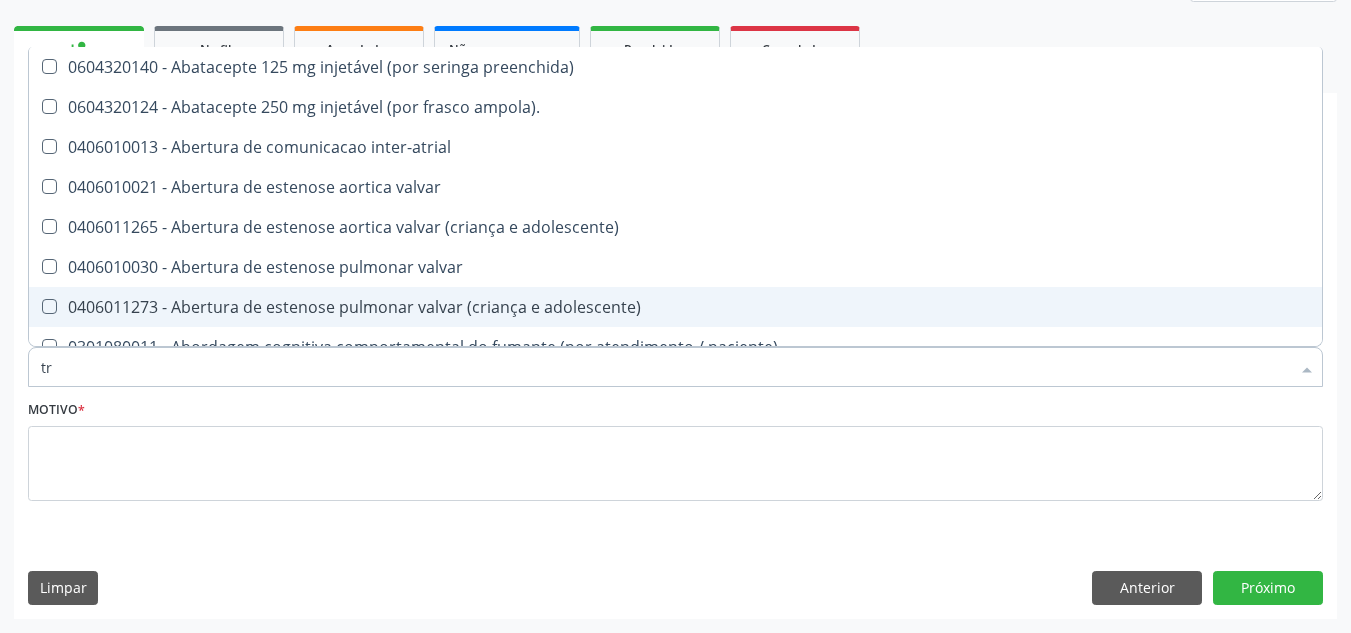 checkbox on "true" 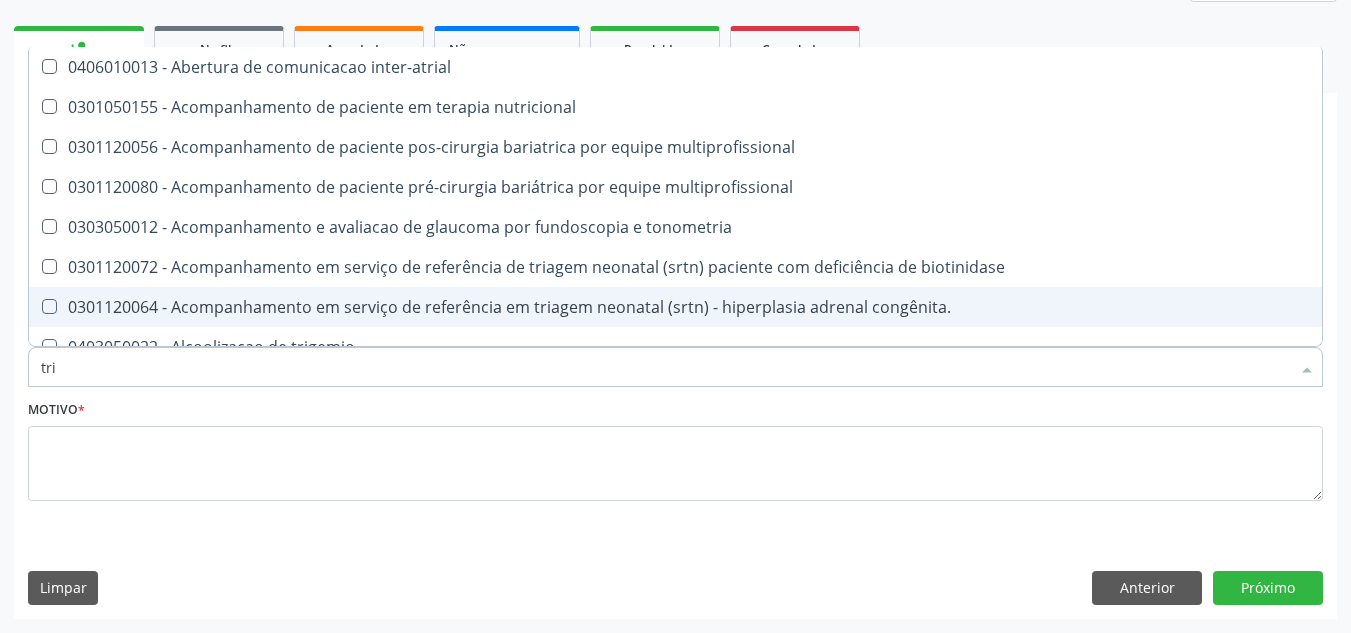 type on "trig" 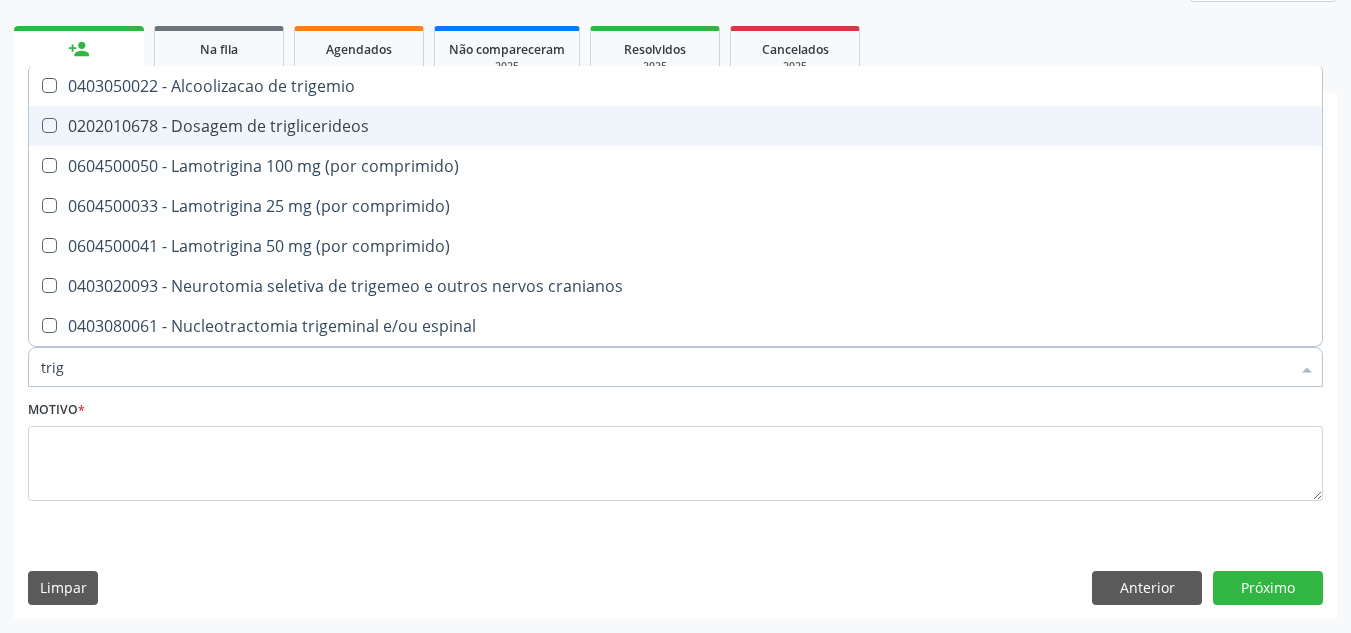 click on "0202010678 - Dosagem de triglicerideos" at bounding box center (675, 126) 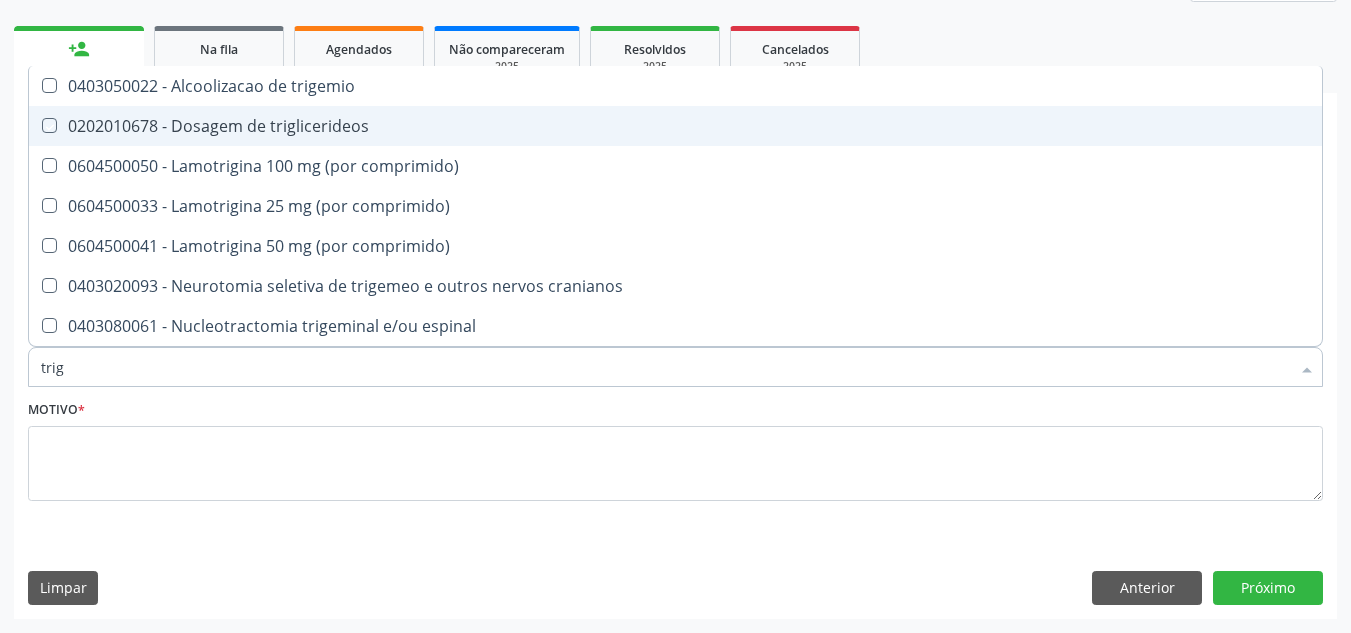 checkbox on "true" 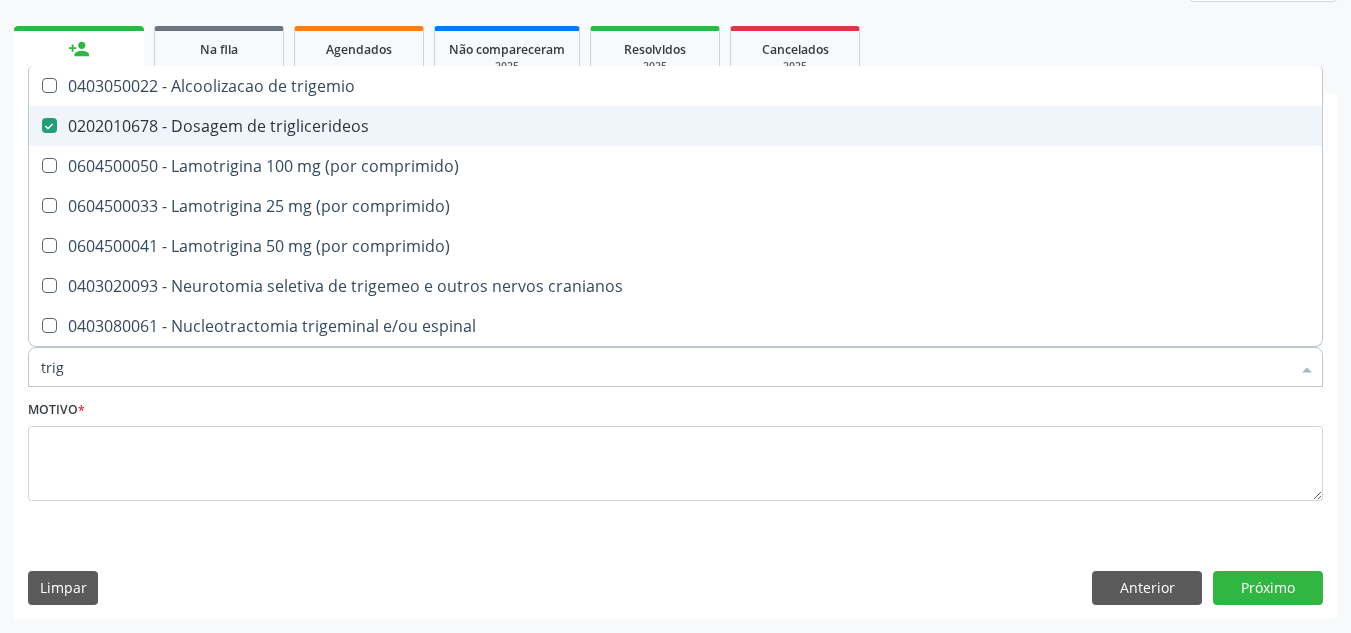 type on "tri" 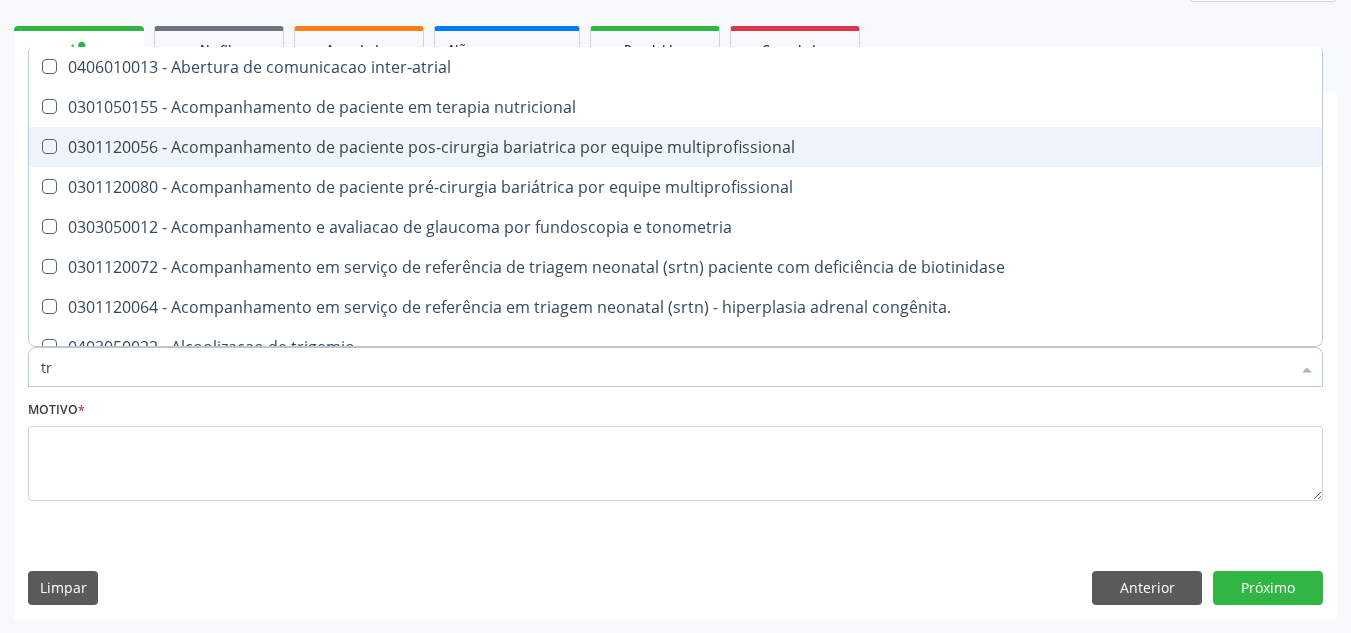 type on "t" 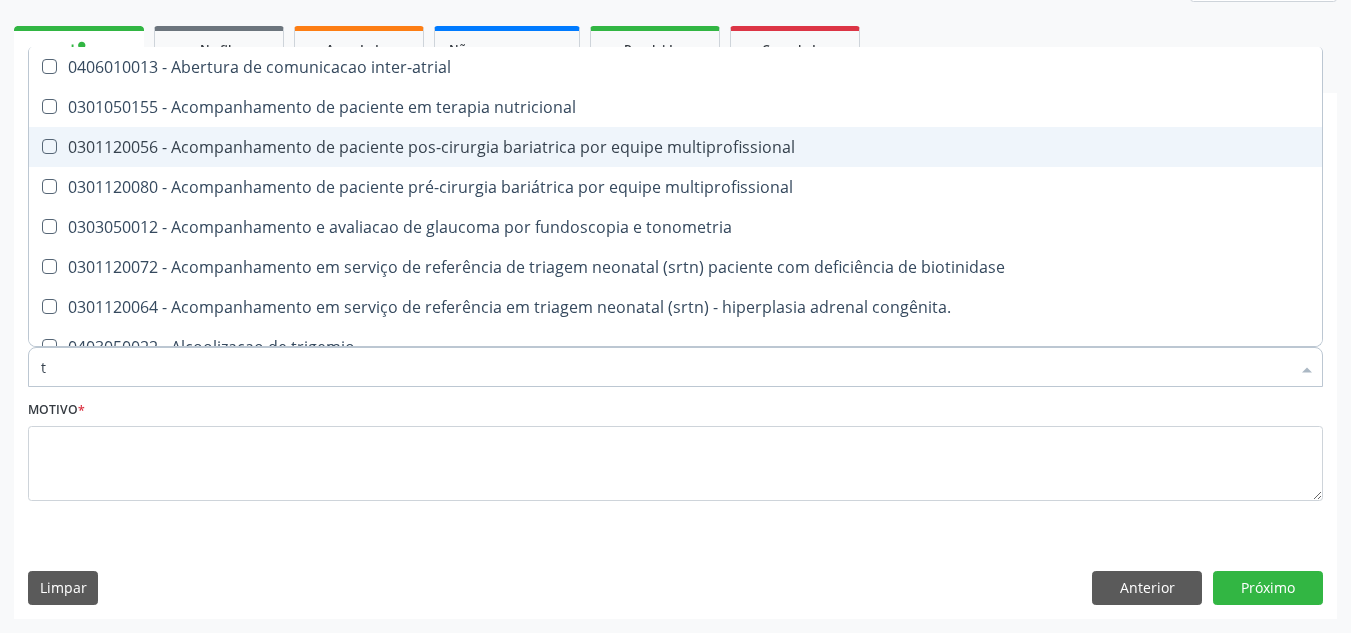 type 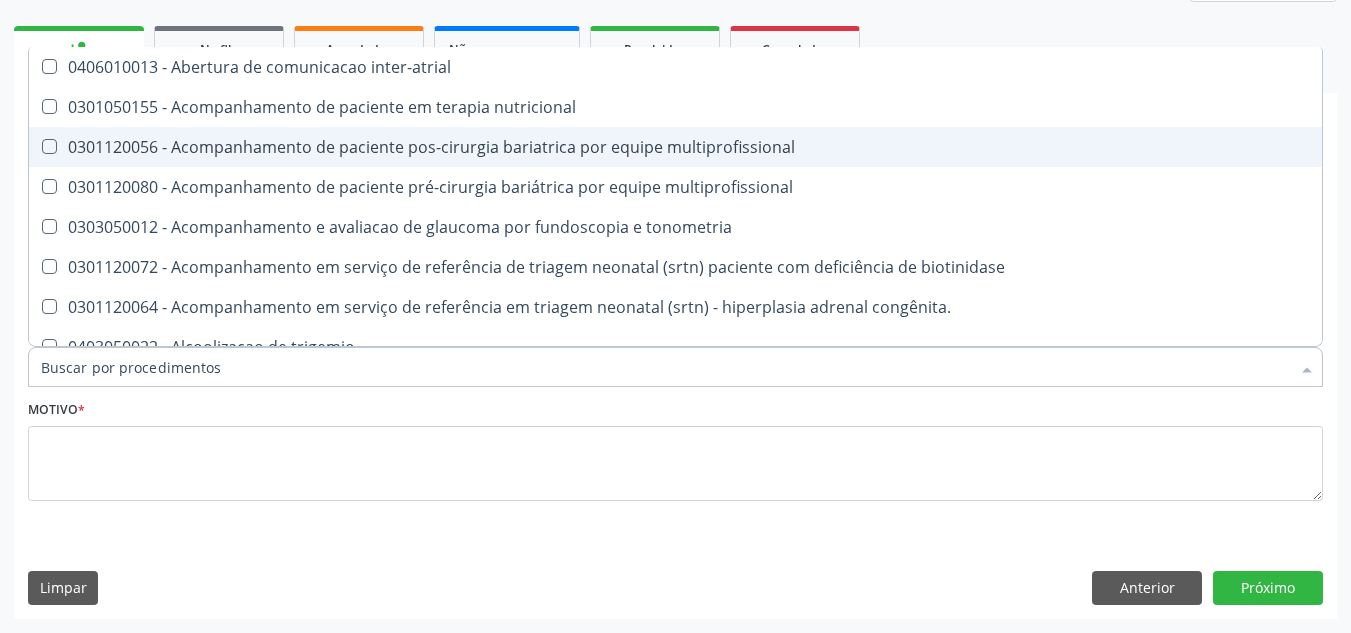checkbox on "false" 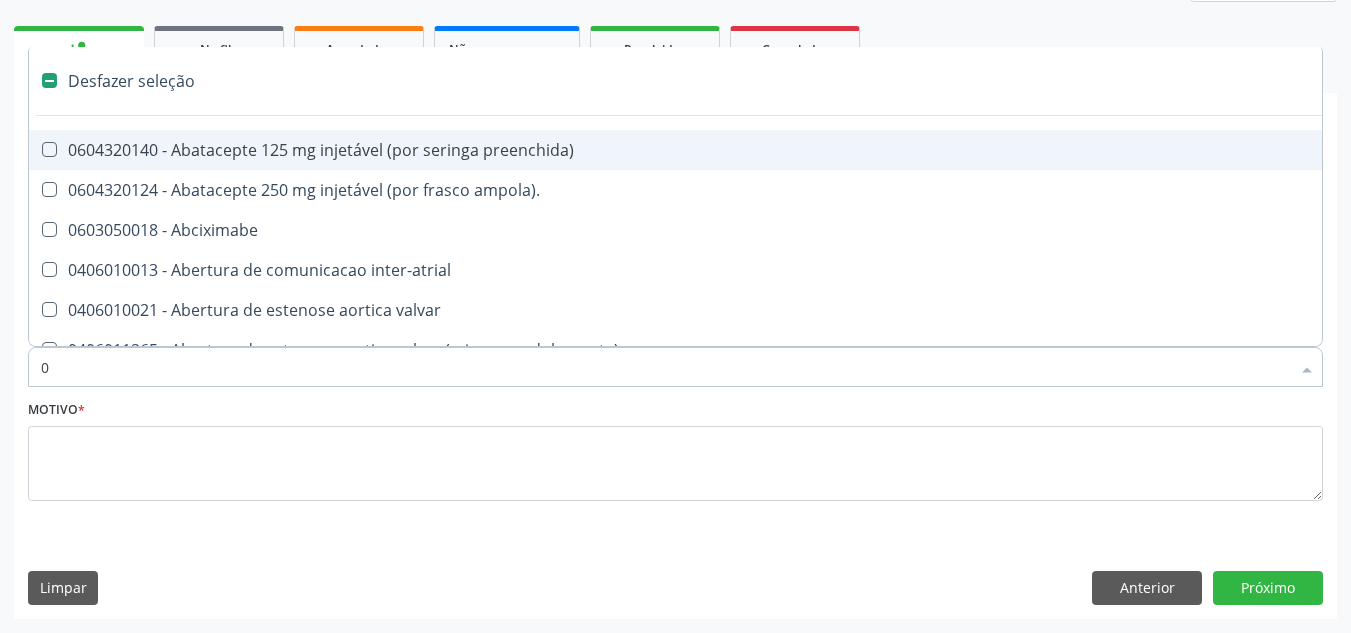 type on "02" 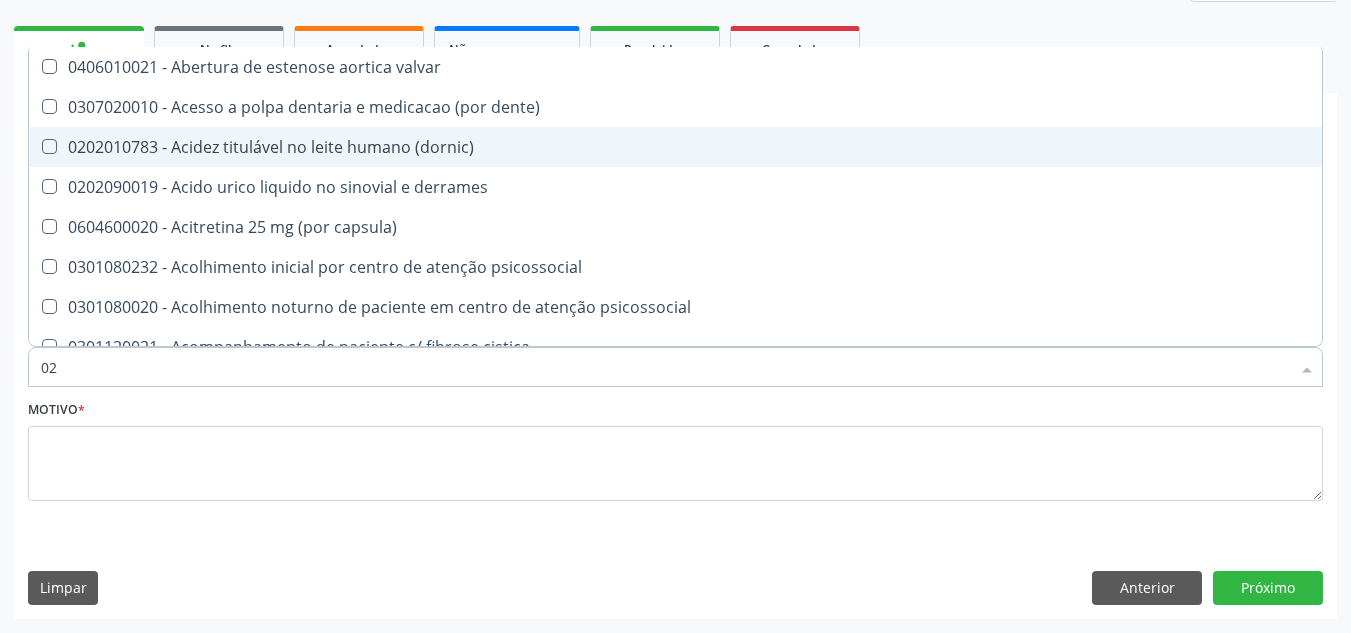 checkbox on "true" 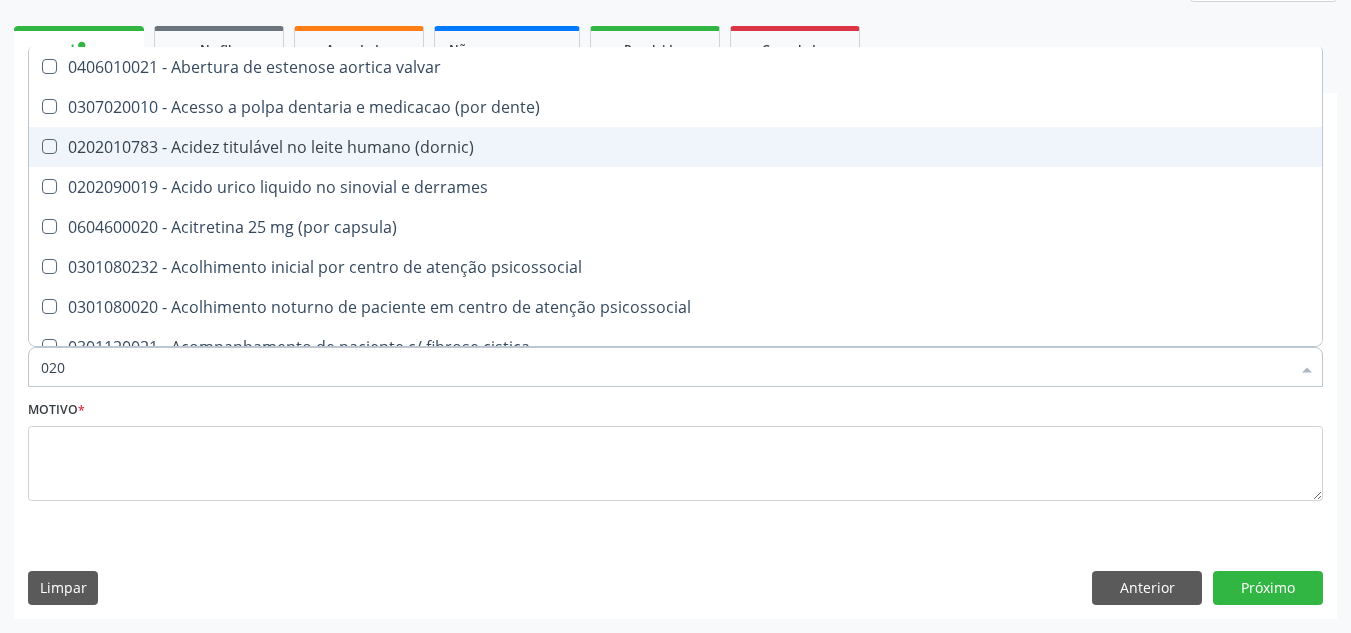 checkbox on "true" 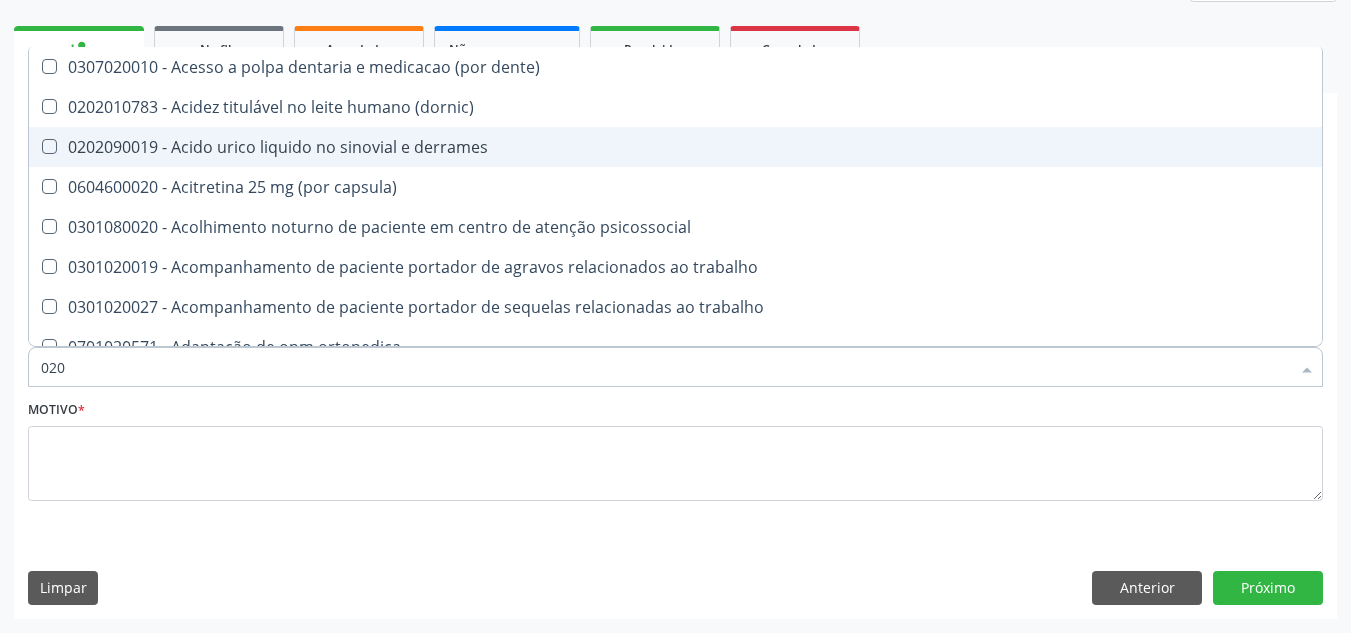 type on "0202" 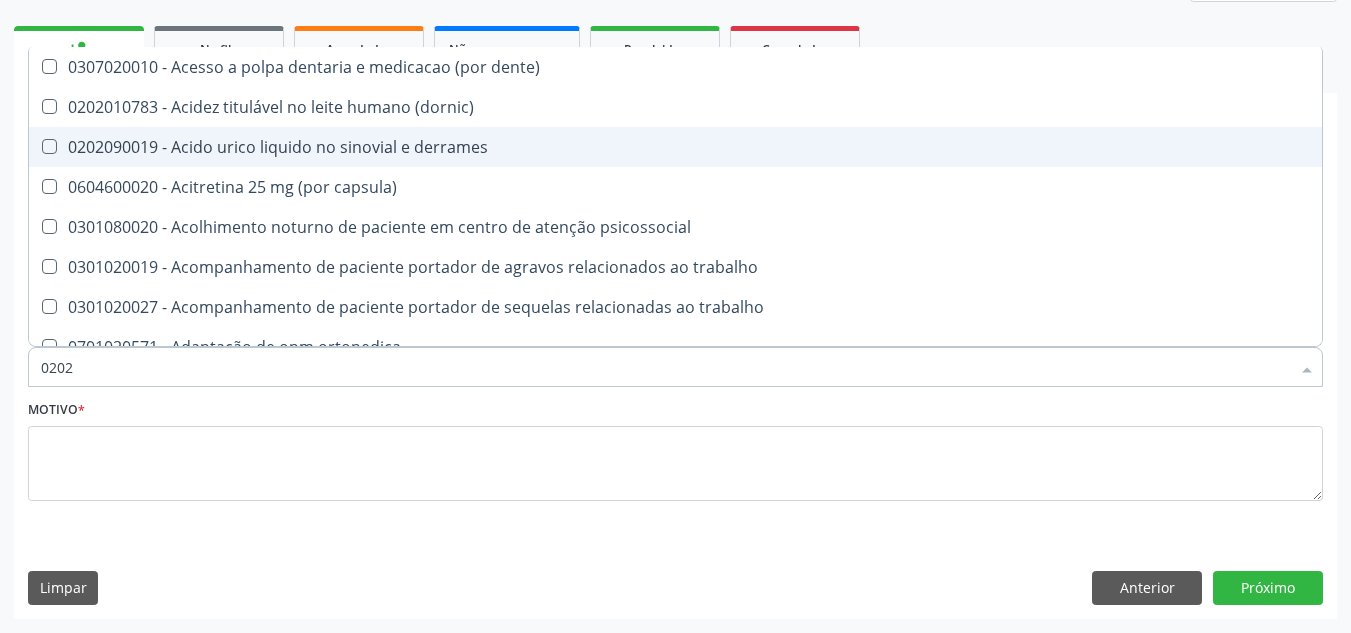 checkbox on "true" 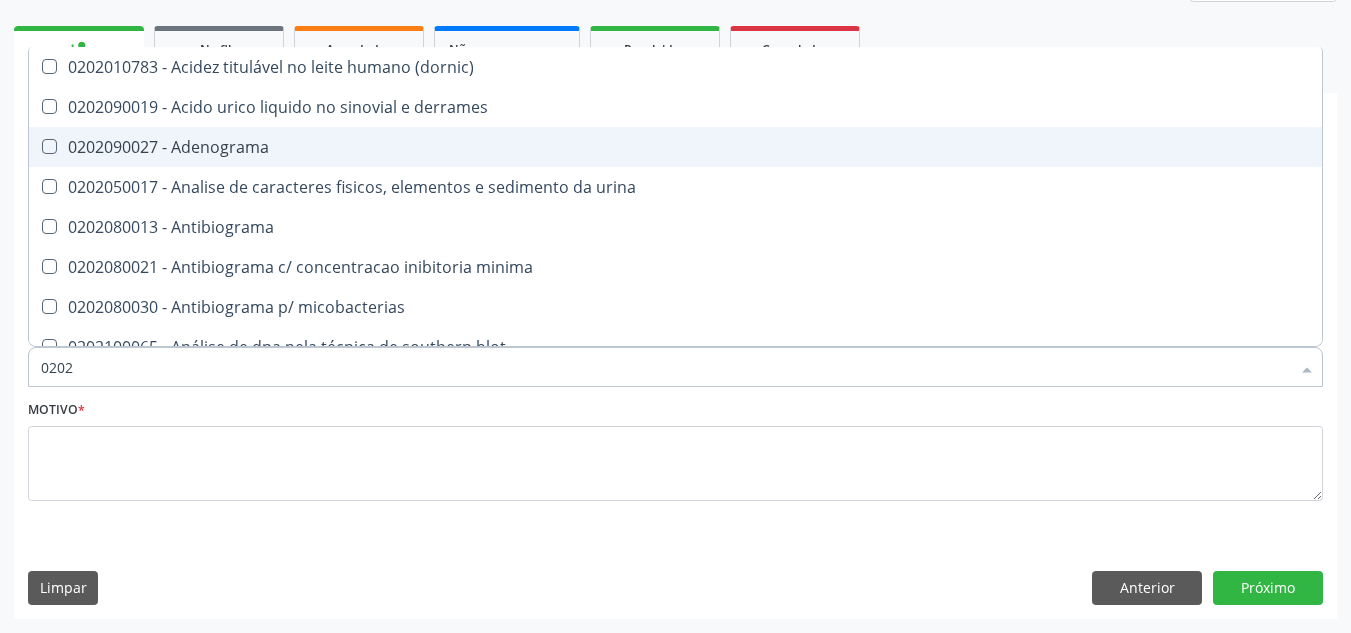 type on "02020" 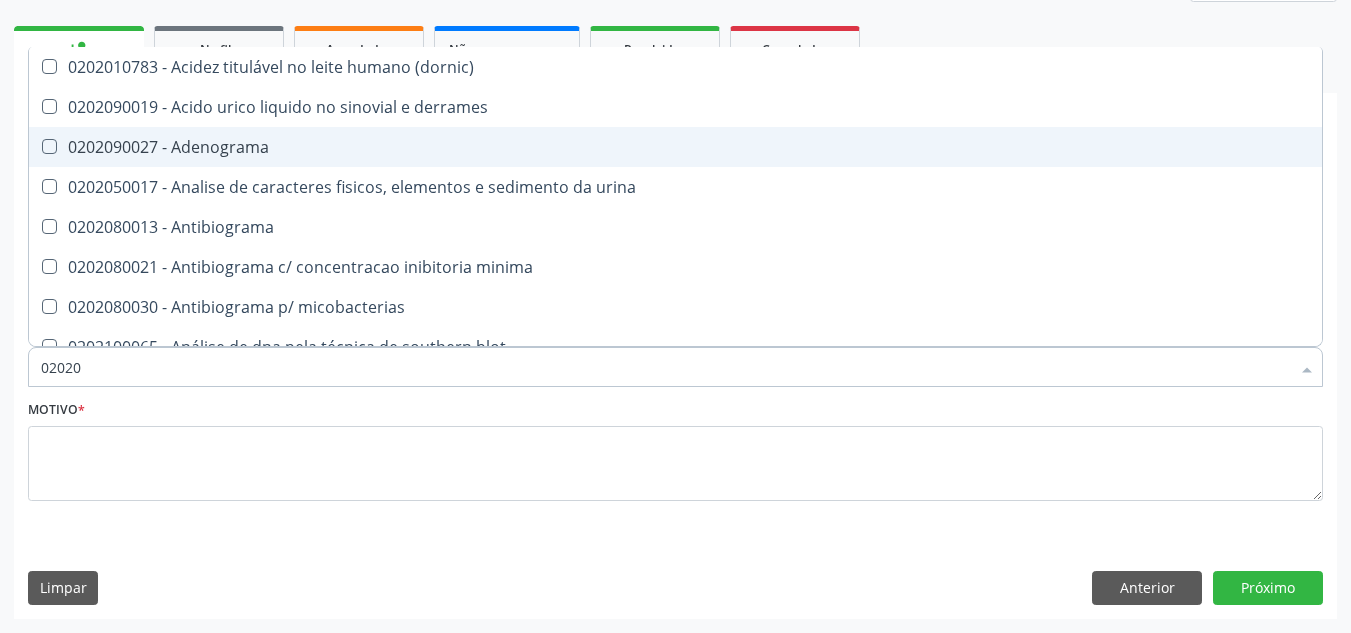 checkbox on "true" 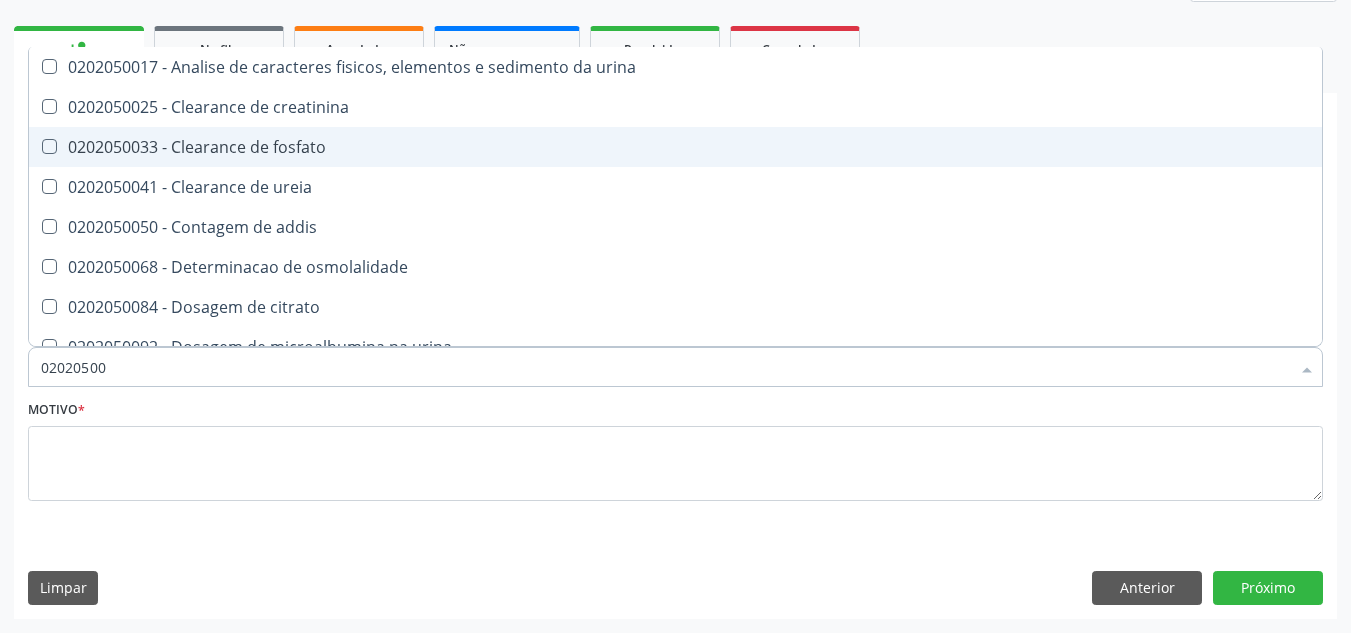type on "020205001" 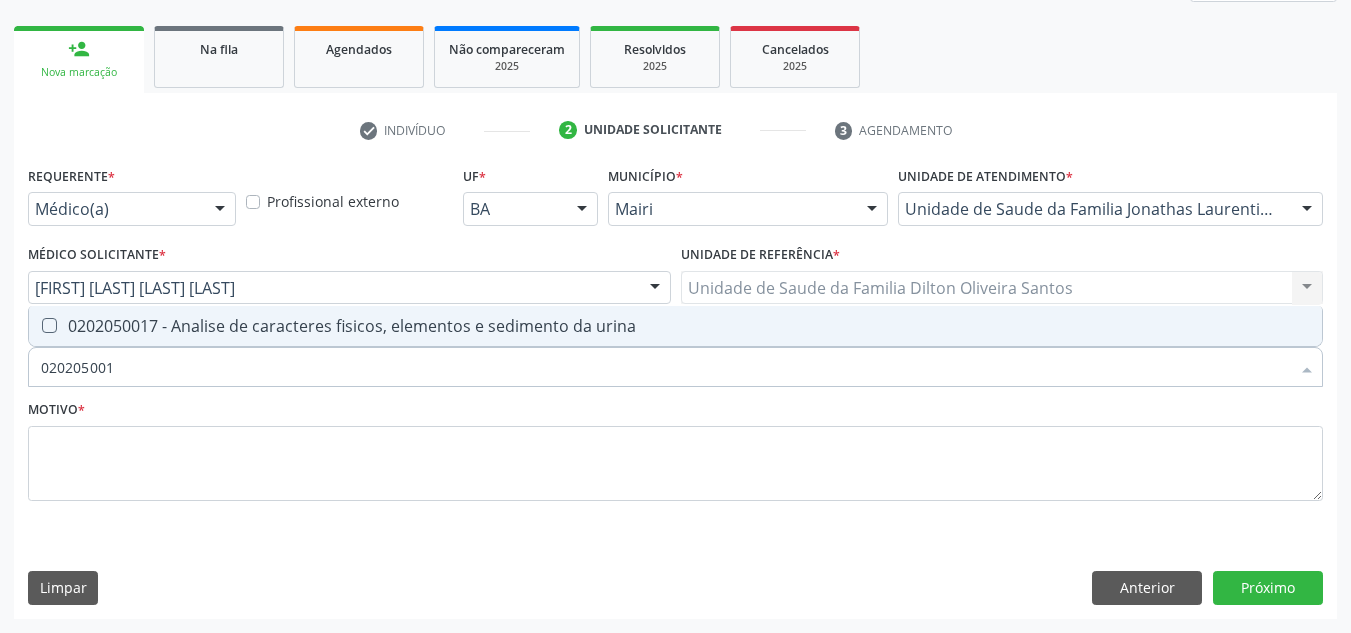 click on "0202050017 - Analise de caracteres fisicos, elementos e sedimento da urina" at bounding box center (675, 326) 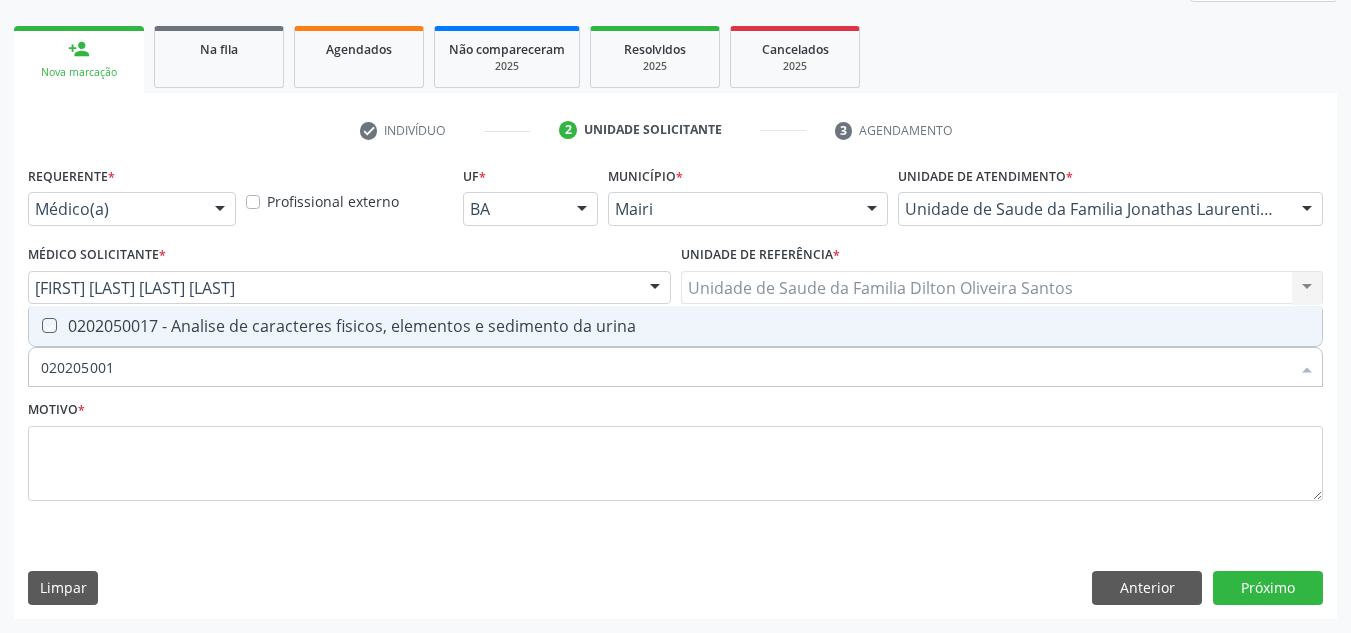 checkbox on "true" 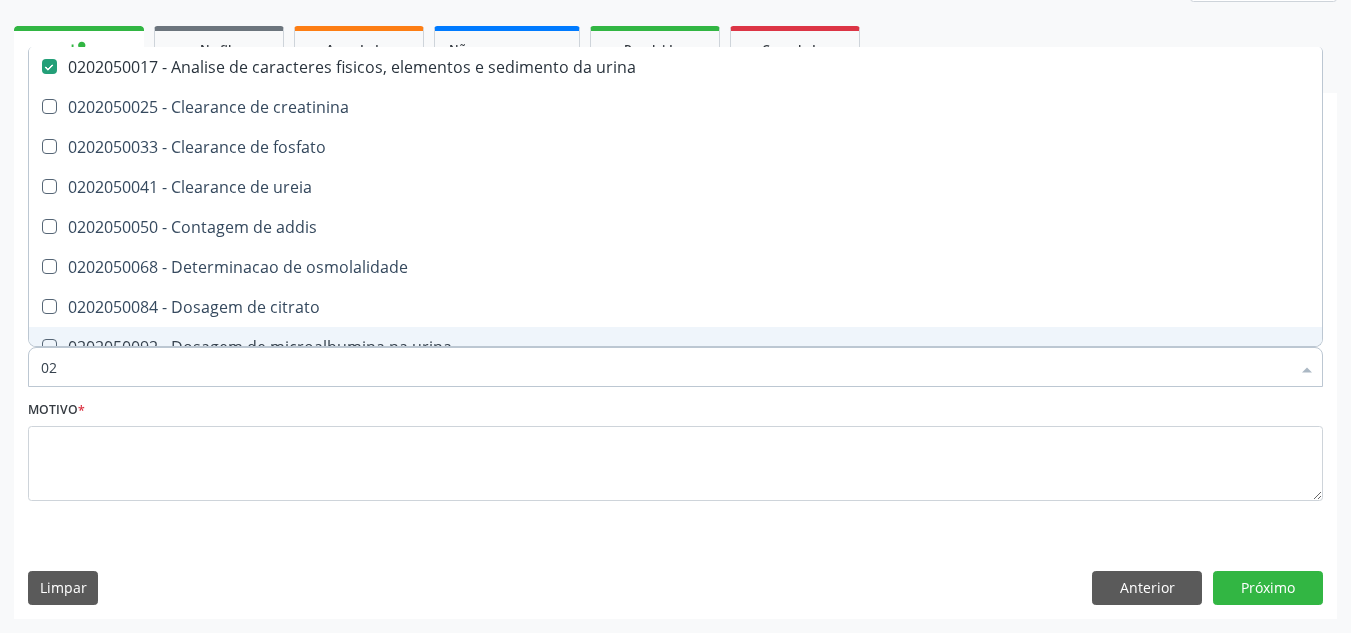 type on "0" 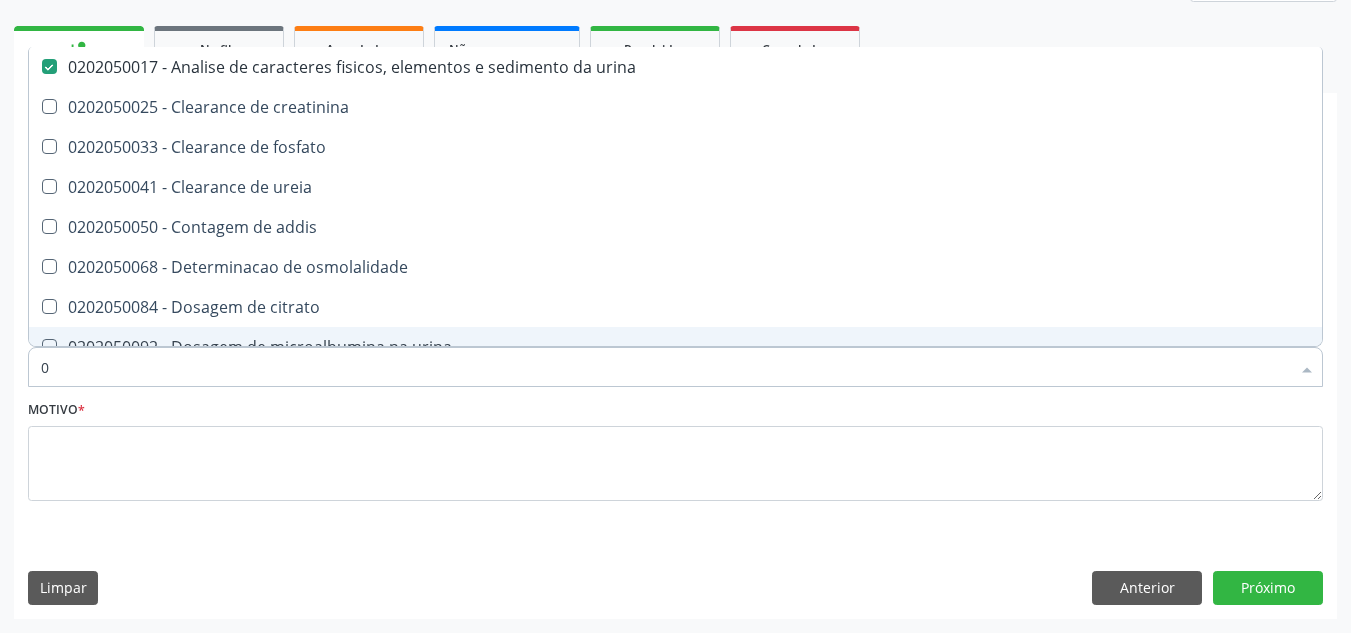 type 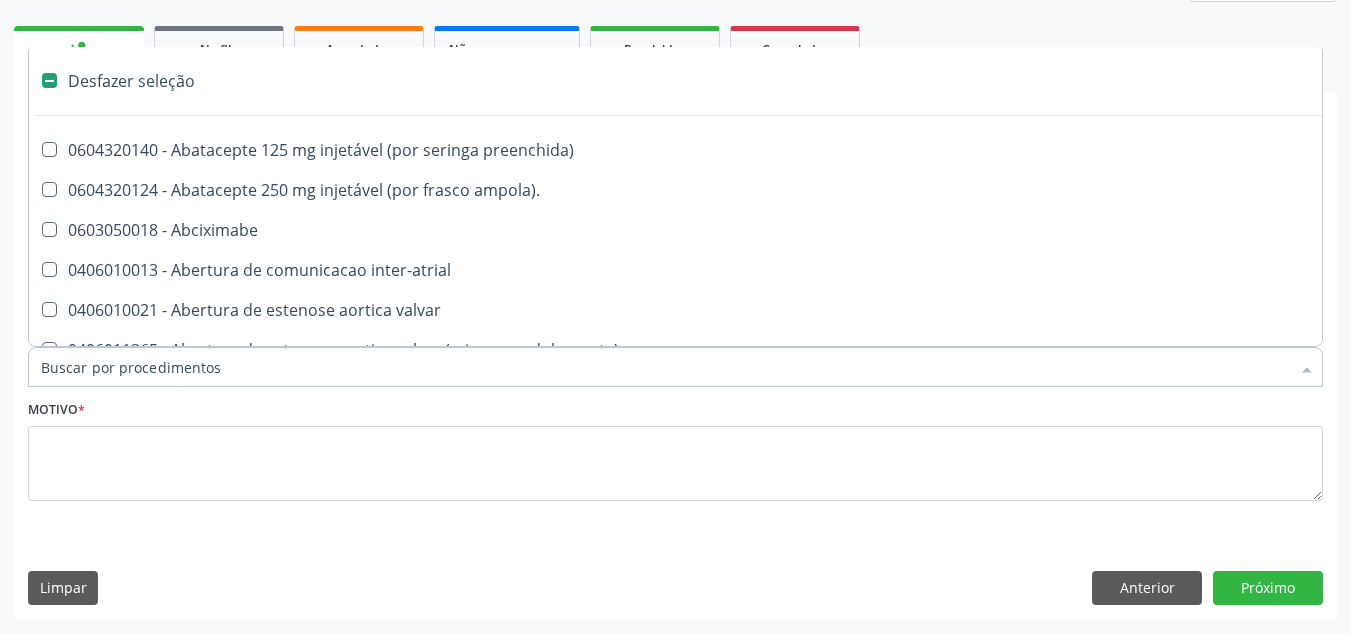 checkbox on "false" 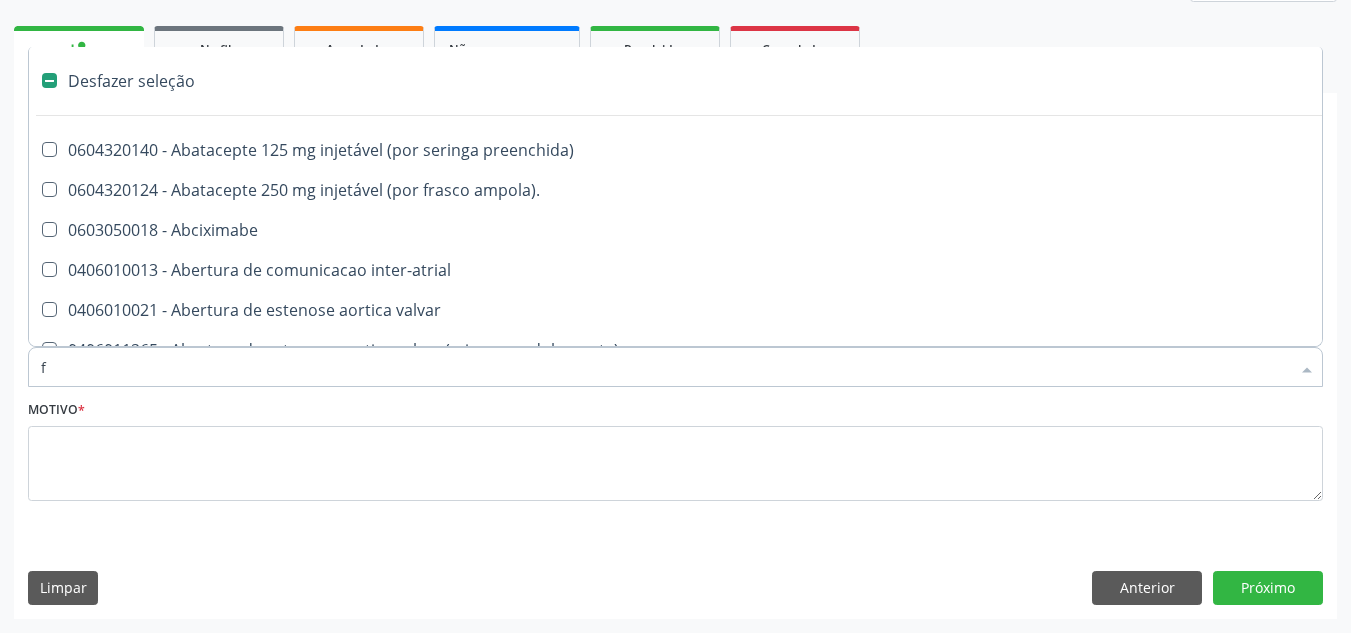 checkbox on "true" 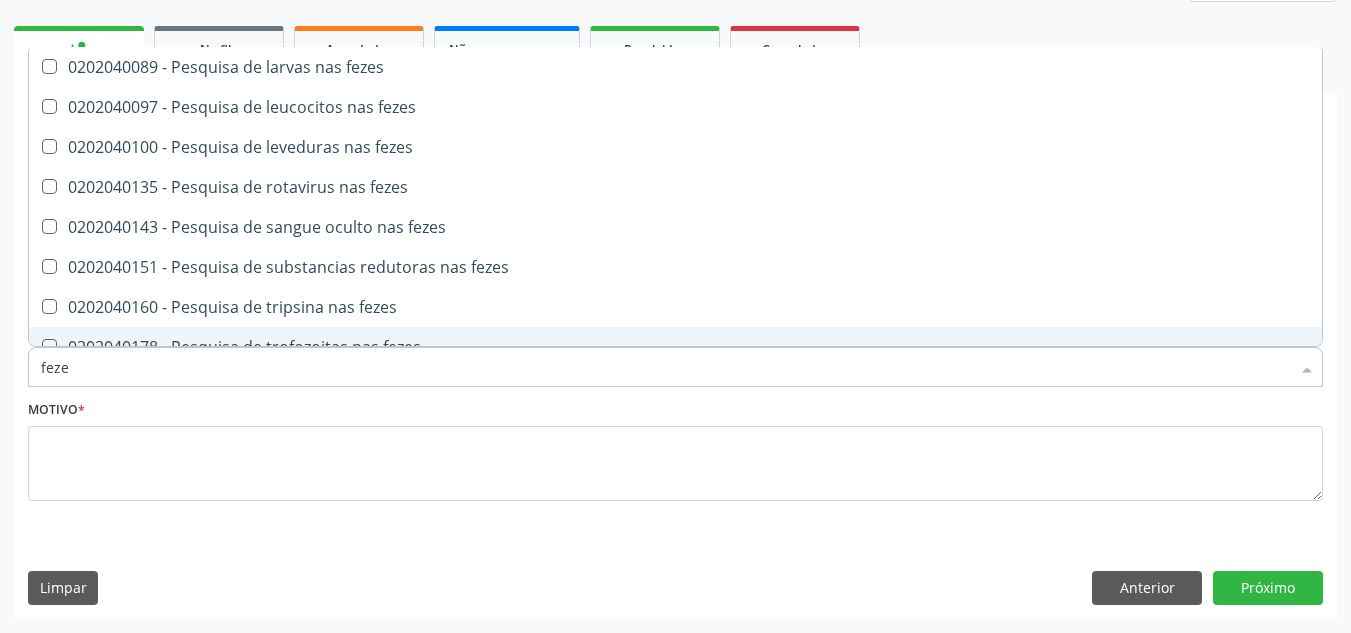 type on "fezes" 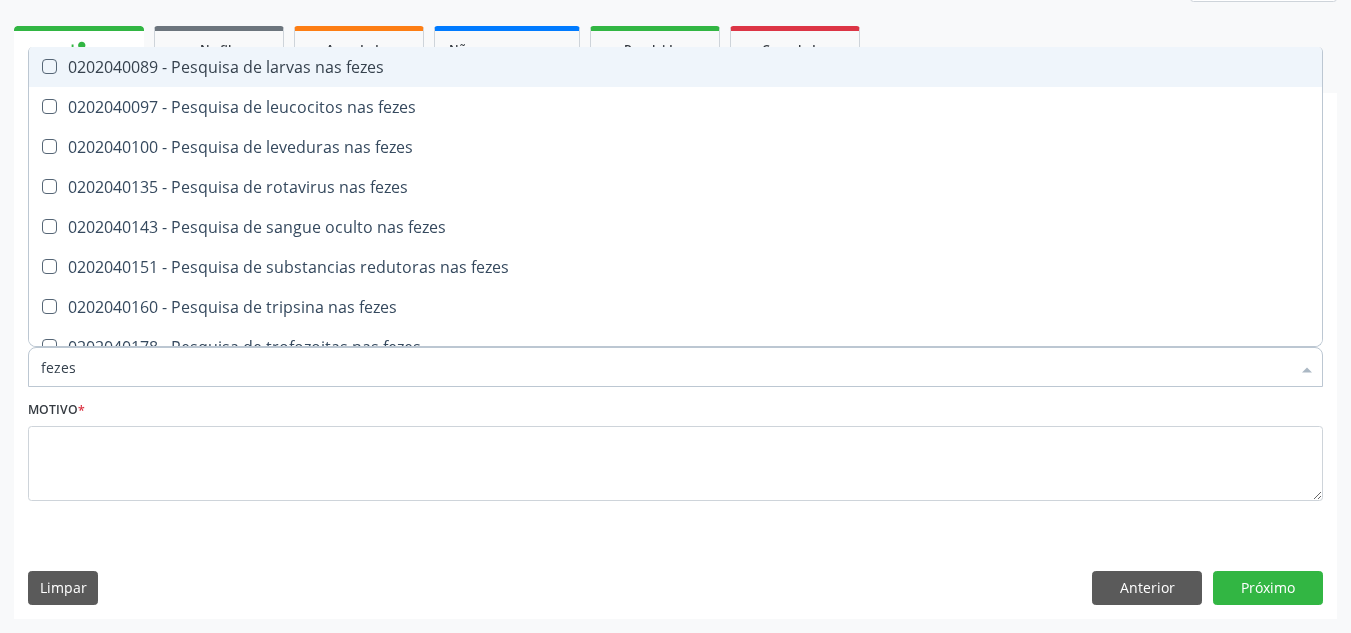 click on "0202040089 - Pesquisa de larvas nas fezes" at bounding box center (675, 67) 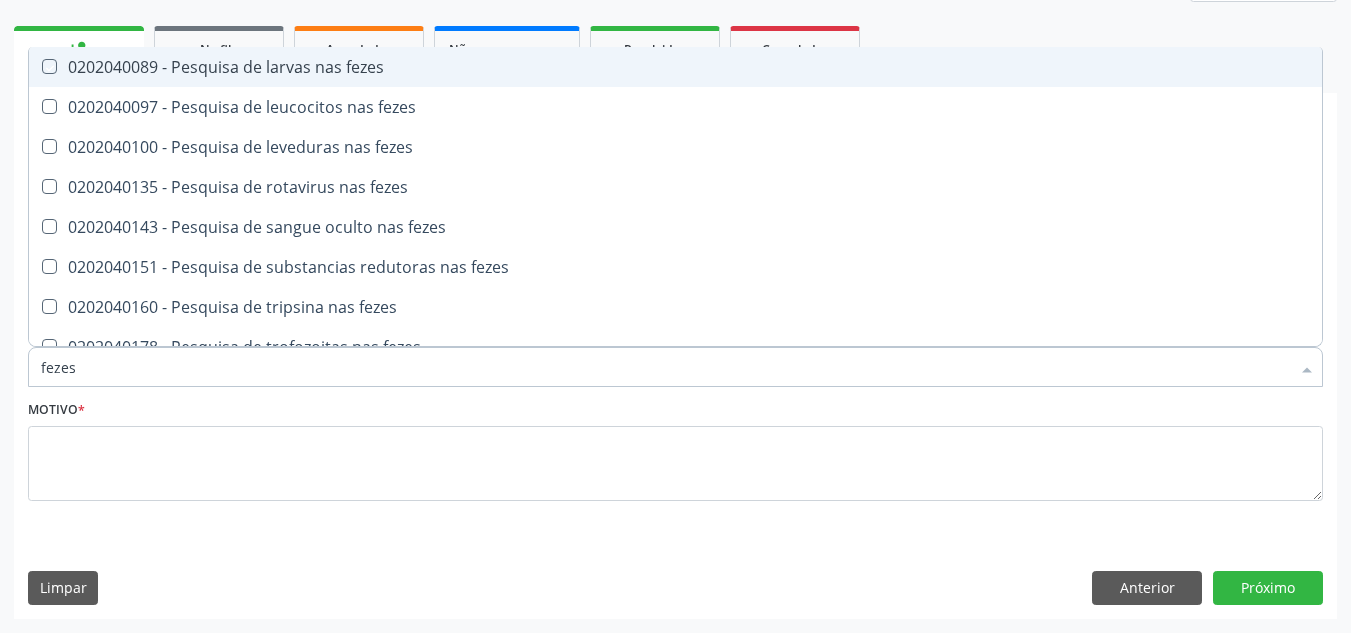 checkbox on "true" 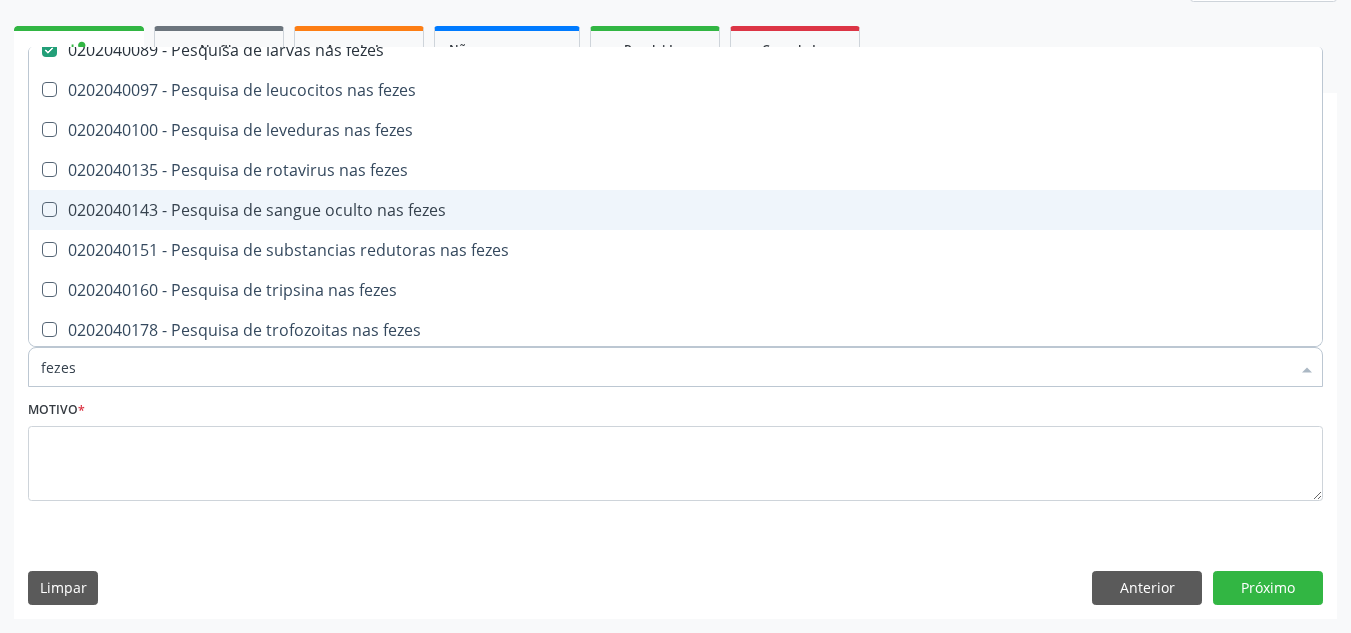 scroll, scrollTop: 21, scrollLeft: 0, axis: vertical 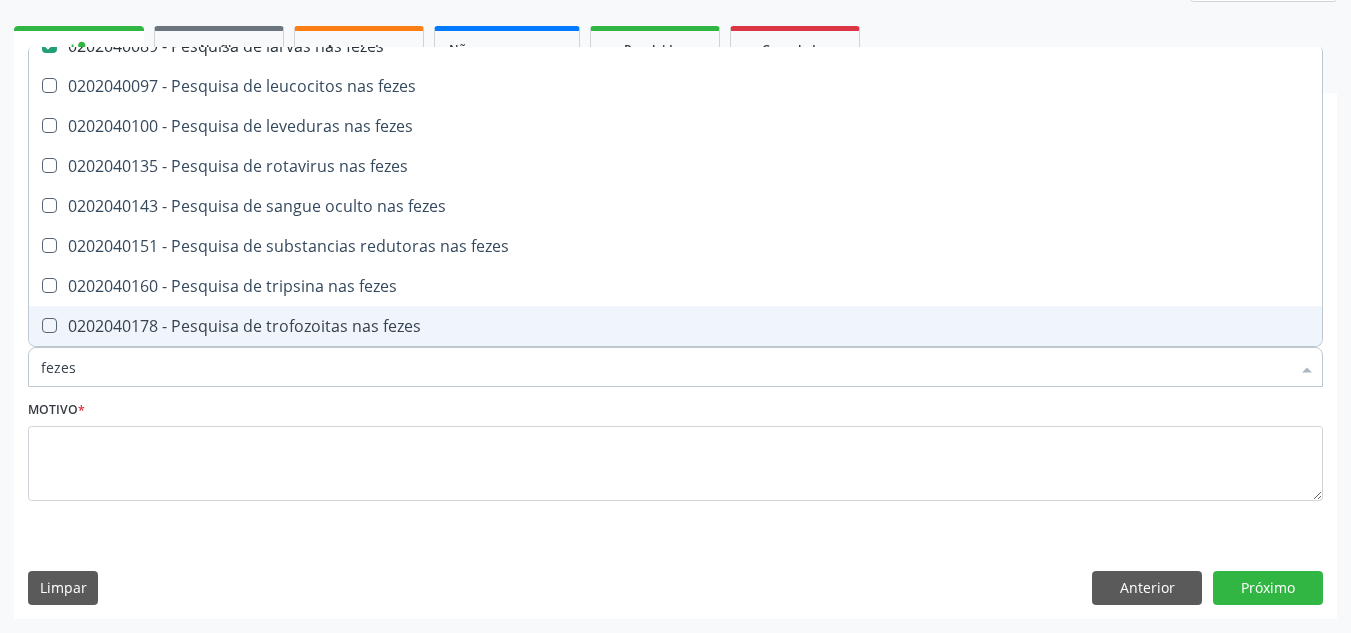 click on "0202040178 - Pesquisa de trofozoitas nas fezes" at bounding box center (675, 326) 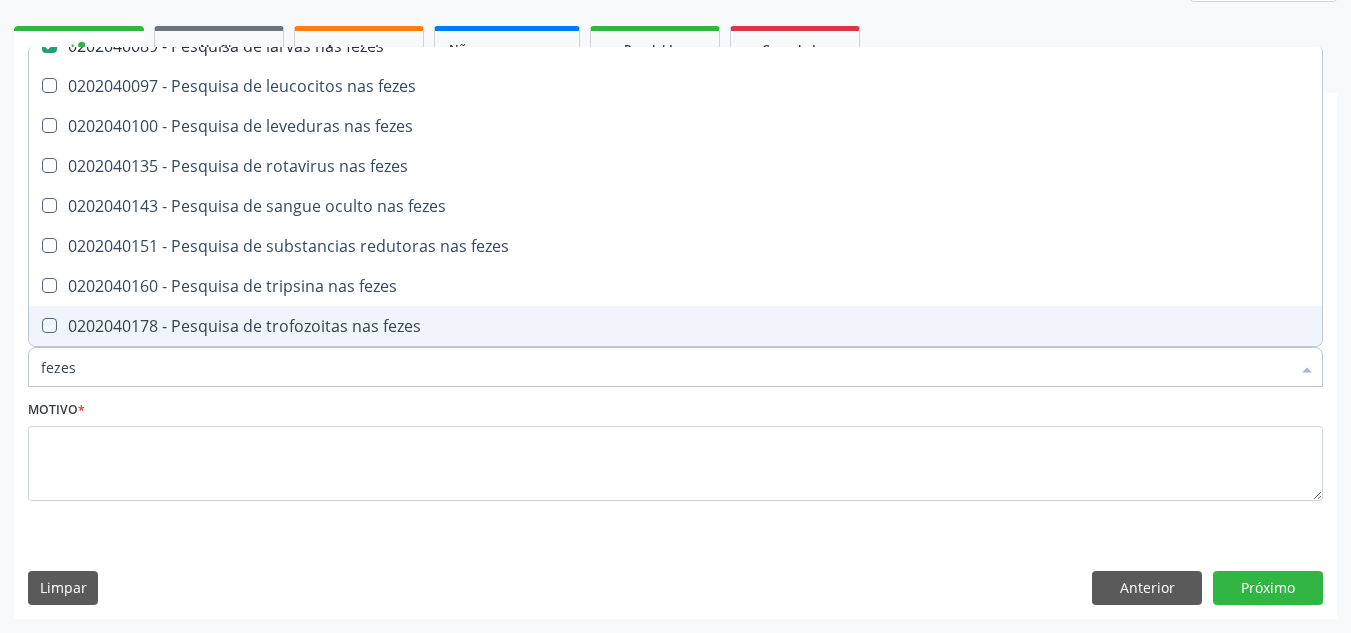 checkbox on "true" 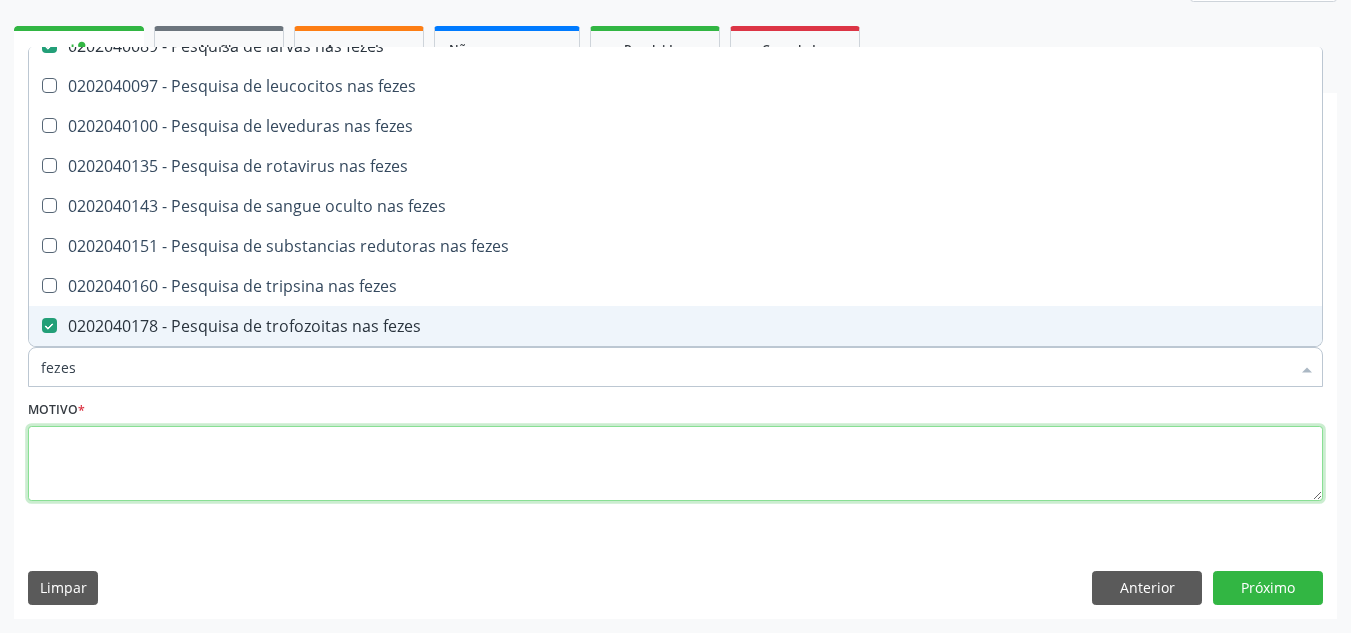 click at bounding box center (675, 464) 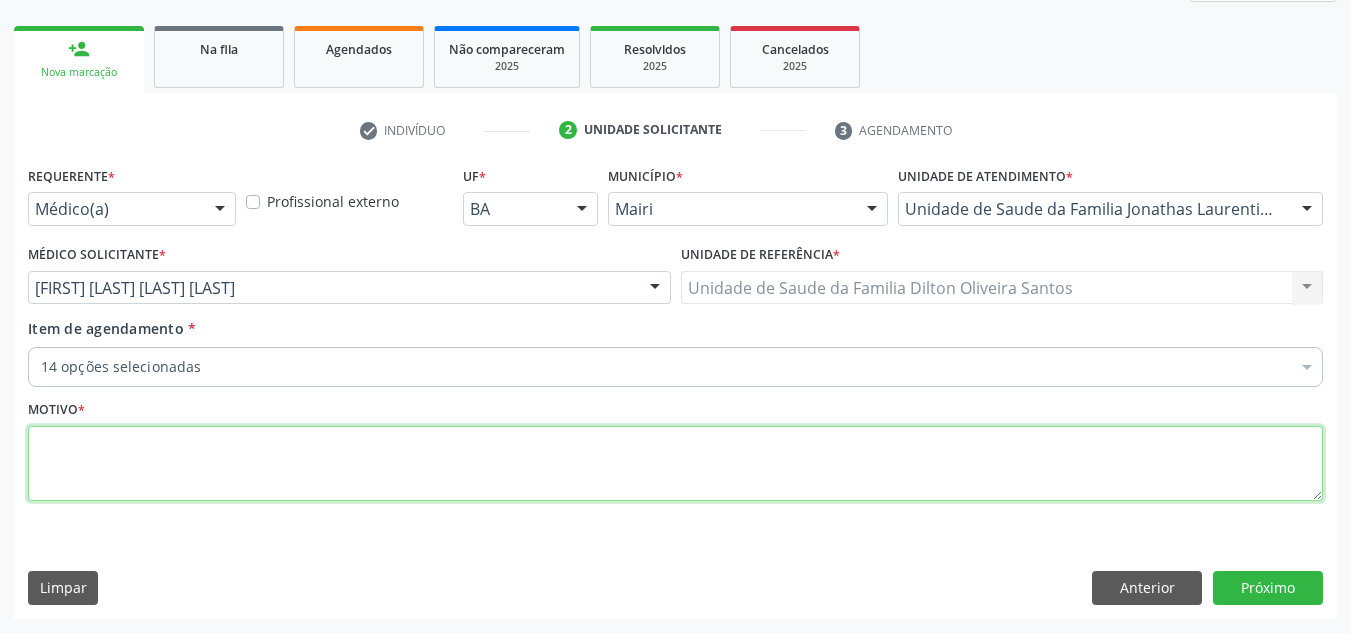 scroll, scrollTop: 0, scrollLeft: 0, axis: both 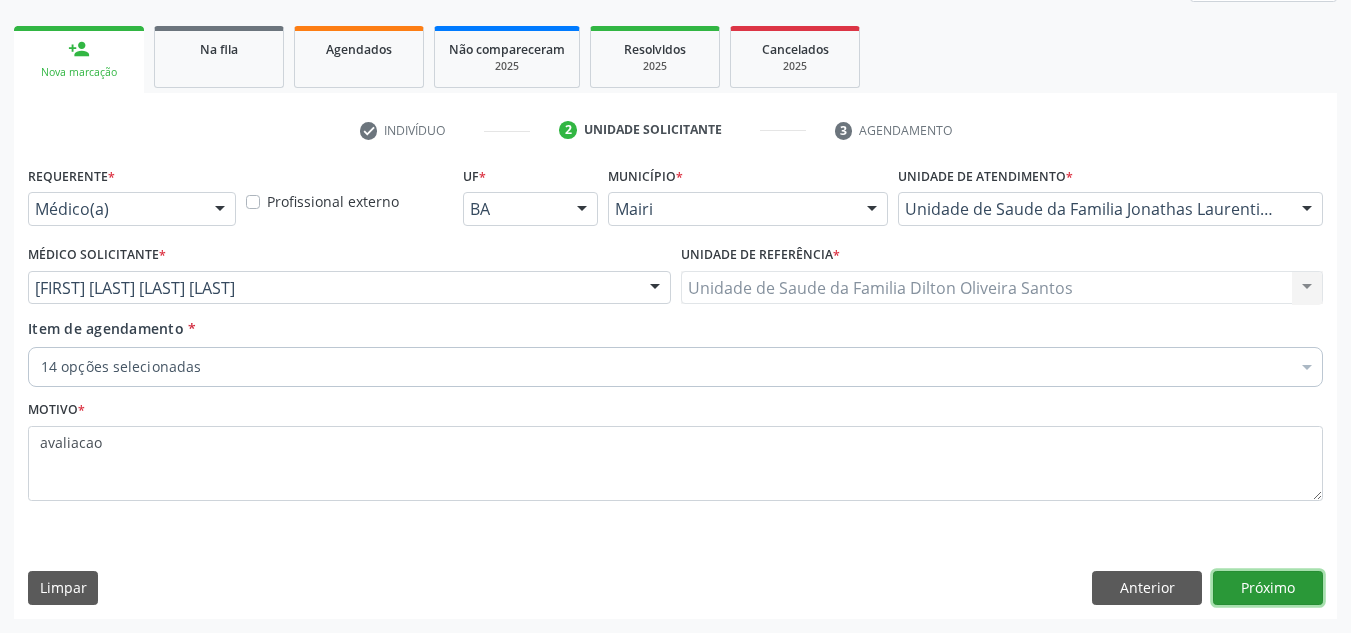 click on "Próximo" at bounding box center [1268, 588] 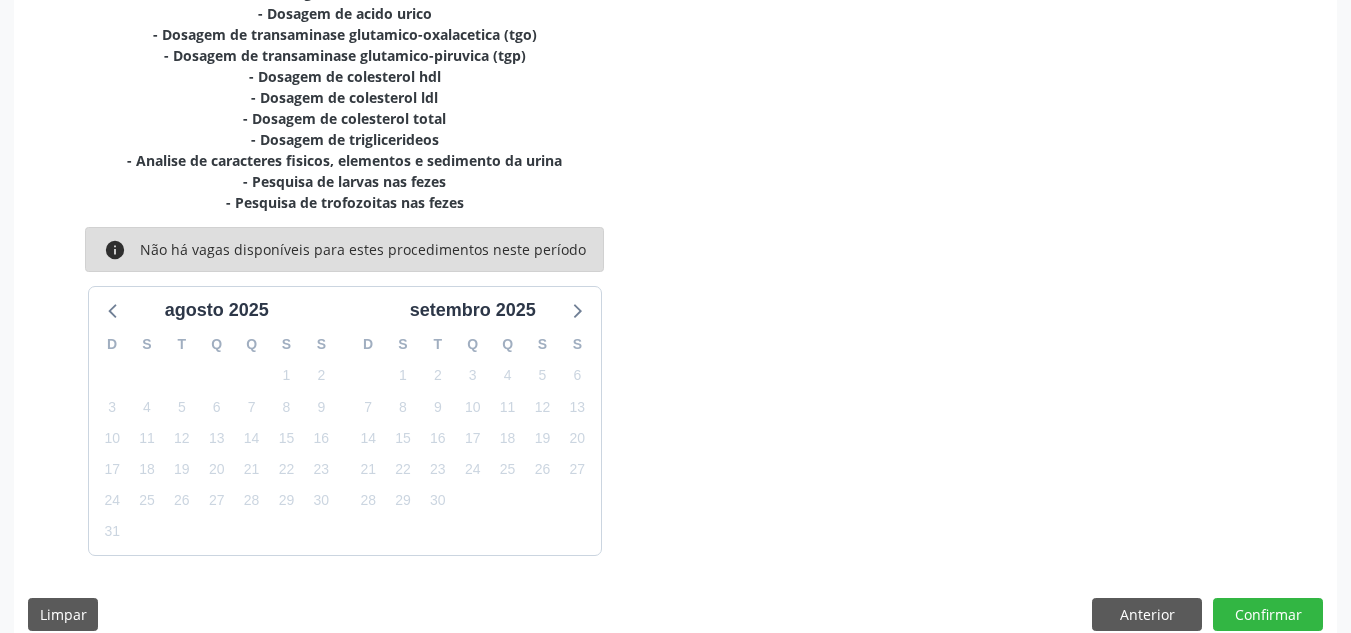 scroll, scrollTop: 569, scrollLeft: 0, axis: vertical 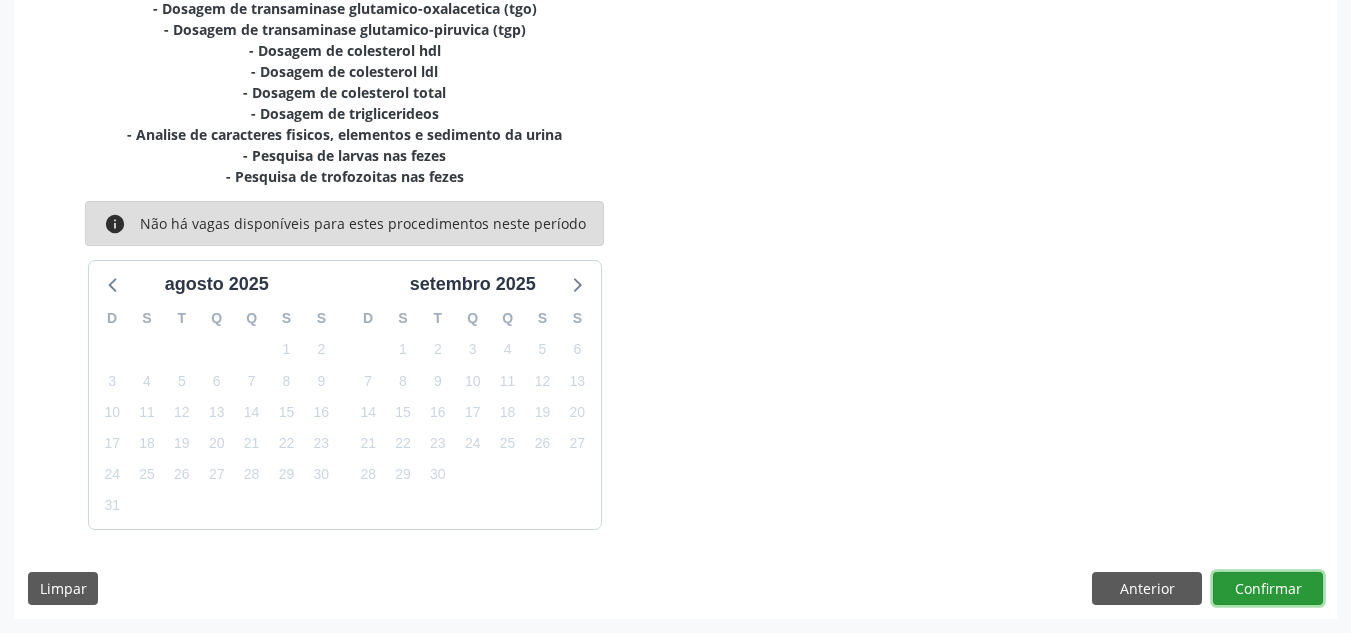 click on "Confirmar" at bounding box center [1268, 589] 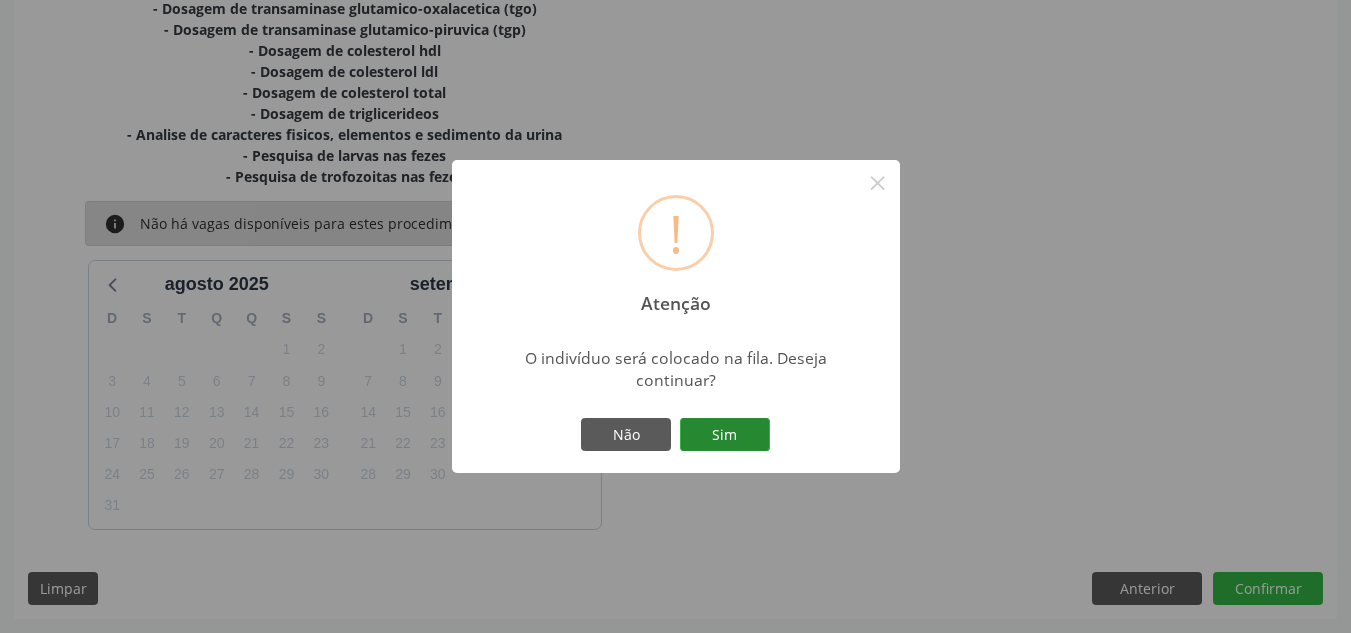 click on "Sim" at bounding box center (725, 435) 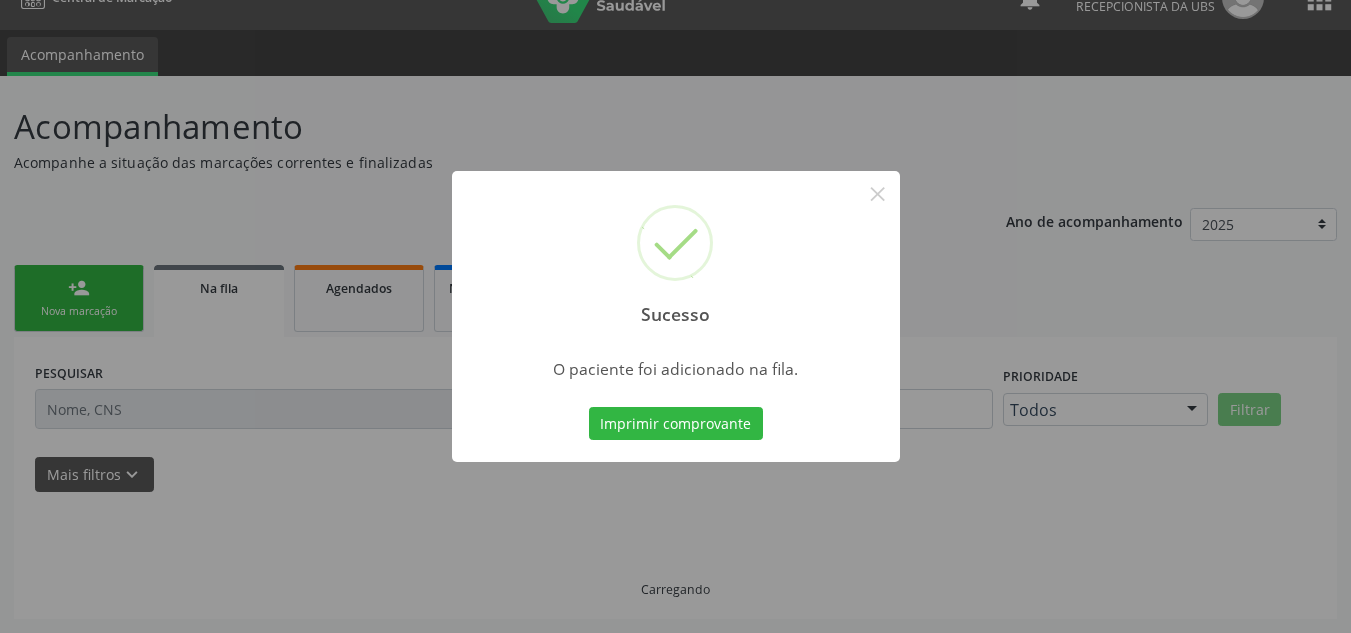 scroll, scrollTop: 34, scrollLeft: 0, axis: vertical 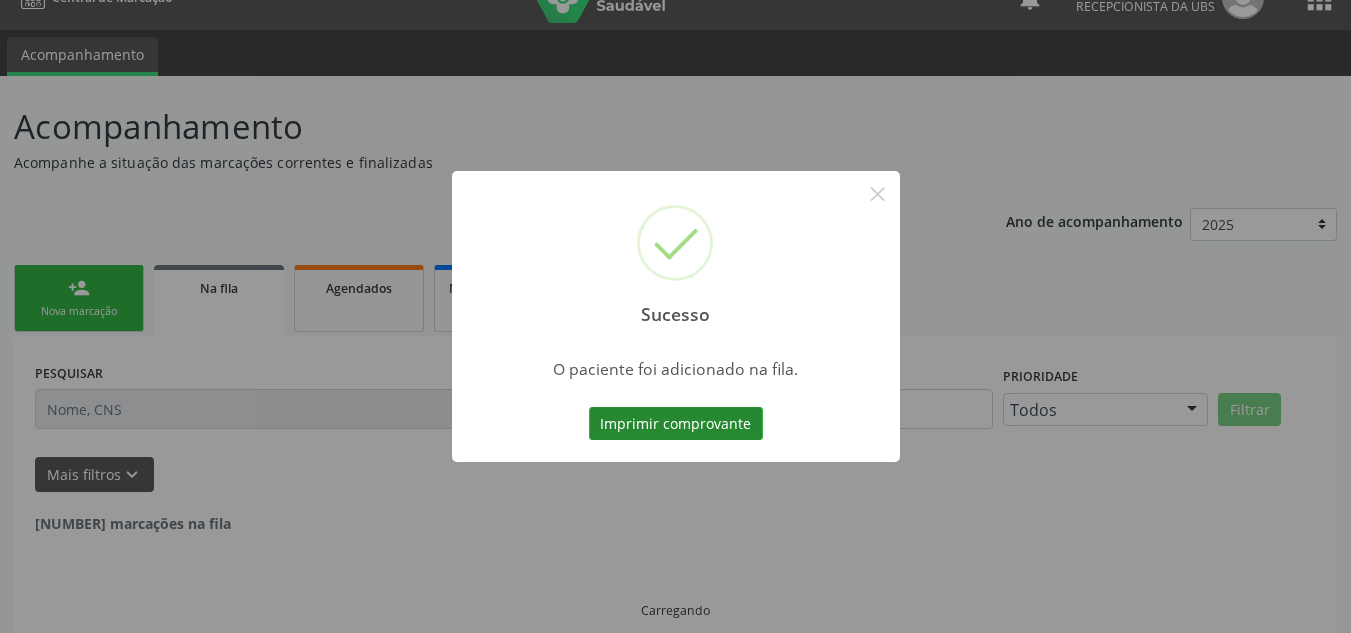 click on "Imprimir comprovante" at bounding box center (676, 424) 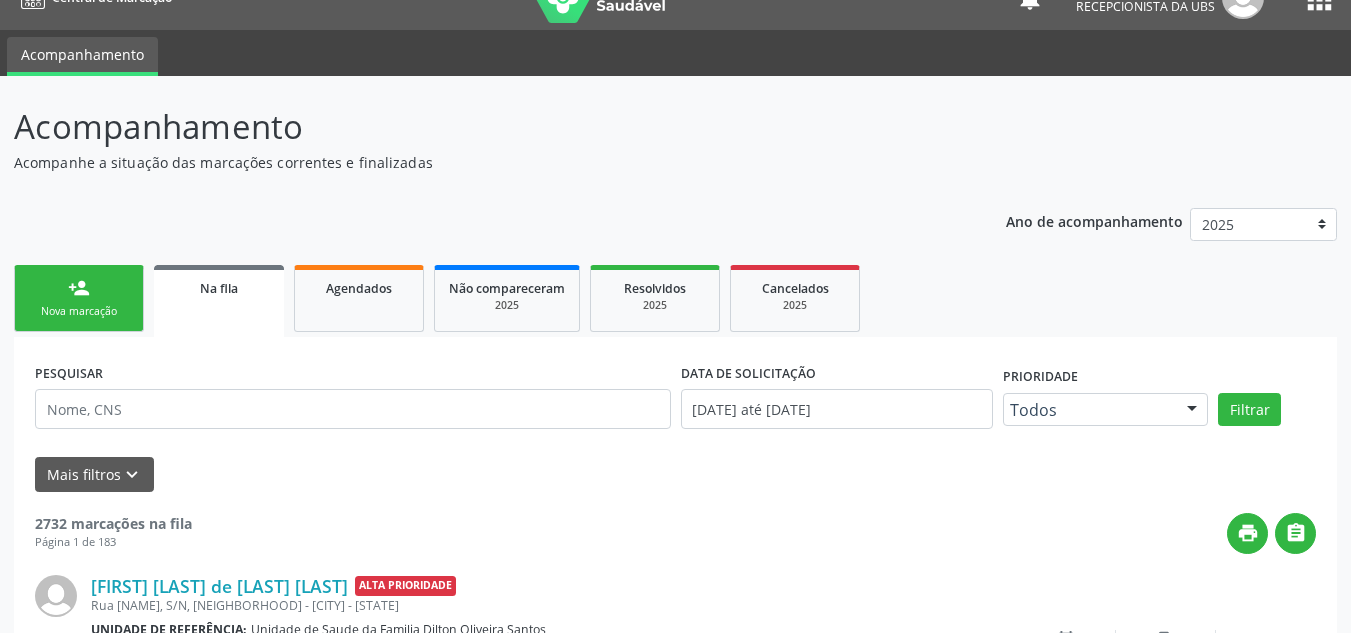 scroll, scrollTop: 34, scrollLeft: 0, axis: vertical 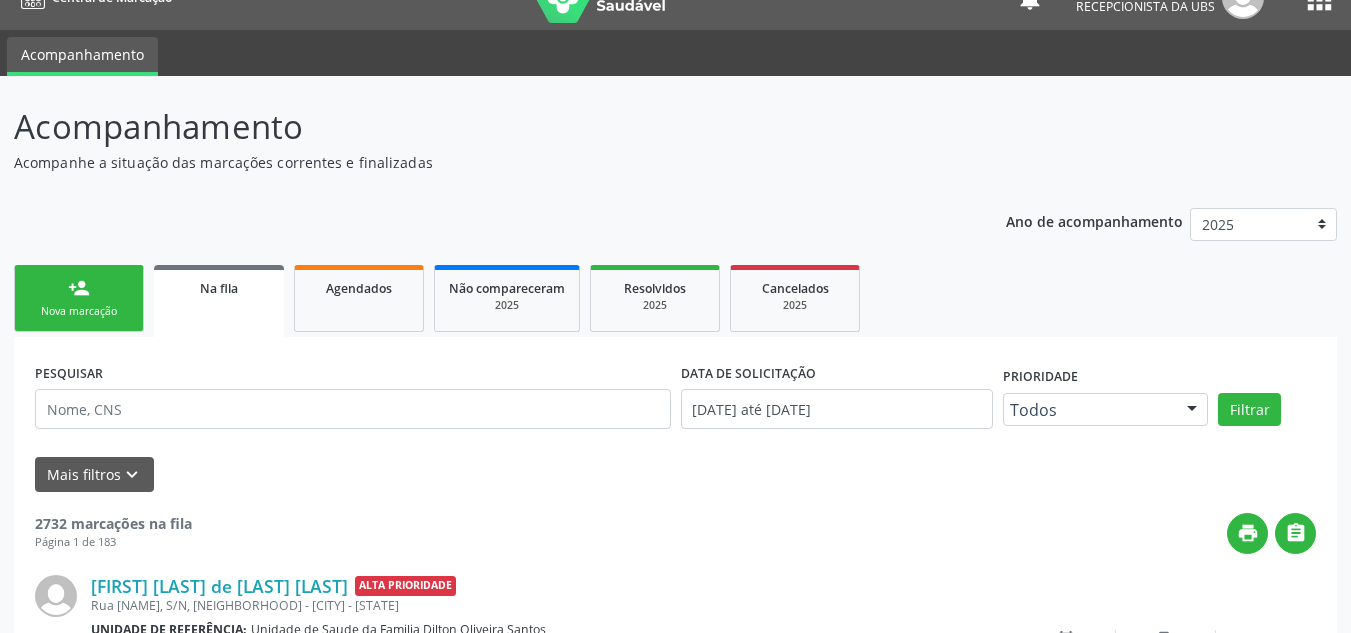 click on "person_add
Nova marcação" at bounding box center [79, 298] 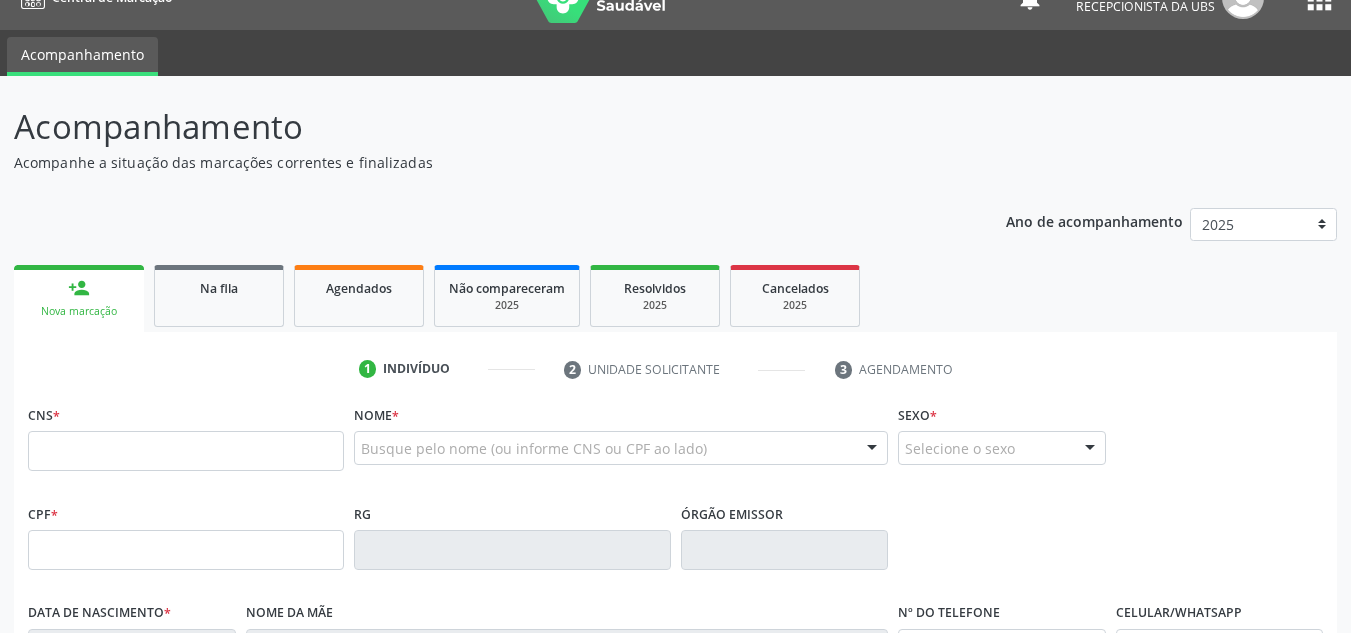 click on "person_add
Nova marcação" at bounding box center (79, 298) 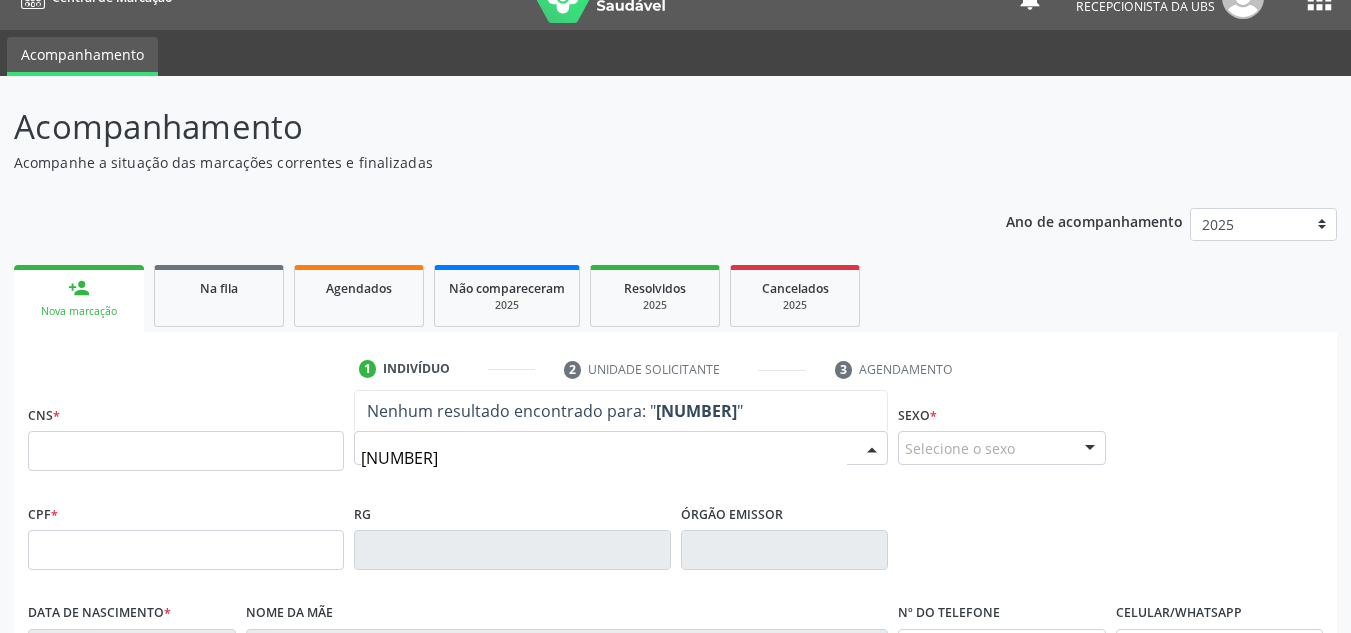 type on "704002369906860" 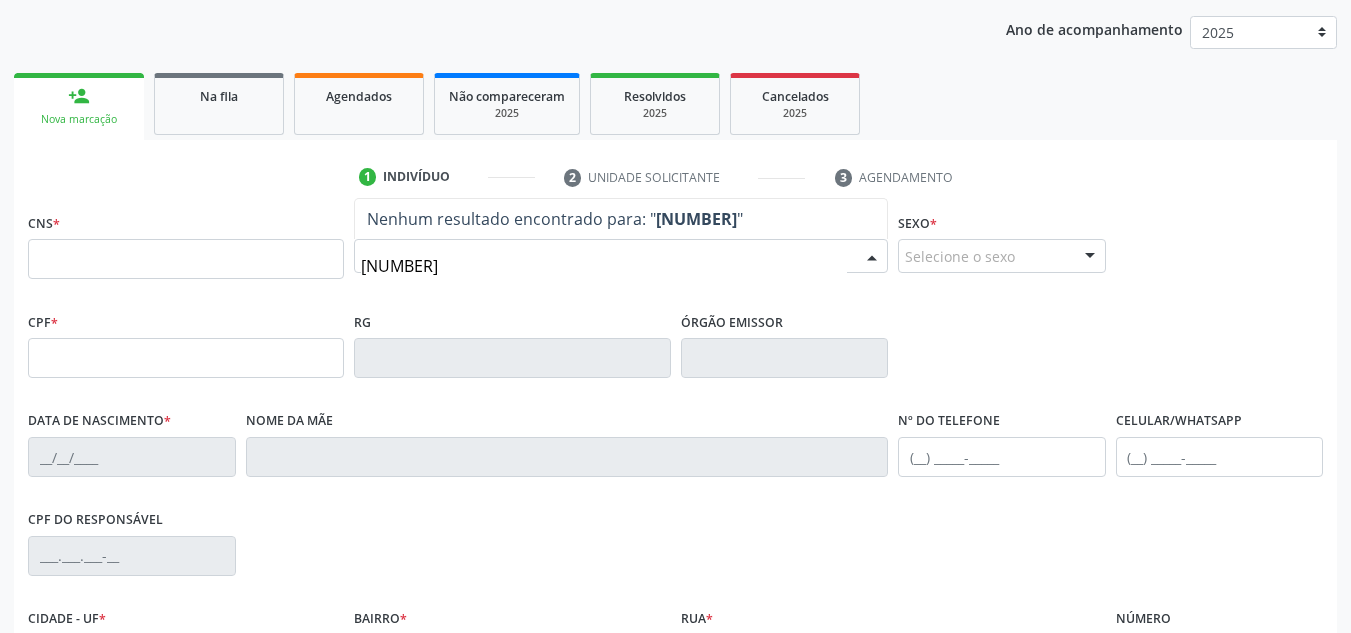 scroll, scrollTop: 234, scrollLeft: 0, axis: vertical 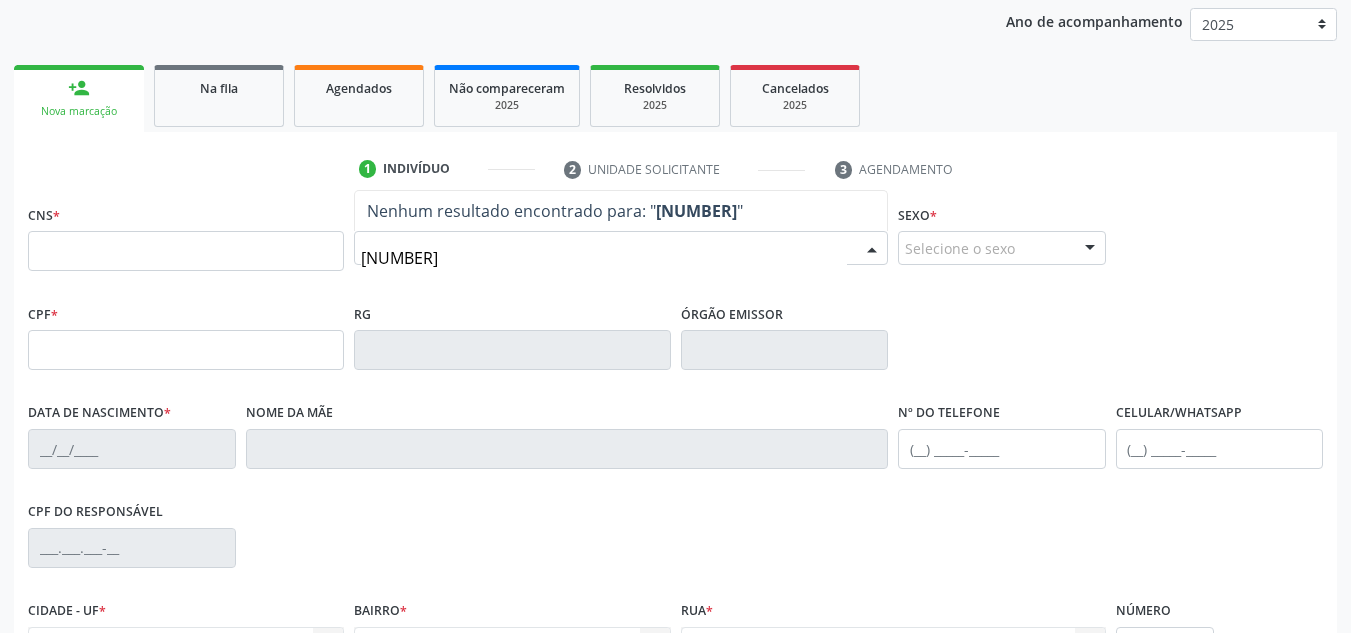 click on "704002369906860" at bounding box center (604, 258) 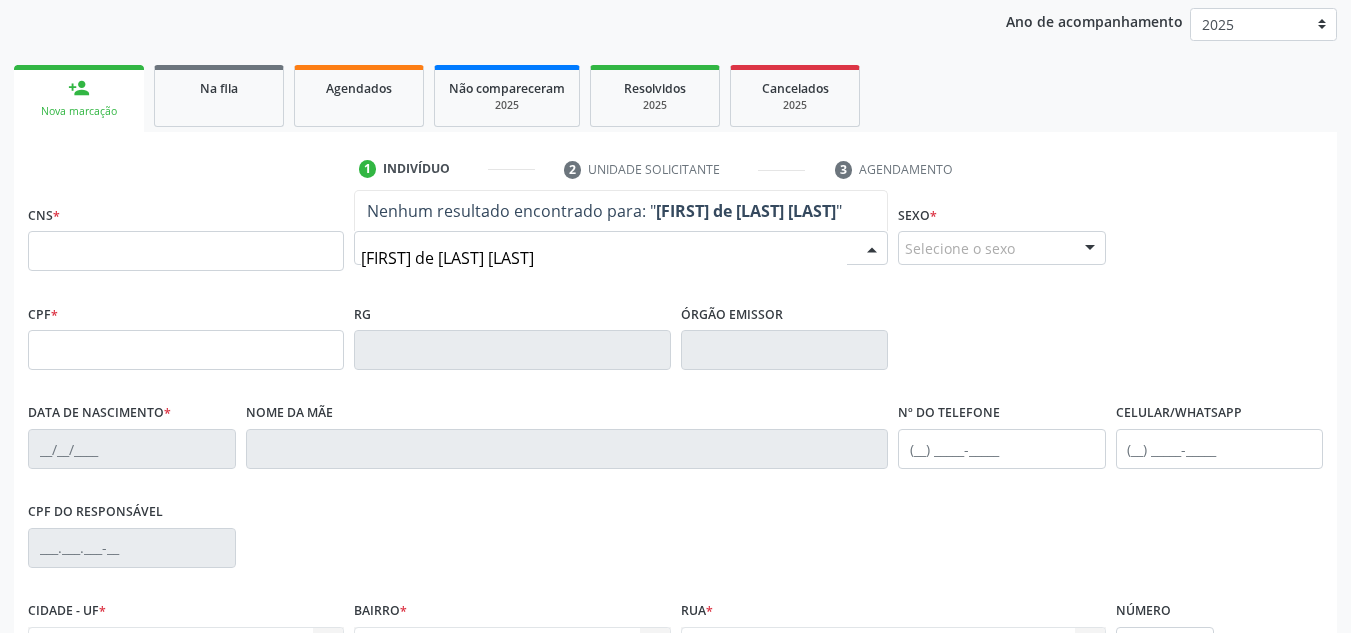 type on "celestino de jesus carvalho" 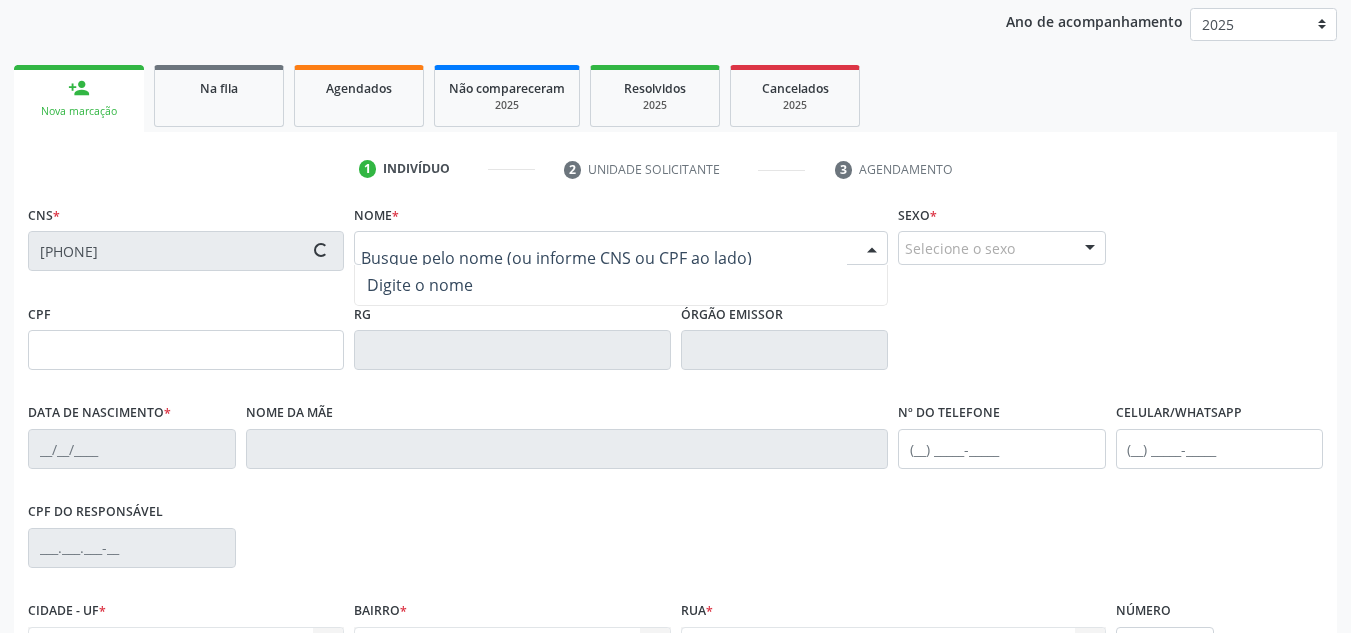 type on "283.541.175-53" 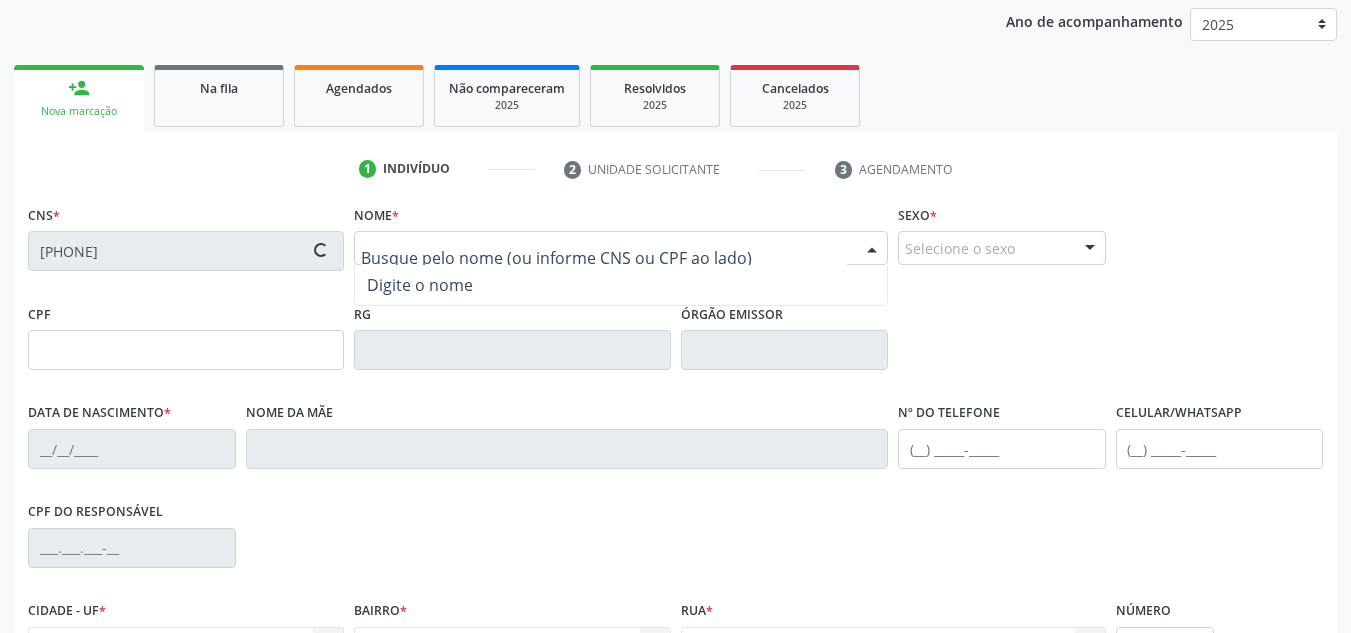 type on "08/06/1962" 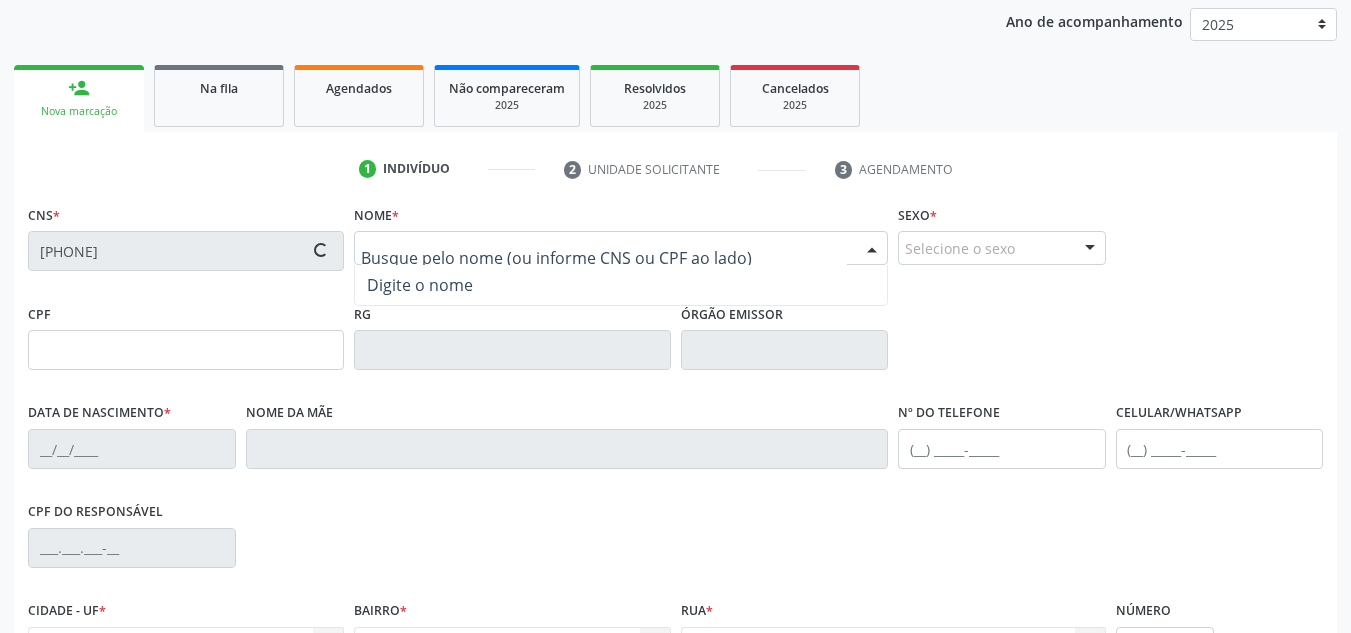 type on "(74) 99946-6850" 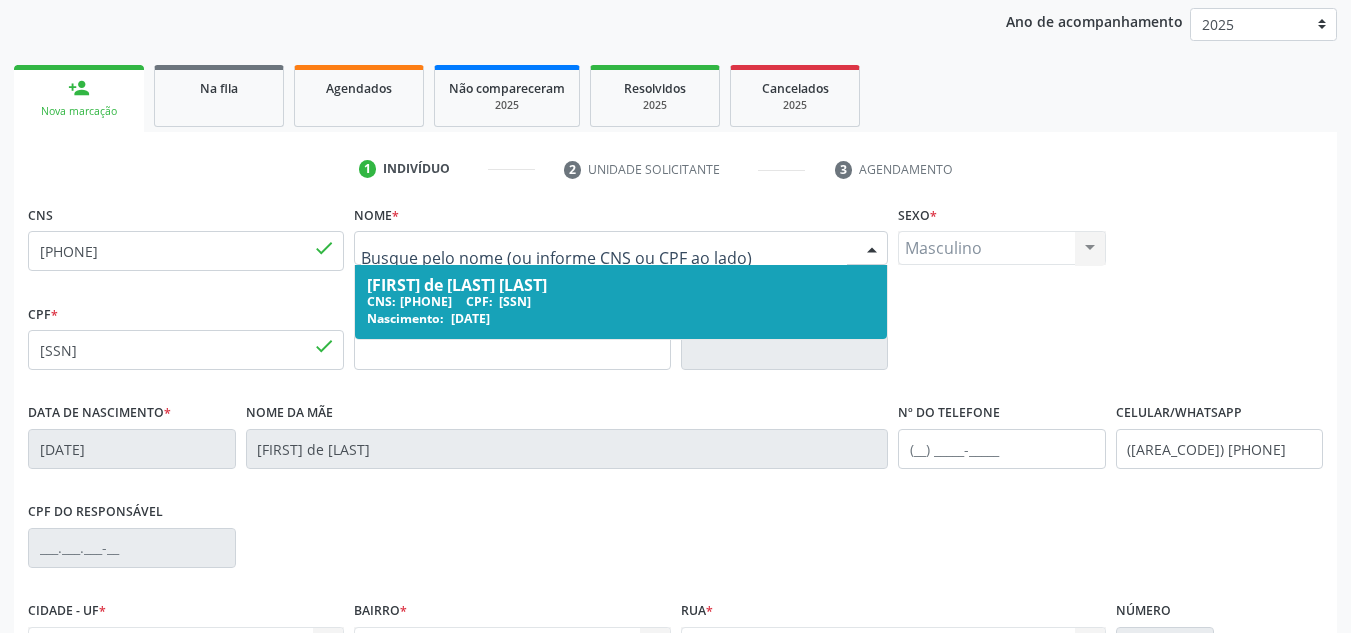 click on "Nascimento:
08/06/1962" at bounding box center [621, 318] 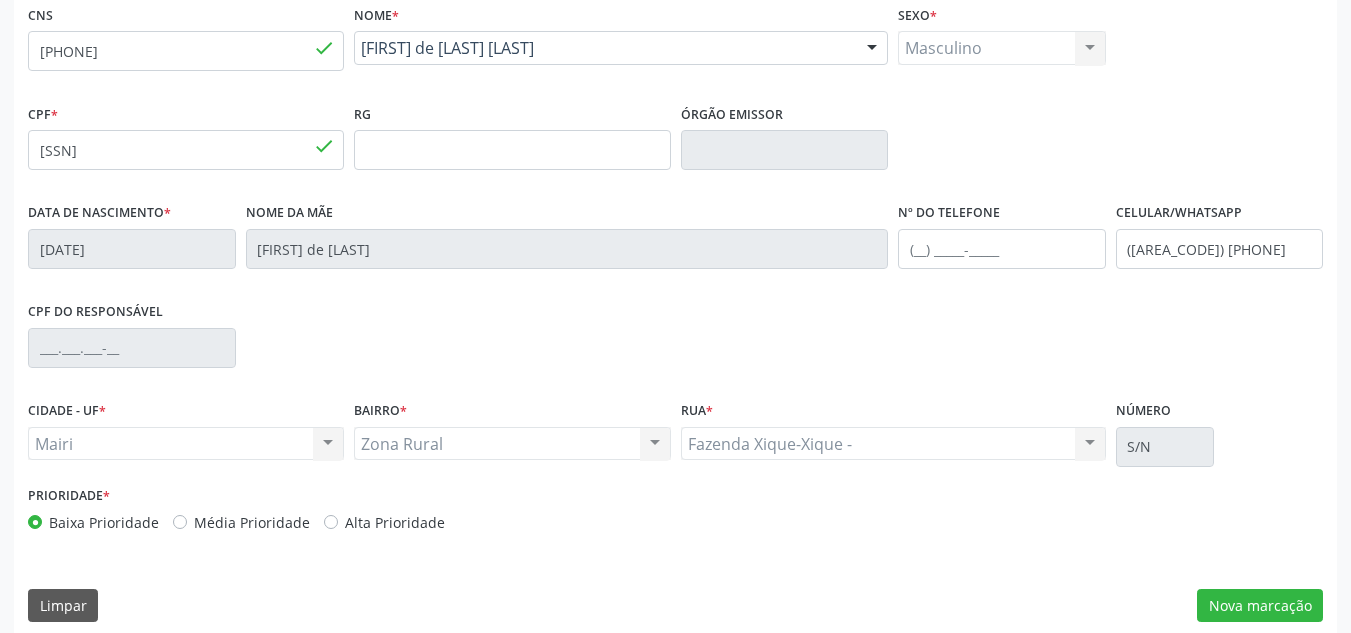 scroll, scrollTop: 451, scrollLeft: 0, axis: vertical 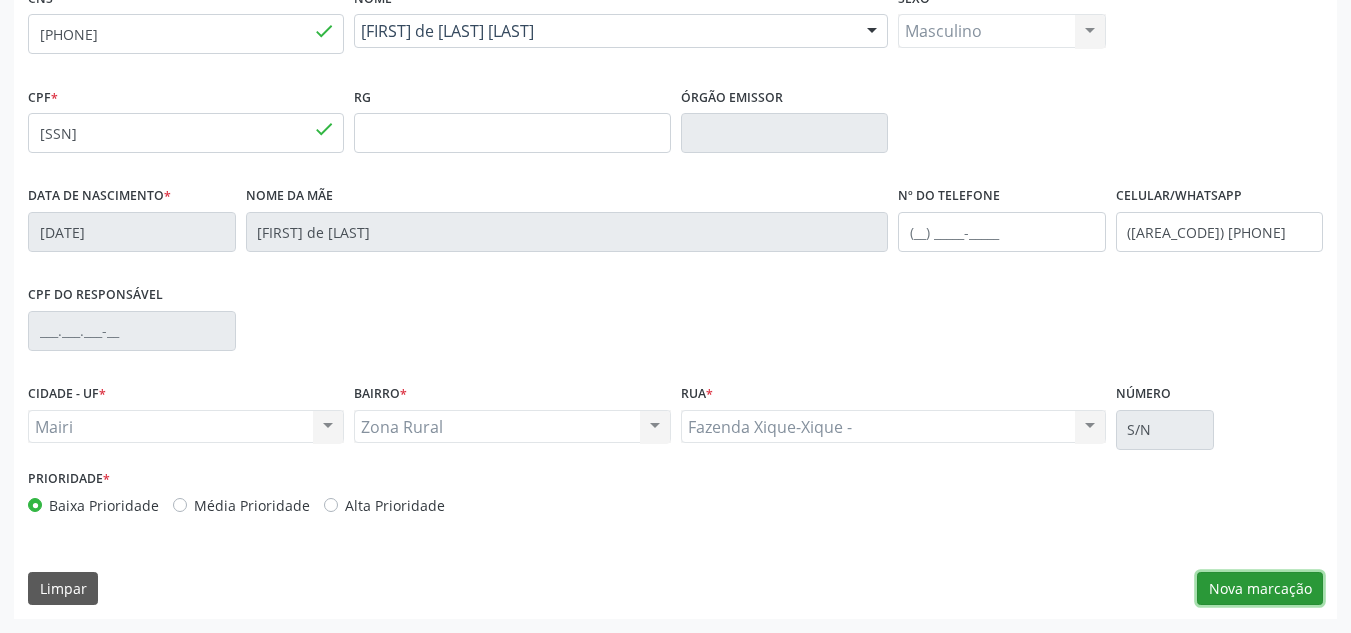 click on "Nova marcação" at bounding box center (1260, 589) 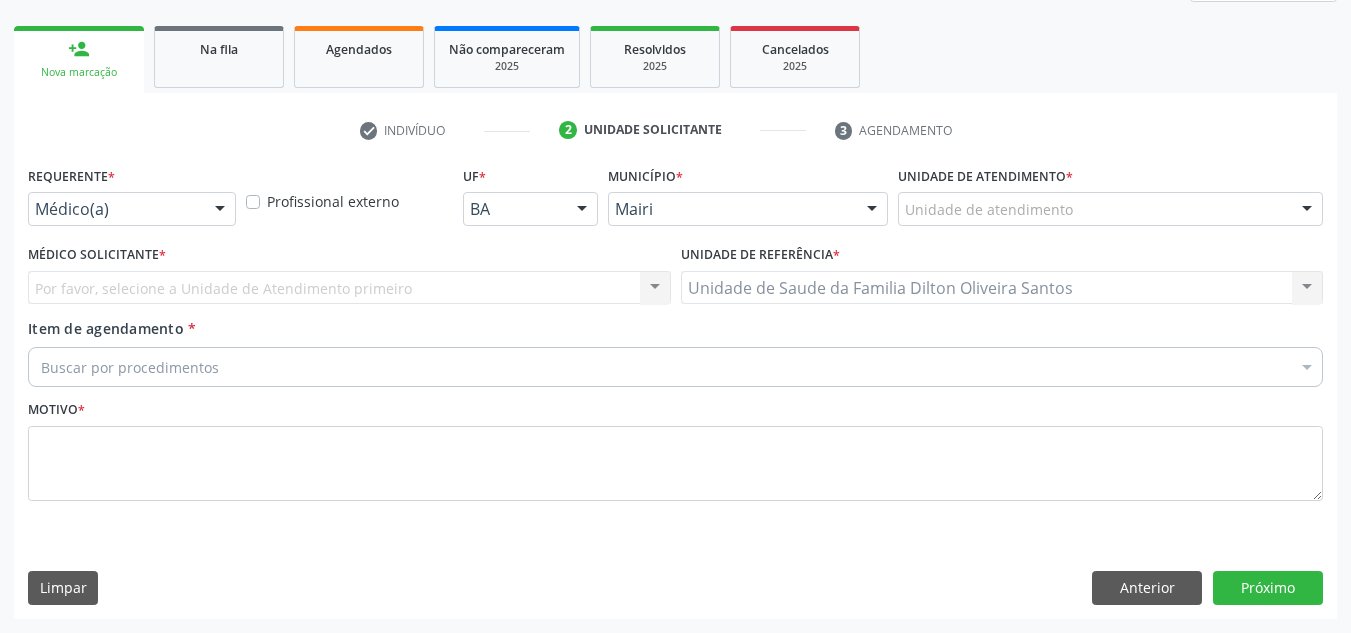 scroll, scrollTop: 273, scrollLeft: 0, axis: vertical 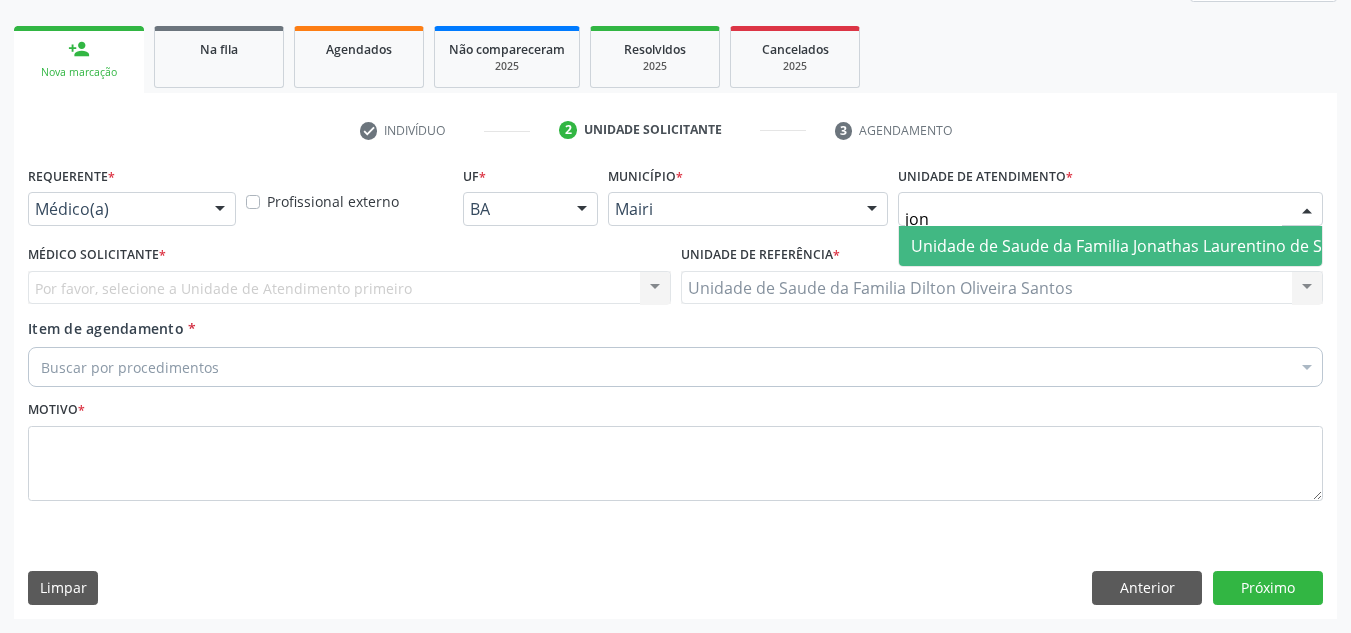 type on "jona" 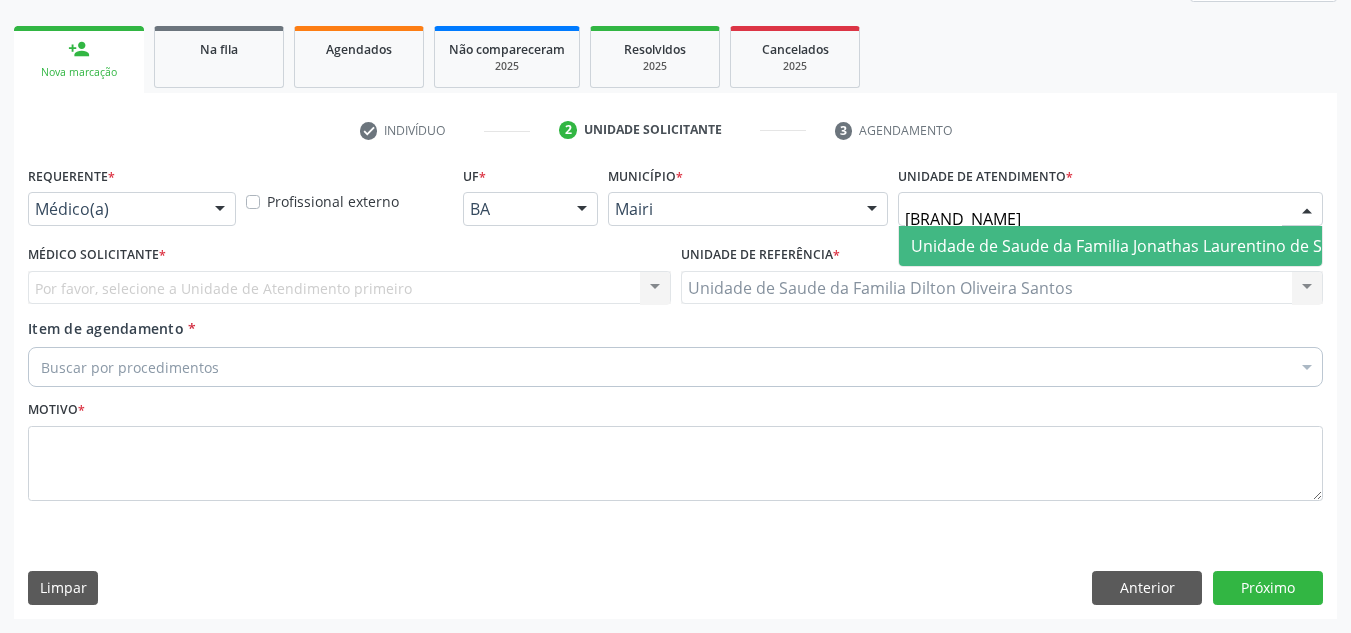 click on "Unidade de Saude da Familia Jonathas Laurentino de Santana" at bounding box center (1143, 246) 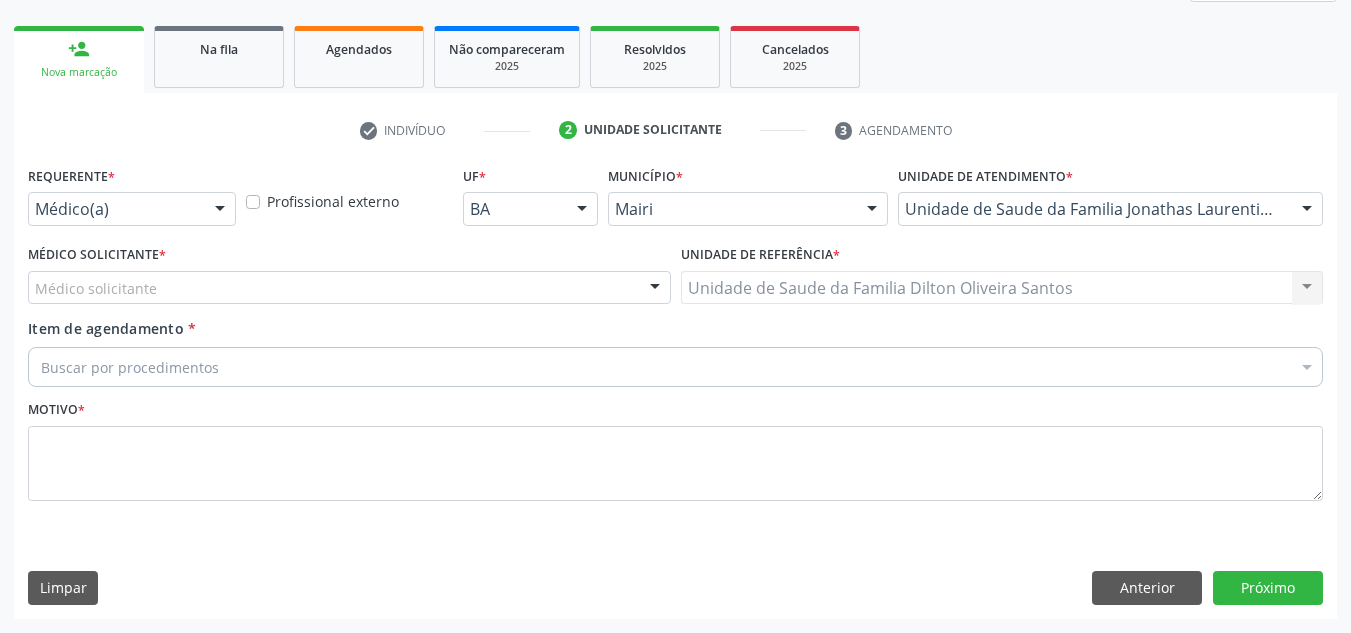 click on "Médico solicitante" at bounding box center [349, 288] 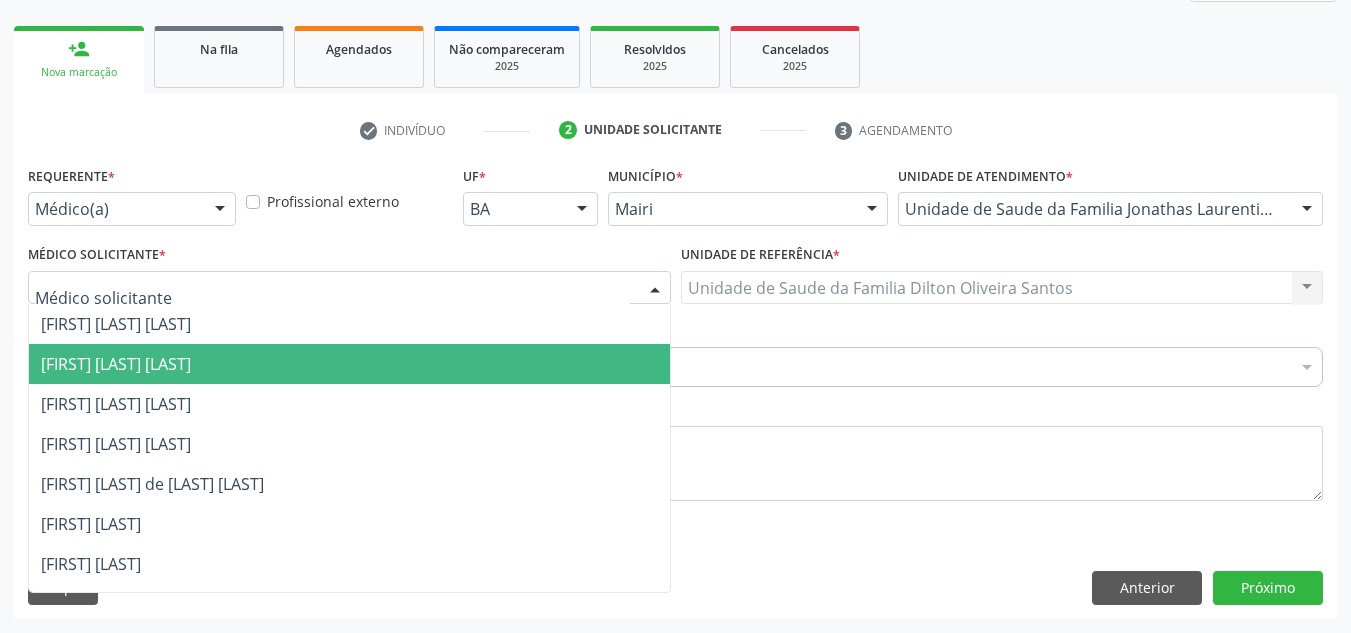 click on "Esther Dolores Martinez Valdes" at bounding box center (116, 364) 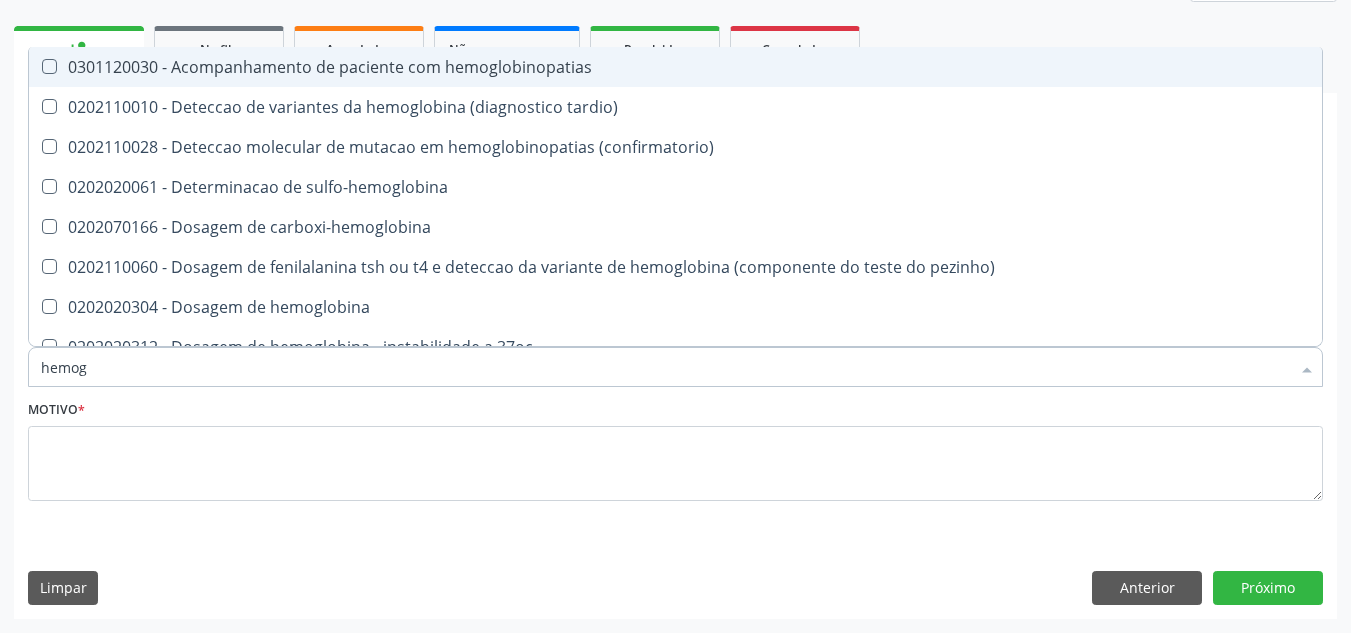 type on "hemogr" 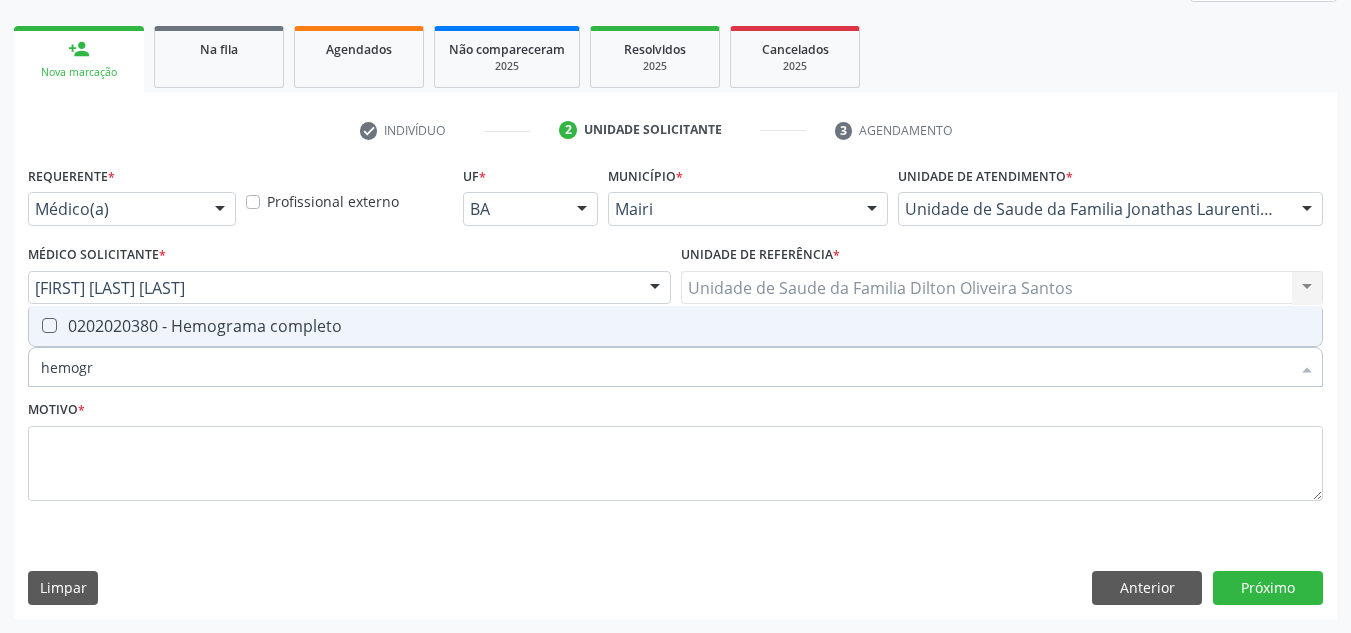 click at bounding box center [49, 325] 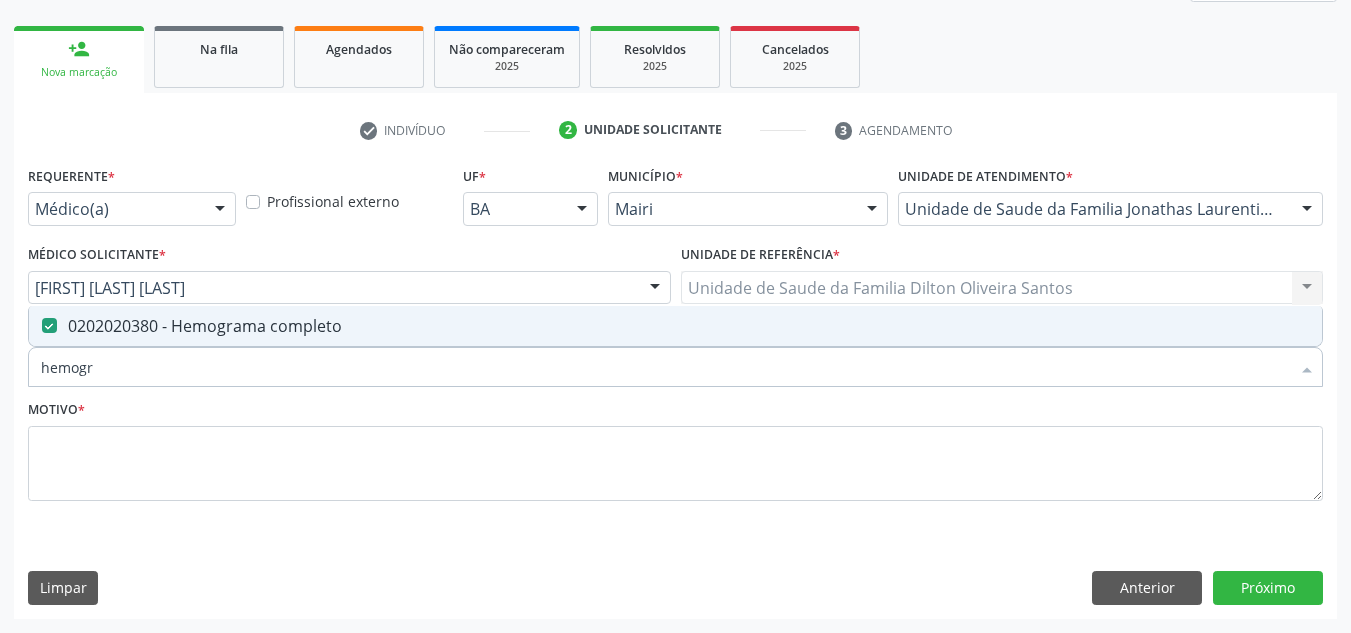 drag, startPoint x: 148, startPoint y: 362, endPoint x: 45, endPoint y: 368, distance: 103.17461 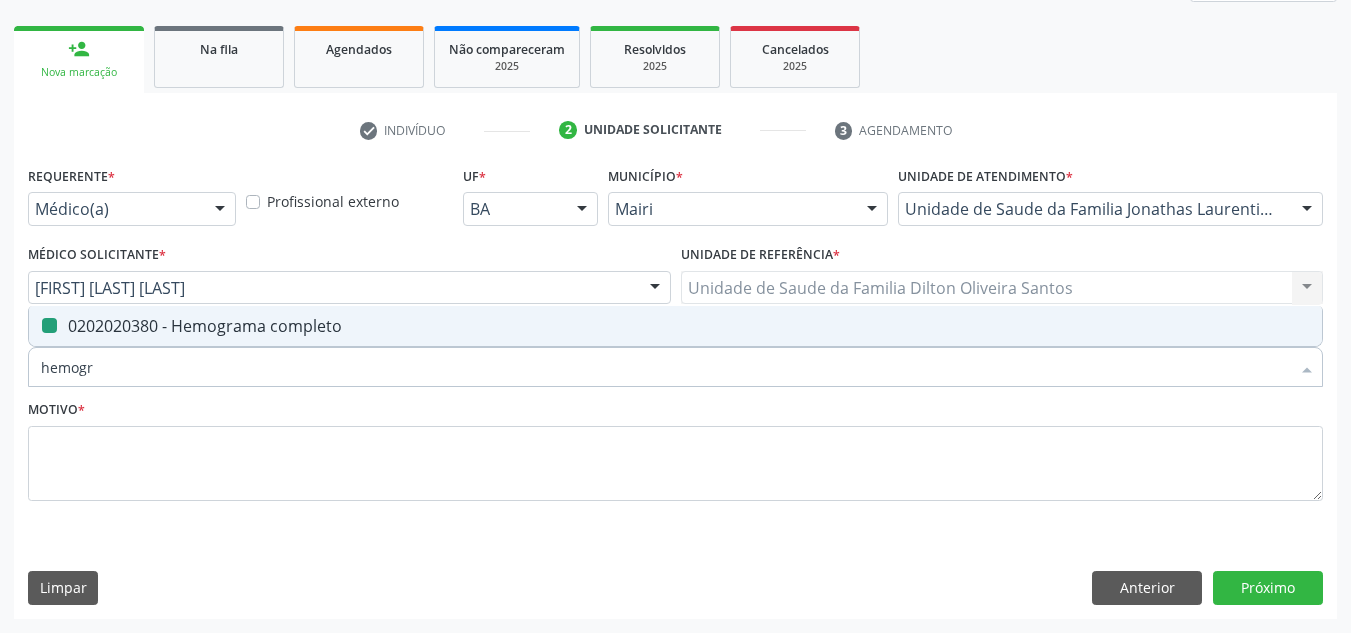 type 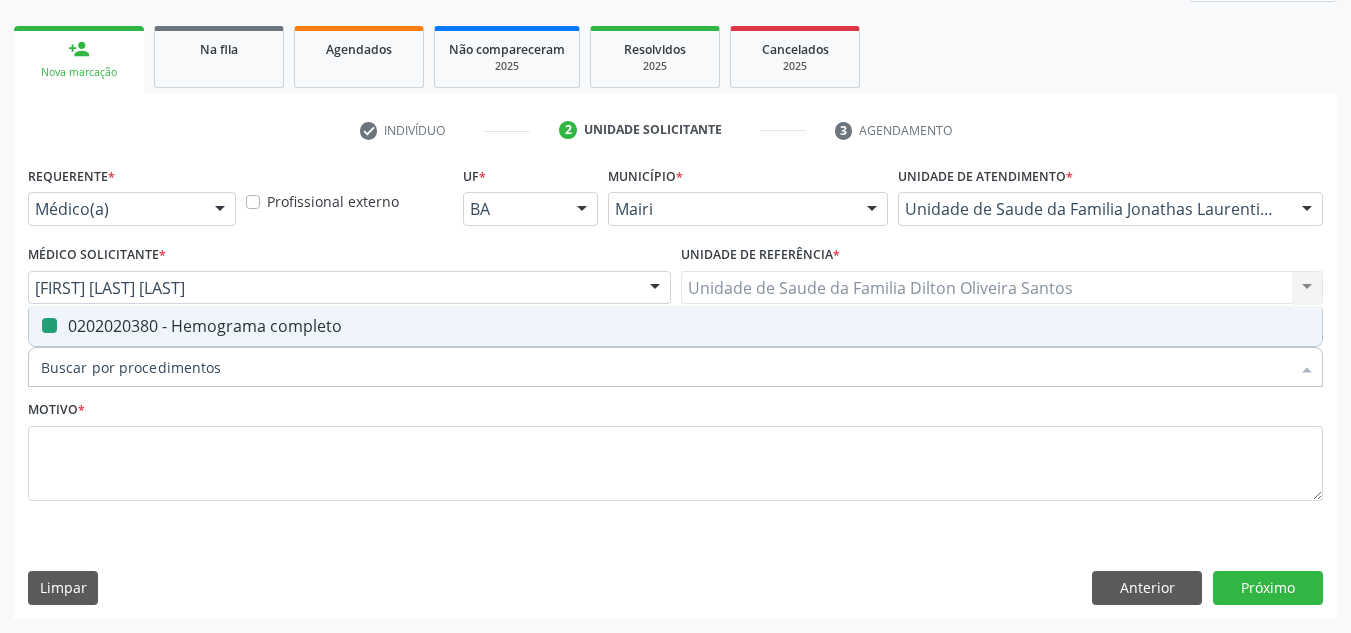 checkbox on "false" 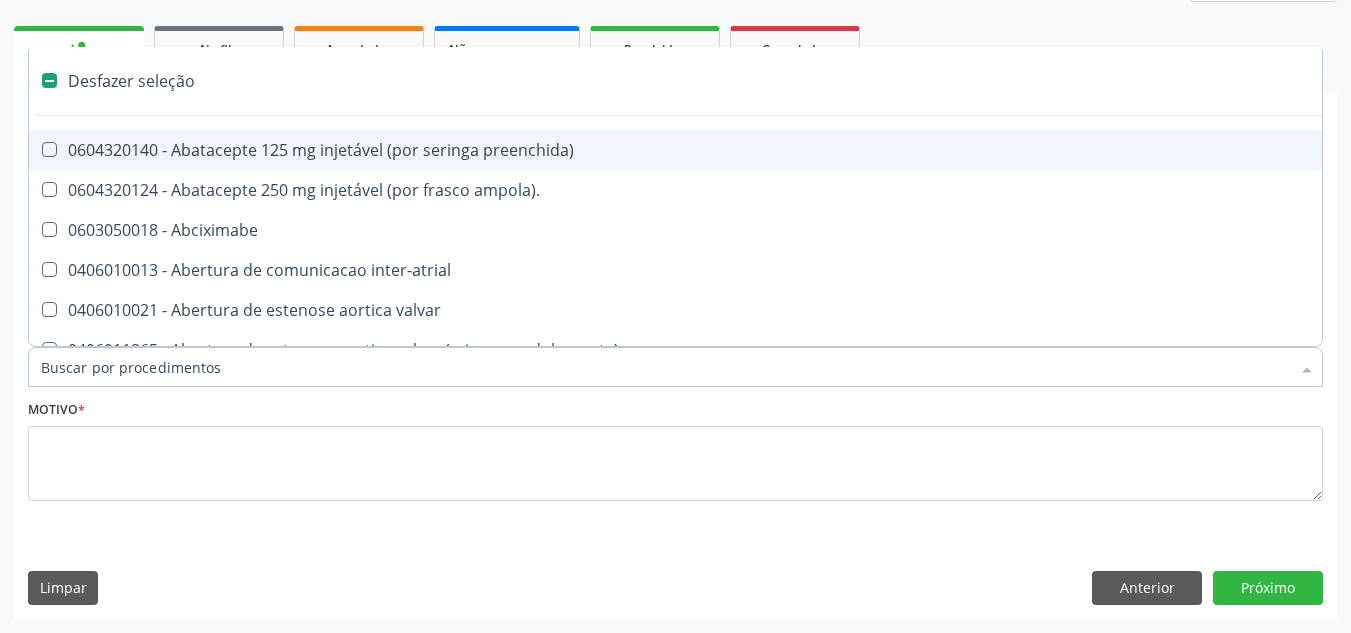 type on "g" 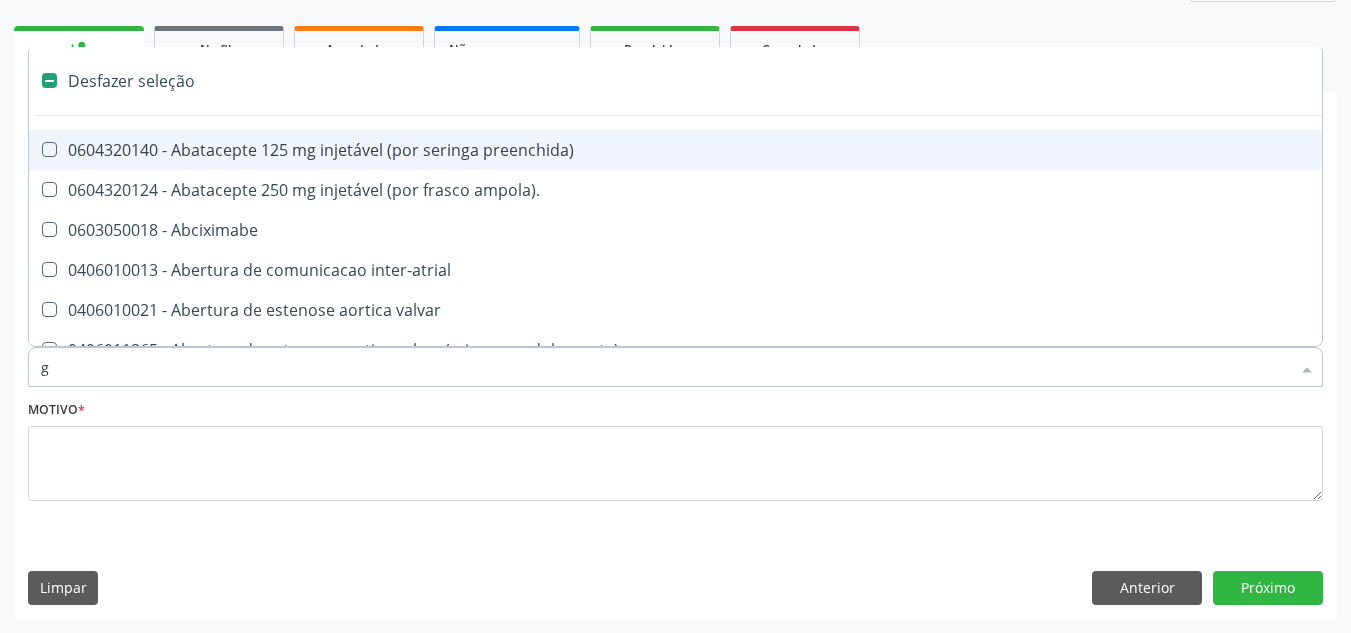 checkbox on "true" 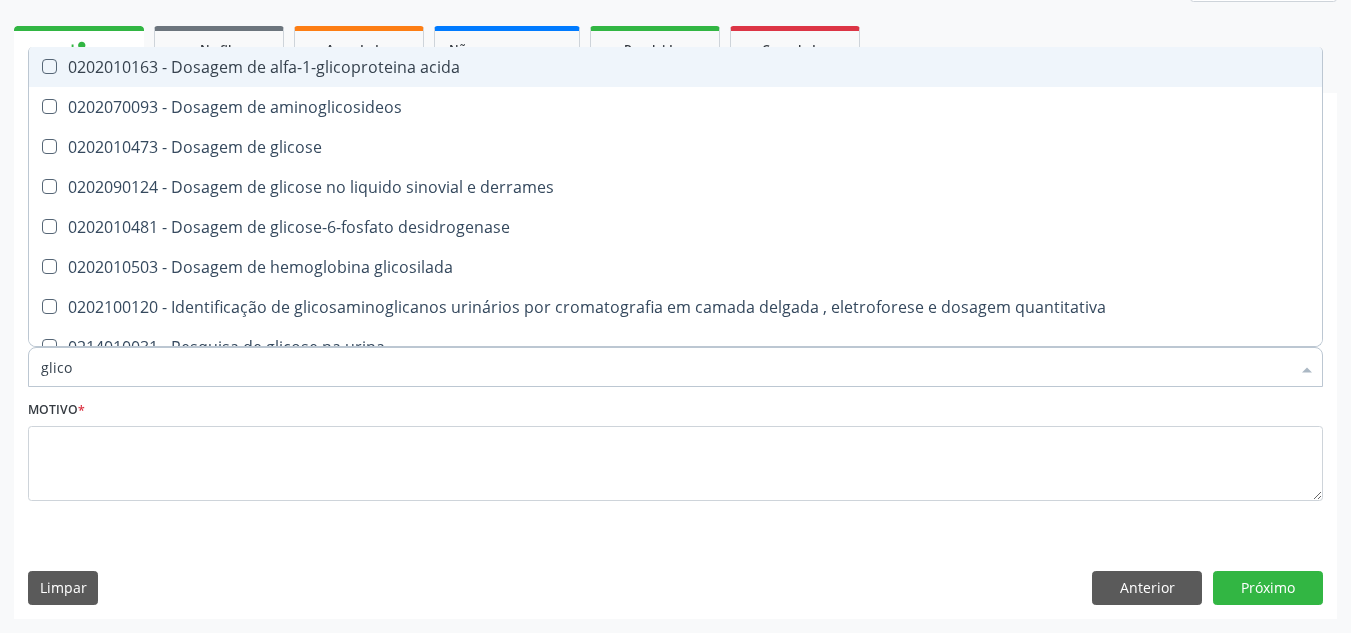 type on "glicos" 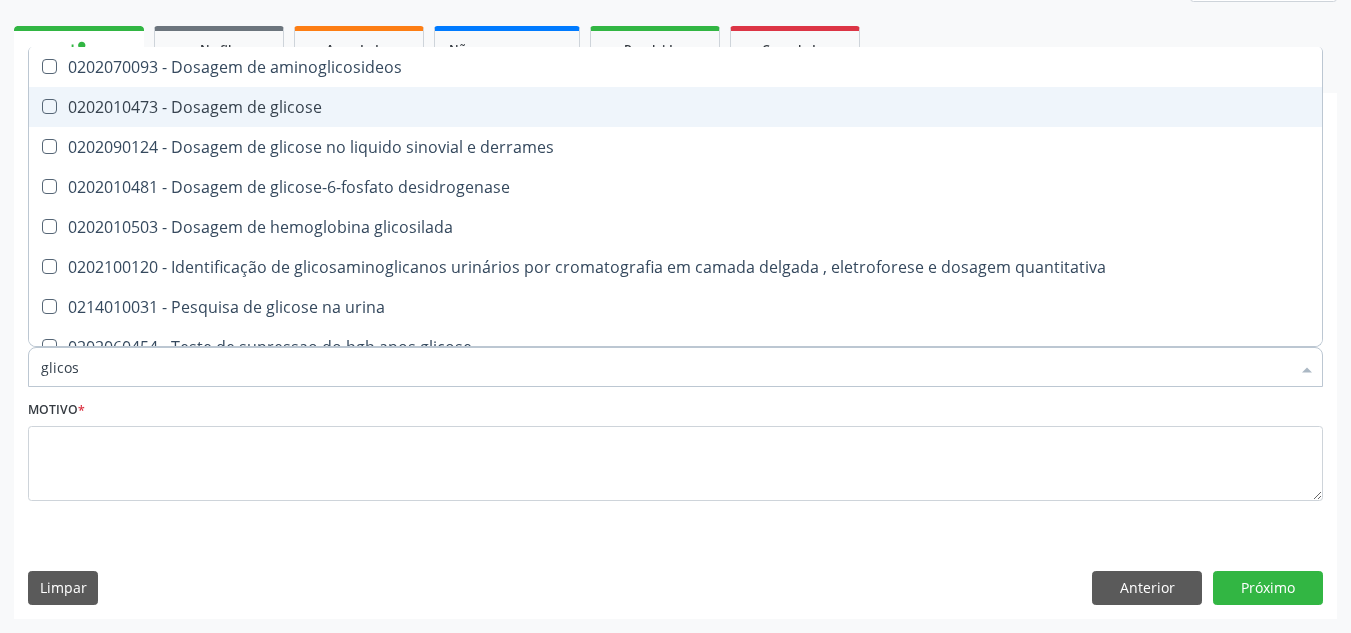click on "0202010473 - Dosagem de glicose" at bounding box center [675, 107] 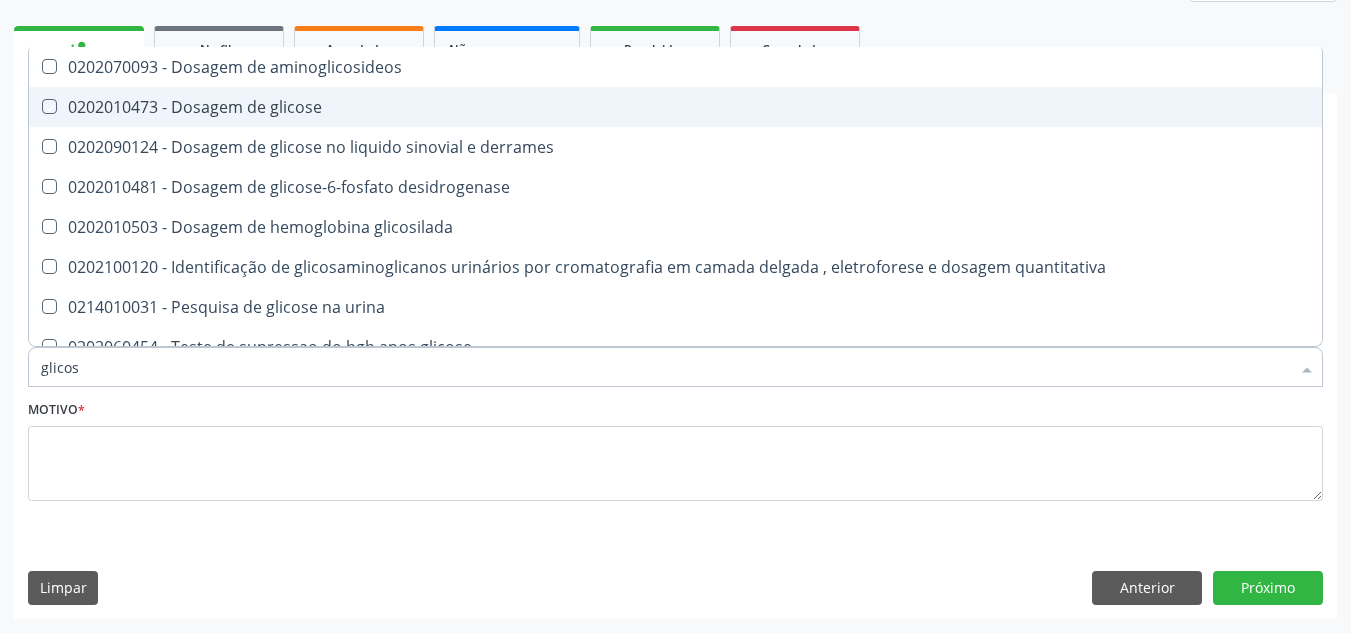 checkbox on "true" 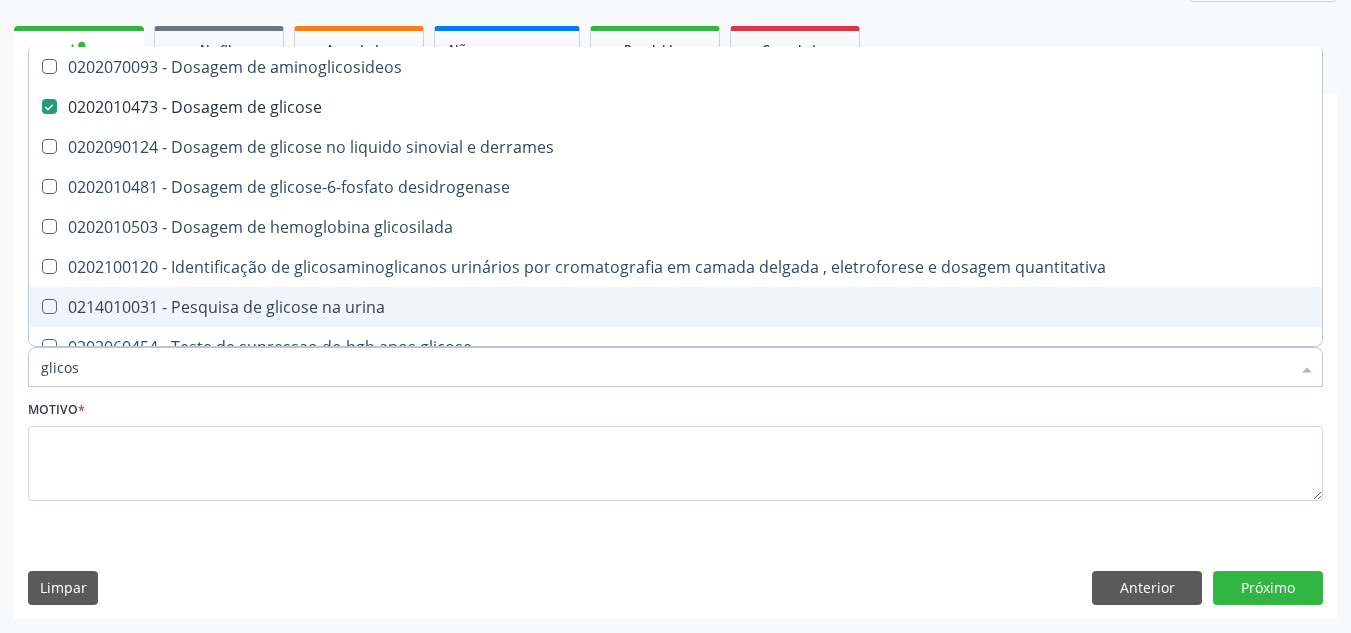 drag, startPoint x: 94, startPoint y: 370, endPoint x: 0, endPoint y: 296, distance: 119.632774 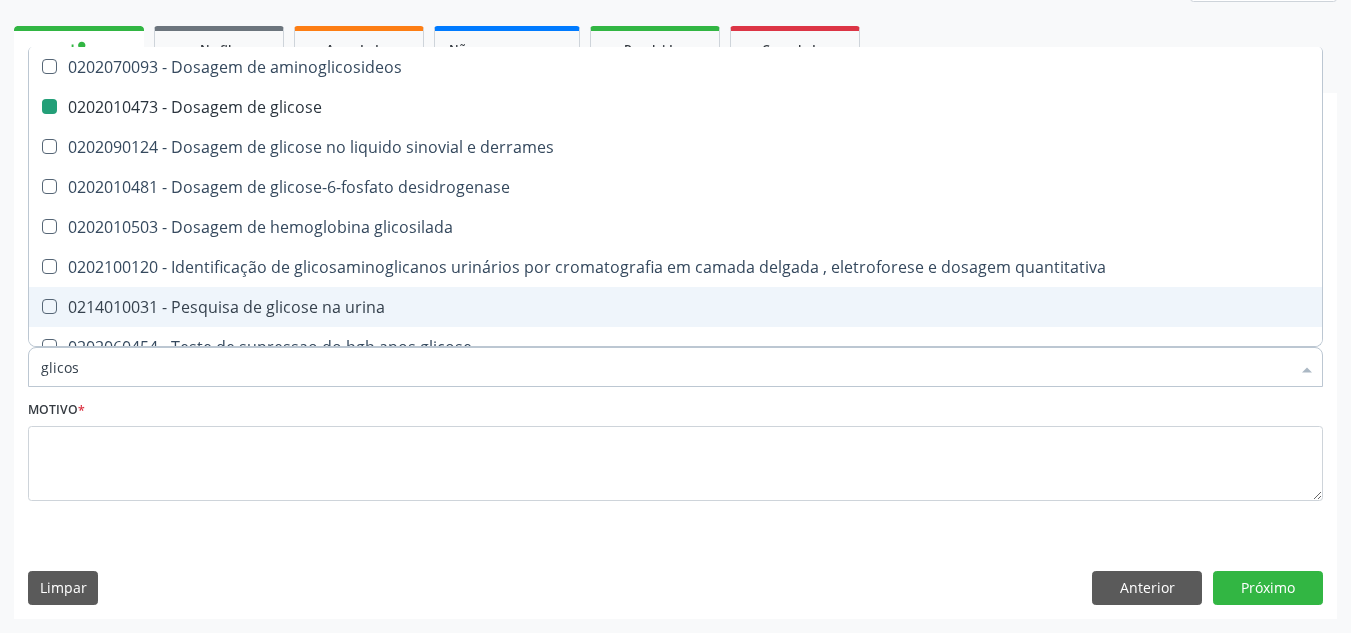 type 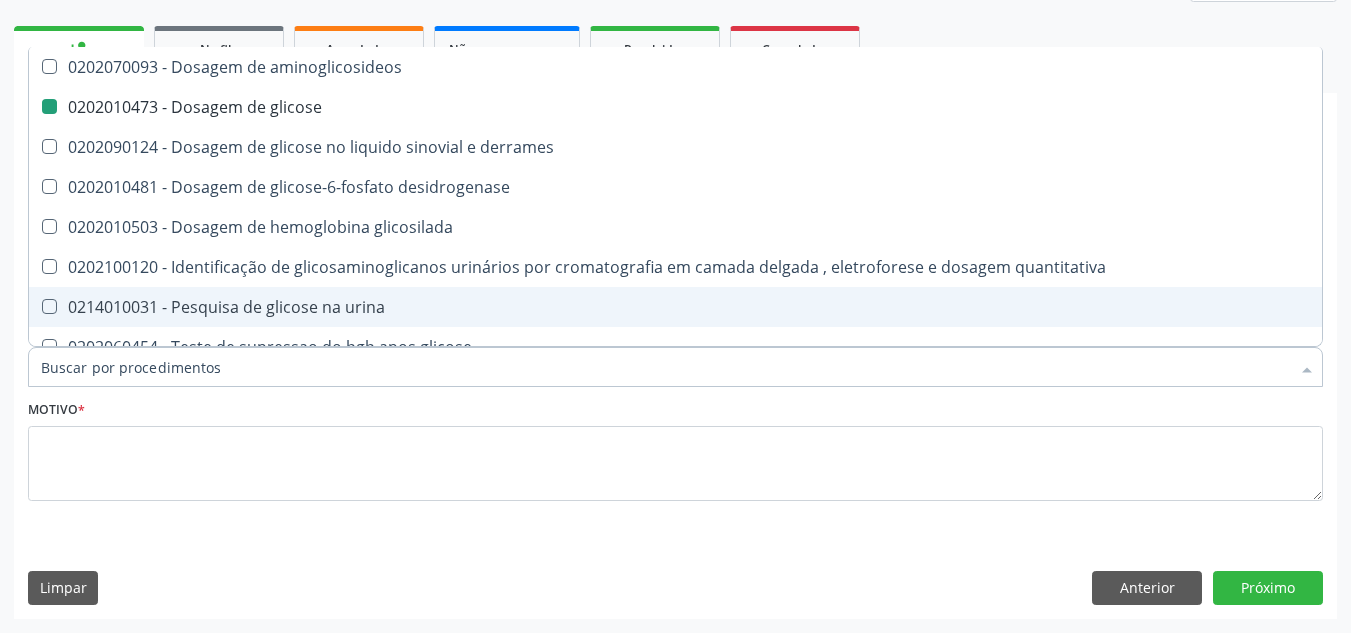 checkbox on "false" 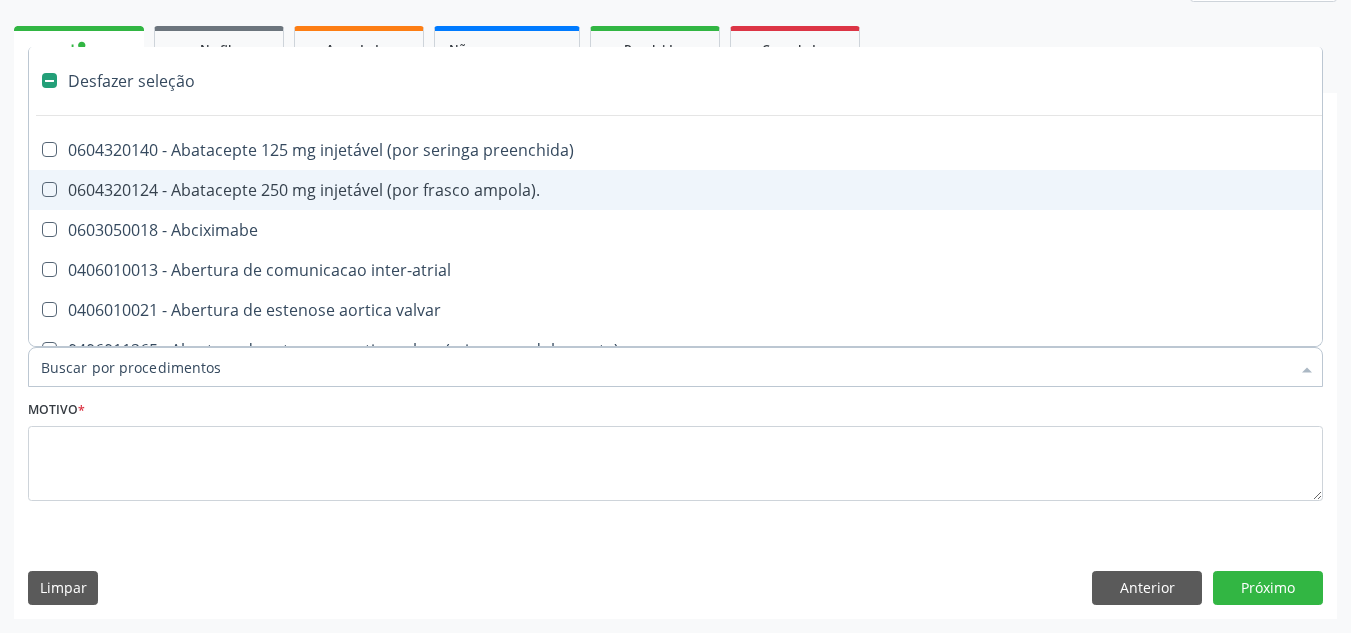 click on "Item de agendamento
*" at bounding box center [665, 367] 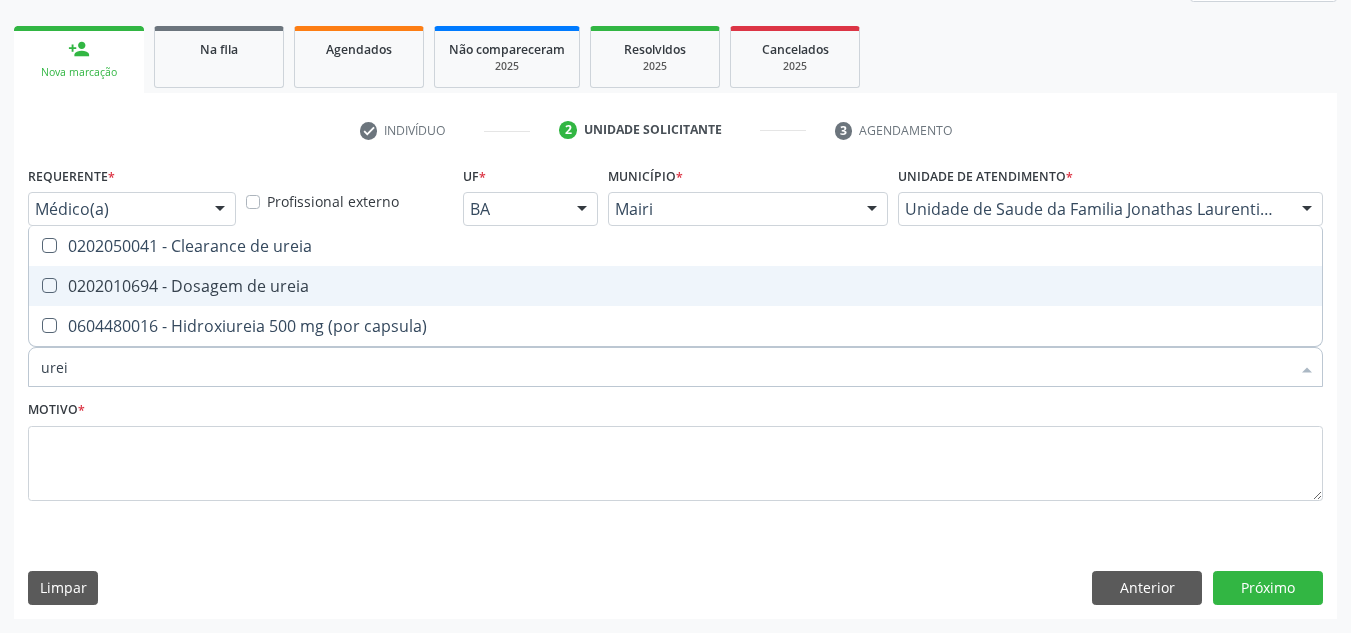 type on "ureia" 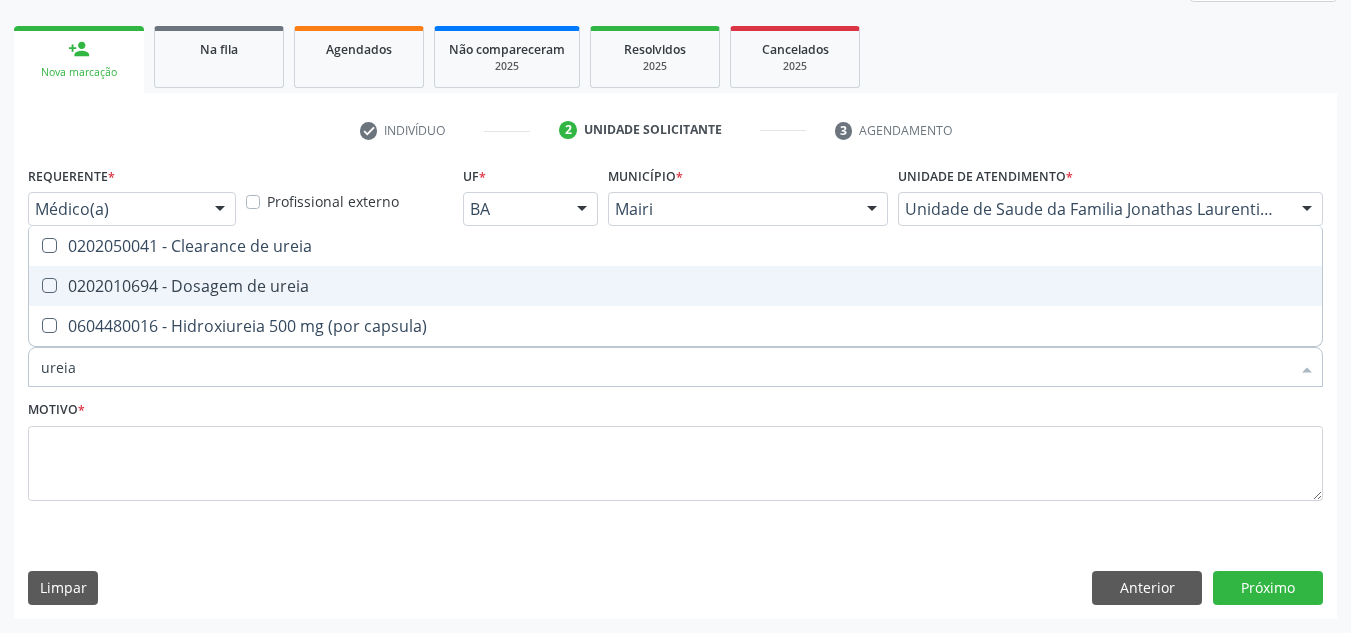 click on "0202010694 - Dosagem de ureia" at bounding box center [675, 286] 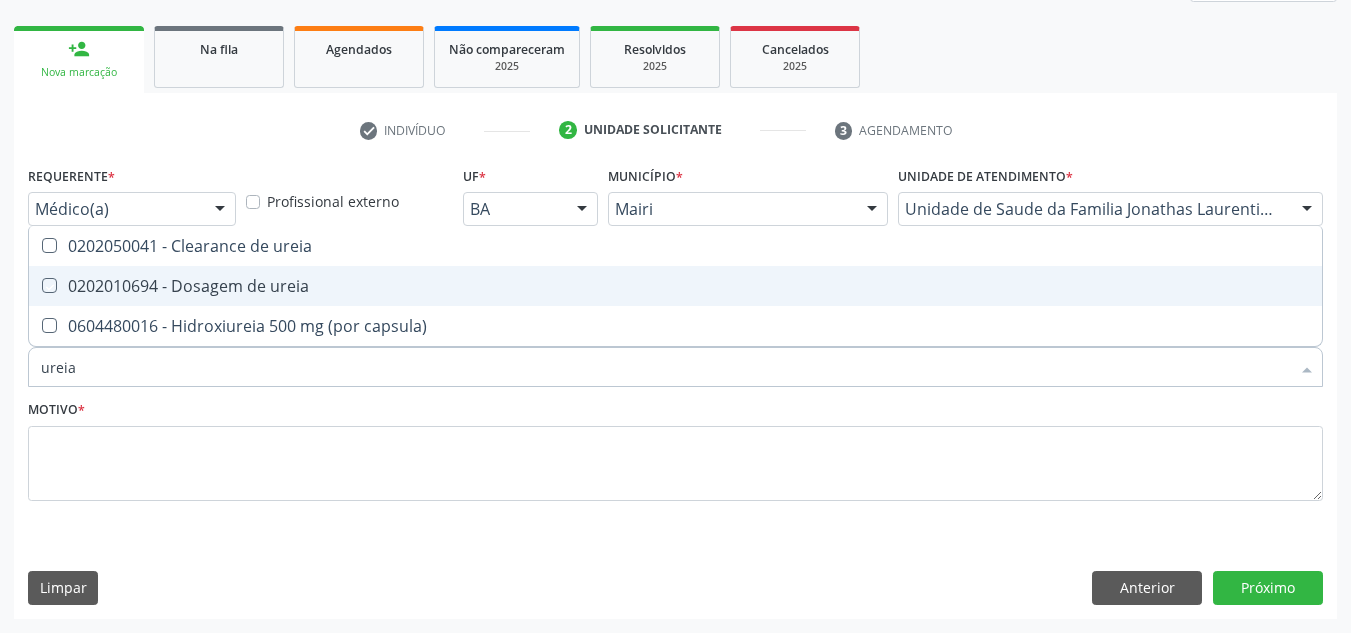 checkbox on "true" 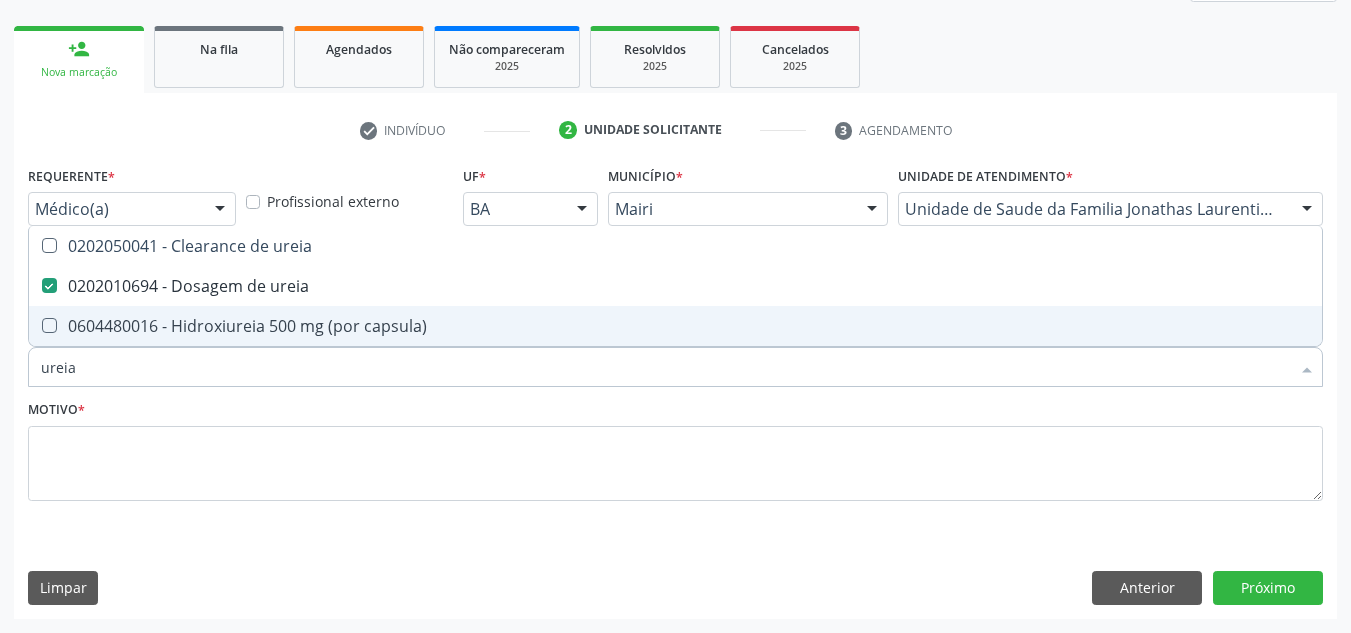 drag, startPoint x: 117, startPoint y: 366, endPoint x: 34, endPoint y: 365, distance: 83.00603 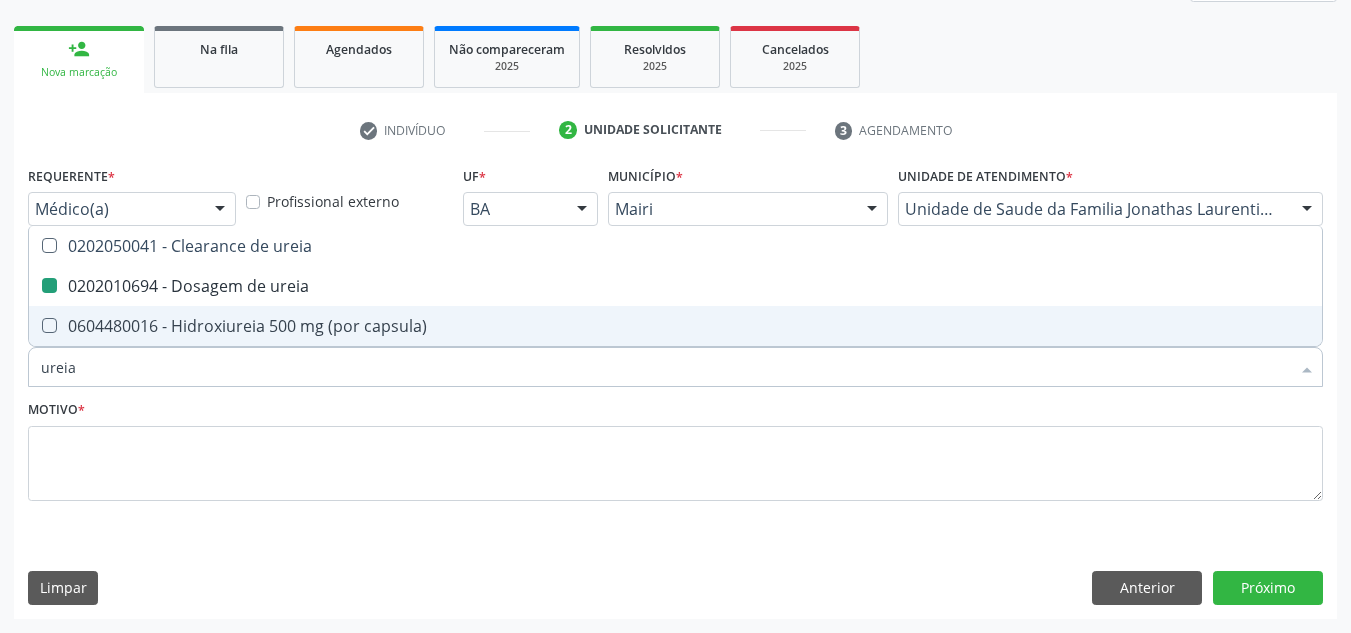 type 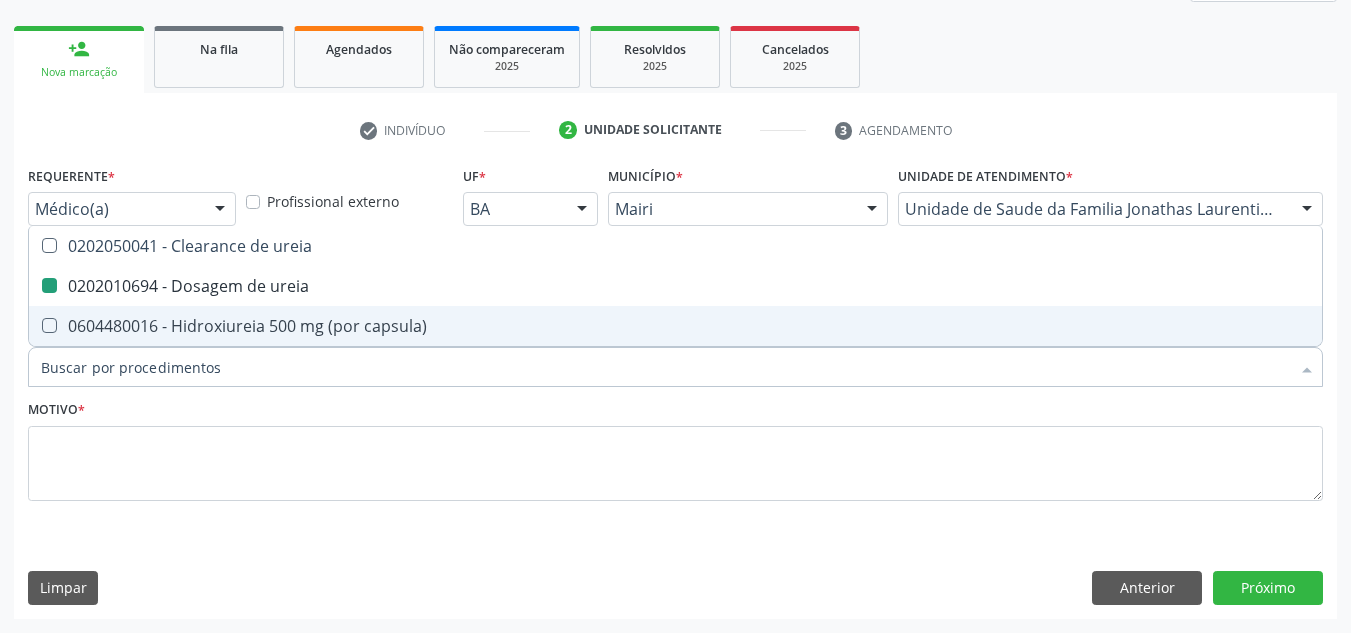 checkbox on "false" 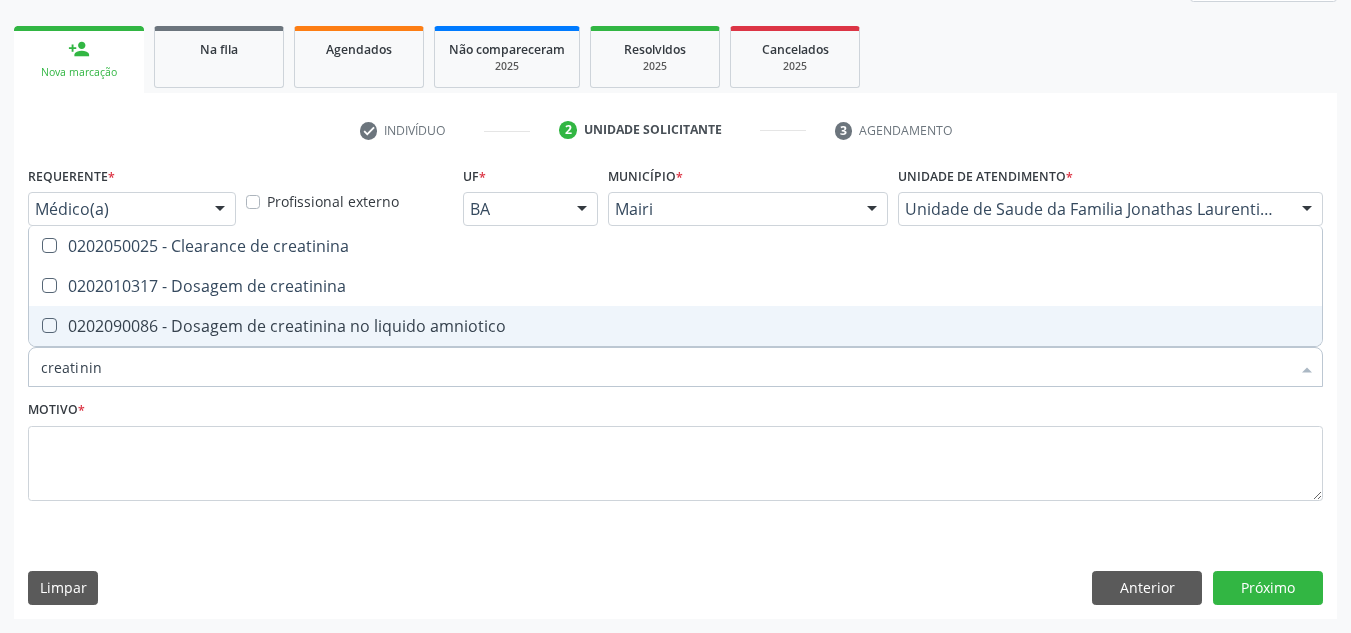 type on "creatinina" 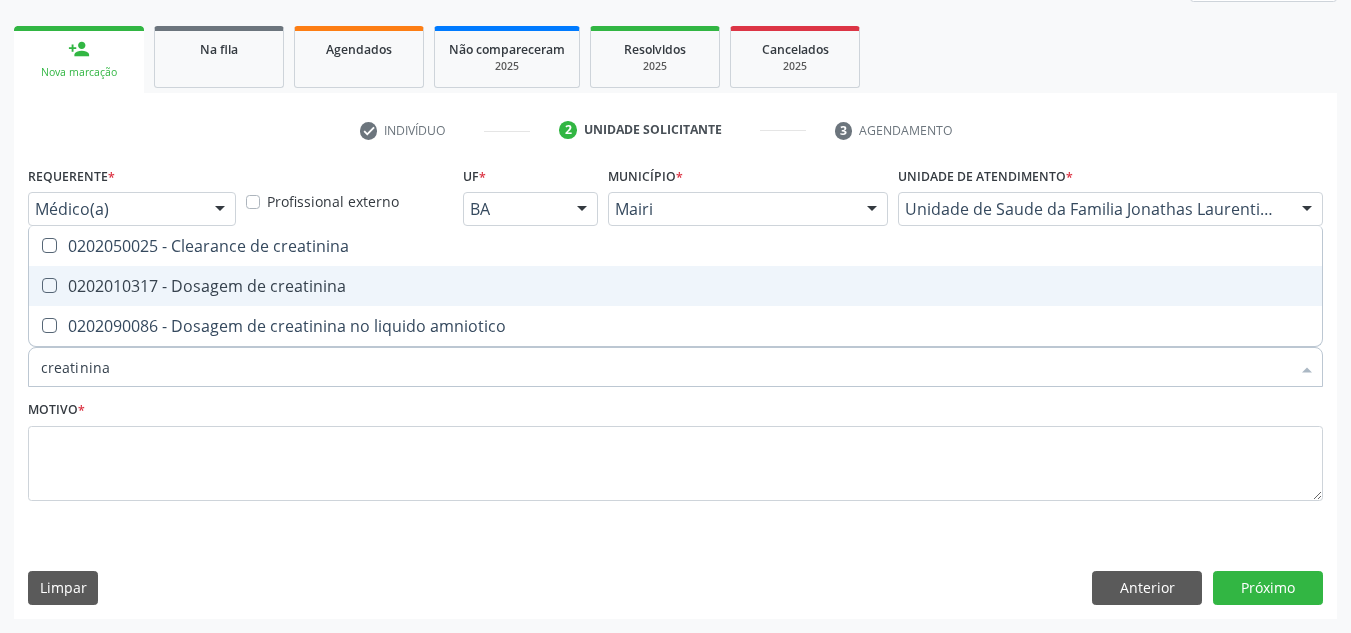 click on "0202010317 - Dosagem de creatinina" at bounding box center (675, 286) 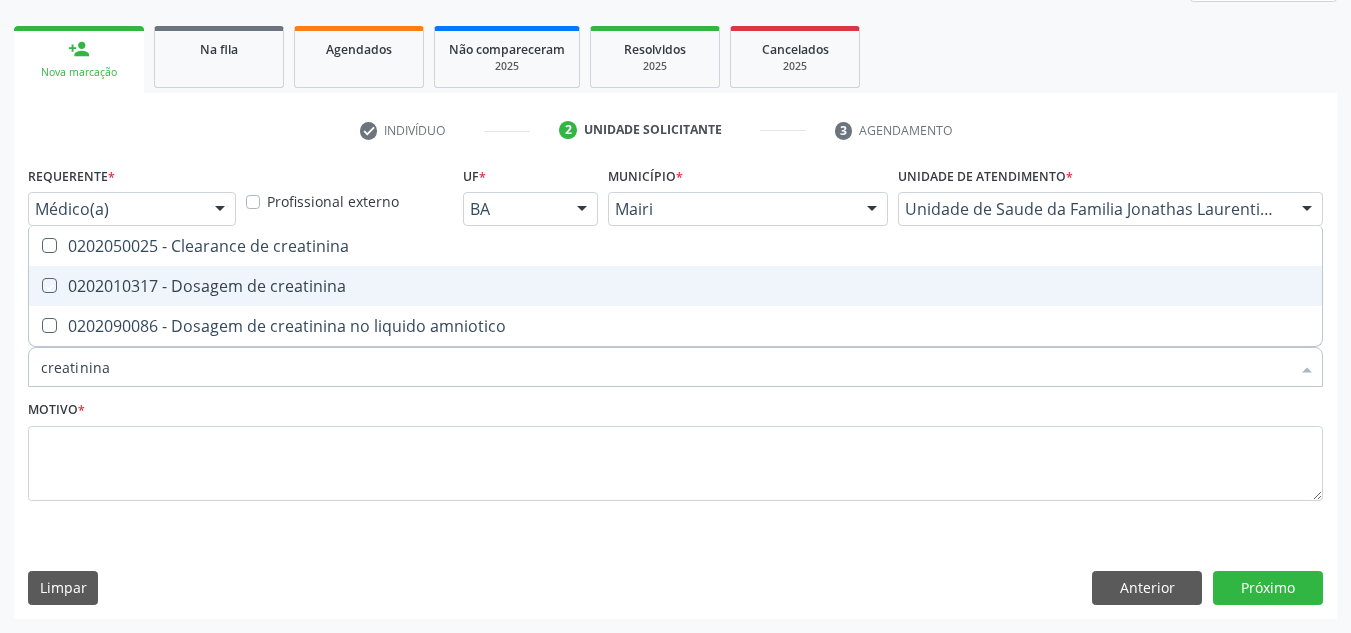 checkbox on "true" 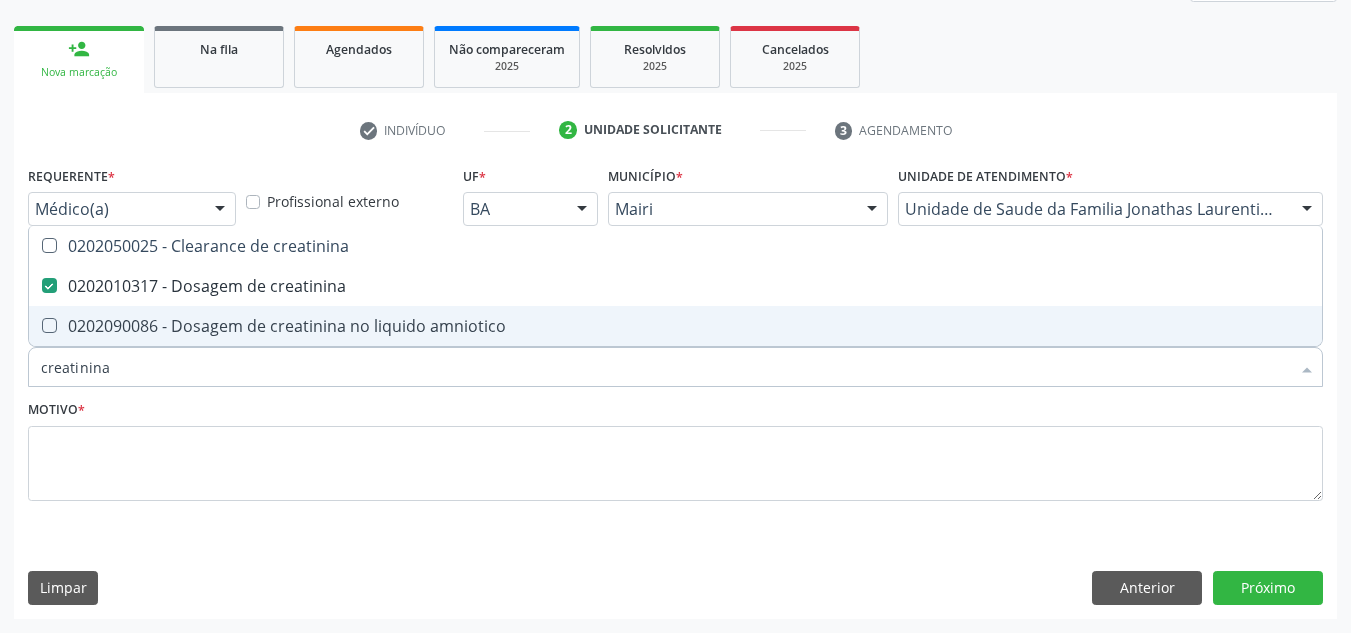 drag, startPoint x: 96, startPoint y: 369, endPoint x: 28, endPoint y: 371, distance: 68.0294 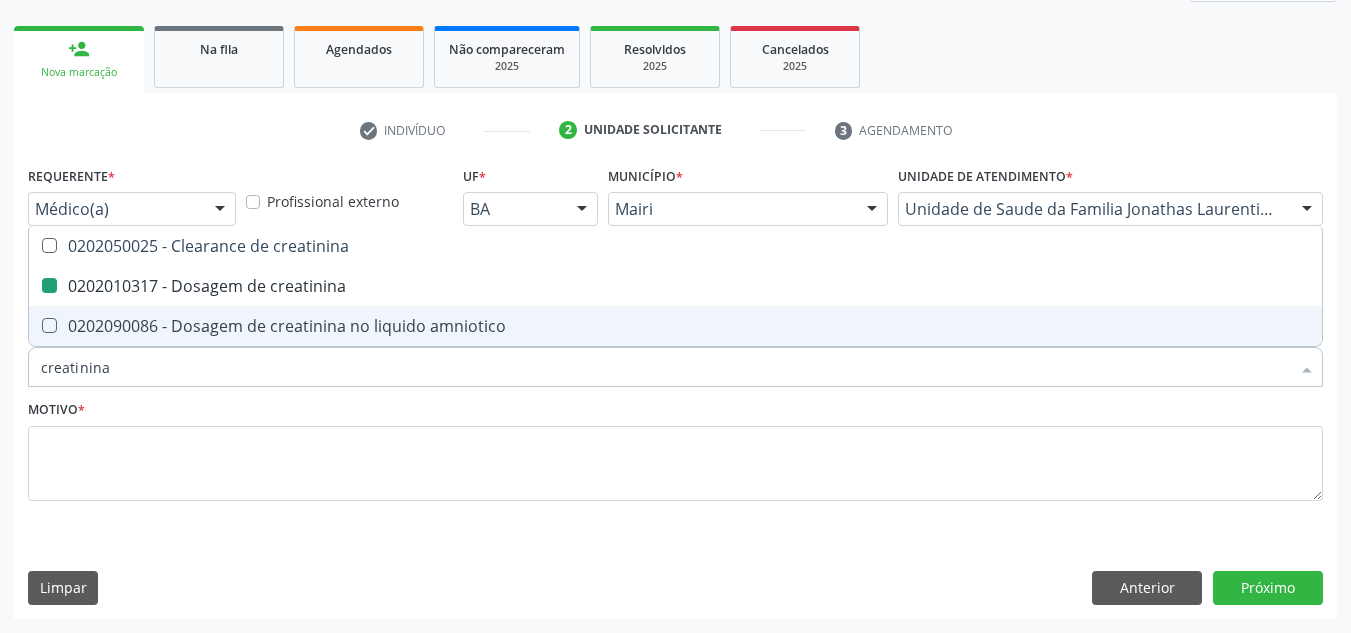 type 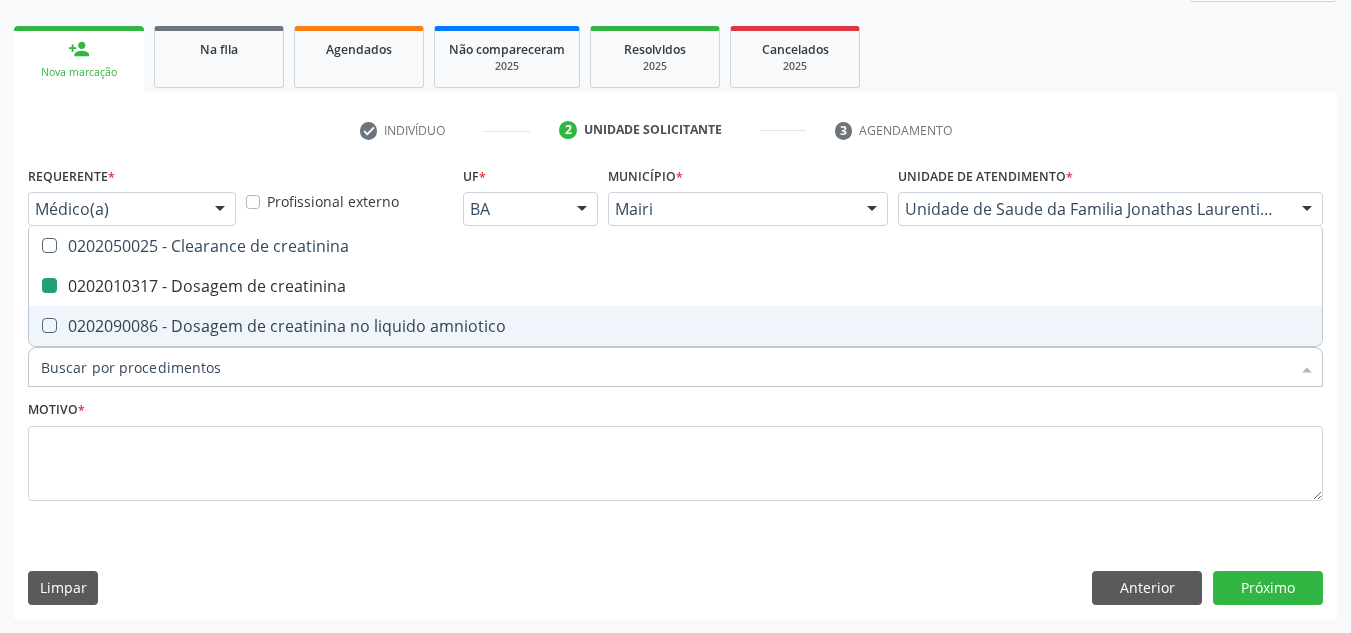 checkbox on "false" 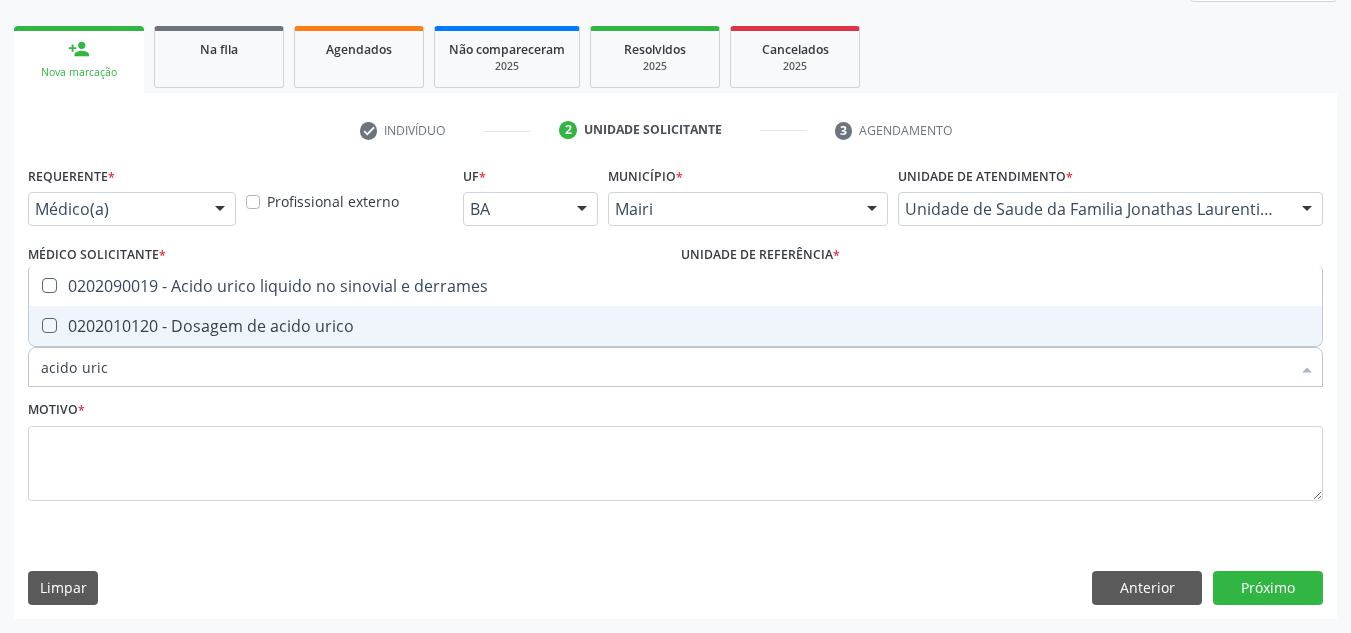 type on "acido urico" 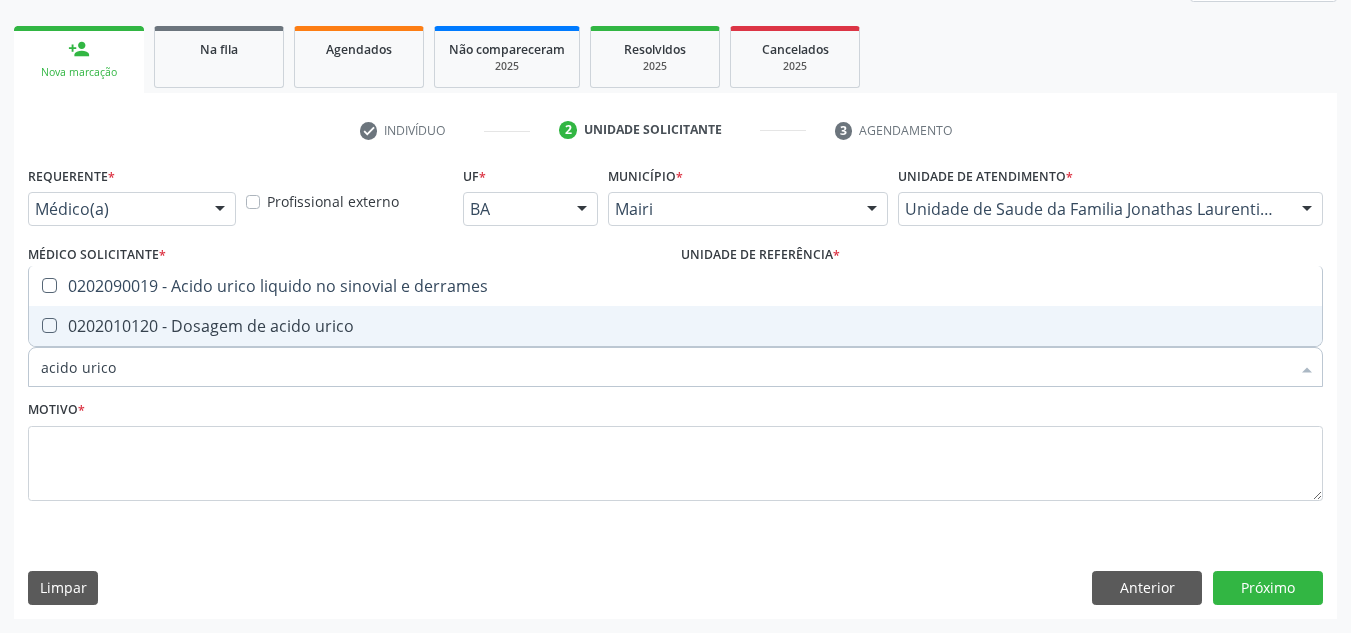click on "0202010120 - Dosagem de acido urico" at bounding box center [675, 326] 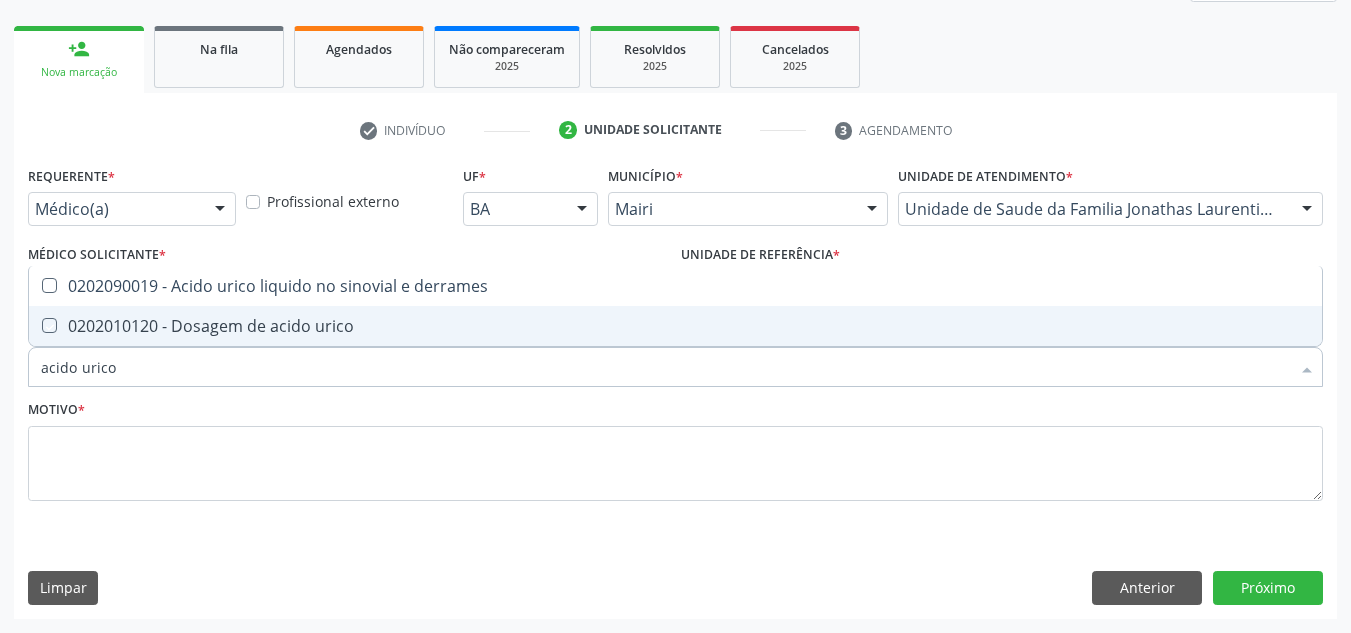 checkbox on "true" 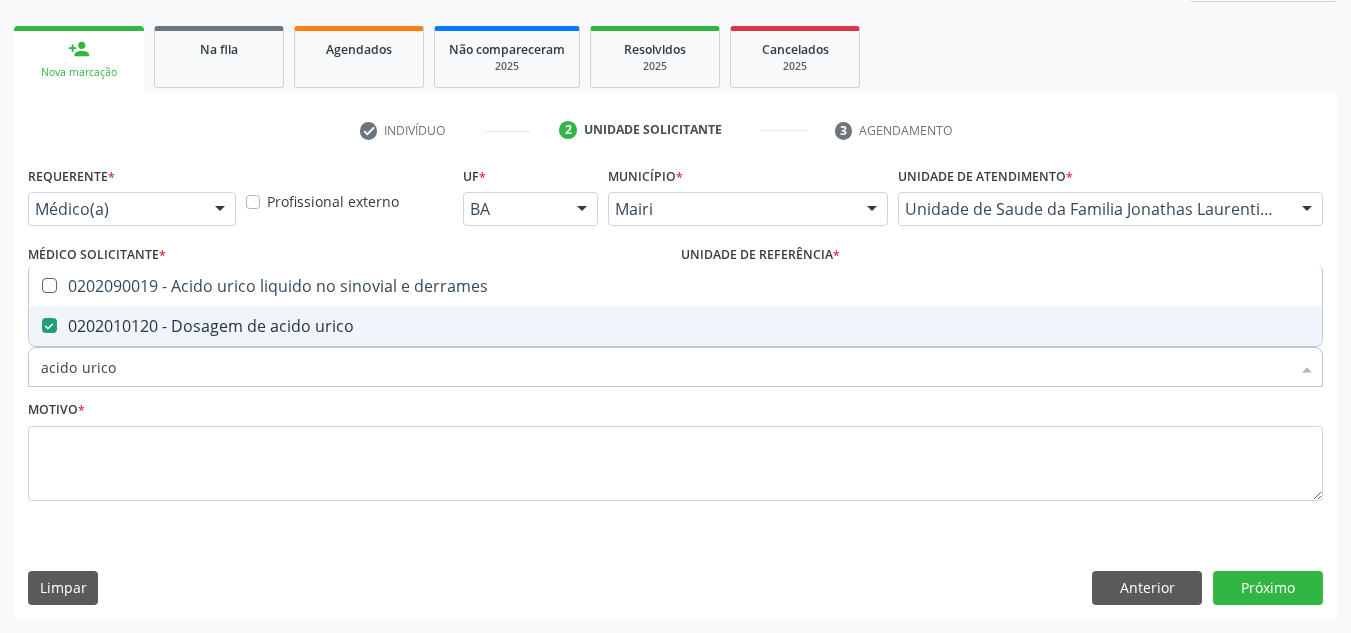drag, startPoint x: 173, startPoint y: 367, endPoint x: 36, endPoint y: 382, distance: 137.81873 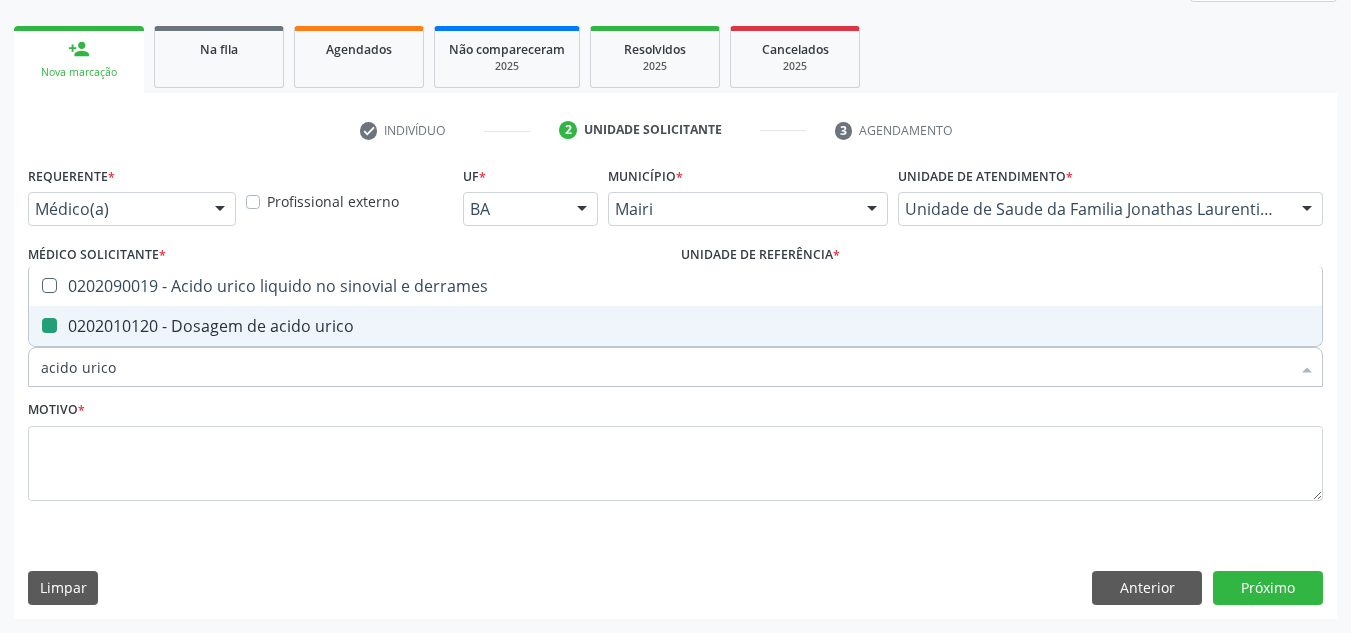 type 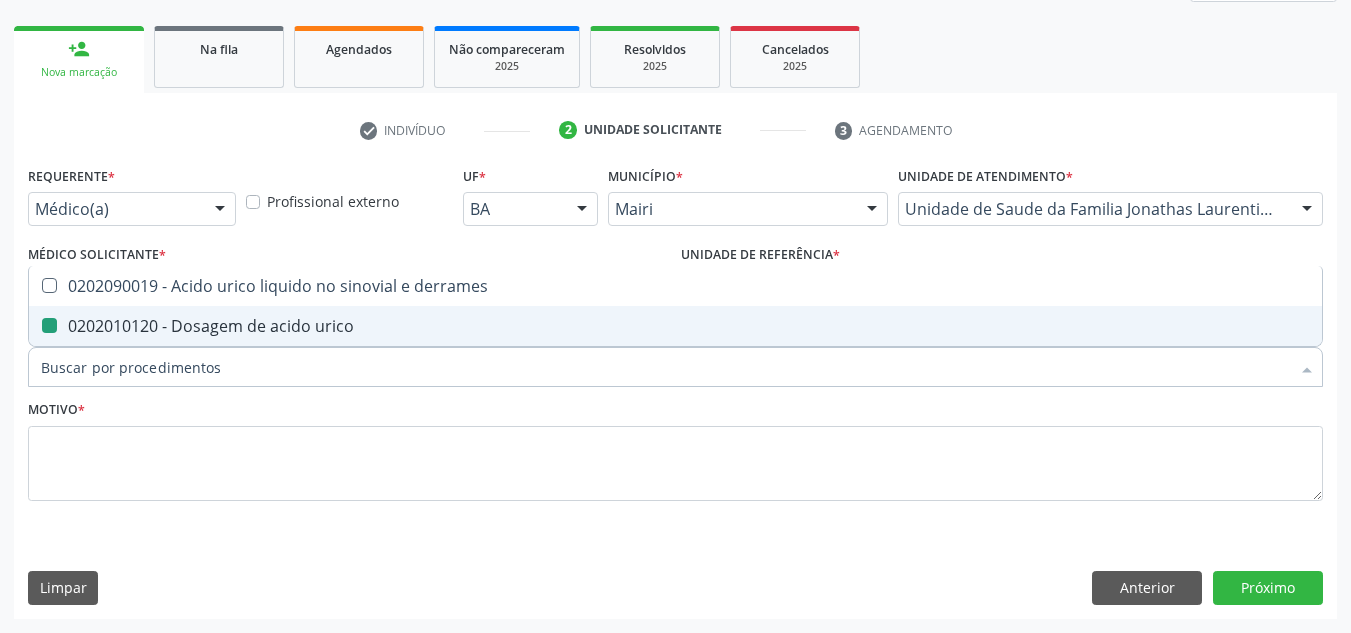 checkbox on "false" 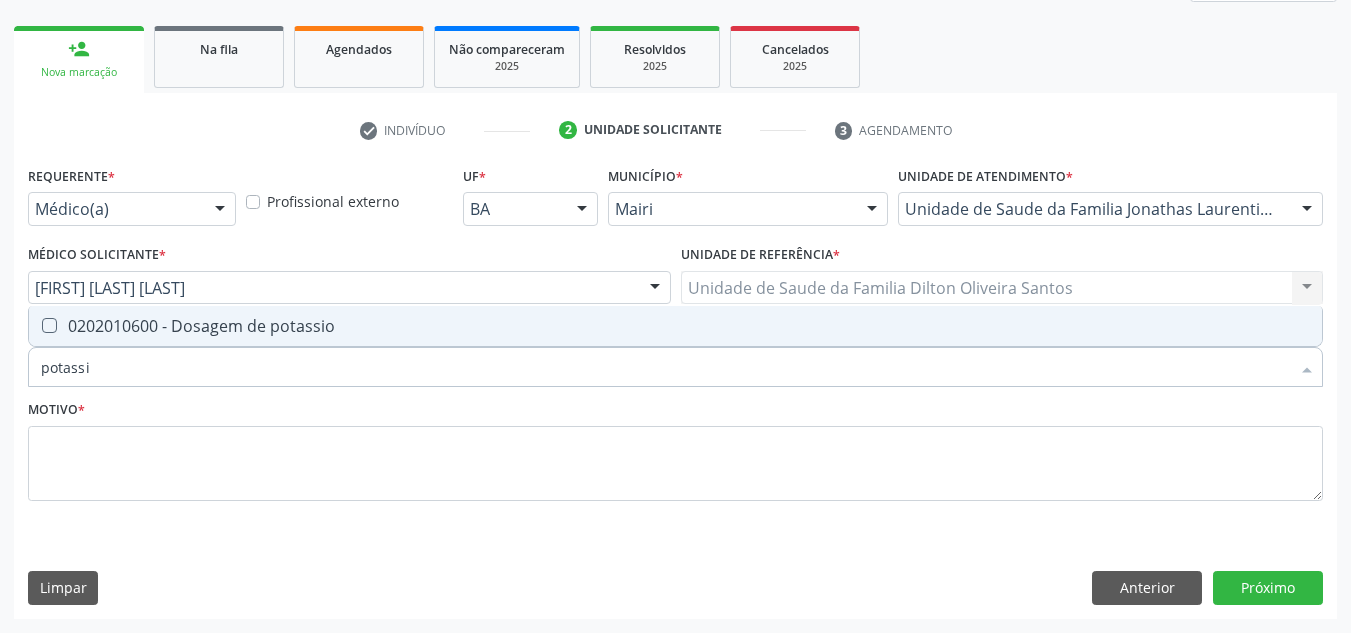 type on "potassio" 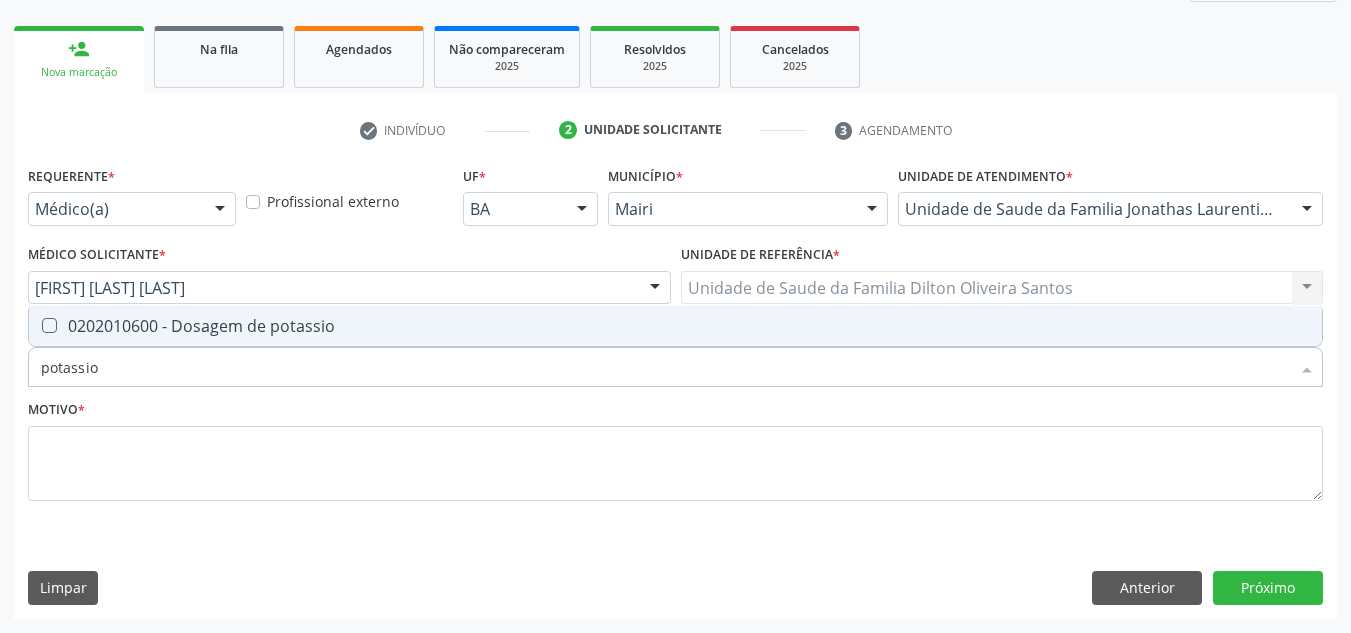 click at bounding box center (49, 325) 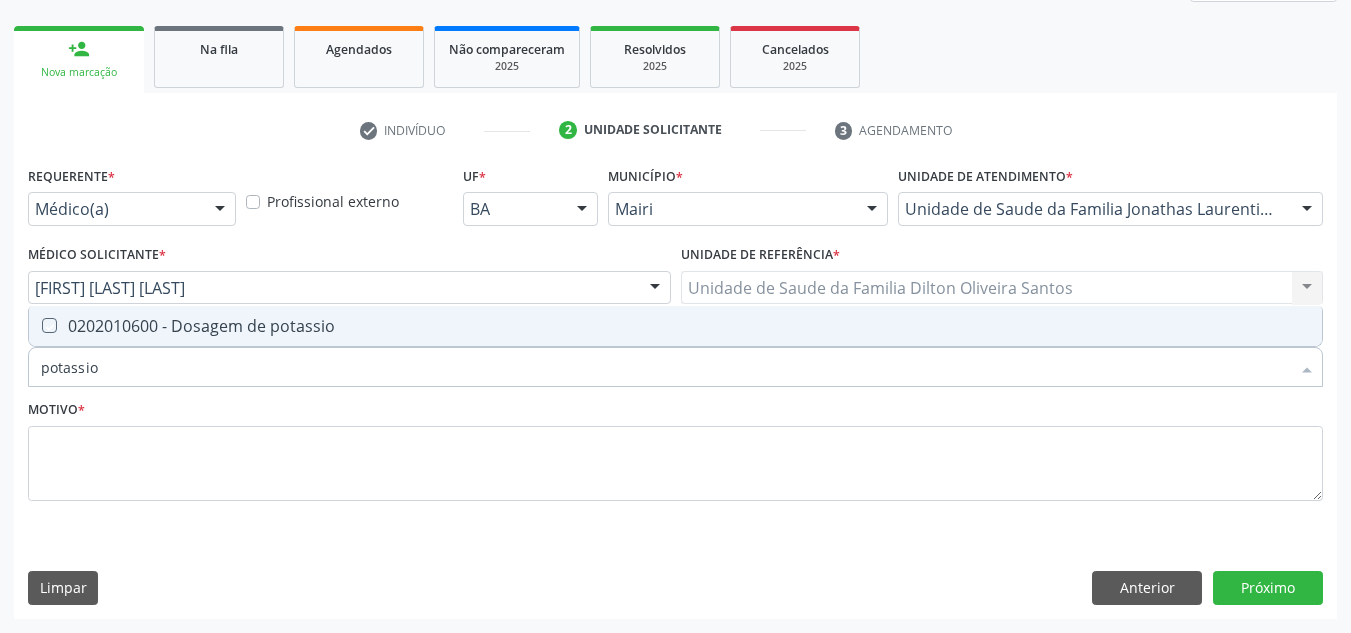 click at bounding box center (35, 325) 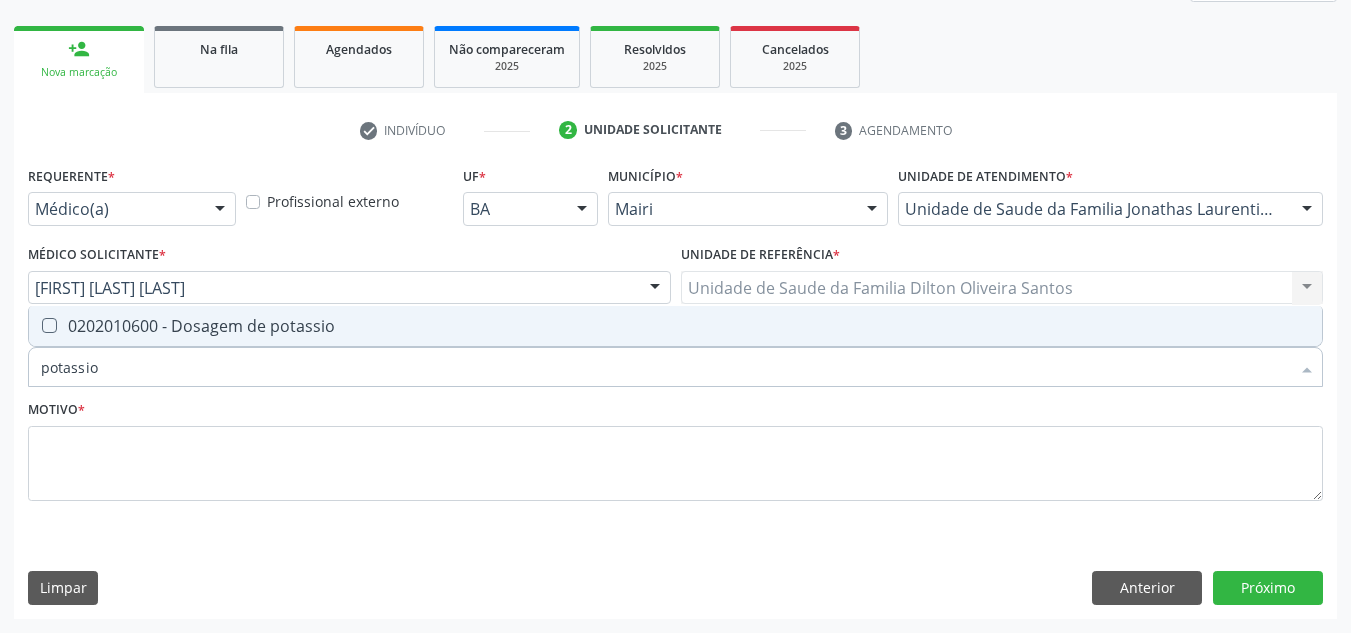 checkbox on "true" 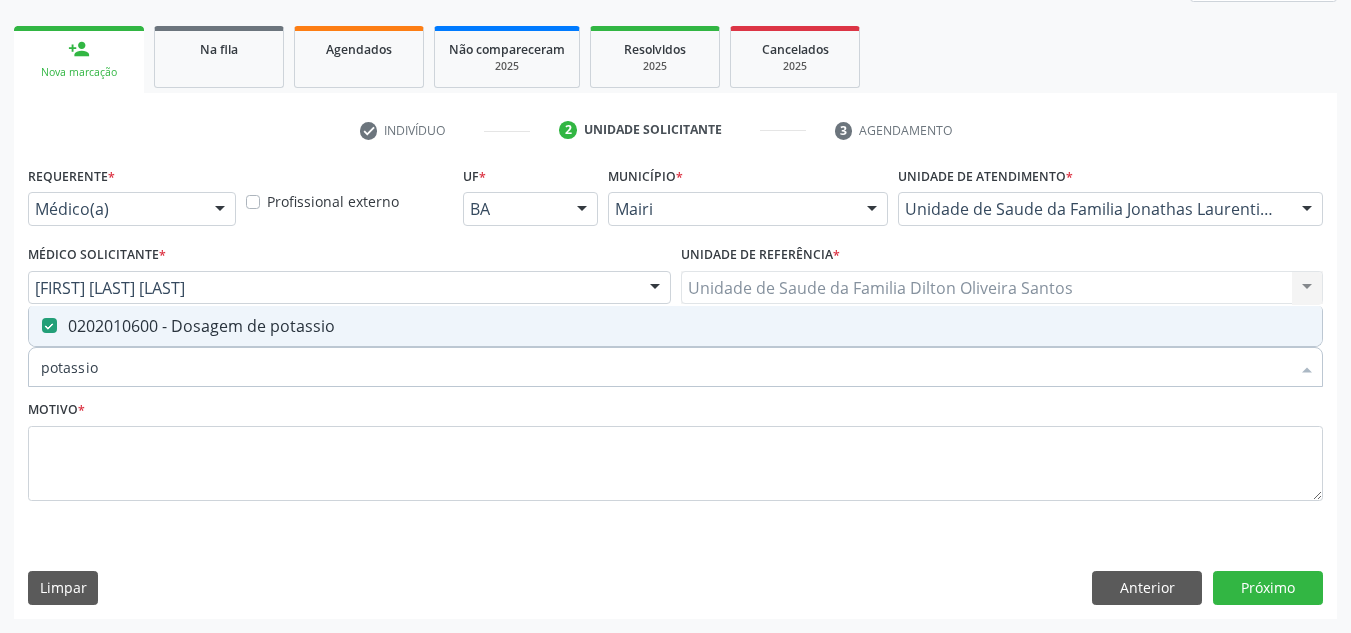 drag, startPoint x: 131, startPoint y: 370, endPoint x: 18, endPoint y: 369, distance: 113.004425 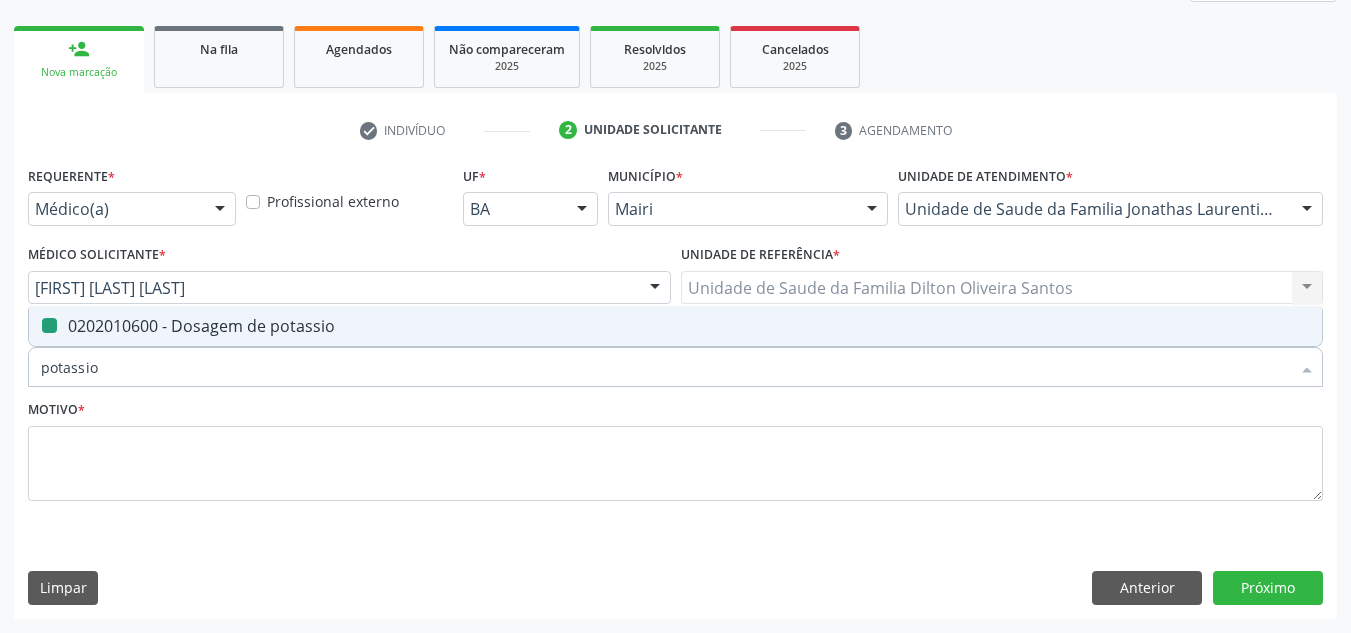 type 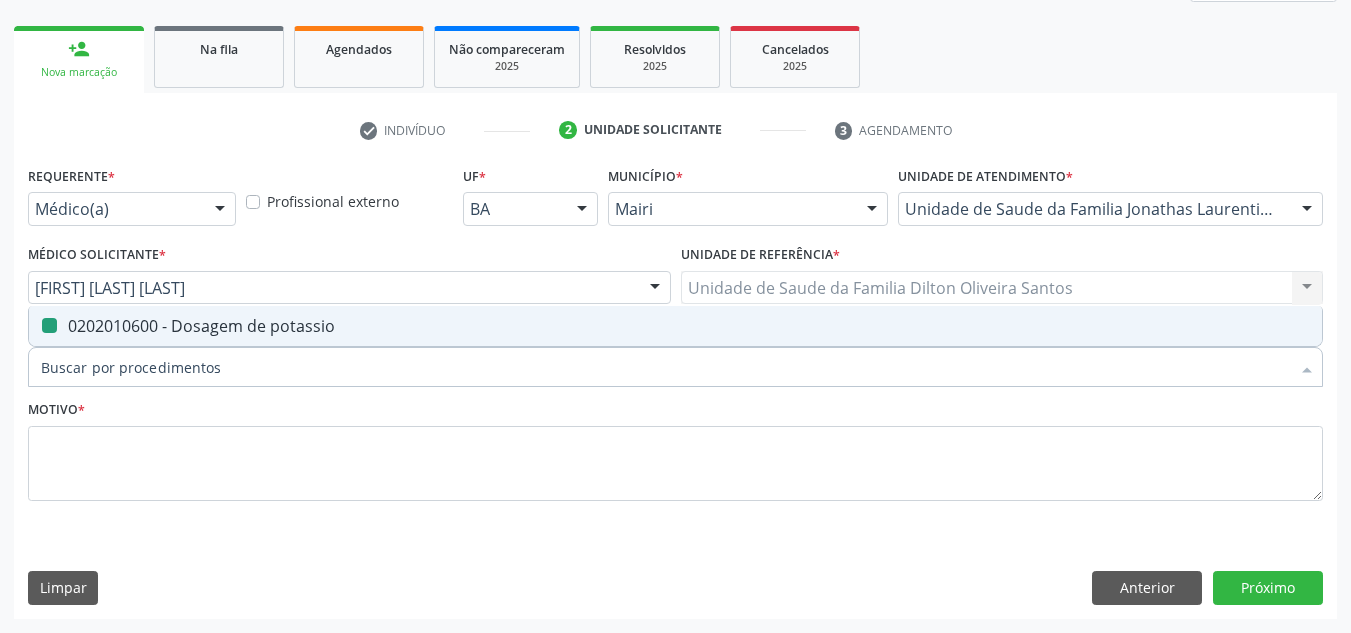 checkbox on "false" 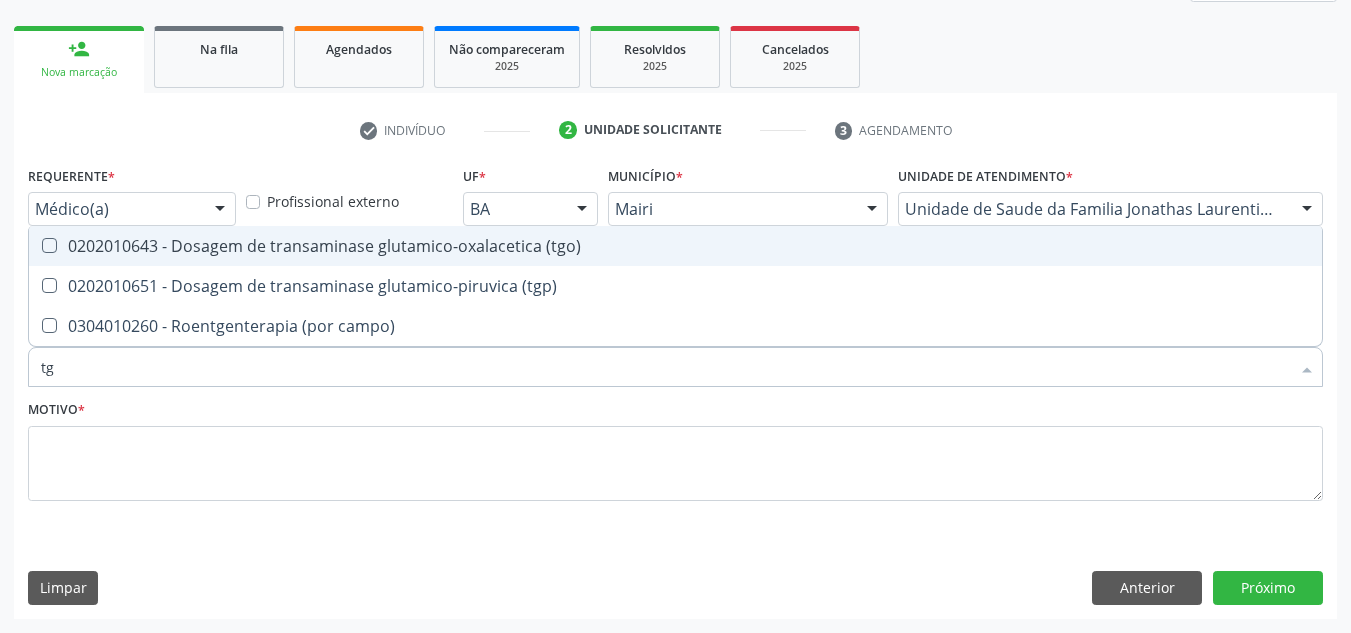 type on "tgo" 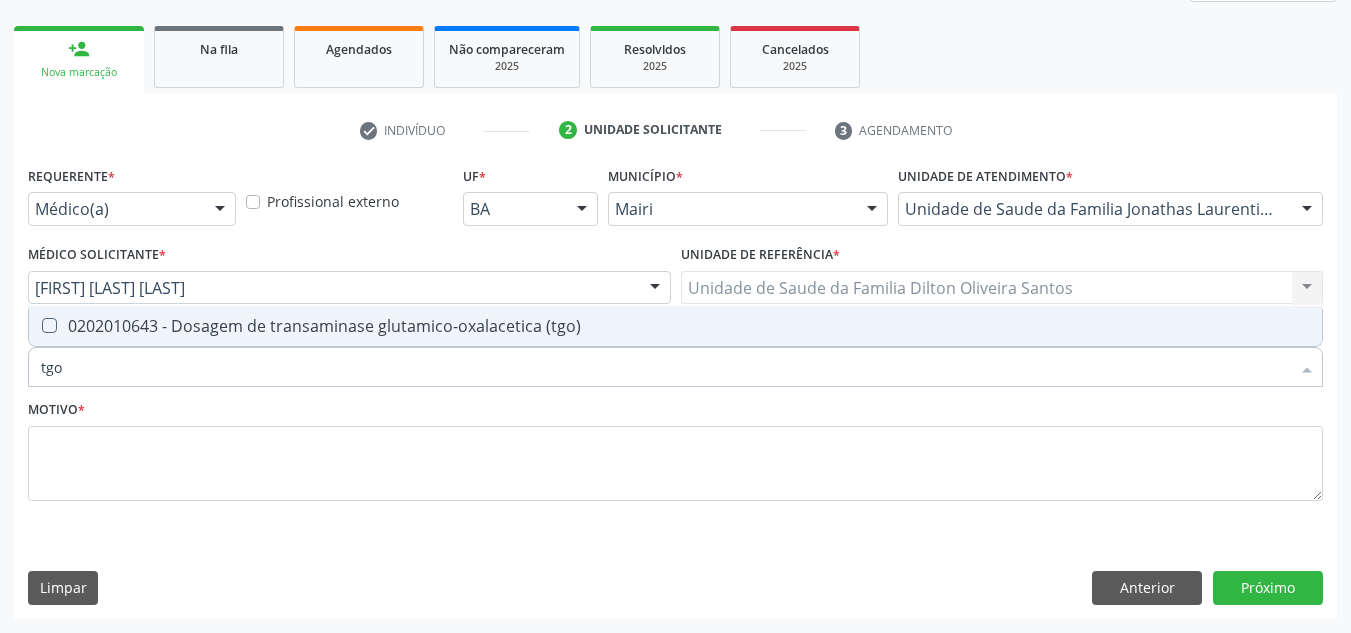 click on "0202010643 - Dosagem de transaminase glutamico-oxalacetica (tgo)" at bounding box center [675, 326] 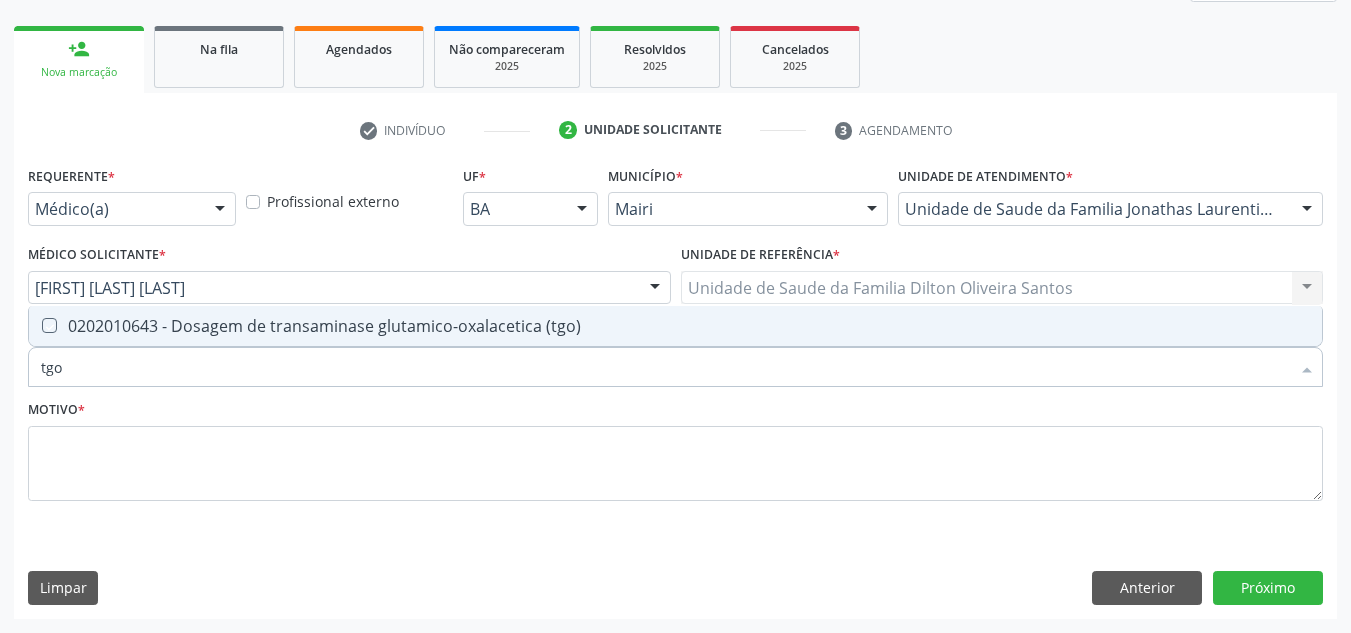 checkbox on "true" 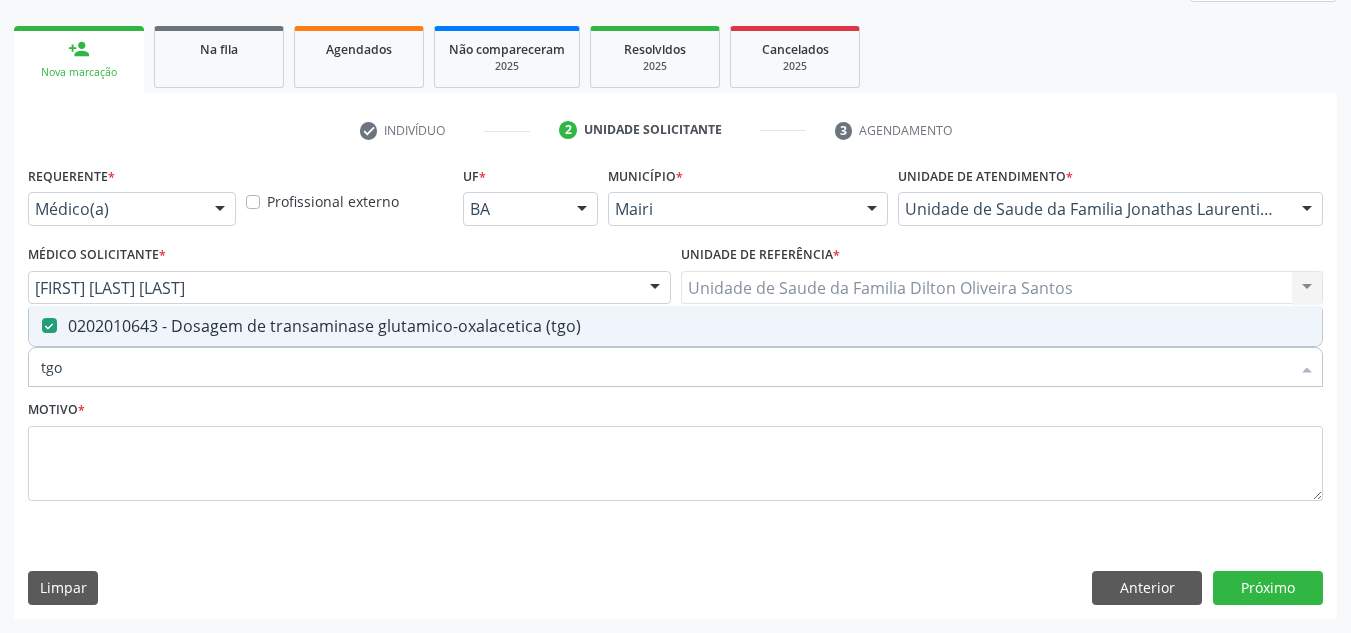 drag, startPoint x: 96, startPoint y: 379, endPoint x: 25, endPoint y: 378, distance: 71.00704 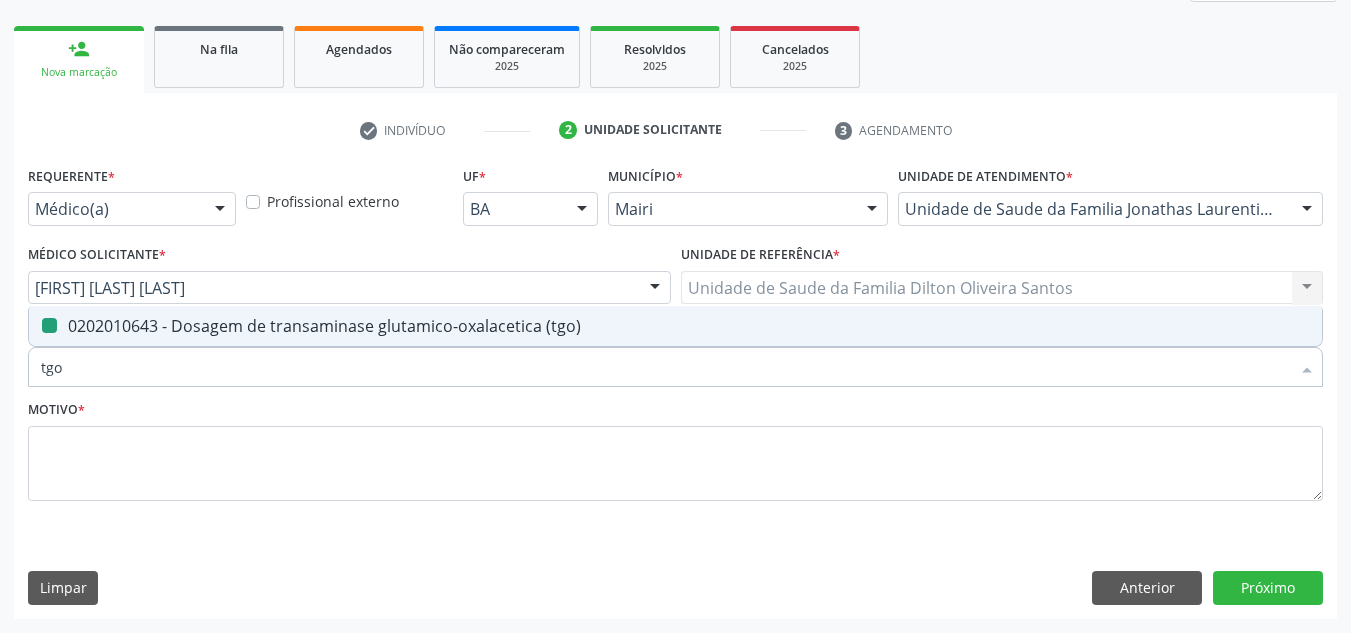 type 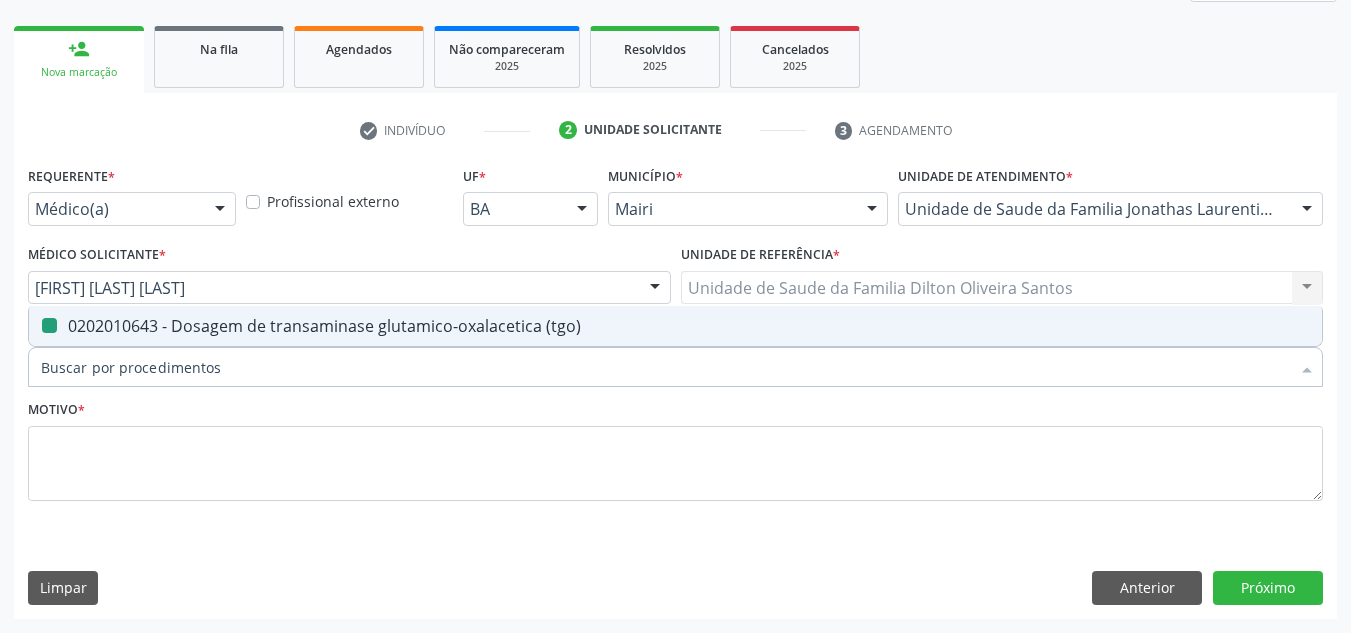 checkbox on "false" 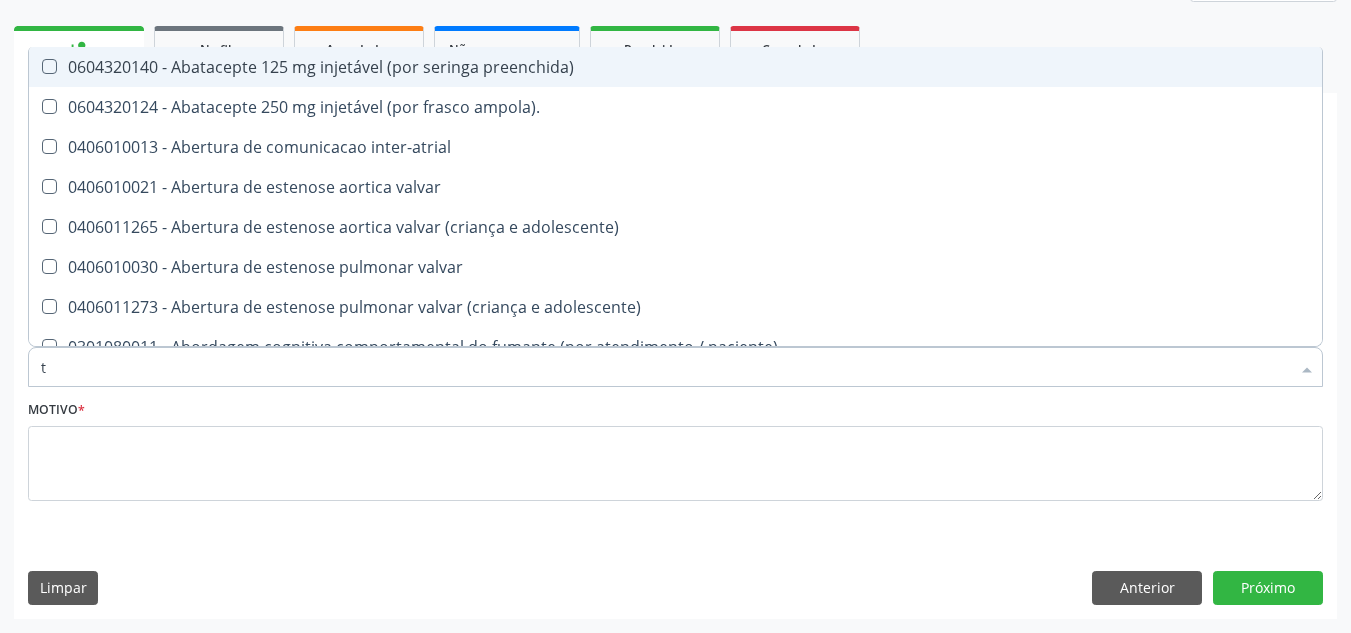 type on "tg" 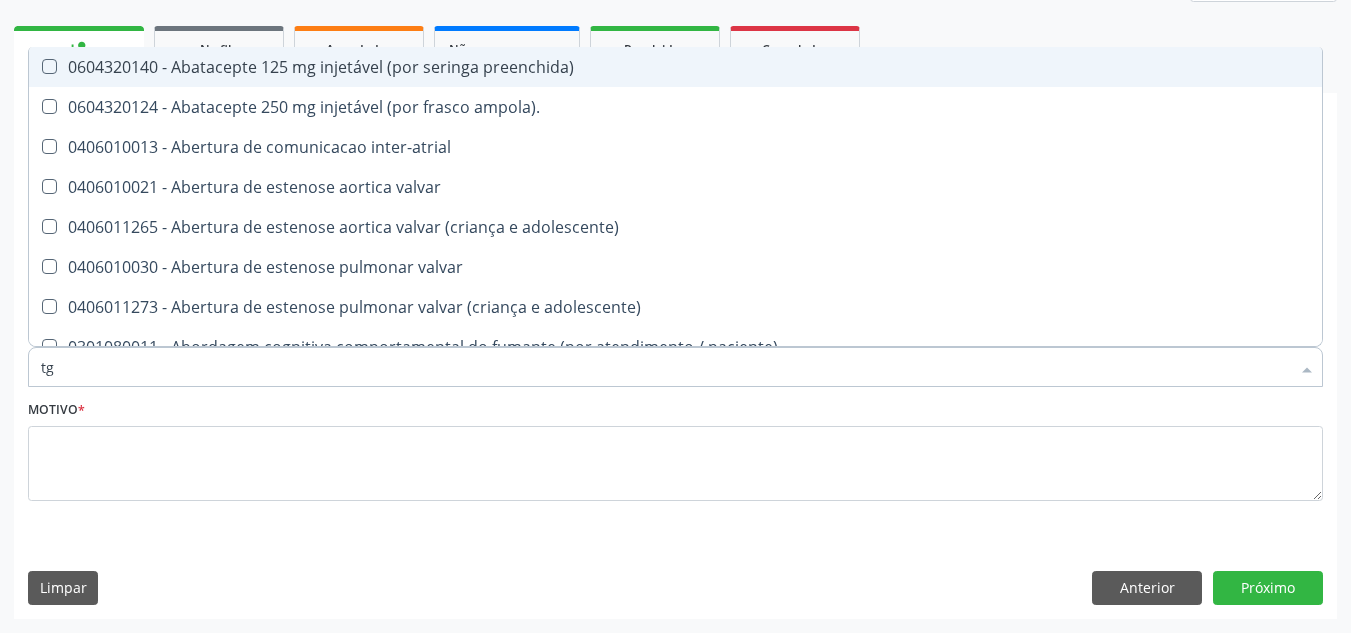 checkbox on "true" 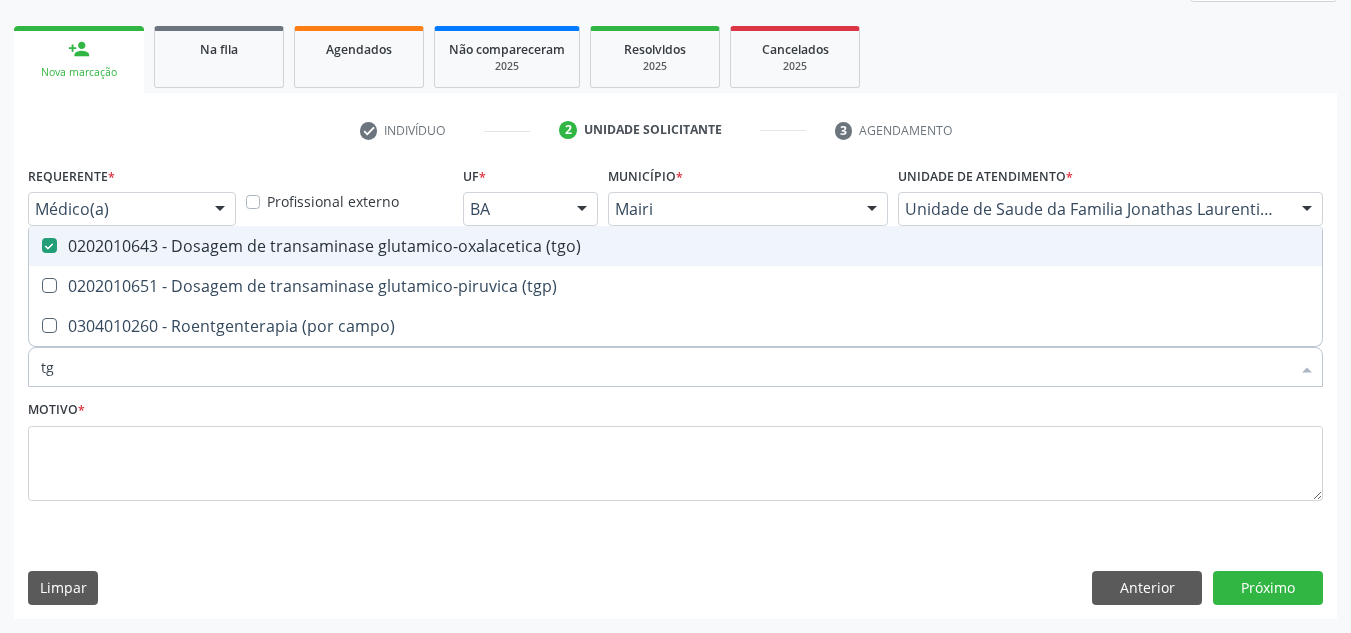 type on "tgp" 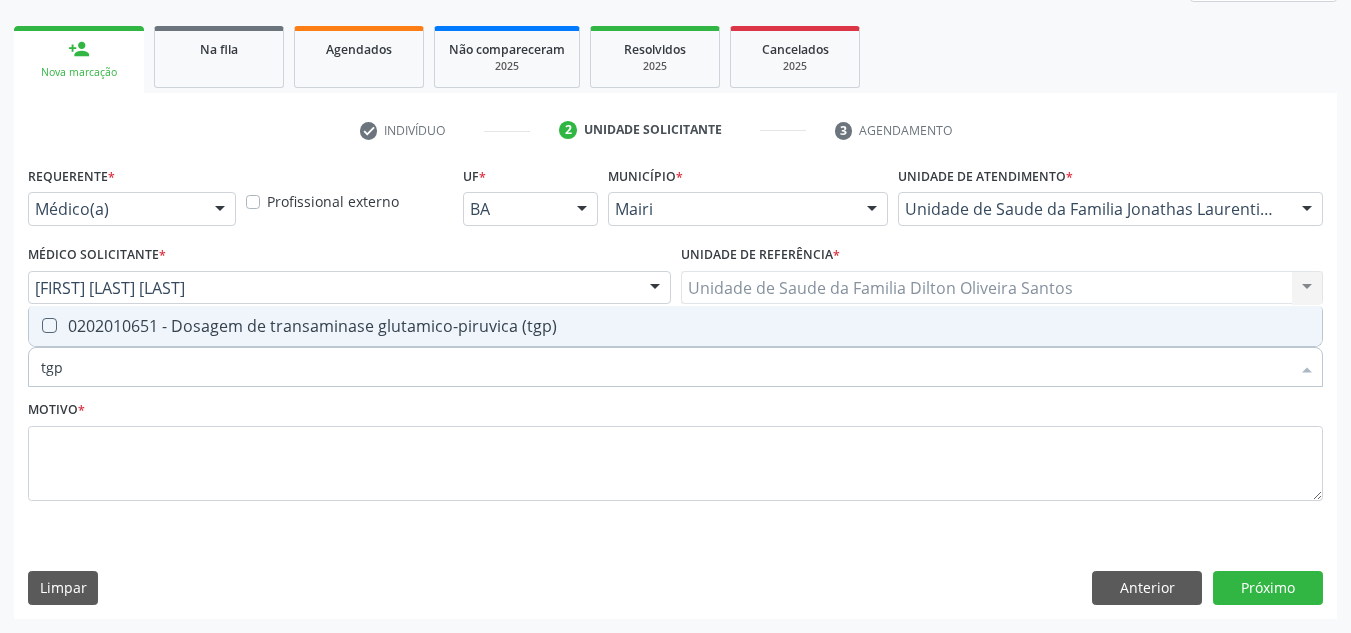click at bounding box center [49, 325] 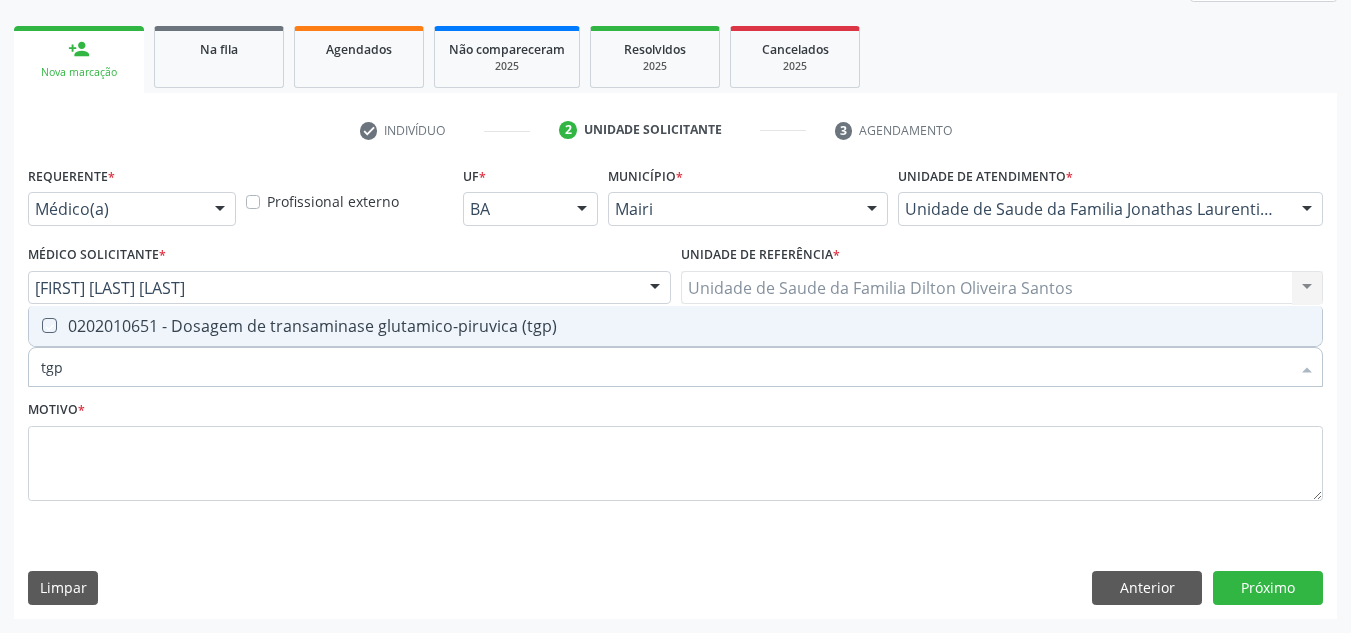 click at bounding box center [35, 325] 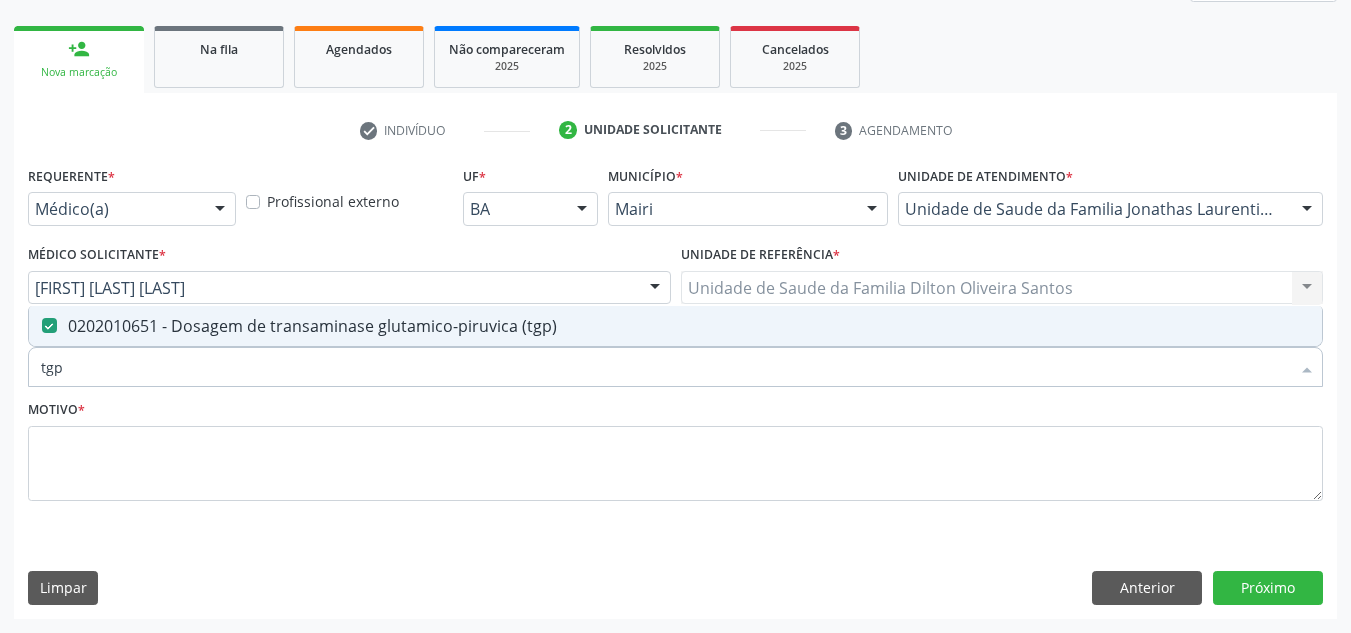 drag, startPoint x: 109, startPoint y: 371, endPoint x: 30, endPoint y: 378, distance: 79.30952 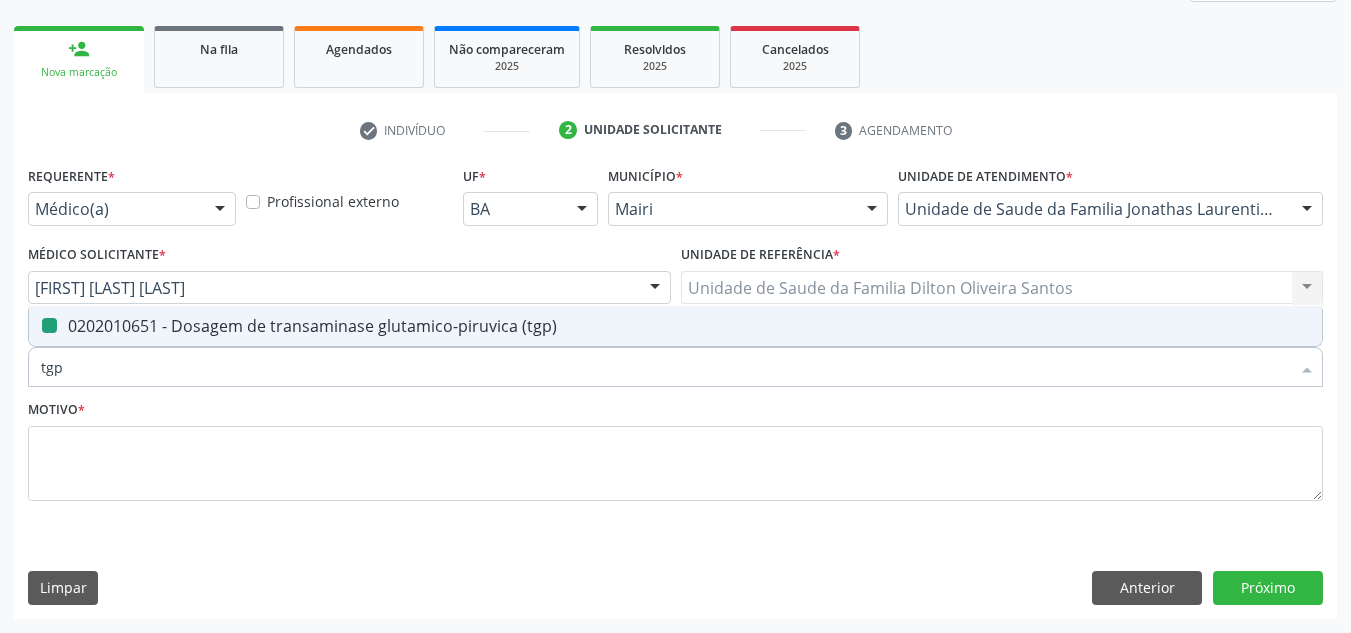 type 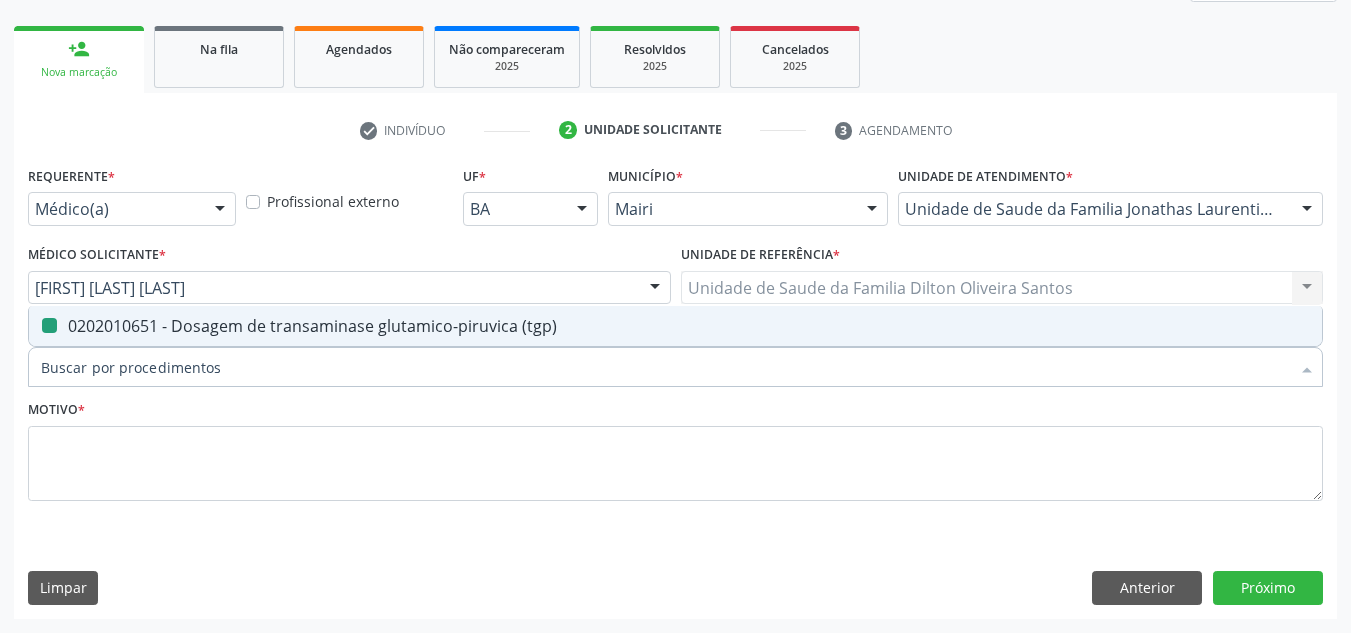 checkbox on "false" 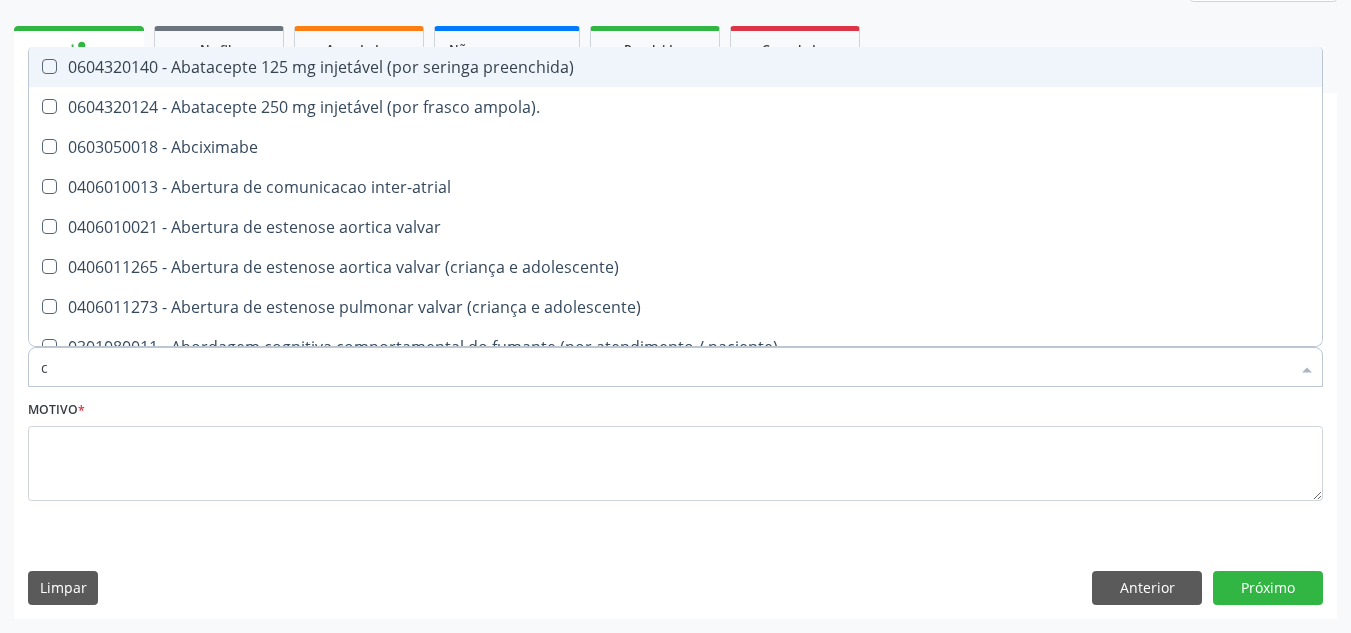 type on "co" 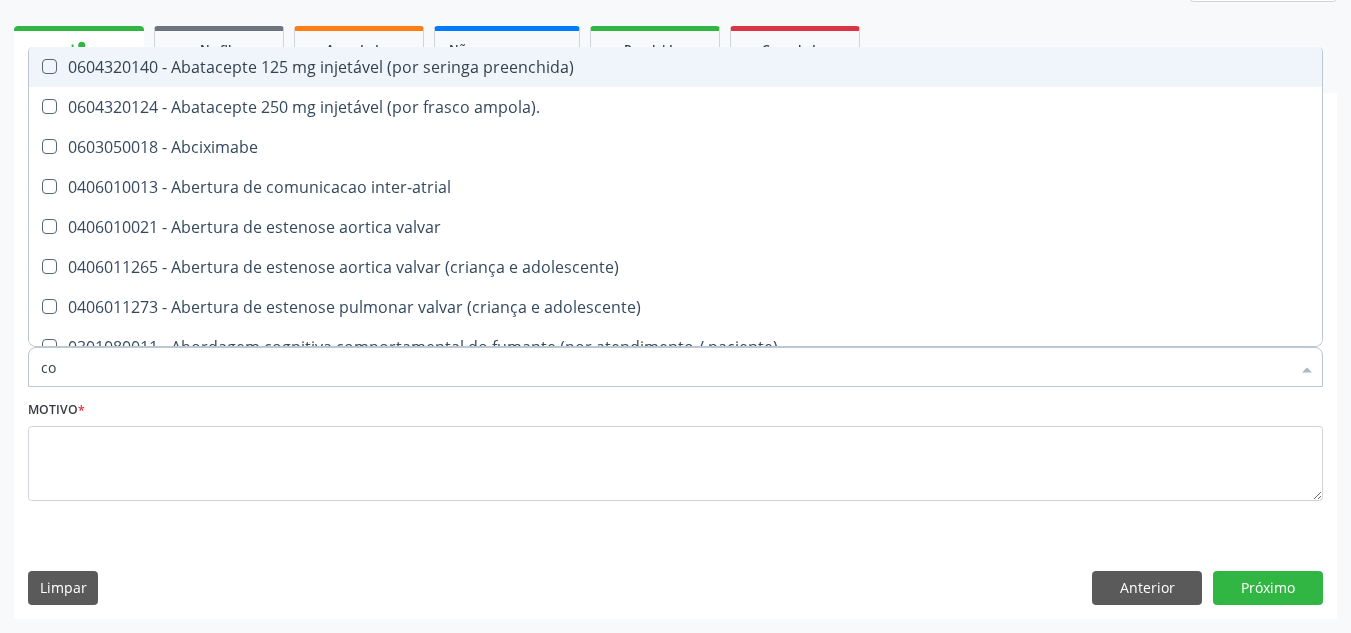 checkbox on "true" 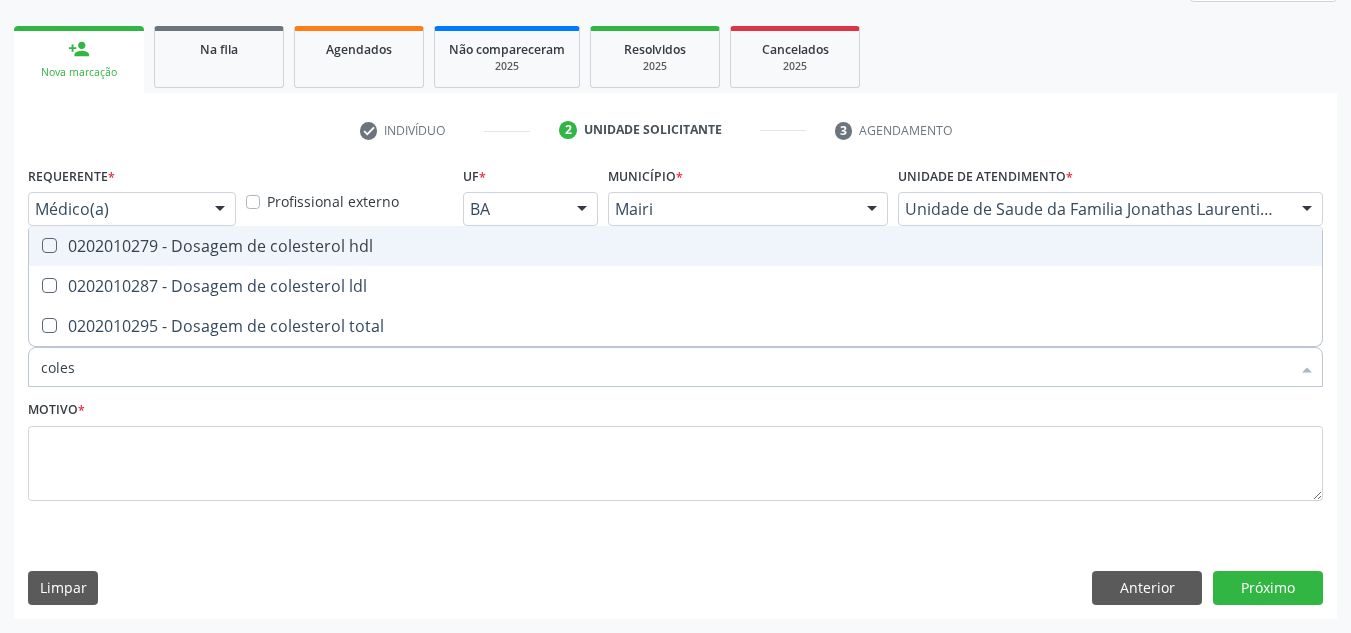type on "colest" 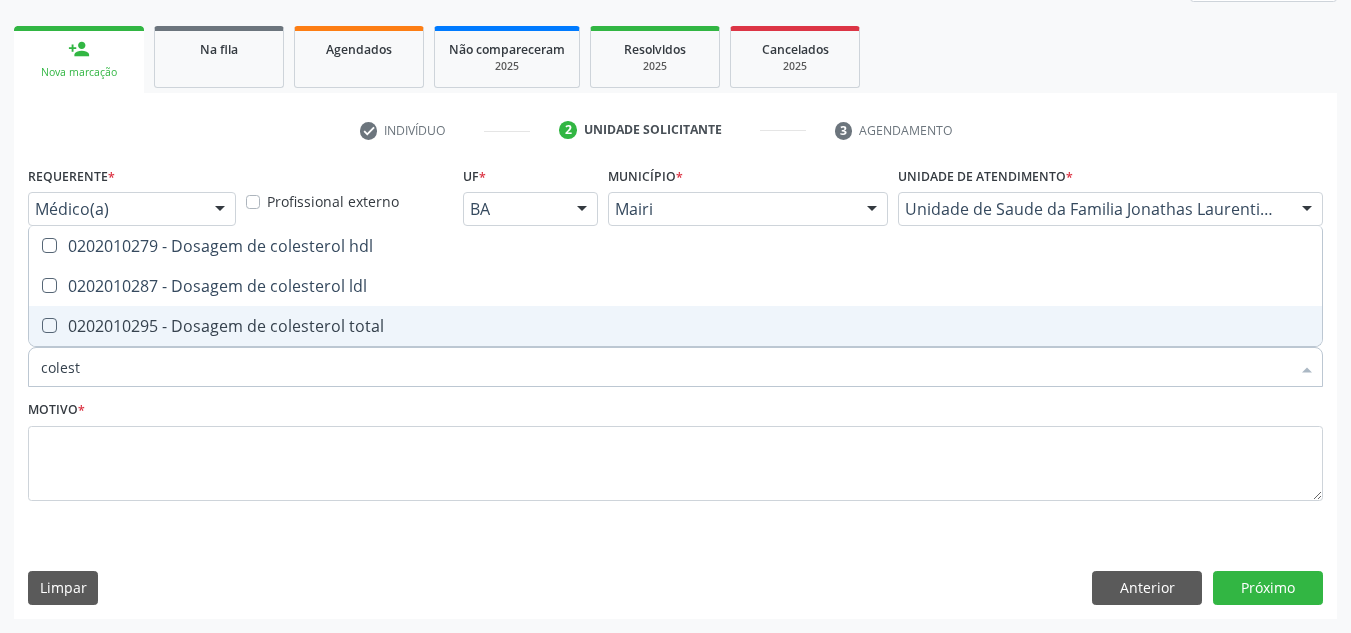 click on "0202010295 - Dosagem de colesterol total" at bounding box center (675, 326) 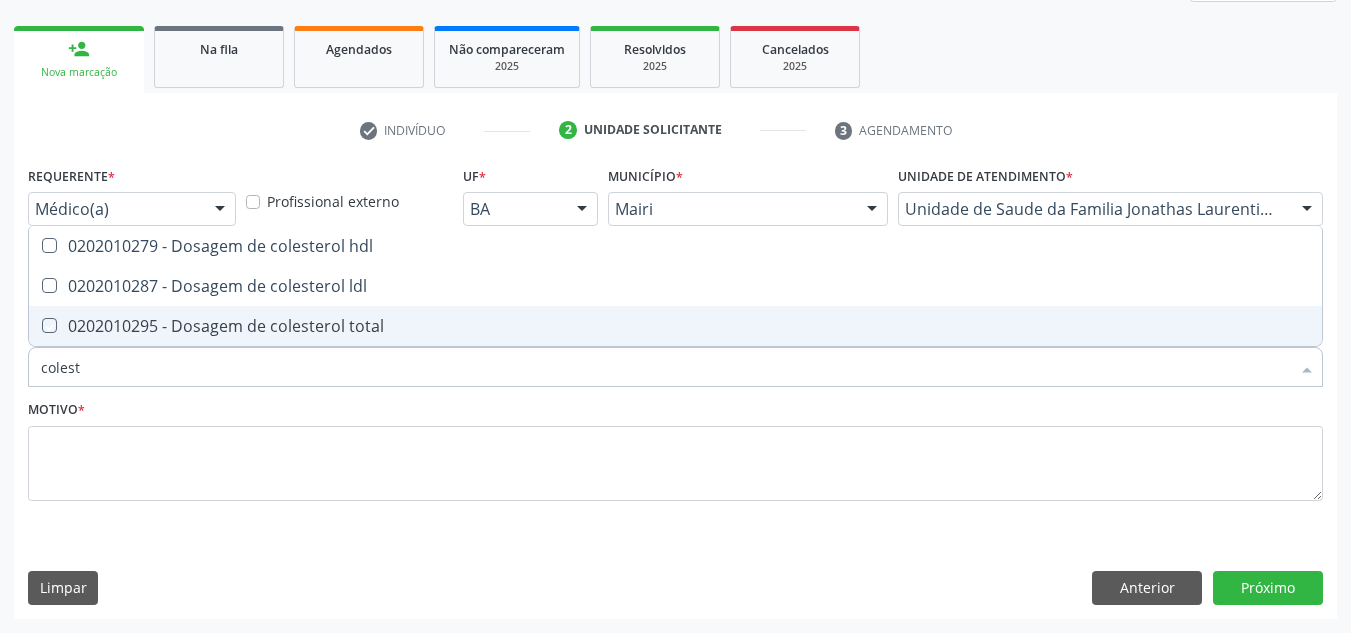 checkbox on "true" 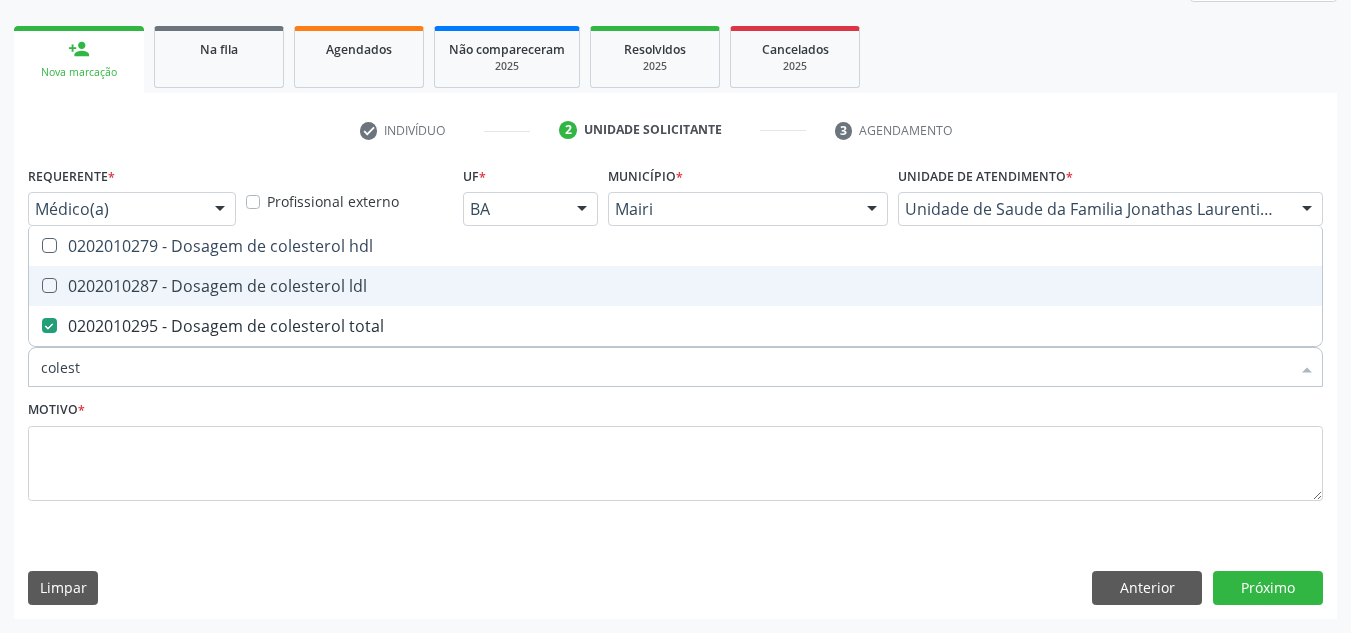 drag, startPoint x: 48, startPoint y: 291, endPoint x: 48, endPoint y: 248, distance: 43 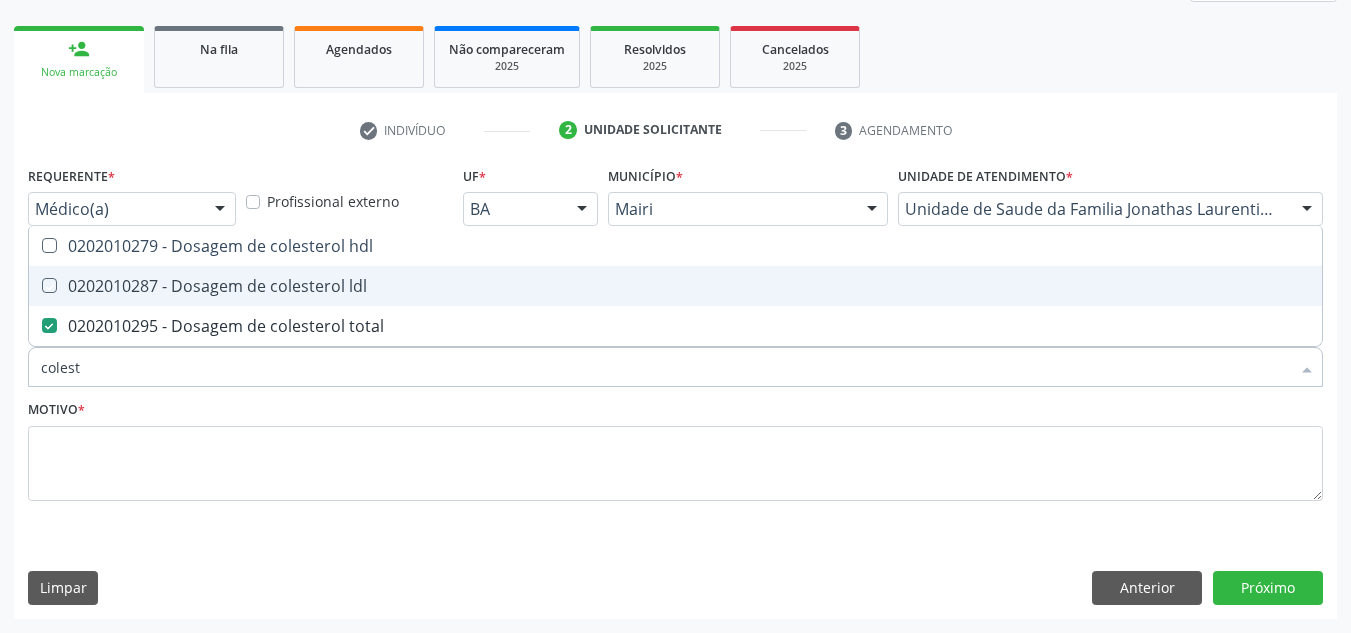 click at bounding box center [35, 285] 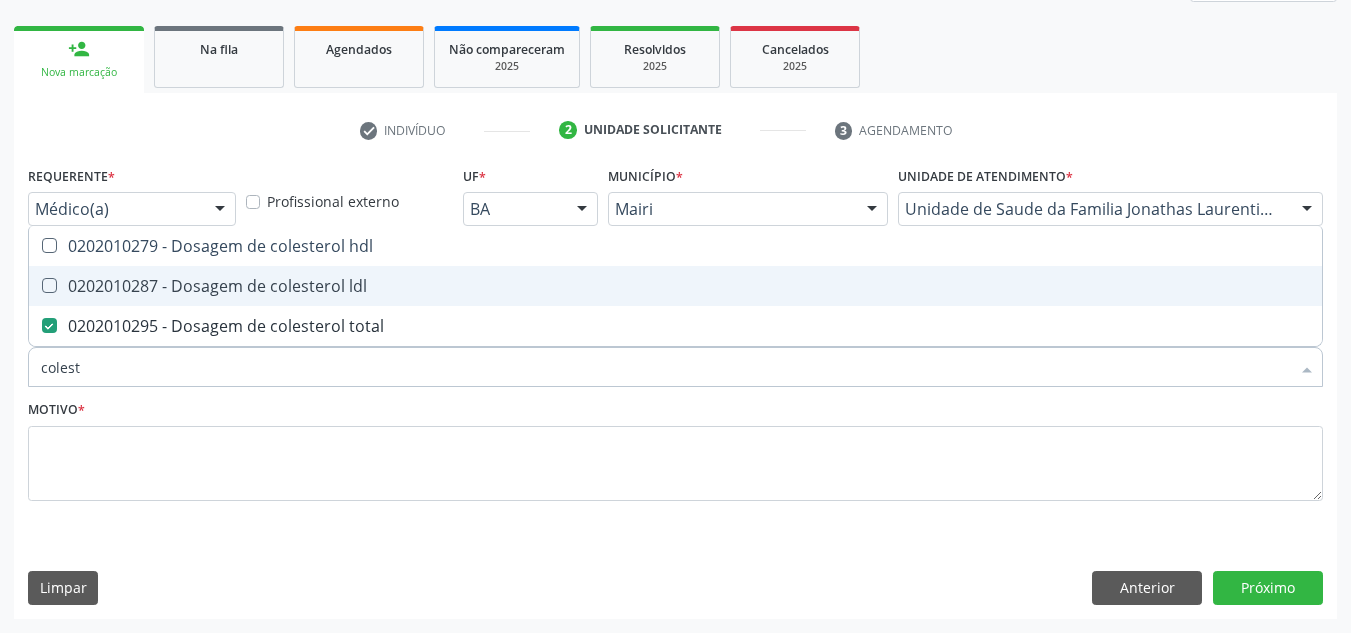 checkbox on "true" 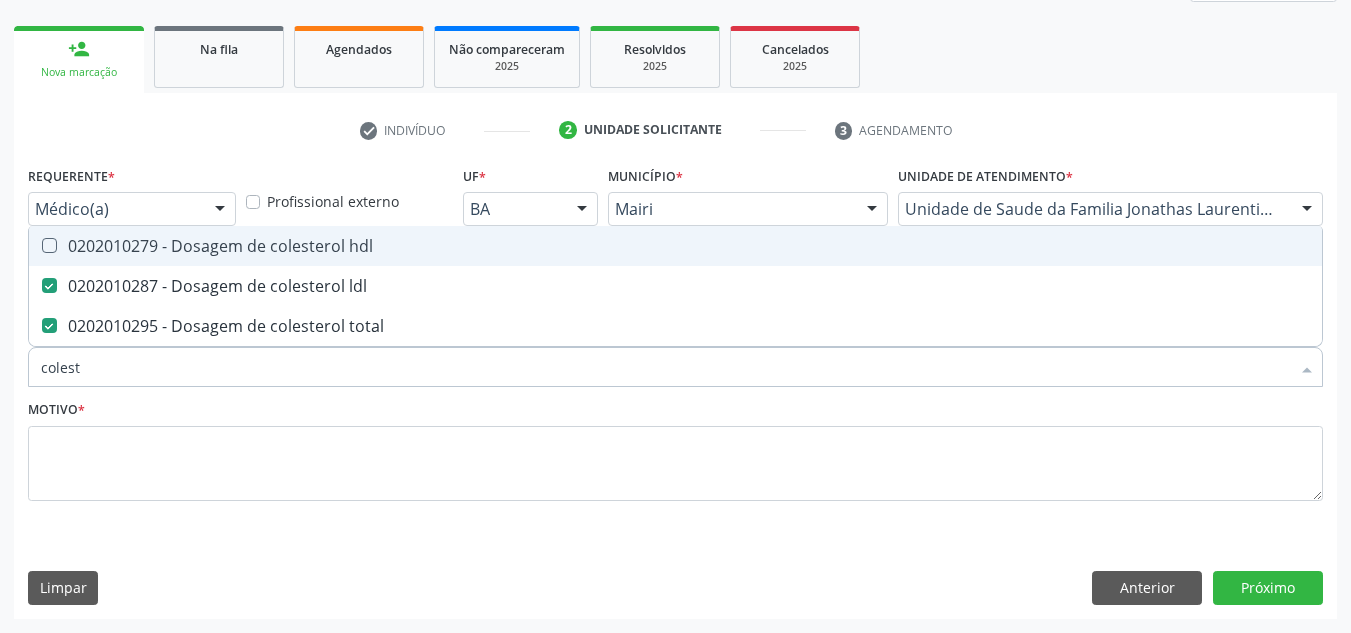 click at bounding box center (49, 245) 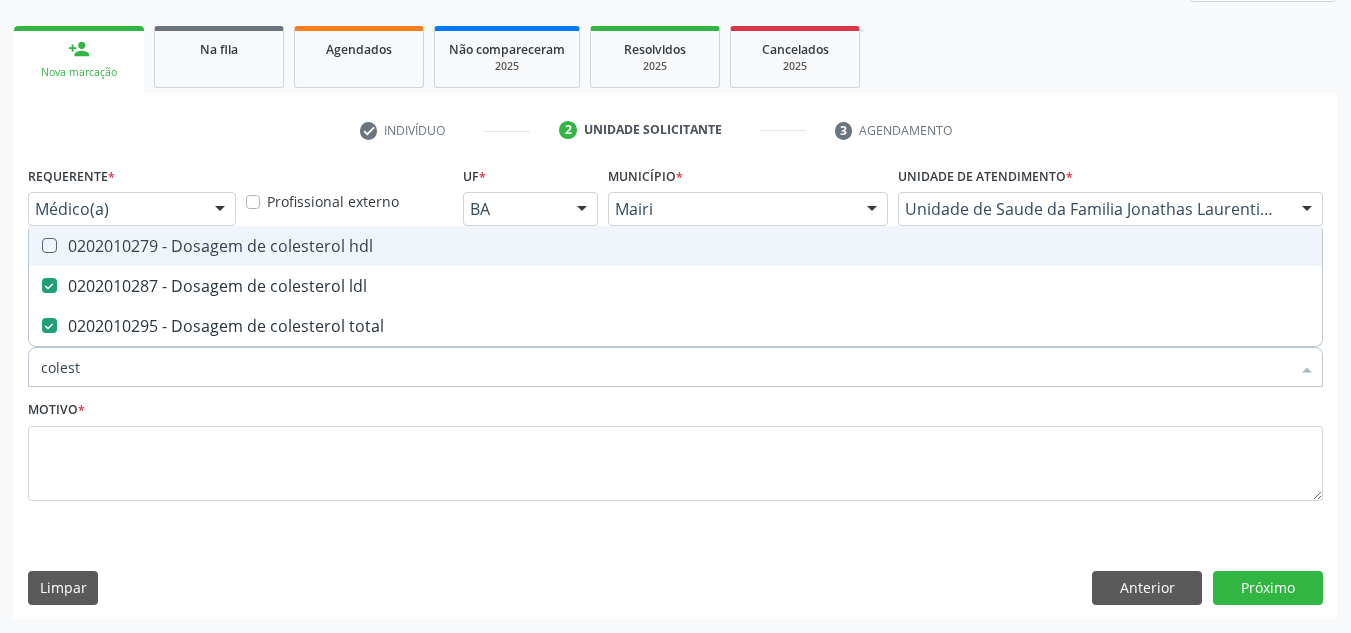 checkbox on "true" 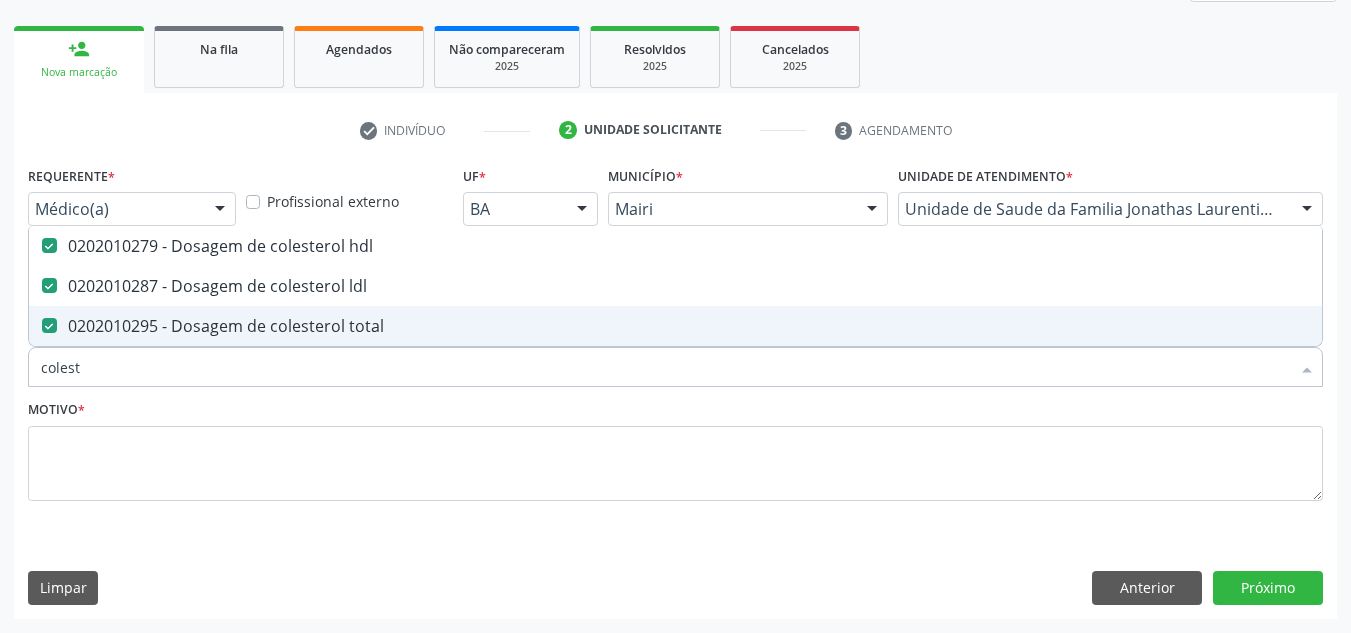 drag, startPoint x: 82, startPoint y: 368, endPoint x: 27, endPoint y: 372, distance: 55.145264 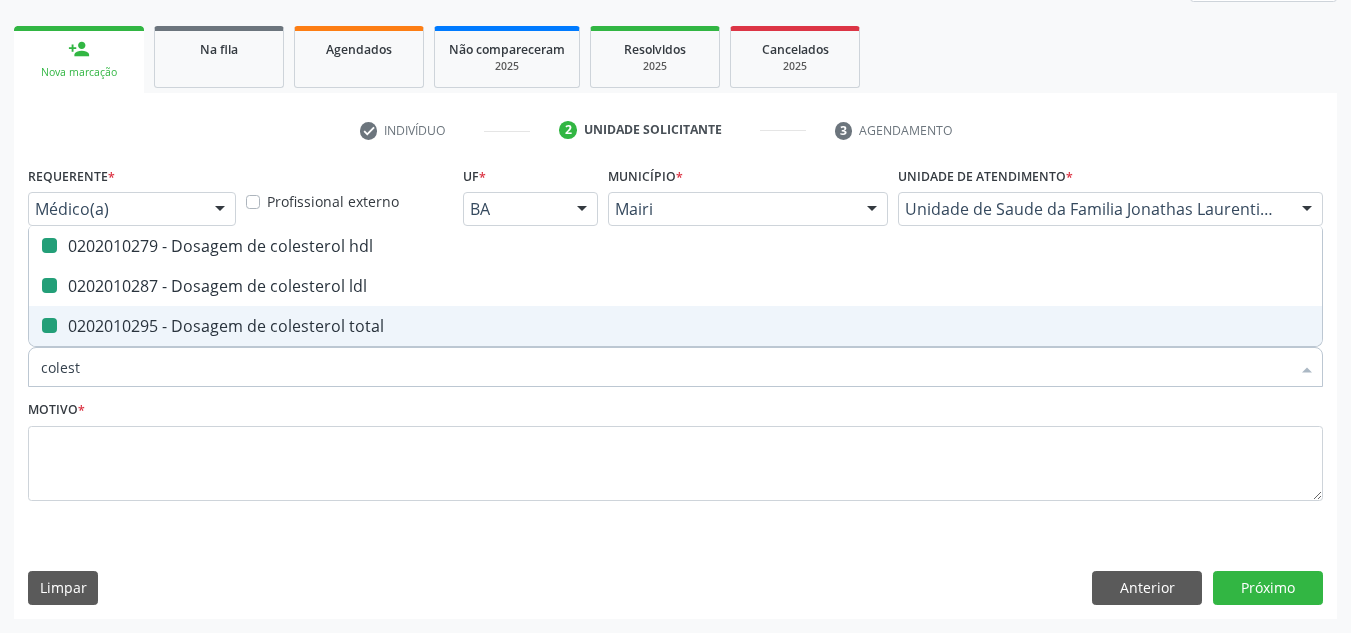 type 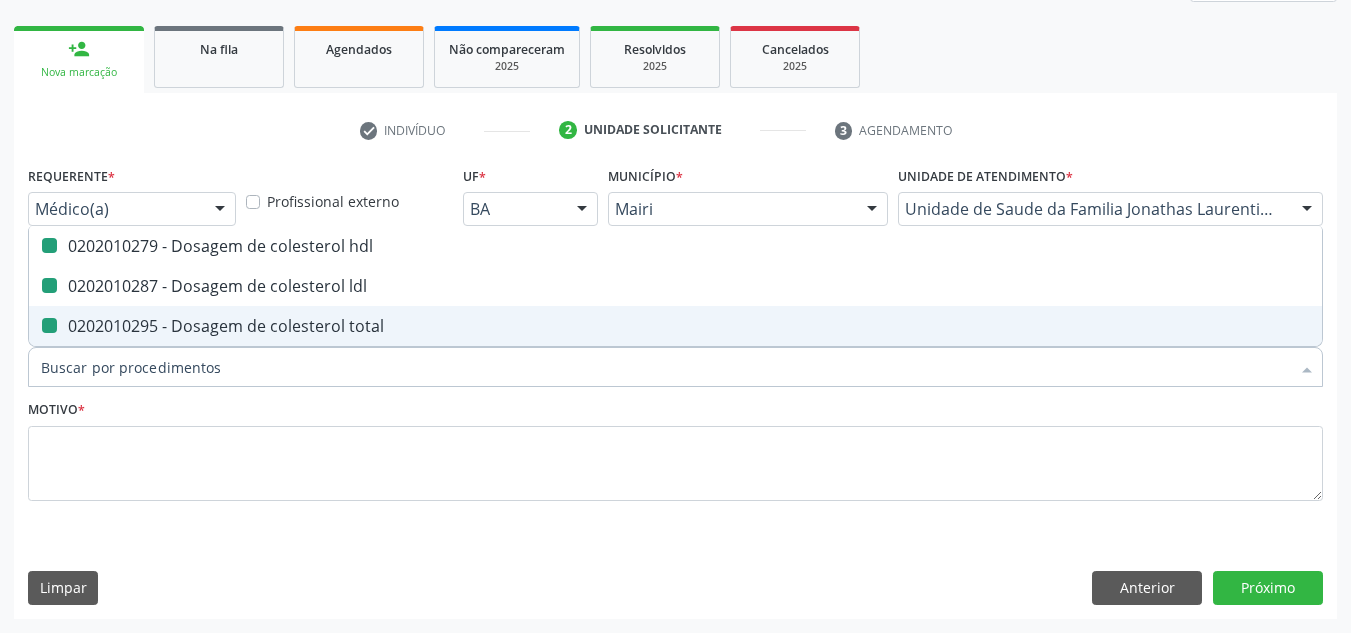 checkbox on "false" 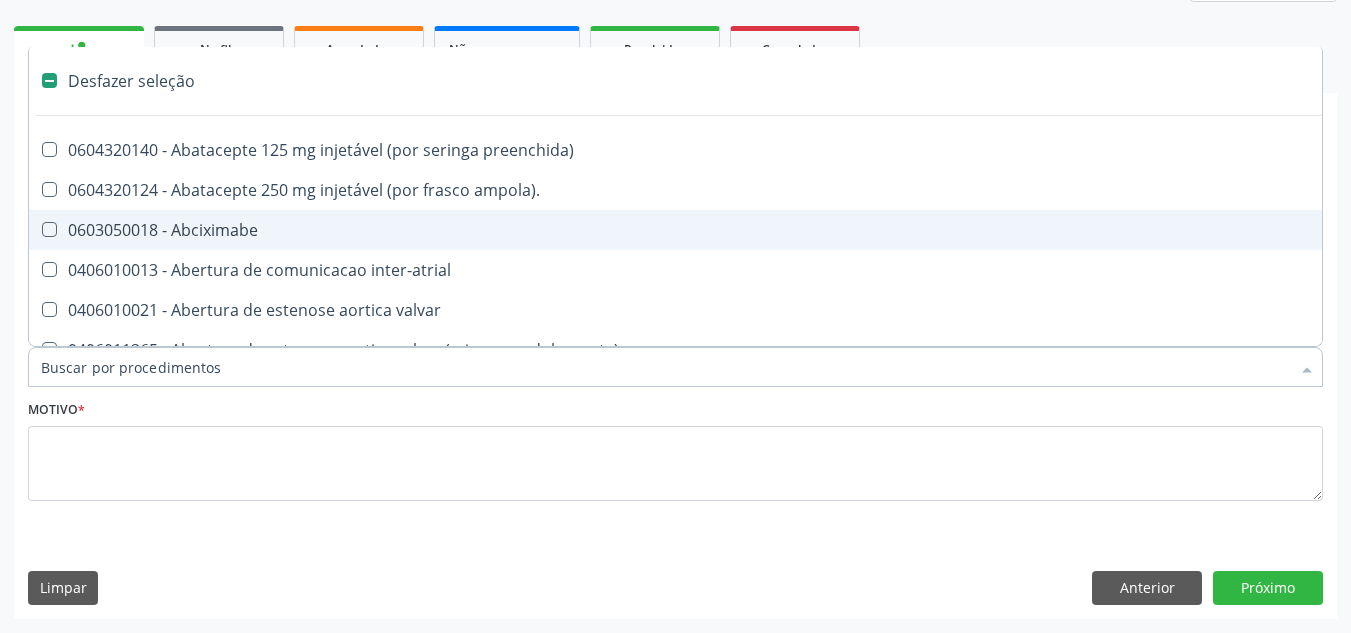type on "u" 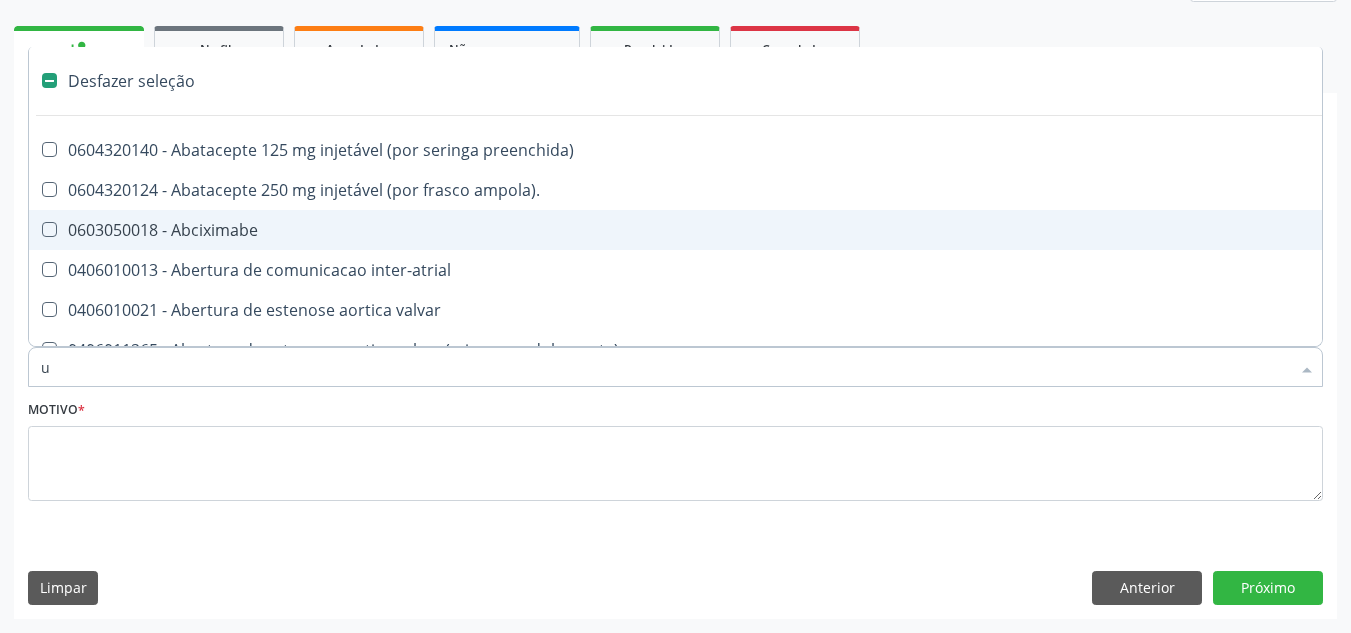 checkbox on "true" 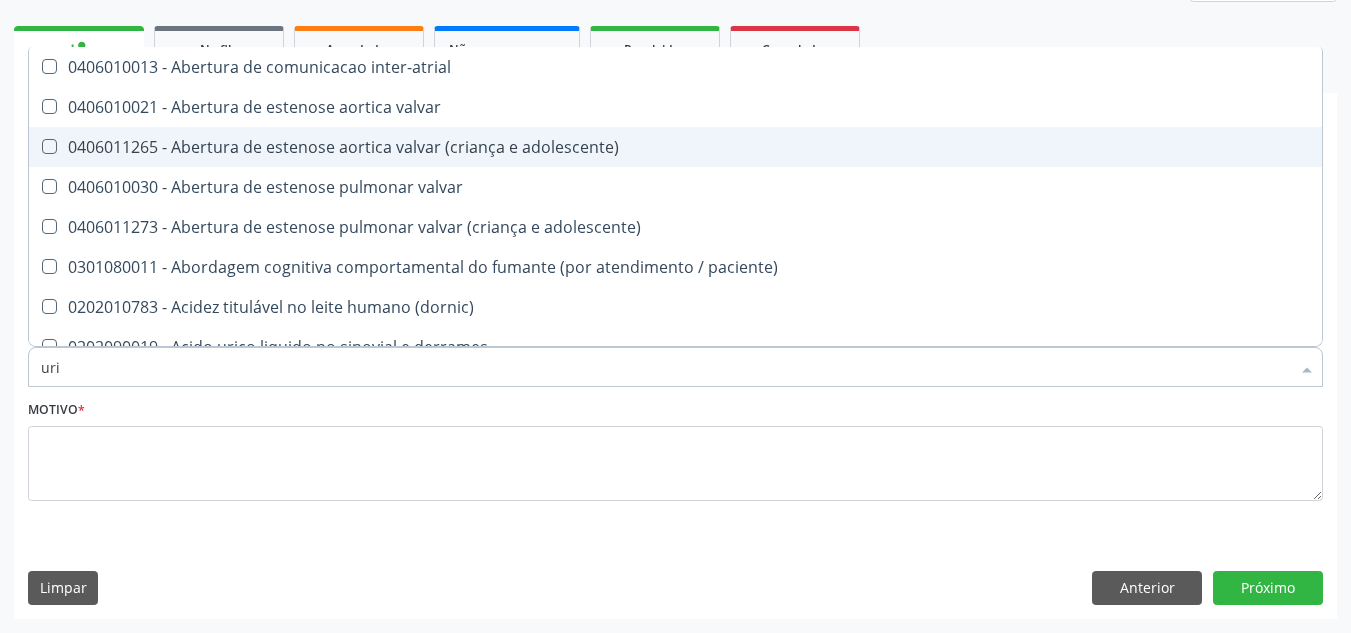 type on "urin" 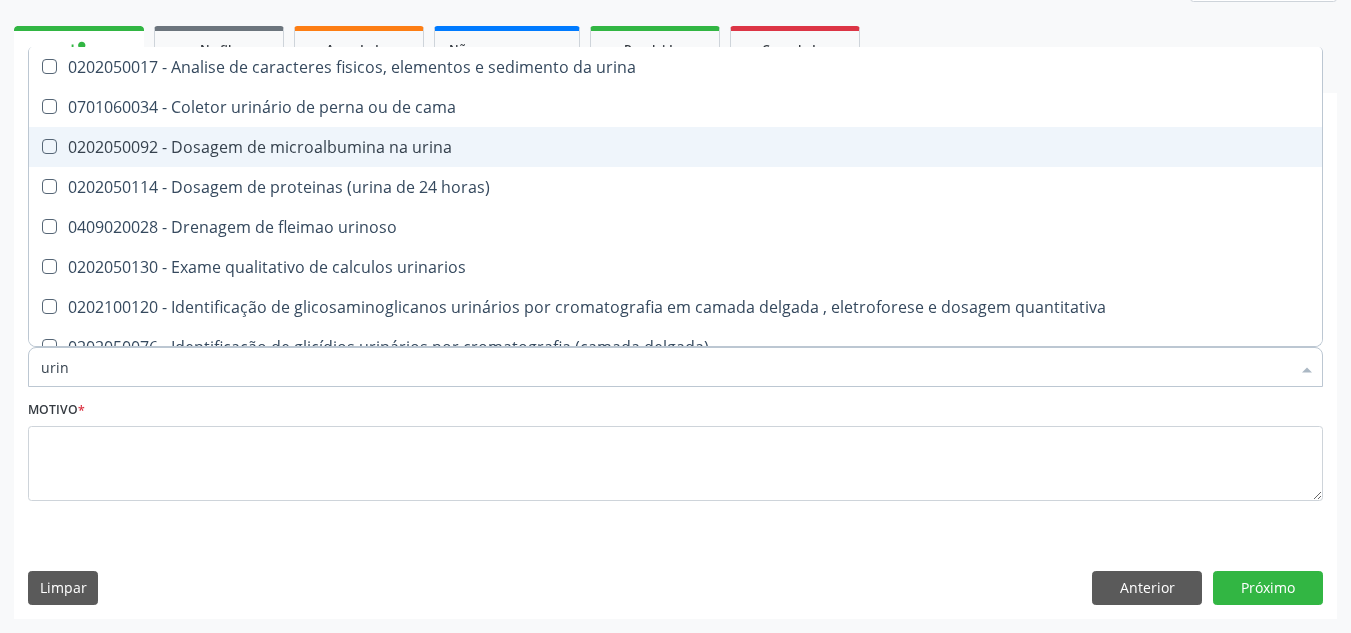 type on "urina" 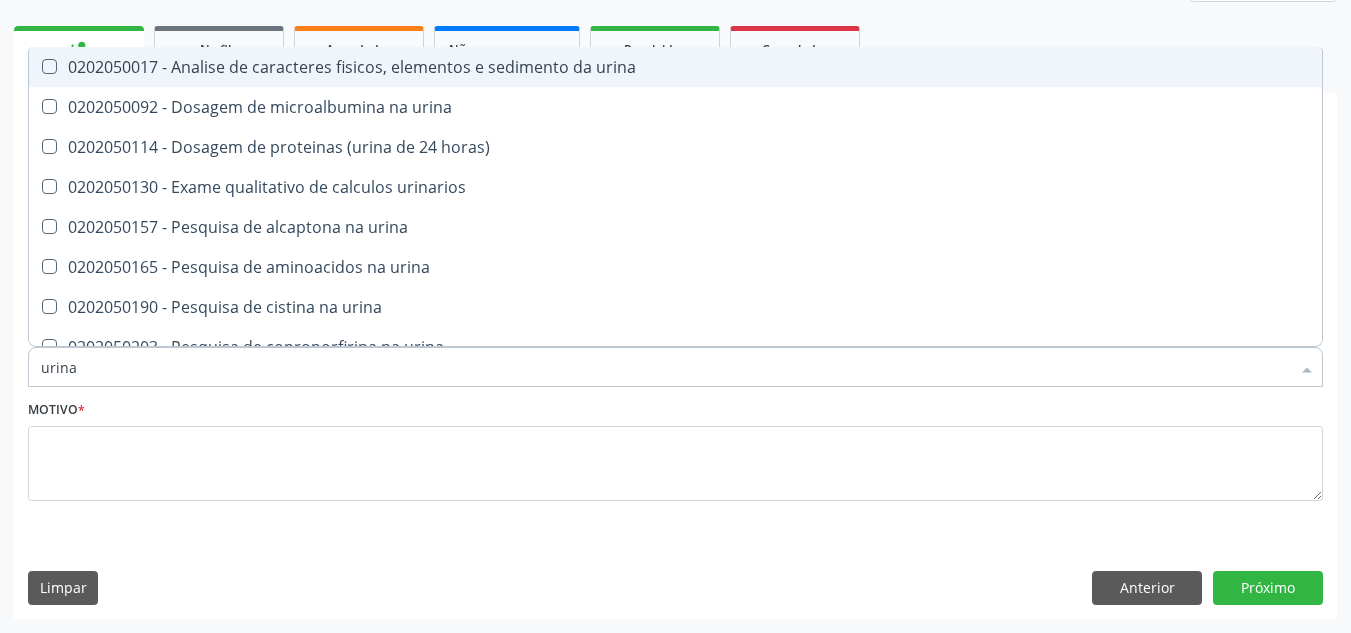 click on "0202050017 - Analise de caracteres fisicos, elementos e sedimento da urina" at bounding box center [675, 67] 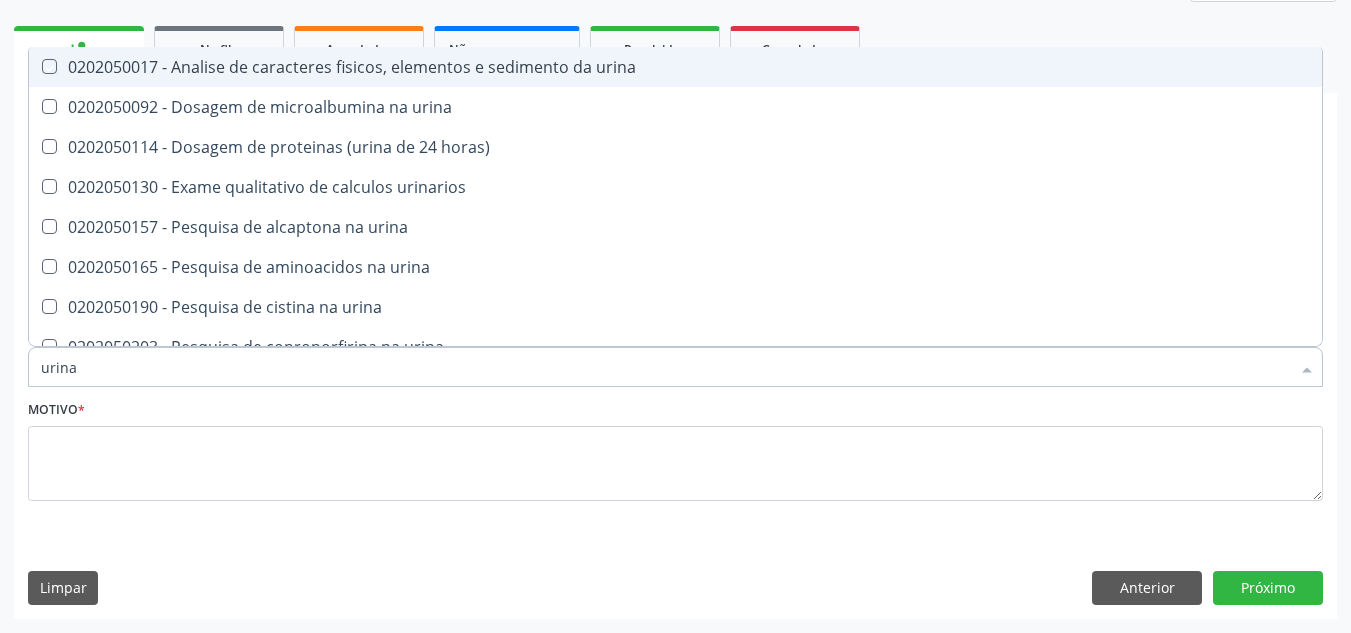 checkbox on "true" 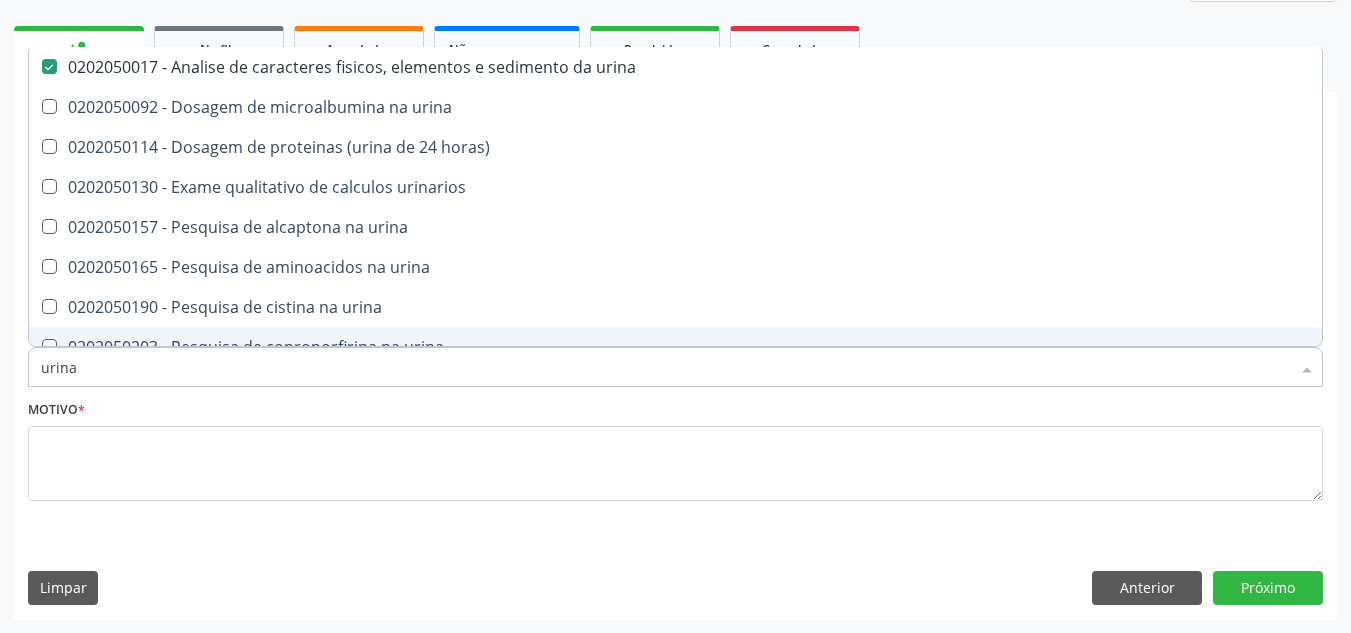 drag, startPoint x: 123, startPoint y: 361, endPoint x: 9, endPoint y: 375, distance: 114.85643 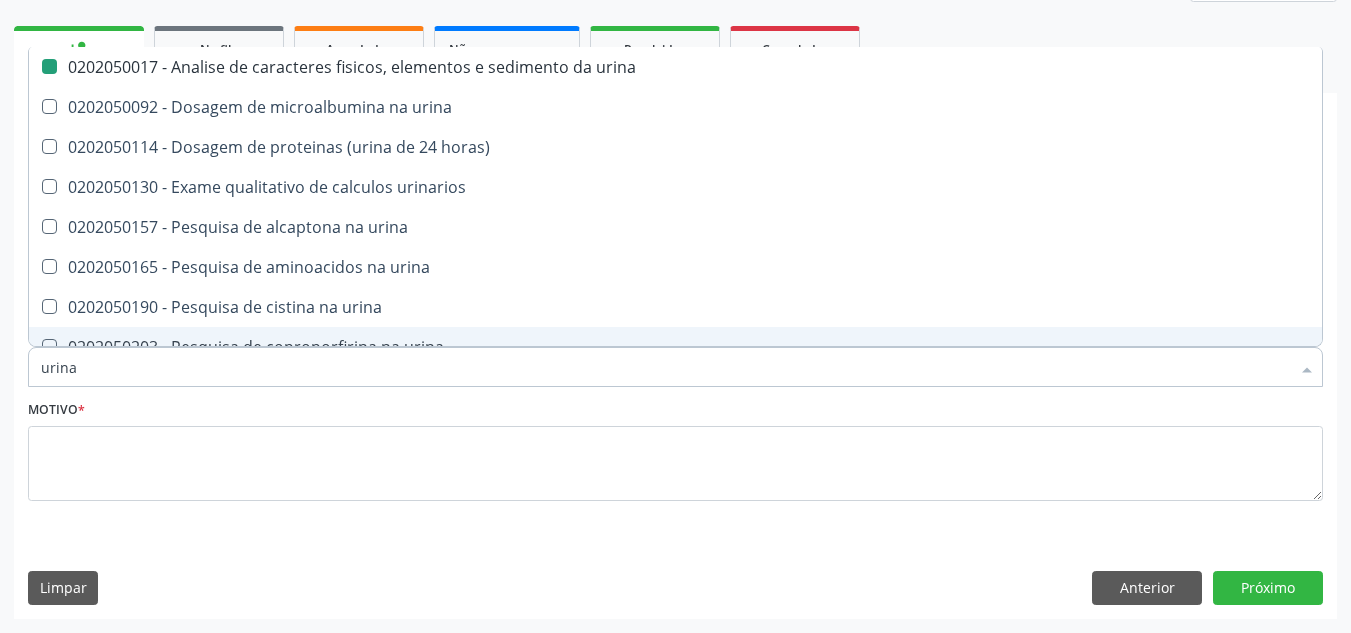 type 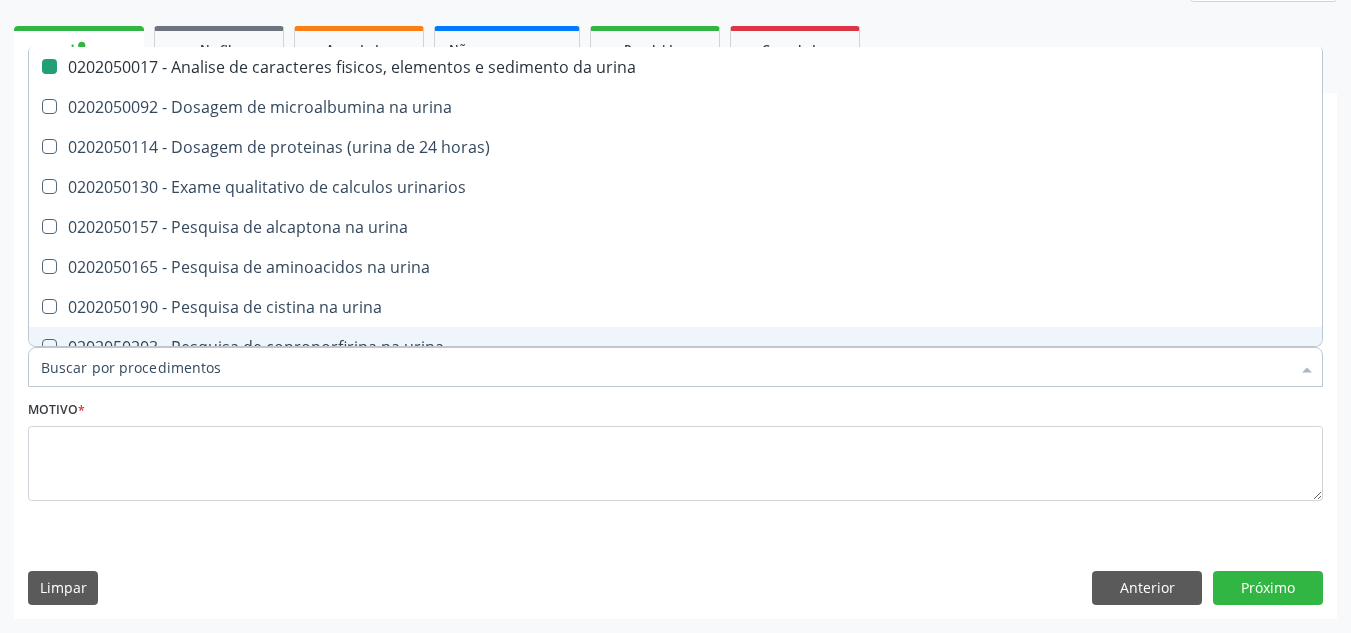 checkbox on "false" 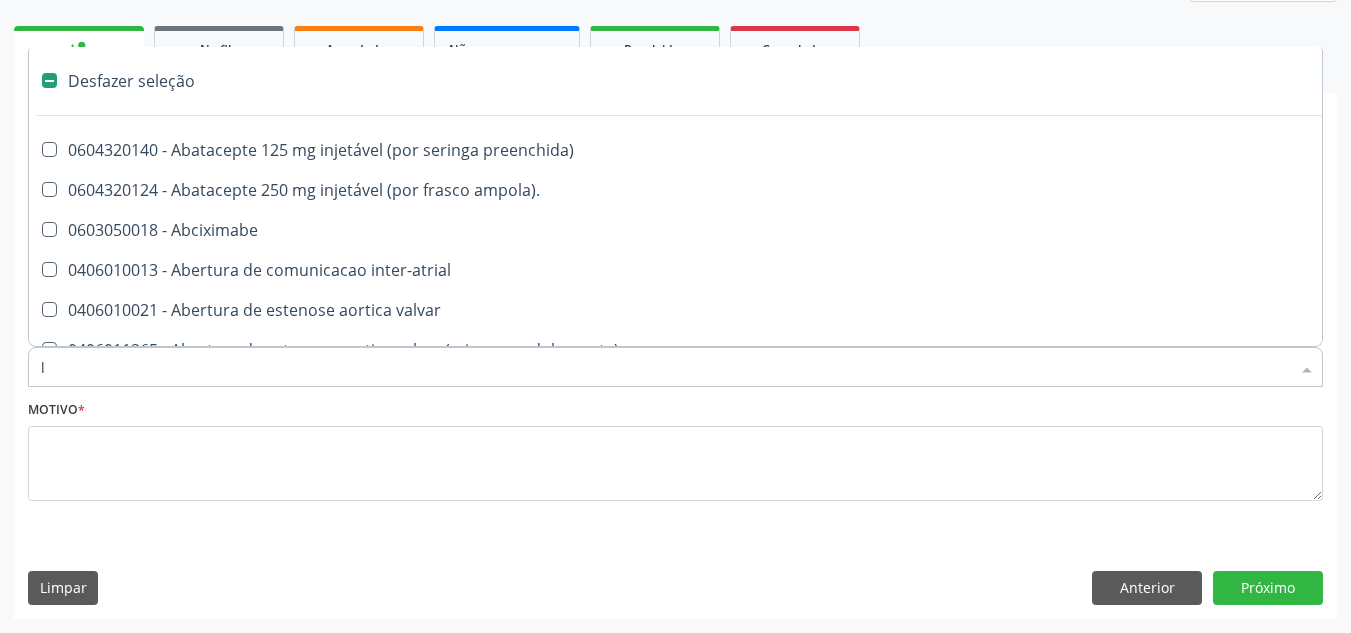 type on "la" 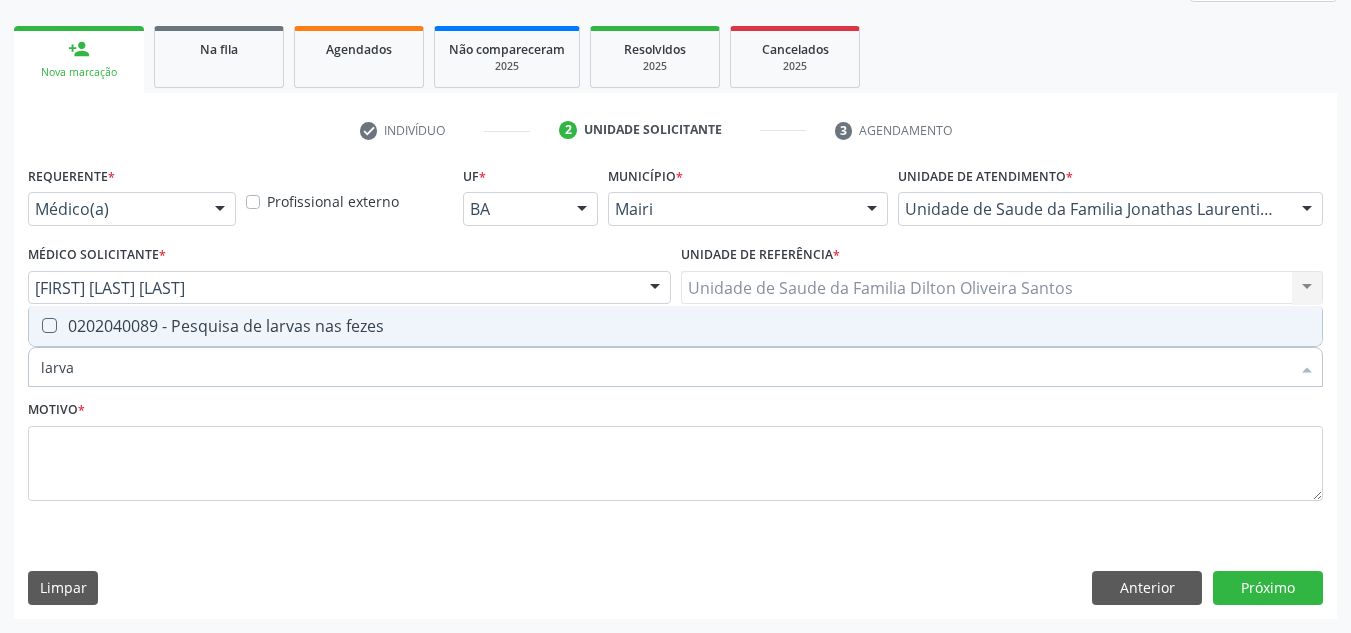 type on "larvas" 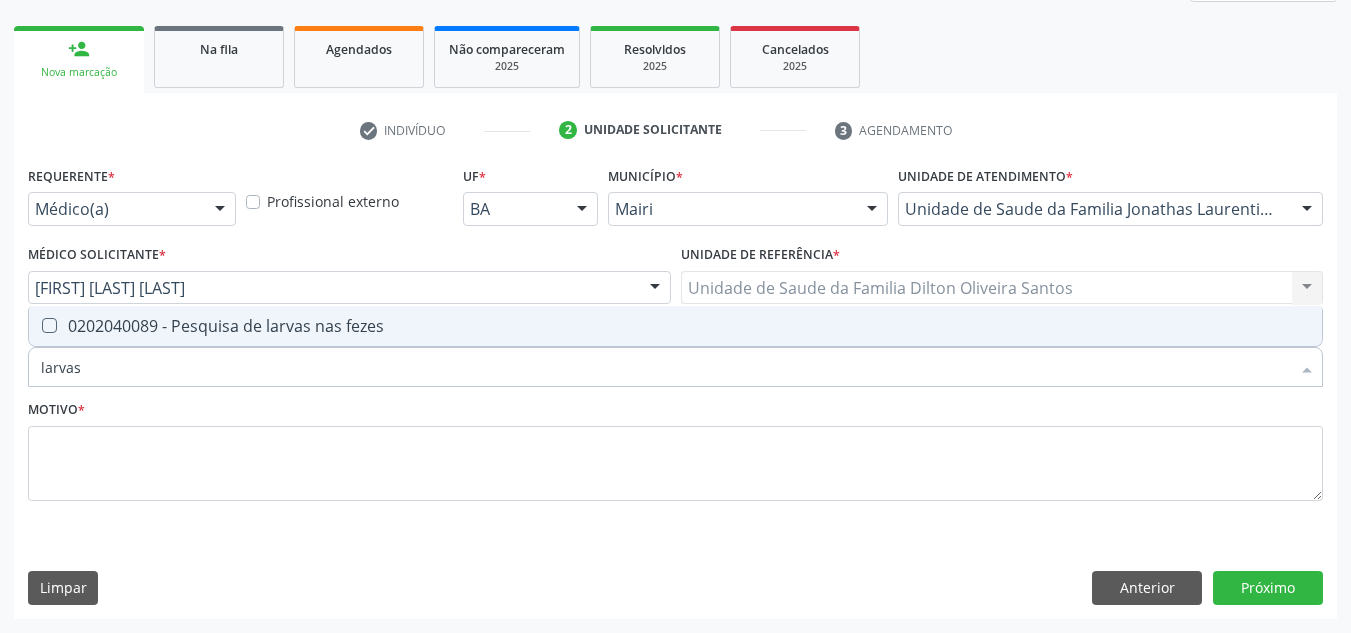 click at bounding box center (49, 325) 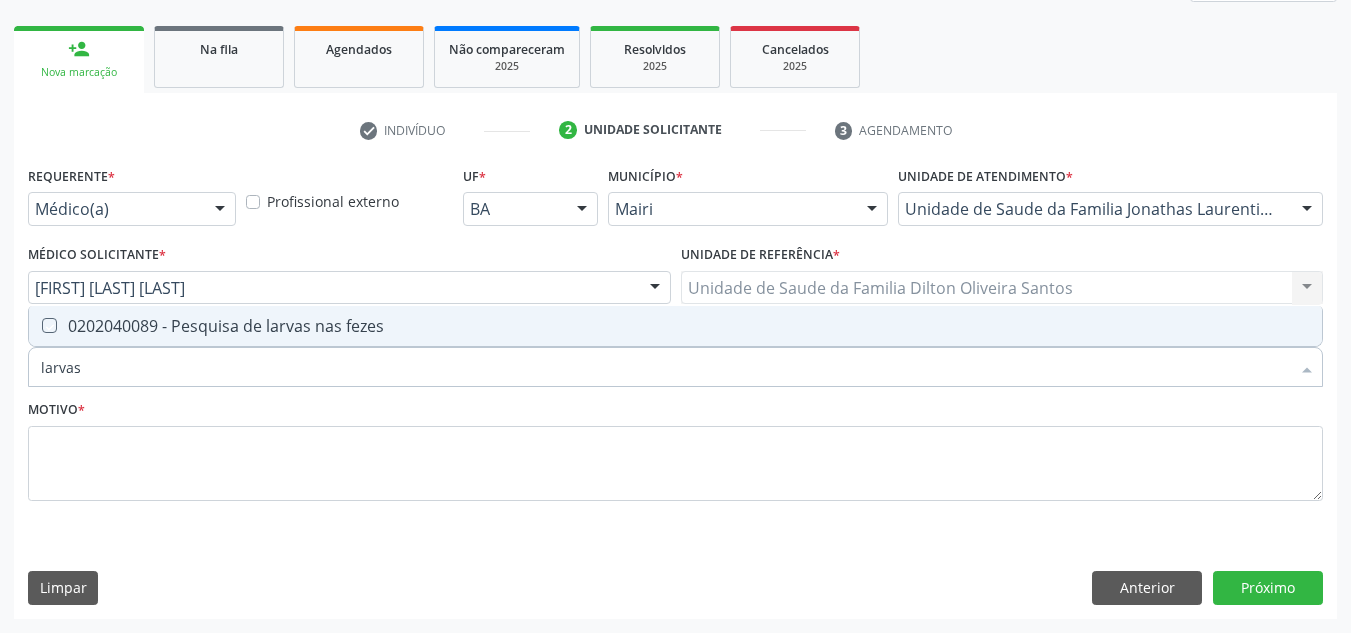 click at bounding box center (35, 325) 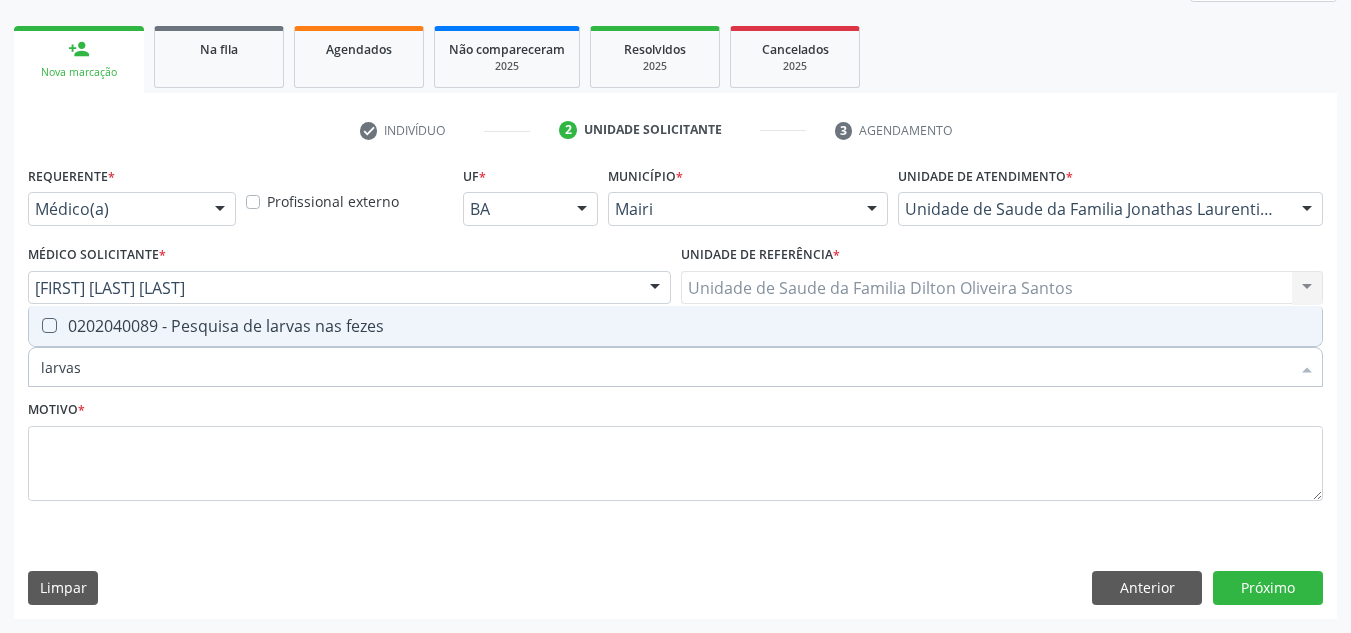 checkbox on "true" 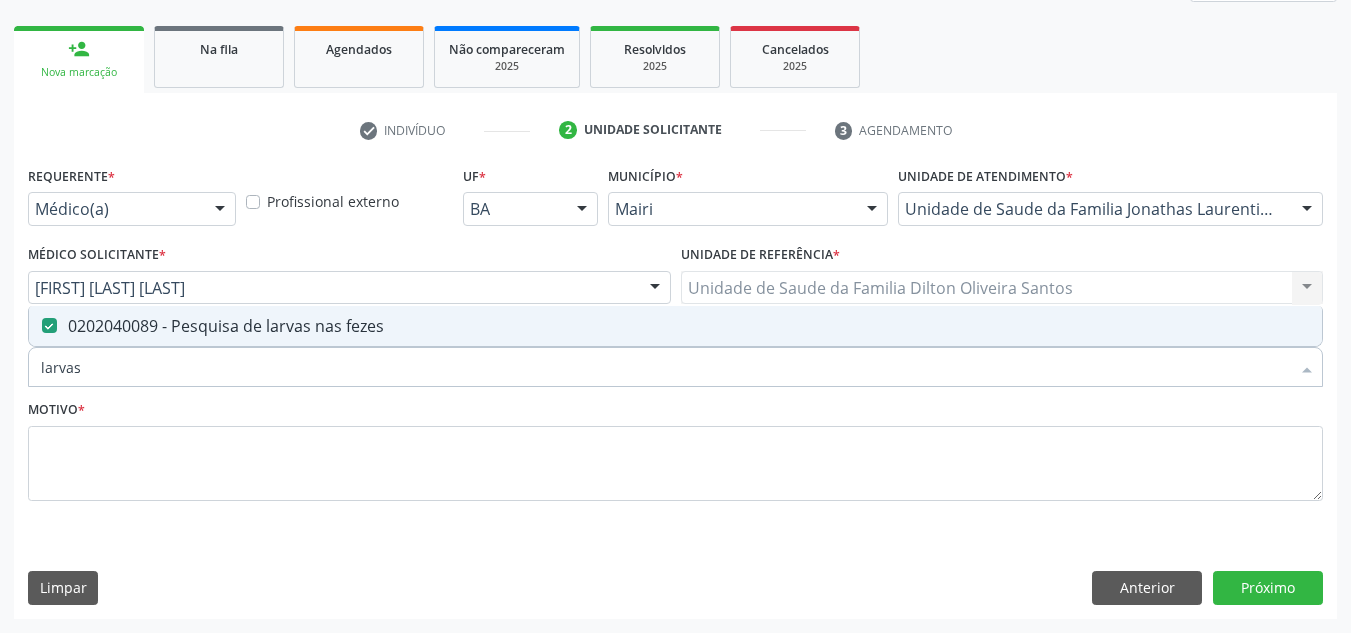 drag, startPoint x: 101, startPoint y: 352, endPoint x: 24, endPoint y: 366, distance: 78.26238 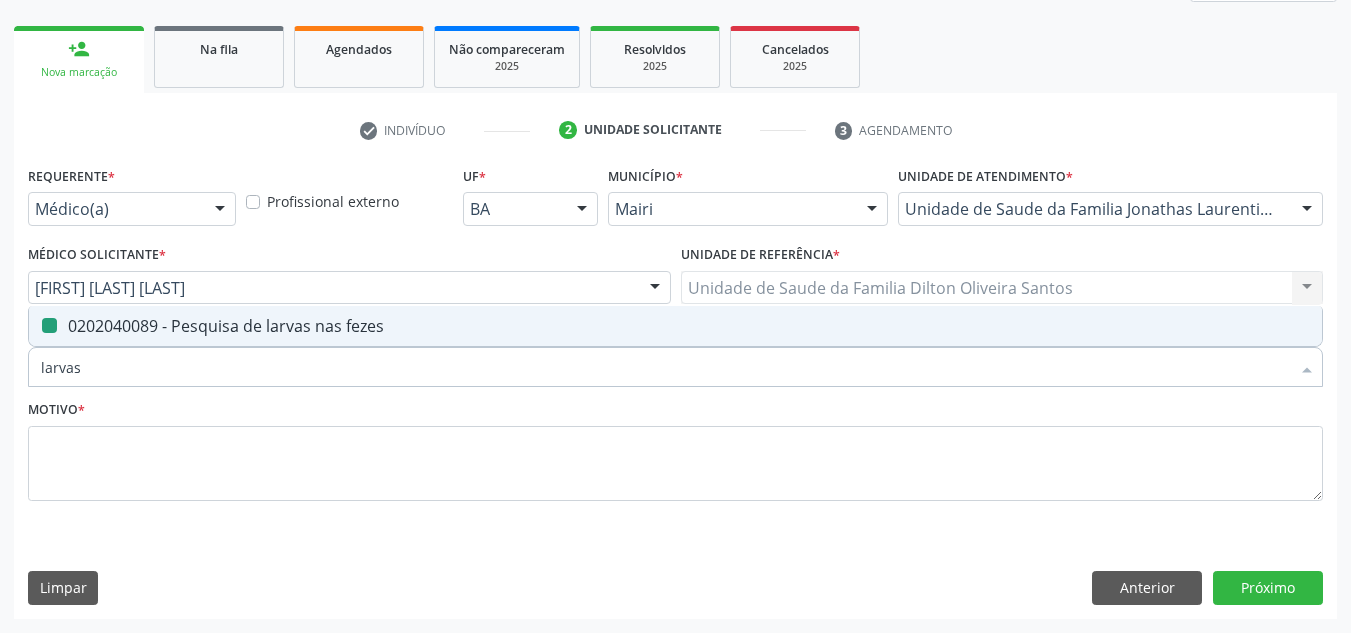 type 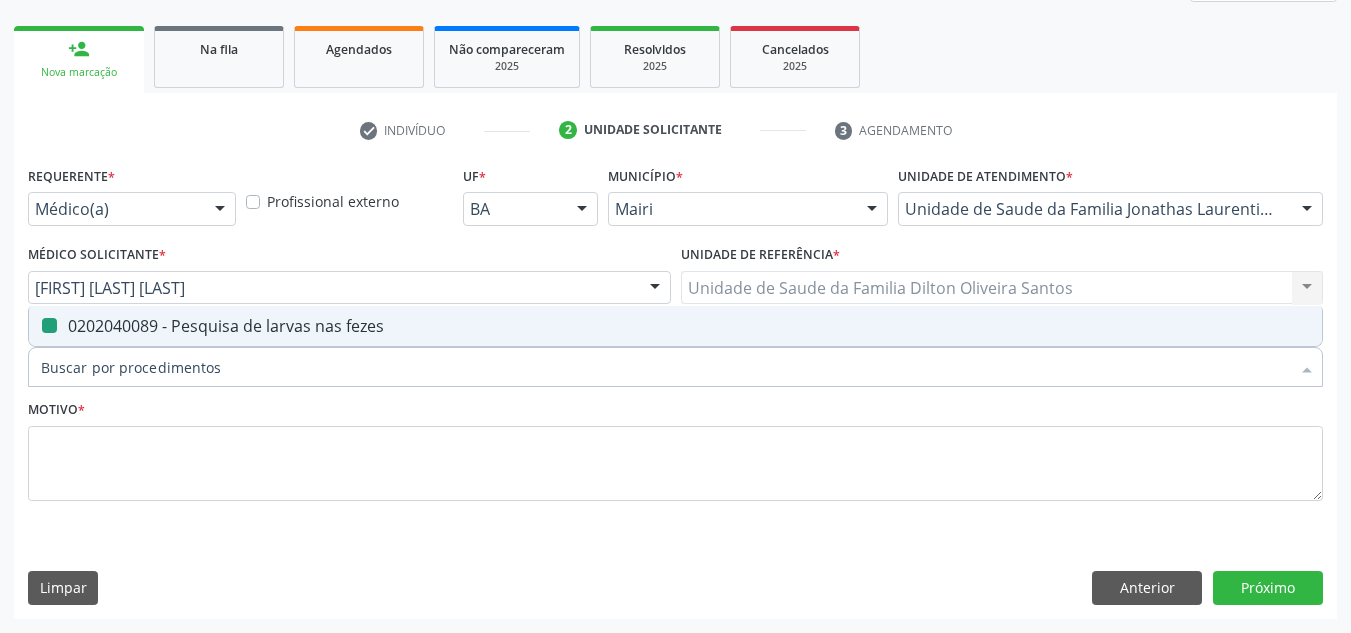 checkbox on "false" 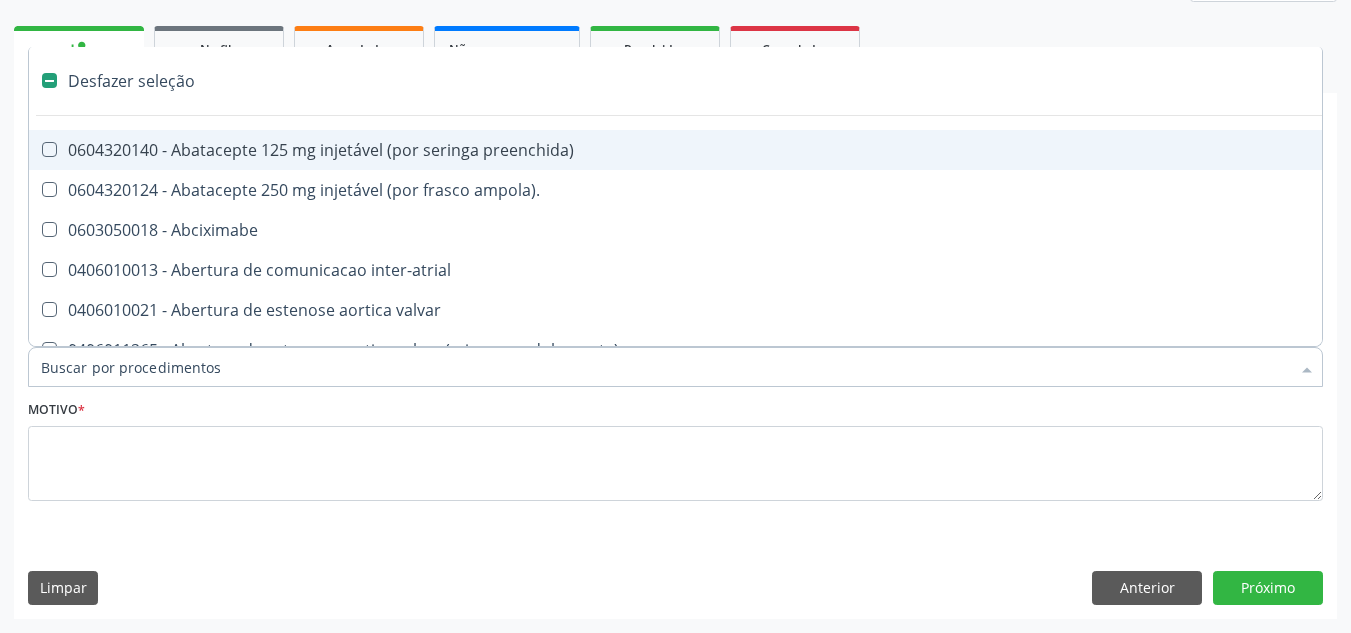 type on "t" 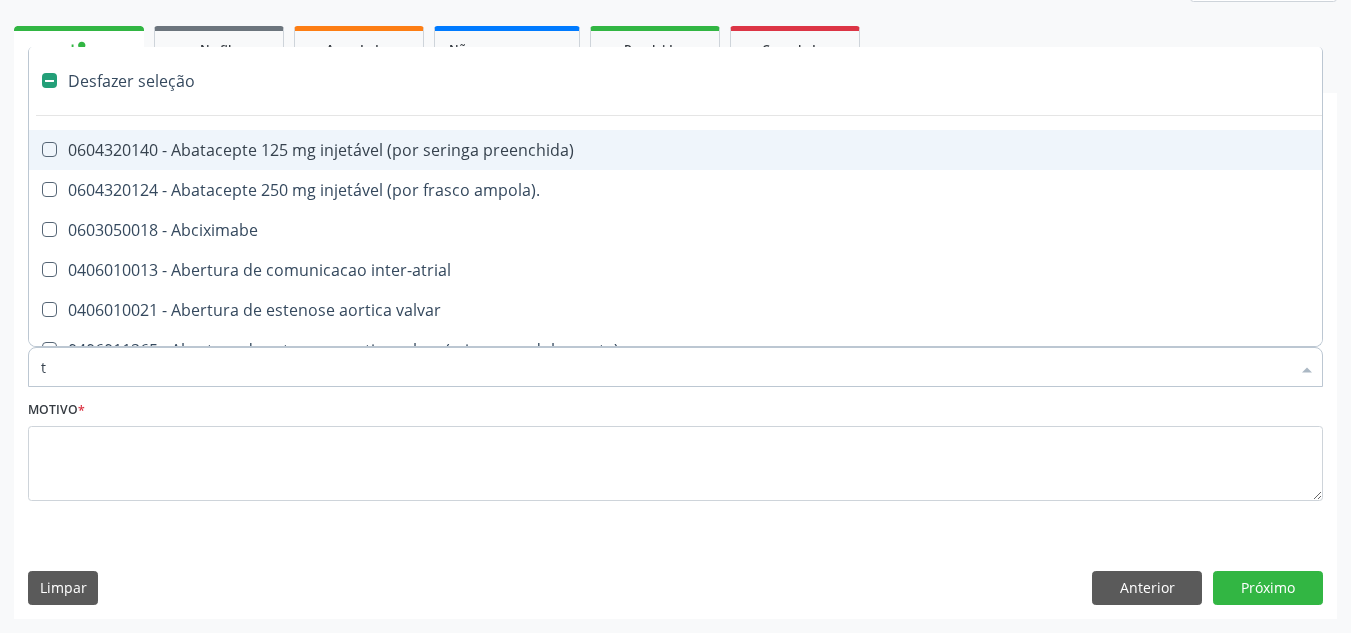 checkbox on "true" 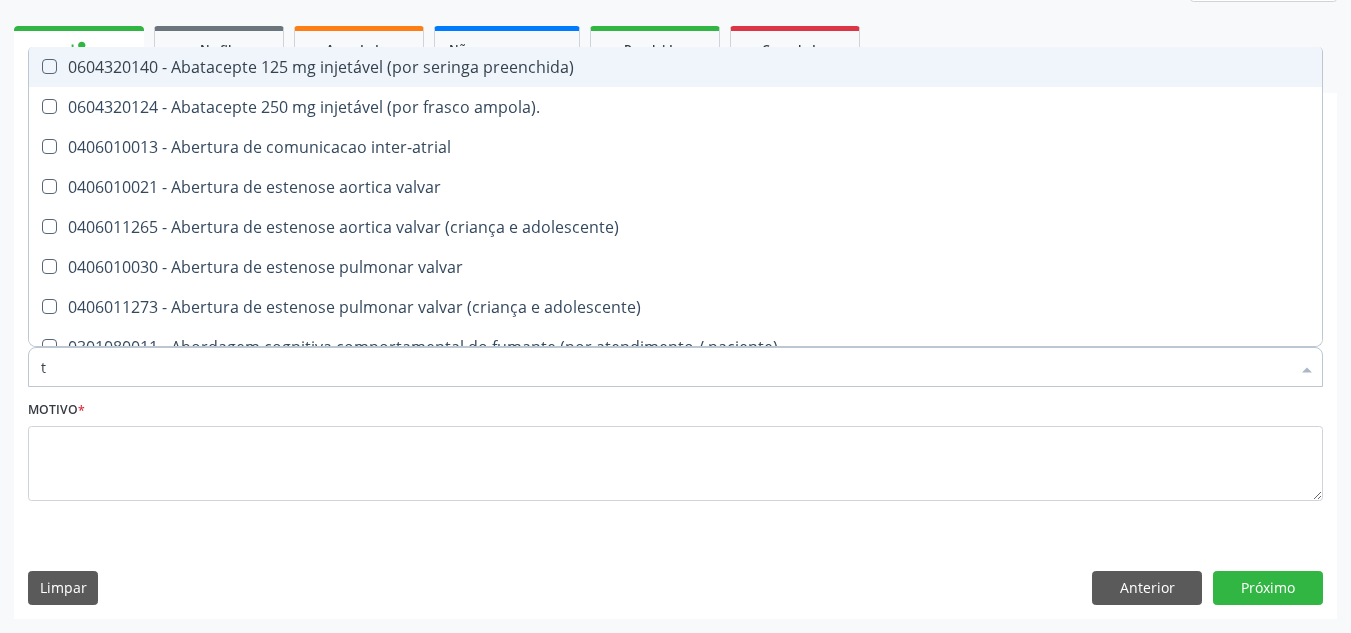 type on "tr" 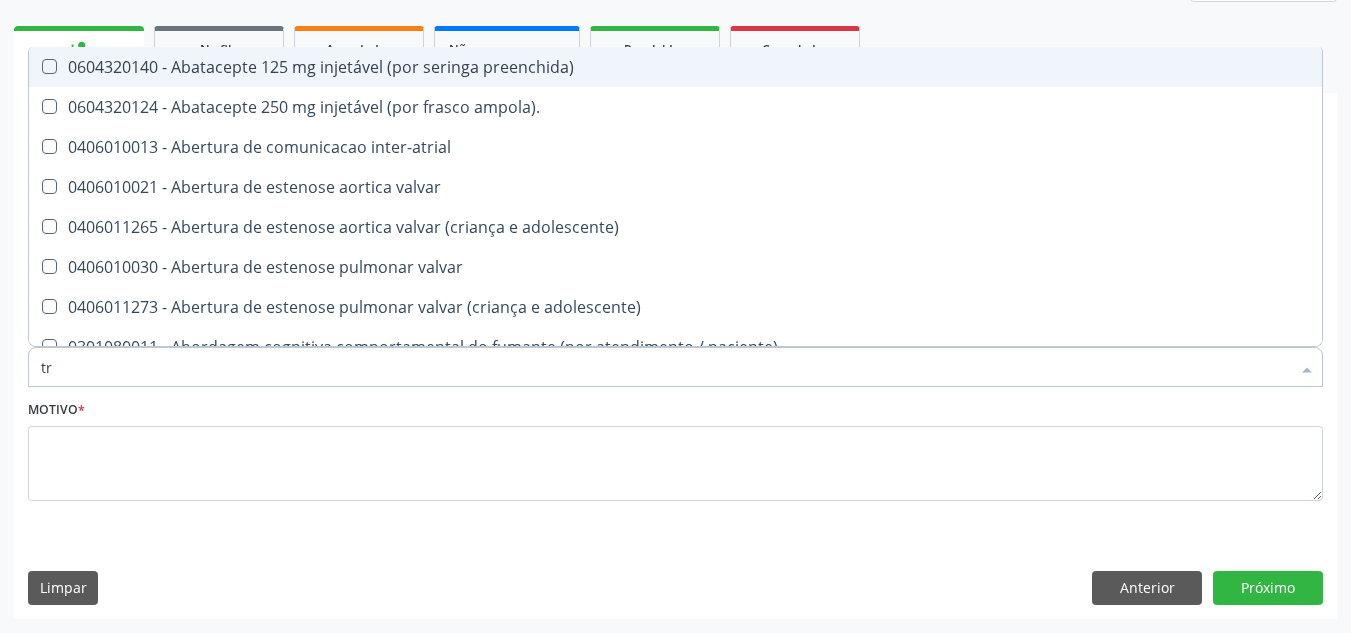 checkbox on "false" 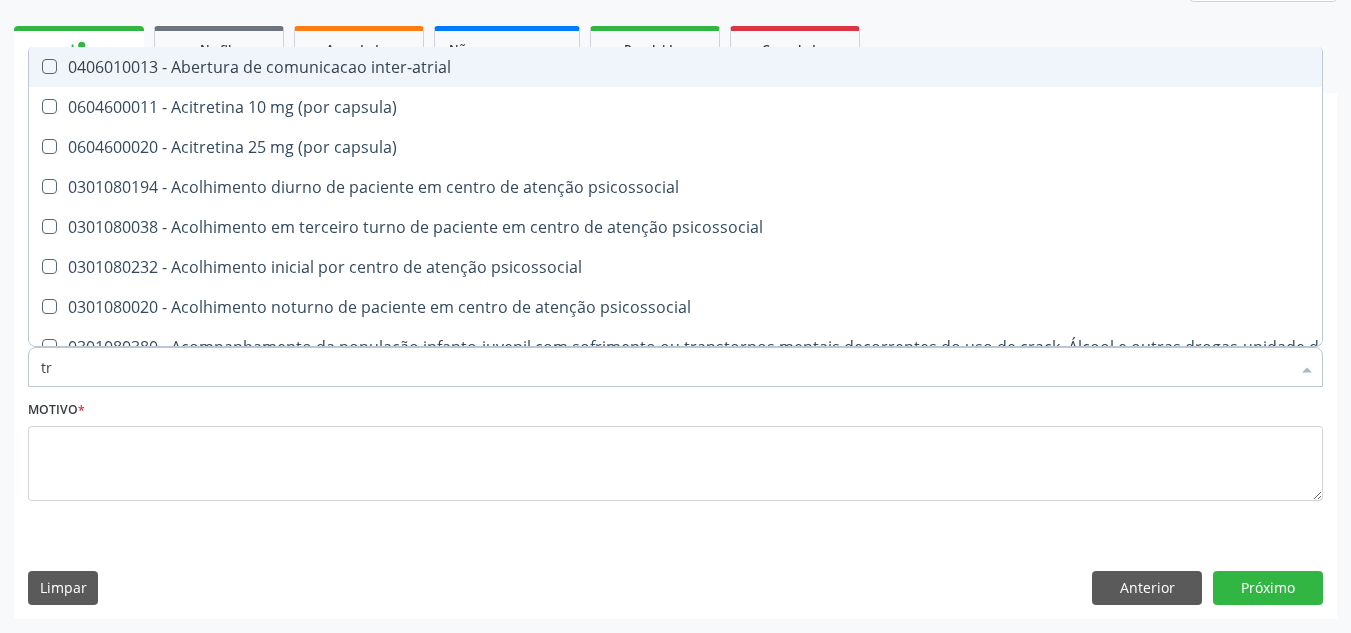 type on "tro" 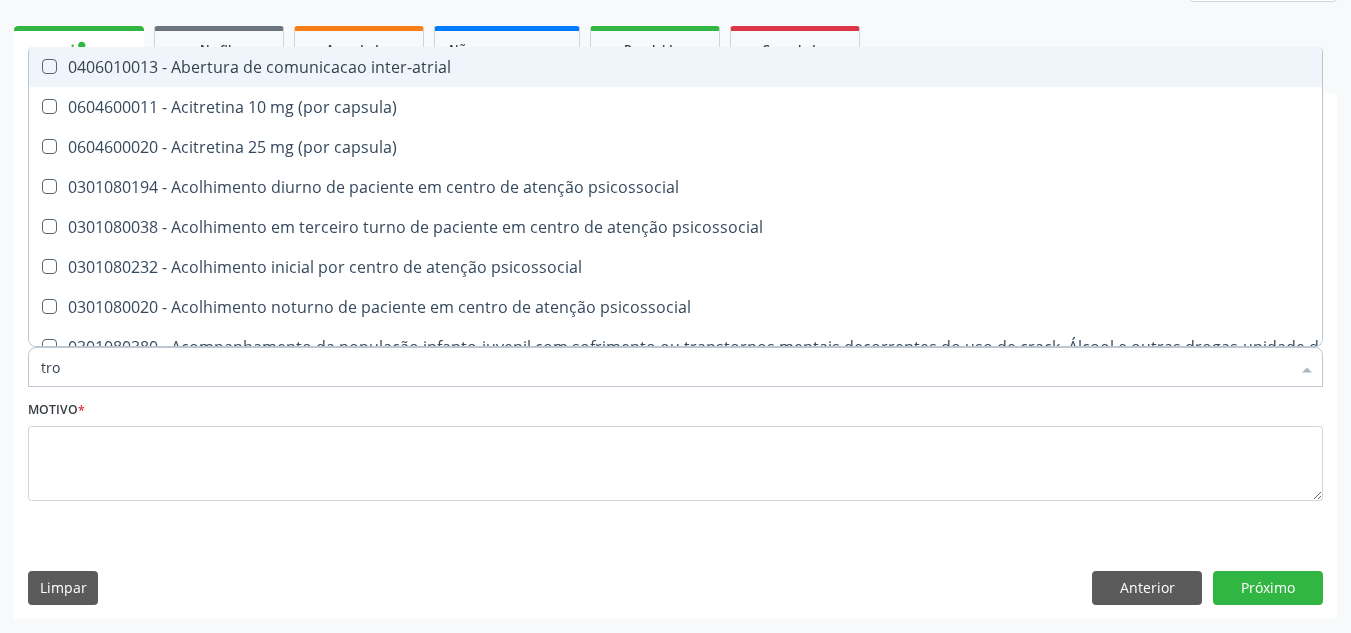 checkbox on "false" 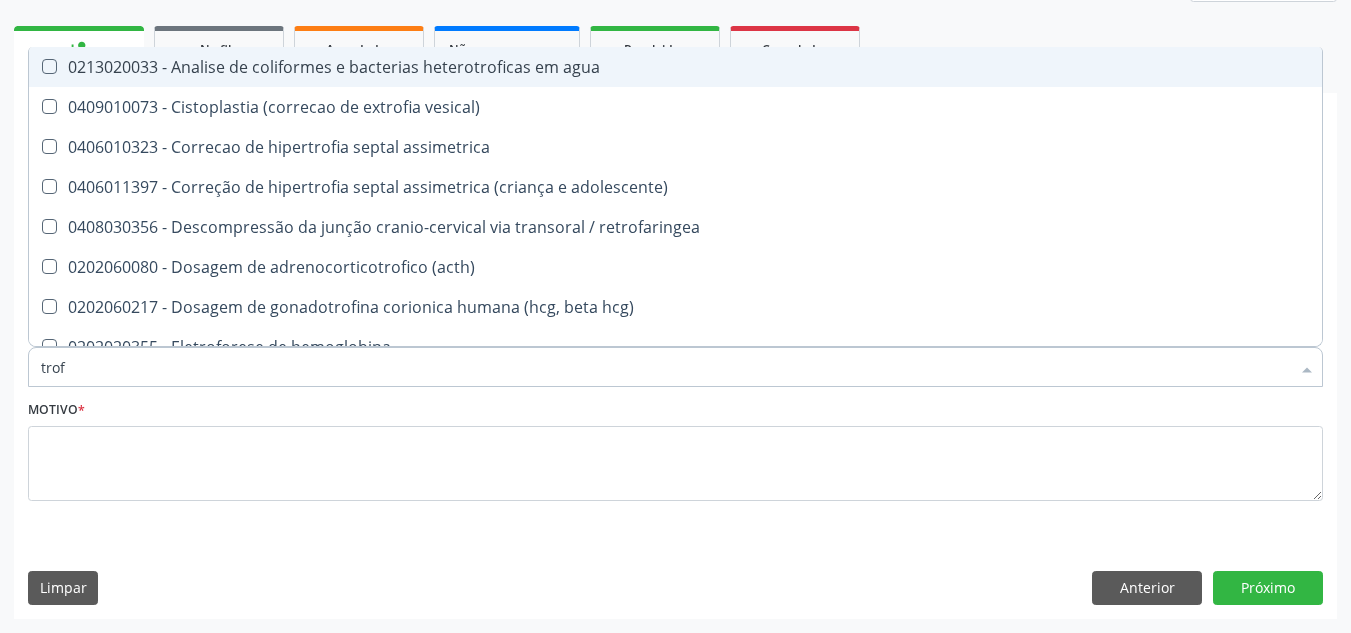 type on "trofo" 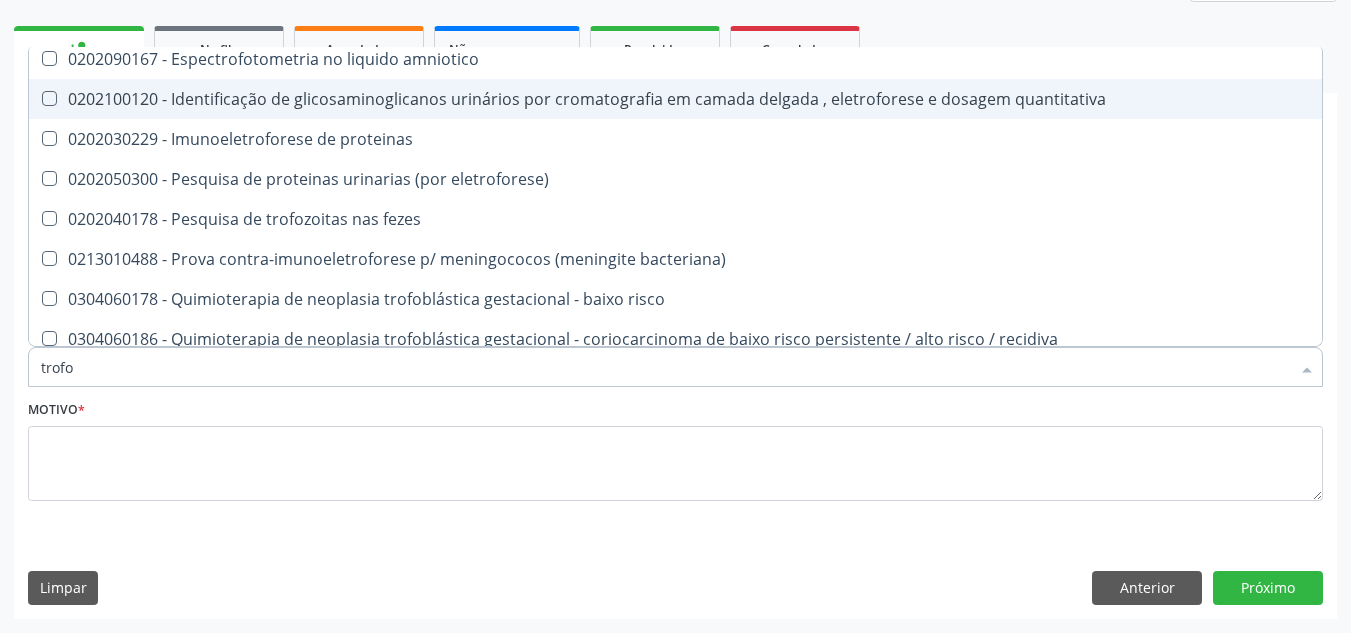 scroll, scrollTop: 181, scrollLeft: 0, axis: vertical 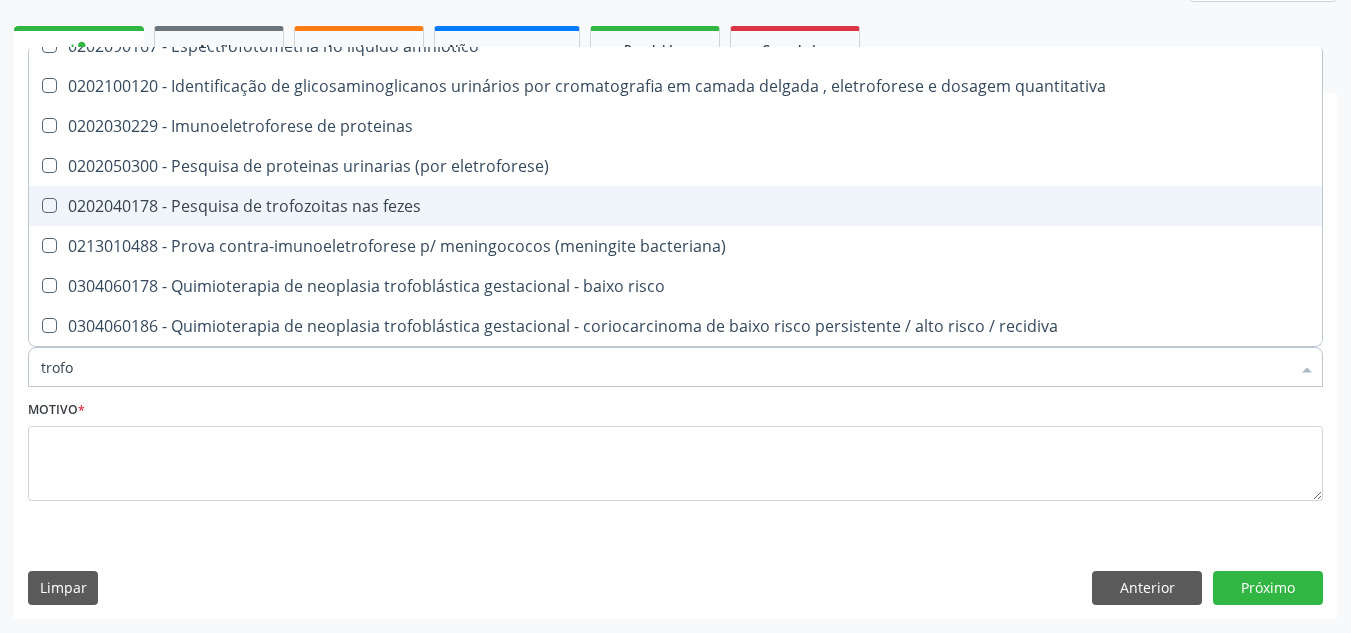 click on "0202040178 - Pesquisa de trofozoitas nas fezes" at bounding box center (675, 206) 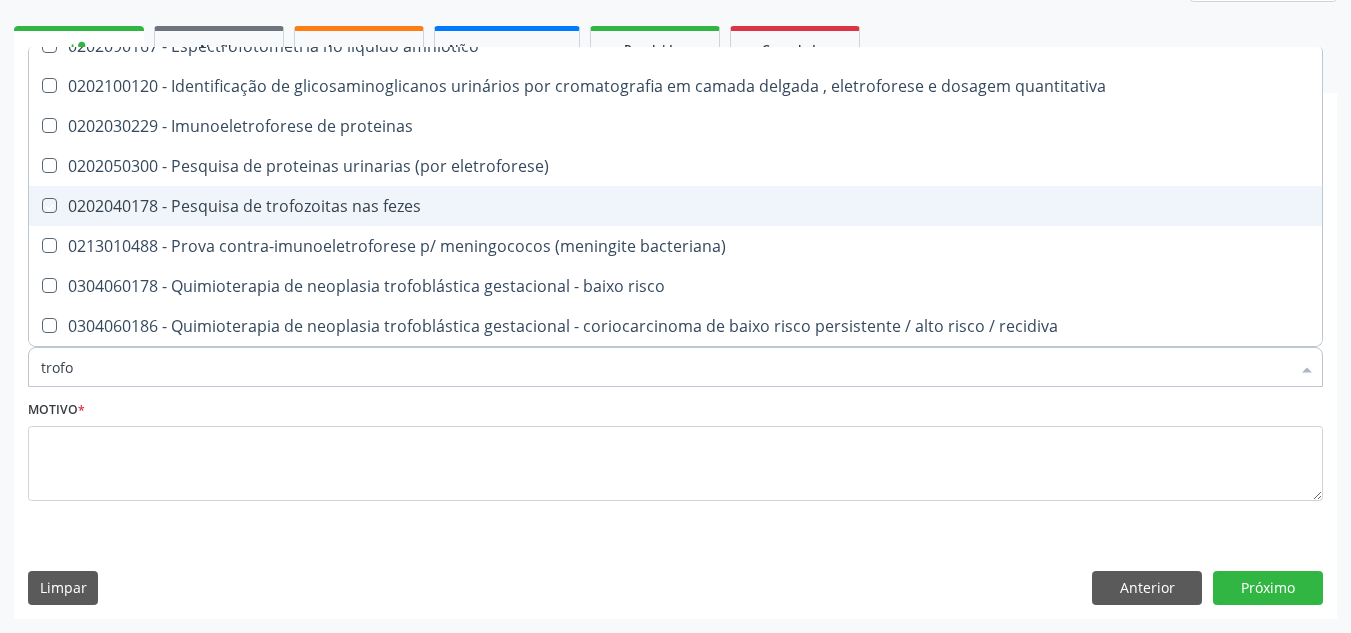 checkbox on "true" 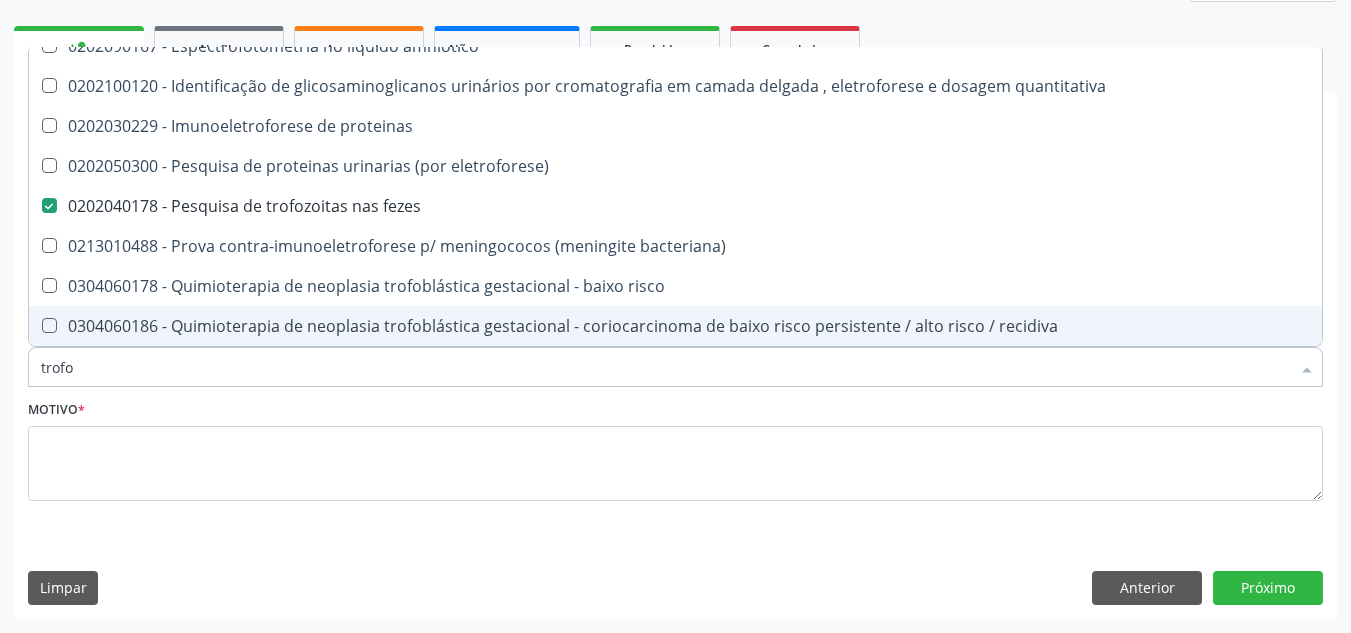 drag, startPoint x: 128, startPoint y: 371, endPoint x: 22, endPoint y: 380, distance: 106.381386 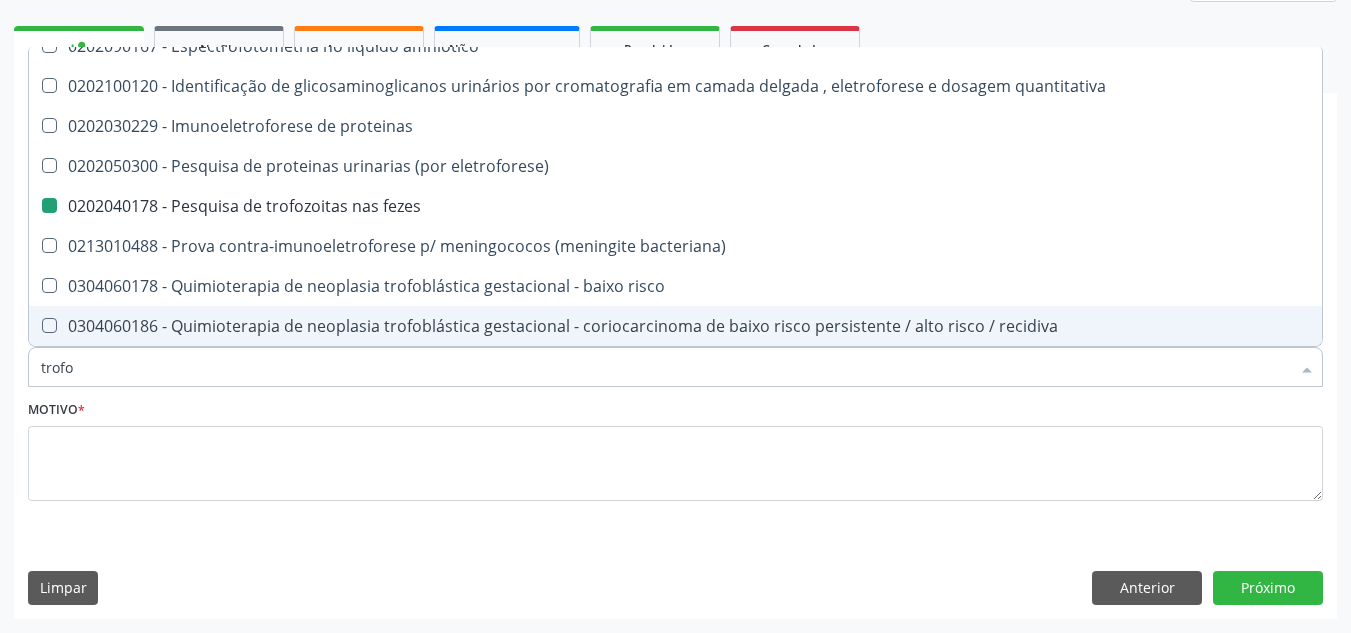 type 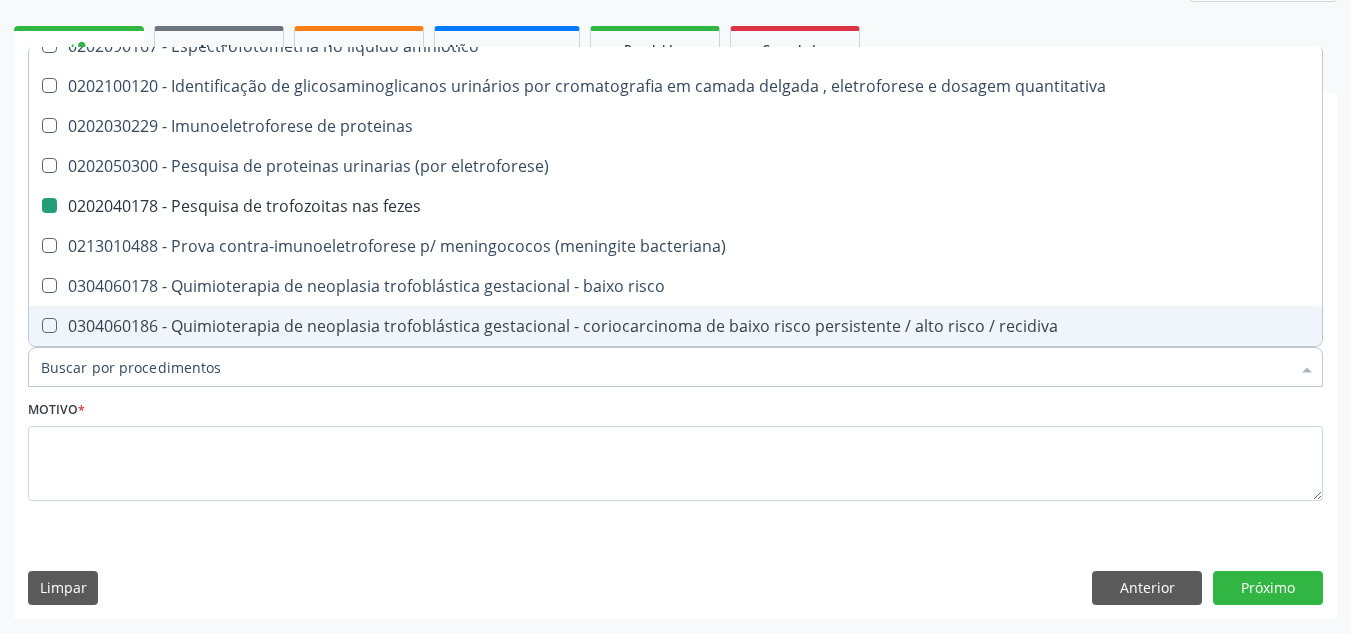 checkbox on "false" 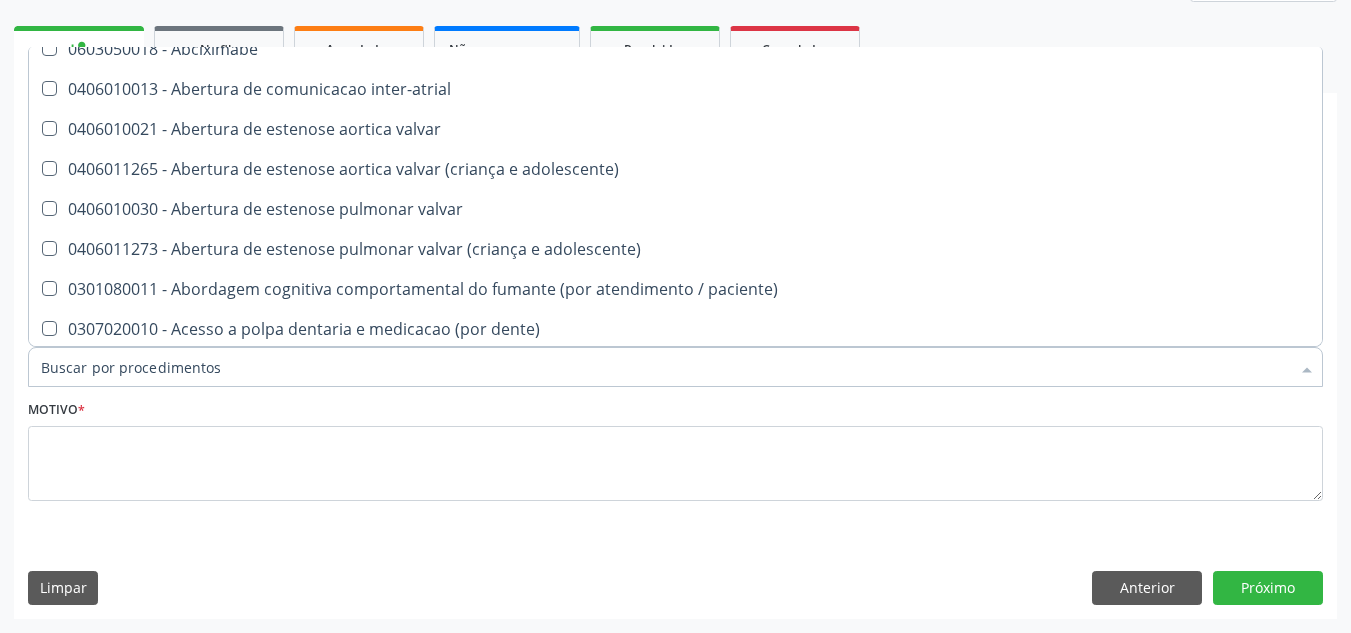 scroll, scrollTop: 264, scrollLeft: 0, axis: vertical 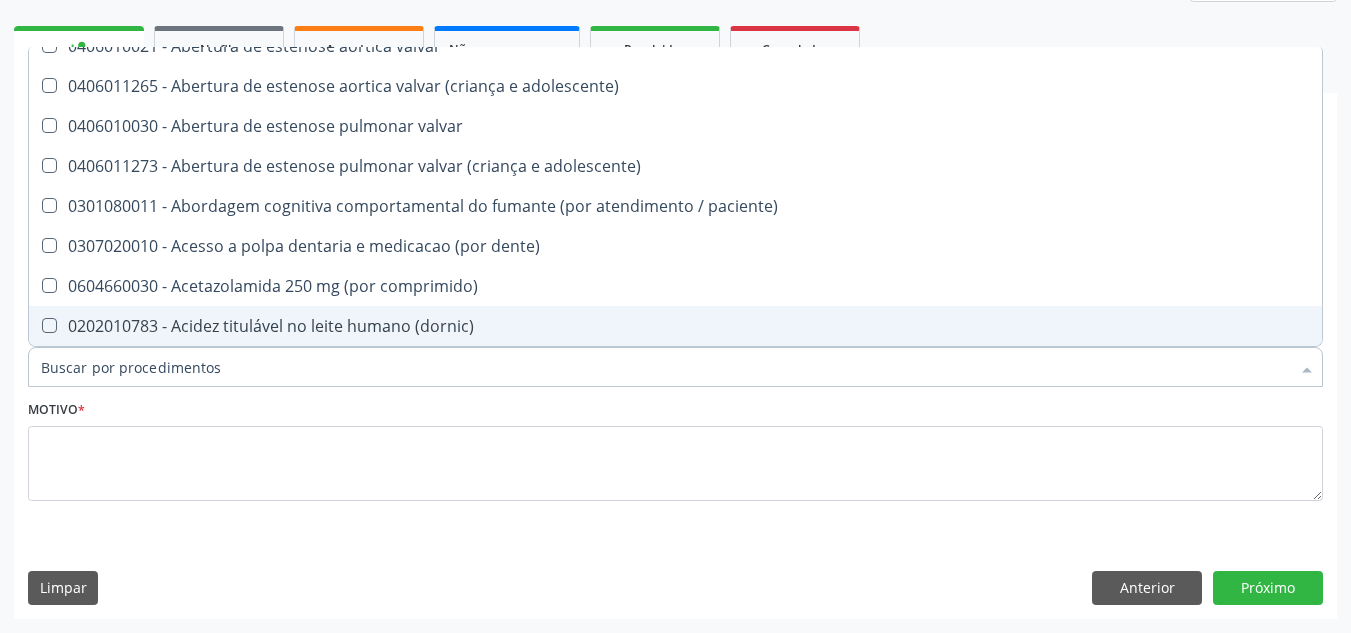 type on "p" 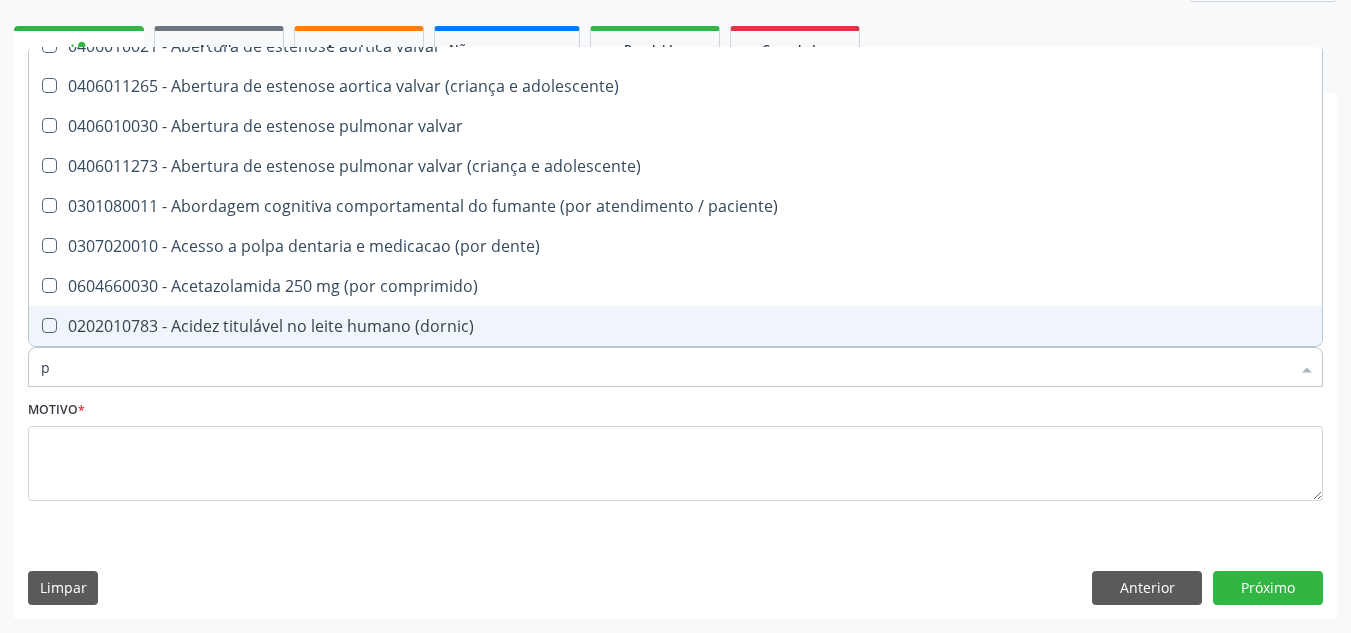 checkbox on "false" 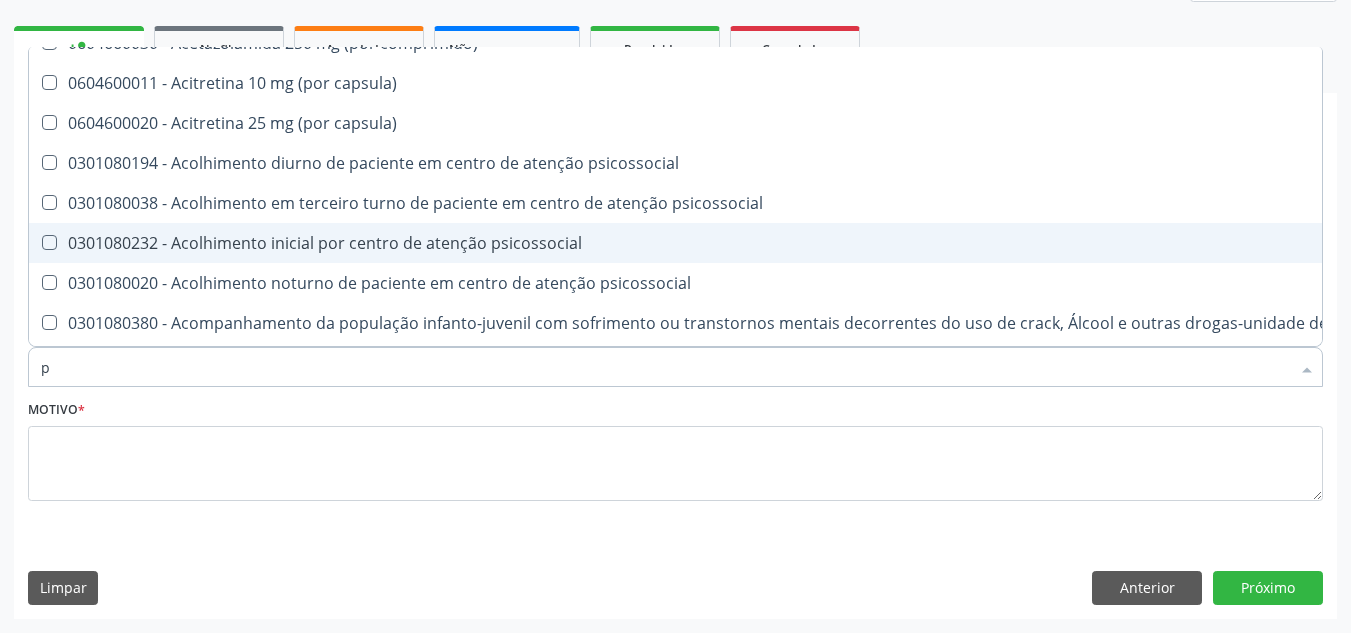 scroll, scrollTop: 181, scrollLeft: 0, axis: vertical 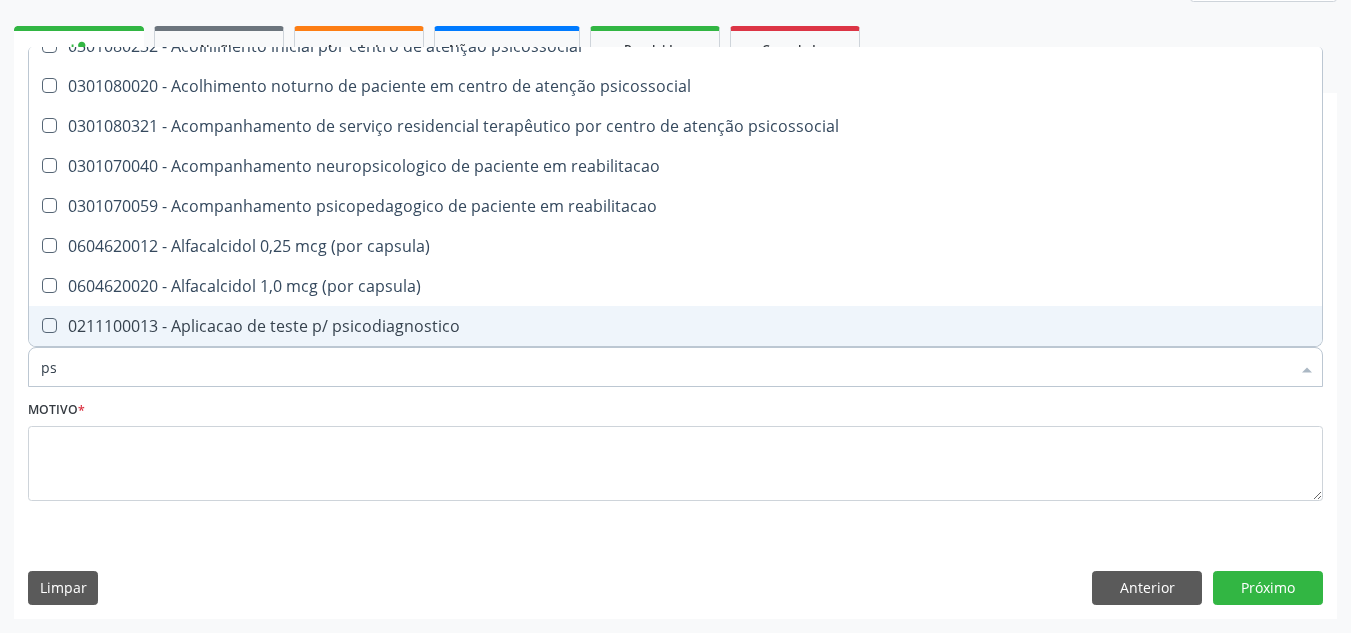type on "psa" 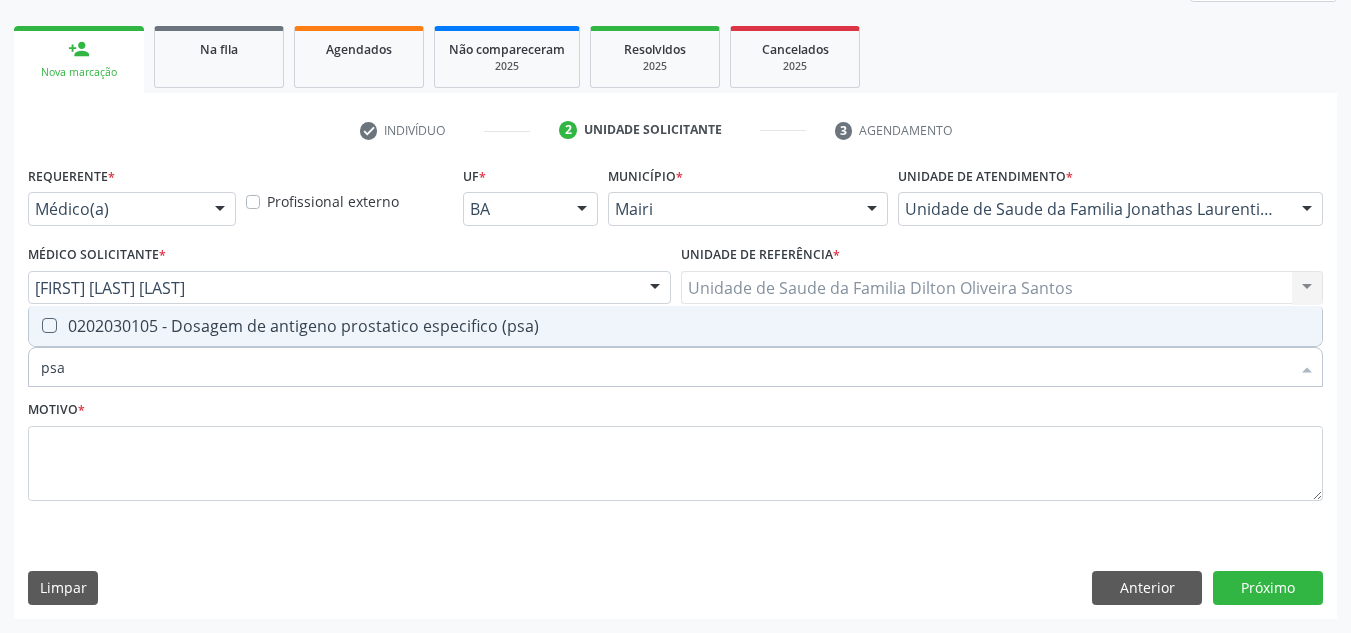 scroll, scrollTop: 0, scrollLeft: 0, axis: both 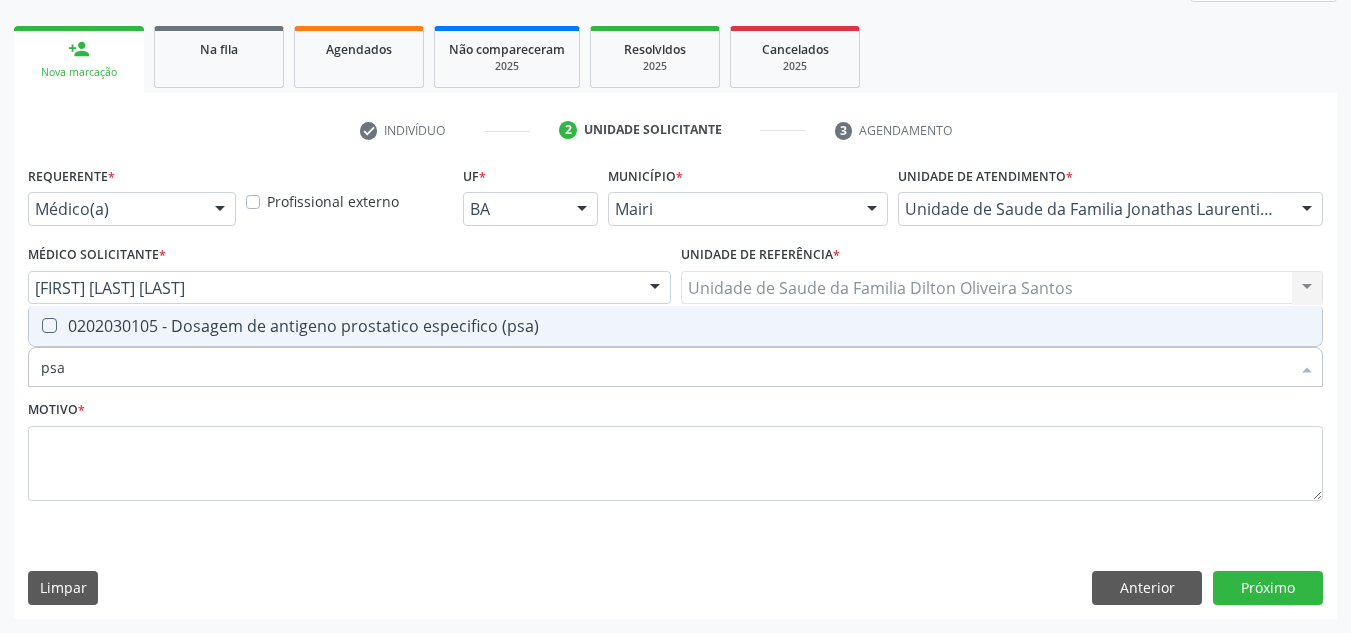 click on "0202030105 - Dosagem de antigeno prostatico especifico (psa)" at bounding box center (675, 326) 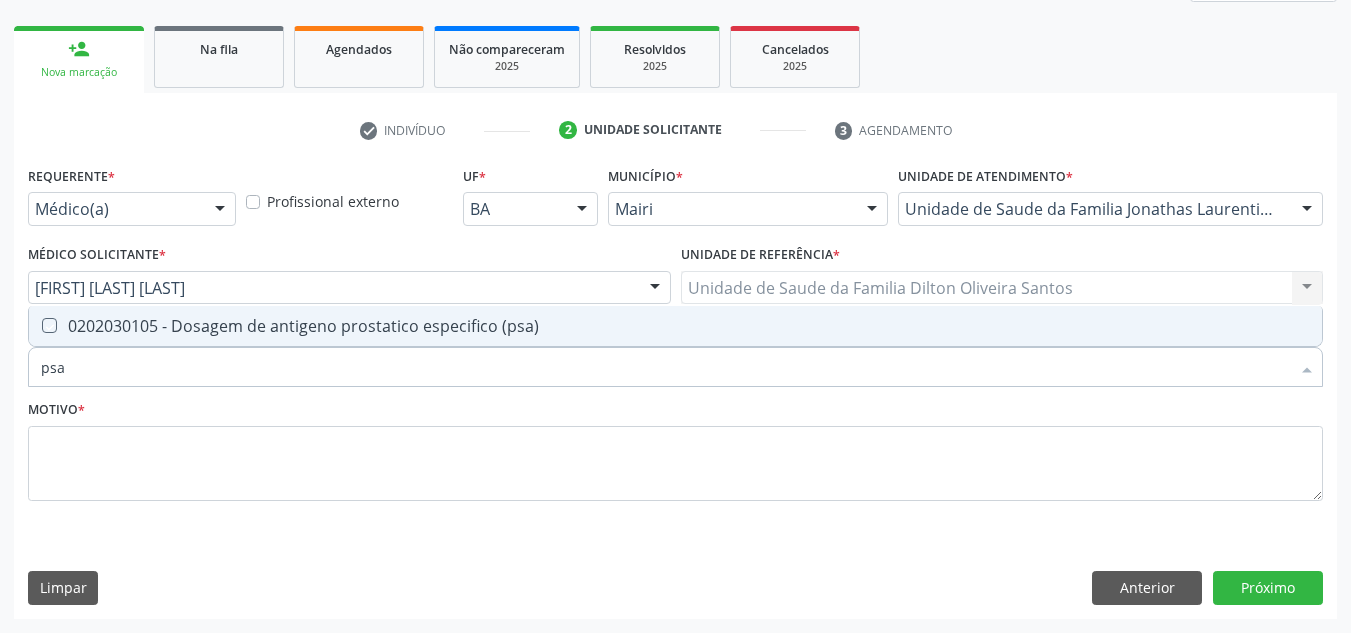 checkbox on "true" 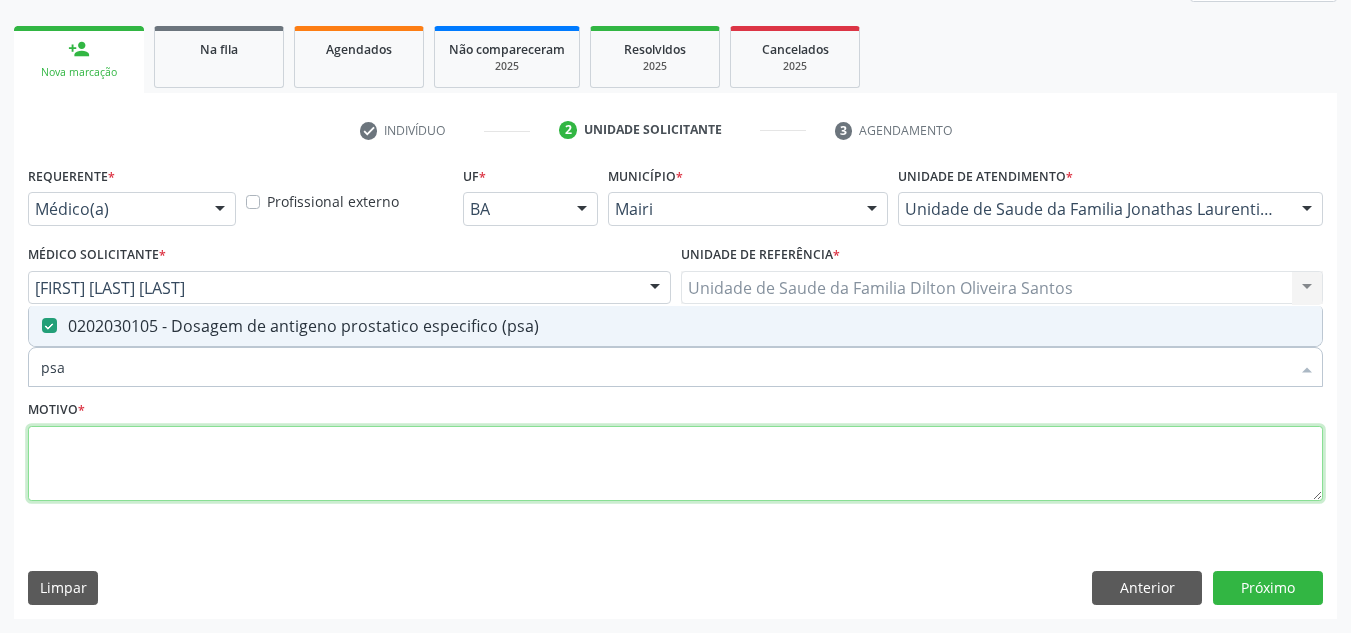 click at bounding box center [675, 464] 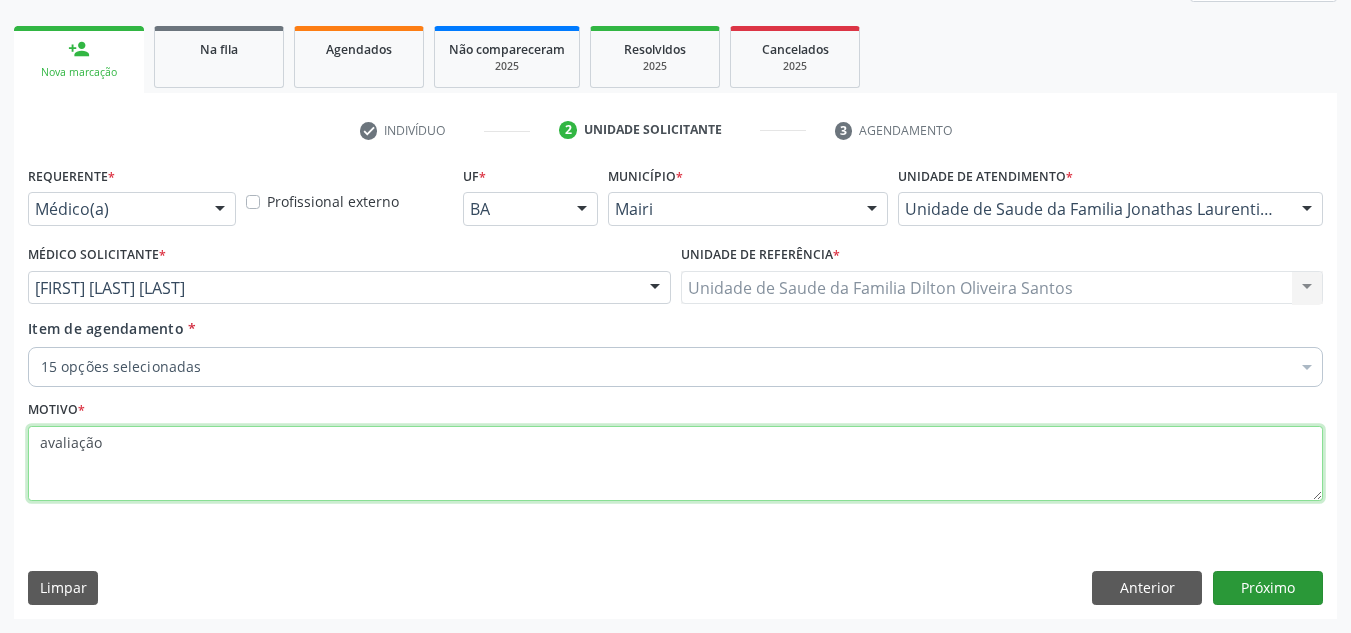 type on "avaliação" 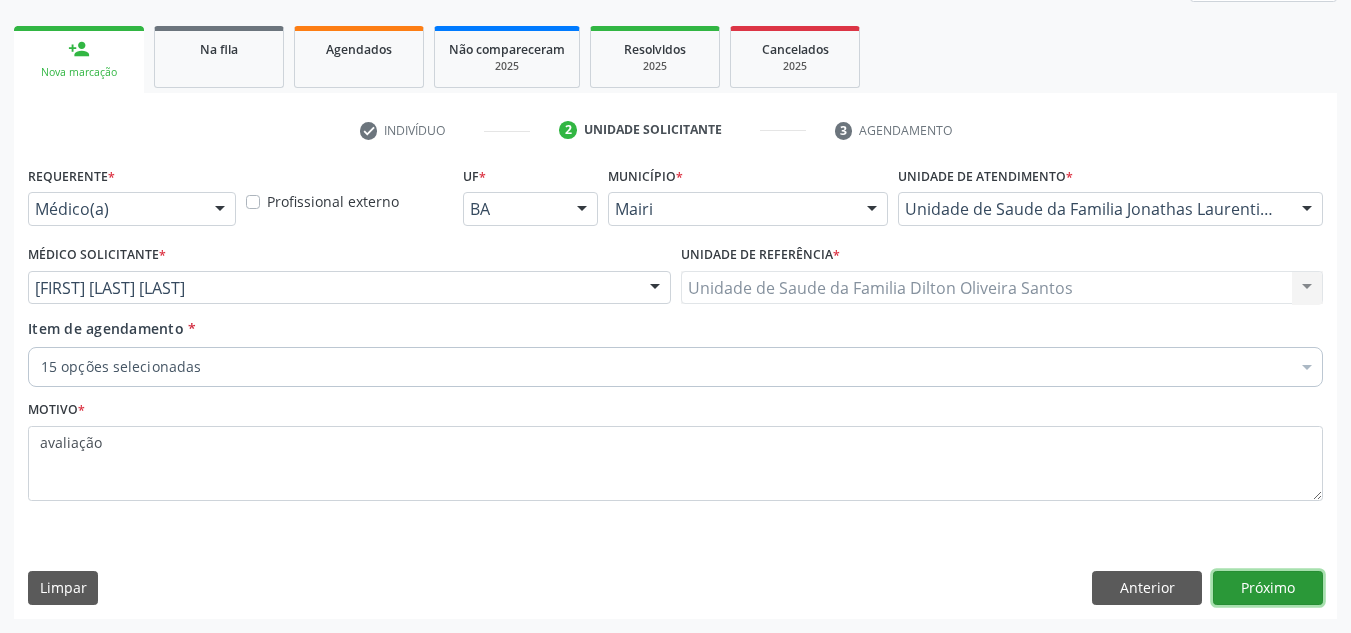 click on "Próximo" at bounding box center [1268, 588] 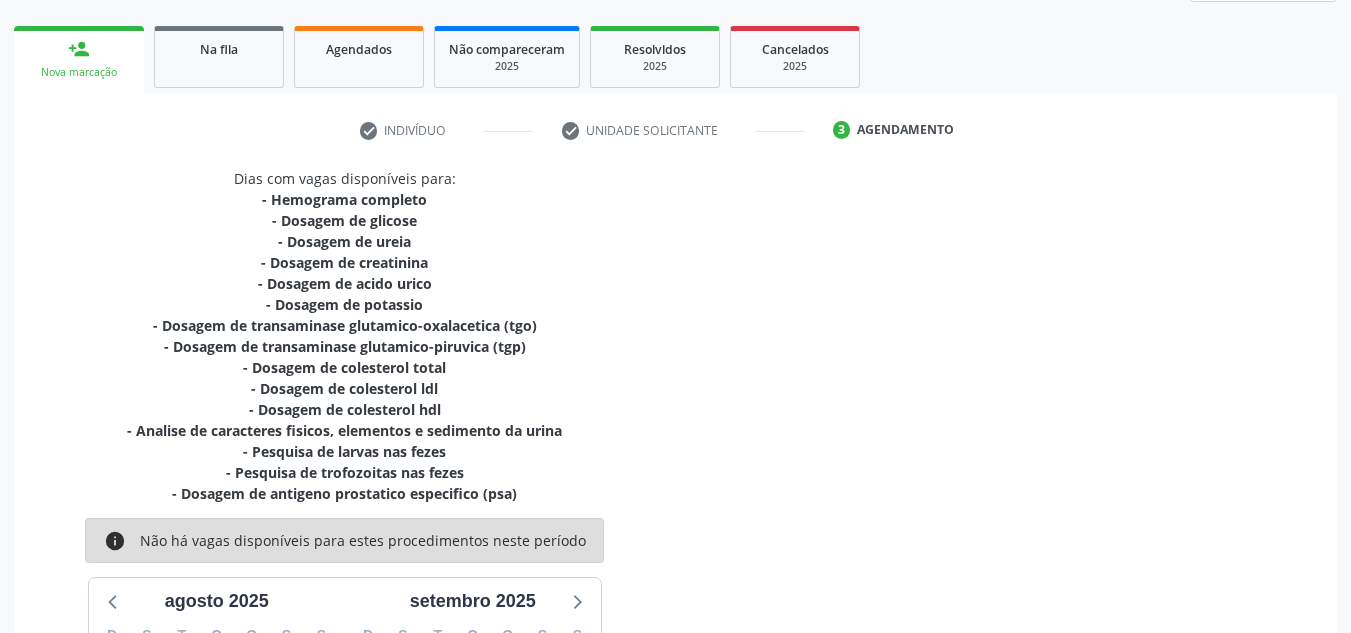 scroll, scrollTop: 590, scrollLeft: 0, axis: vertical 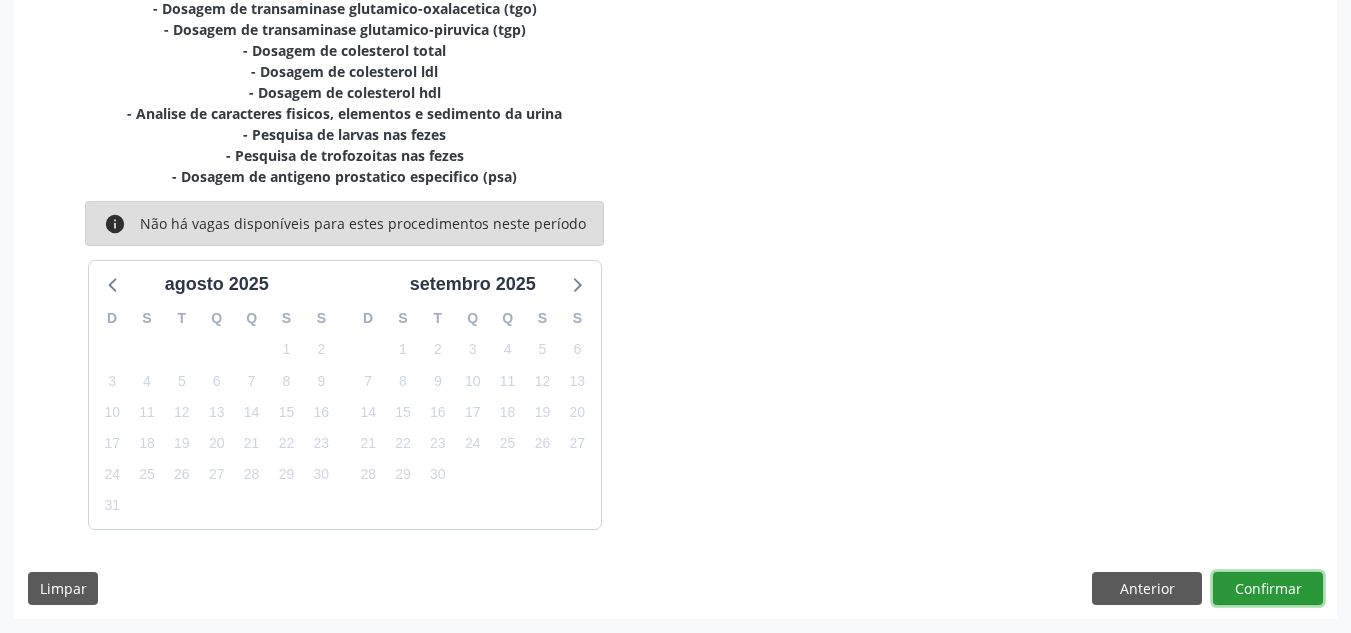 click on "Confirmar" at bounding box center (1268, 589) 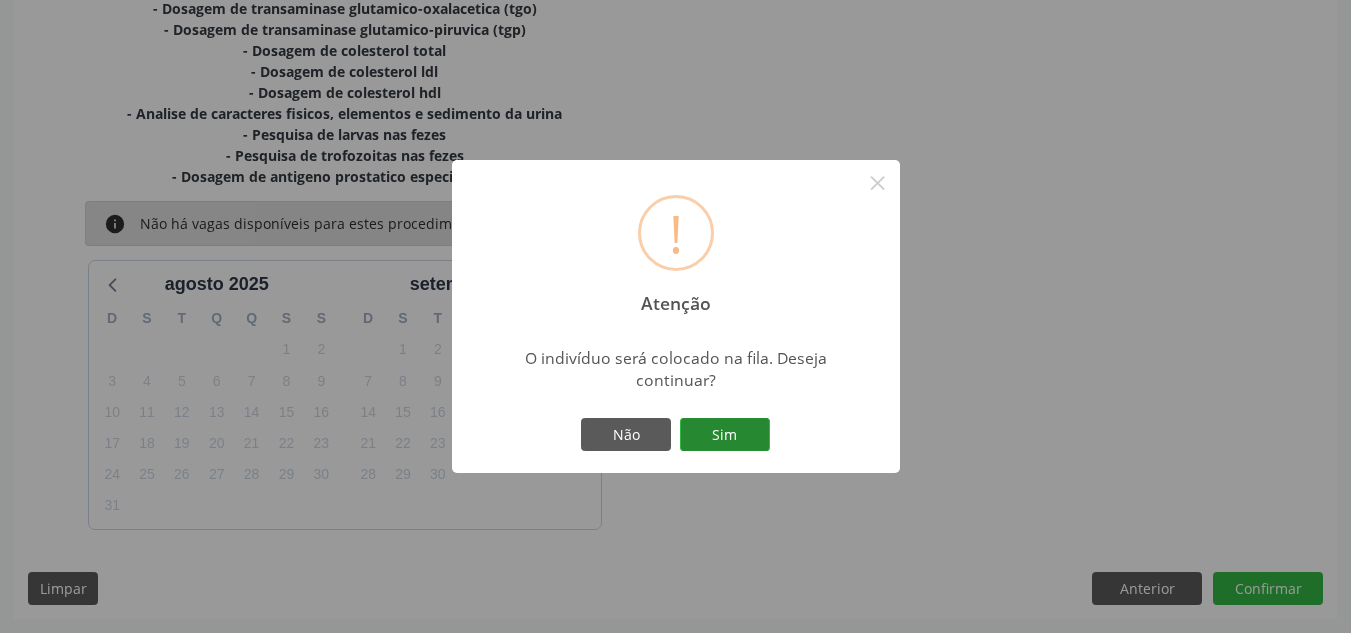 click on "Sim" at bounding box center [725, 435] 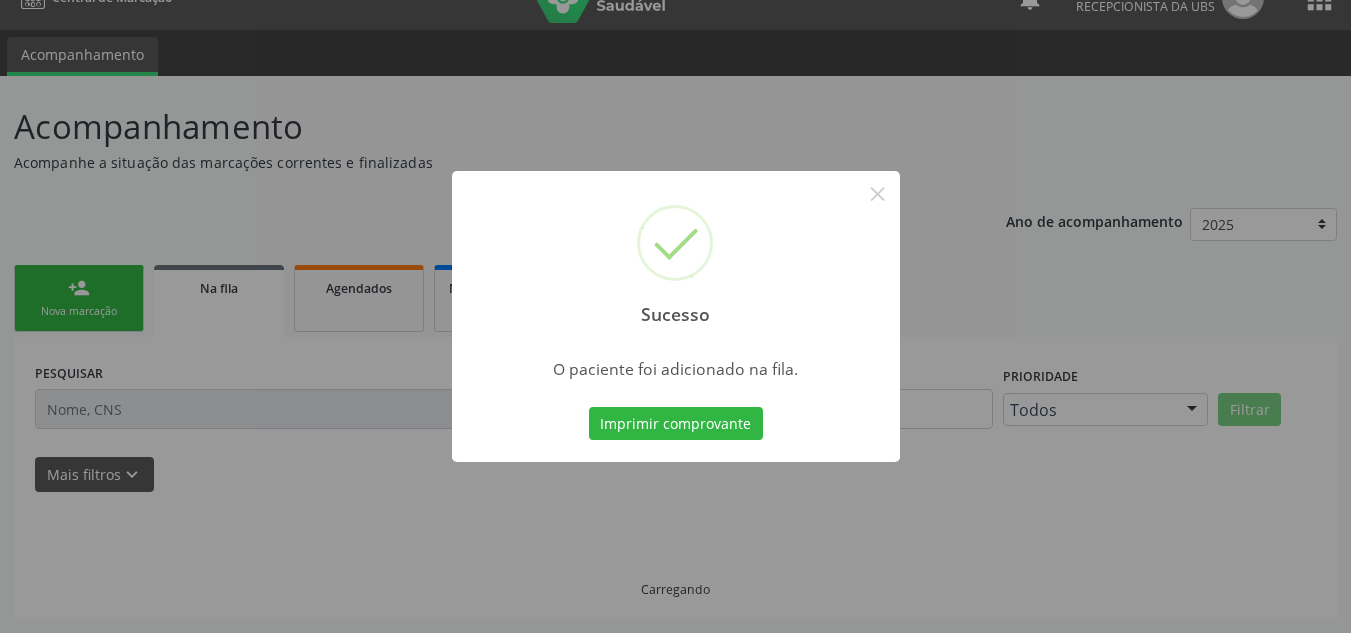 scroll, scrollTop: 34, scrollLeft: 0, axis: vertical 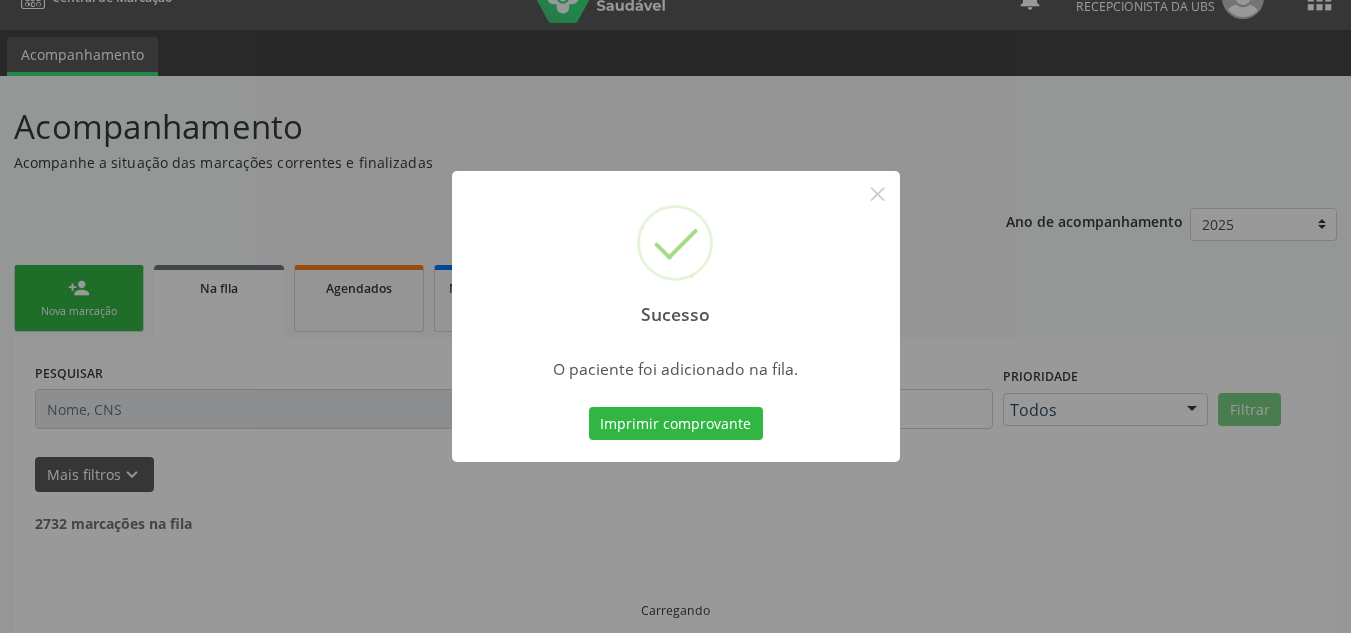 click on "Imprimir comprovante" at bounding box center [676, 424] 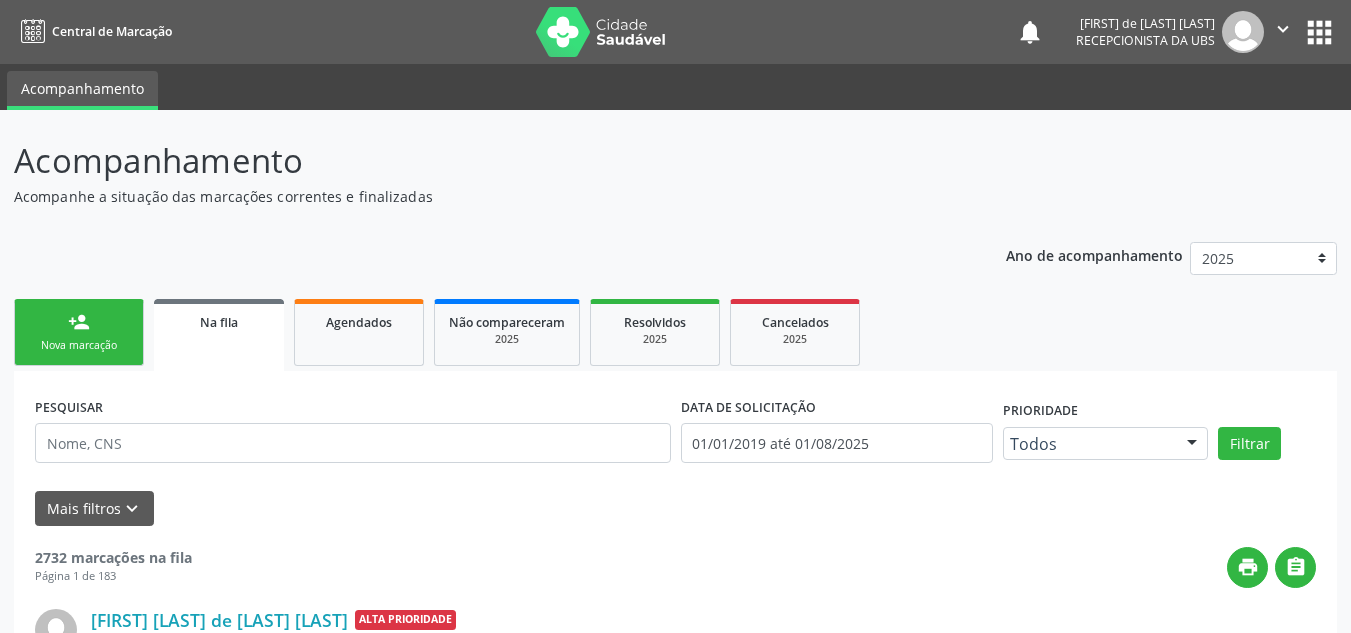 scroll, scrollTop: 34, scrollLeft: 0, axis: vertical 